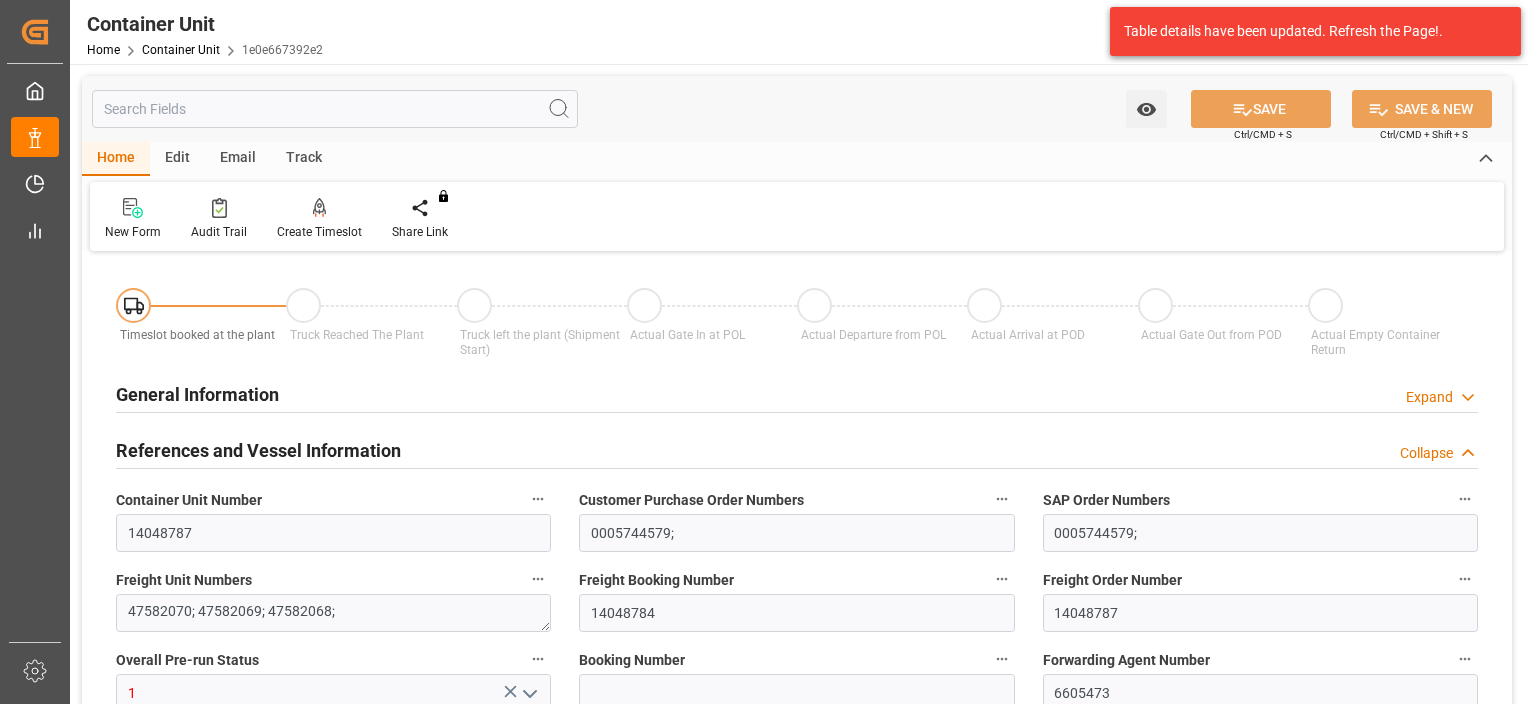 scroll, scrollTop: 0, scrollLeft: 0, axis: both 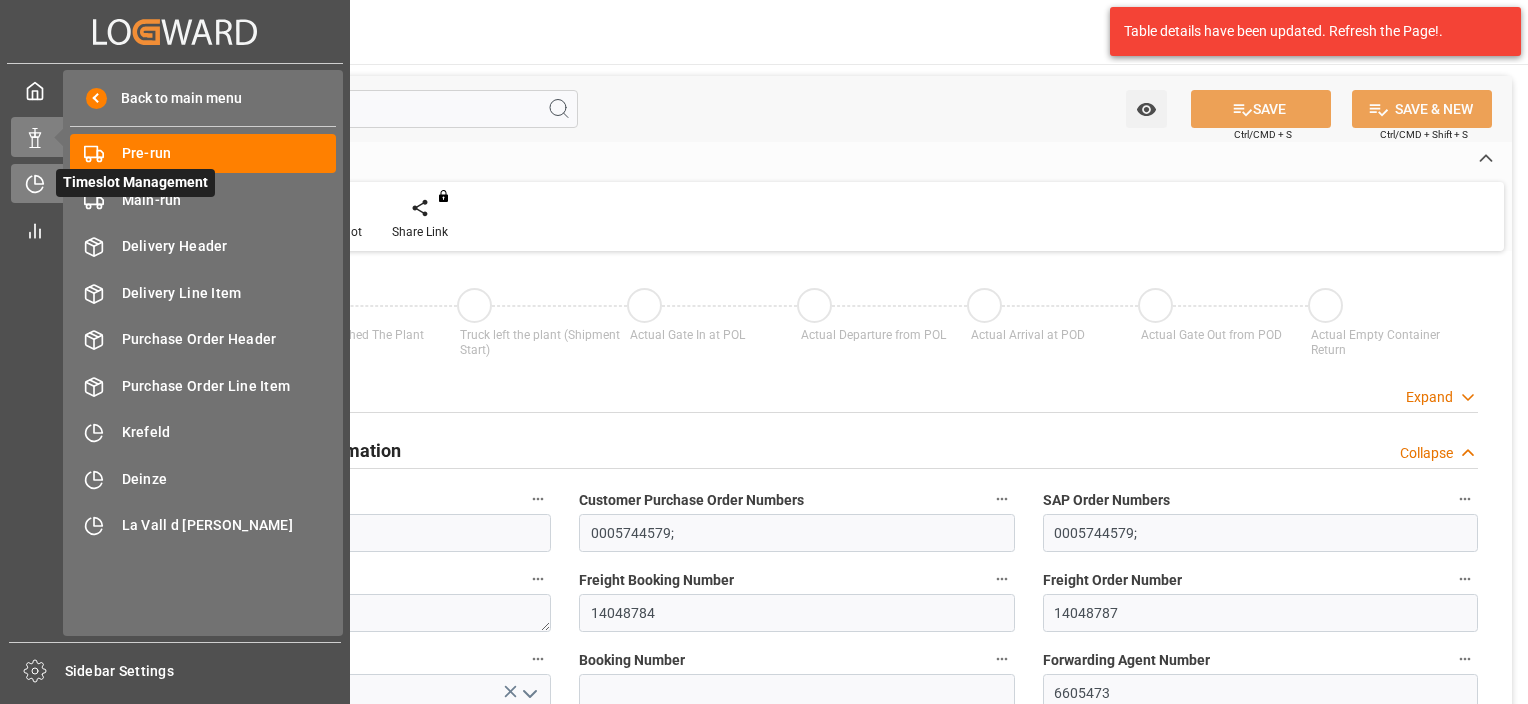 click on "Timeslot Management Timeslot Management" at bounding box center [175, 183] 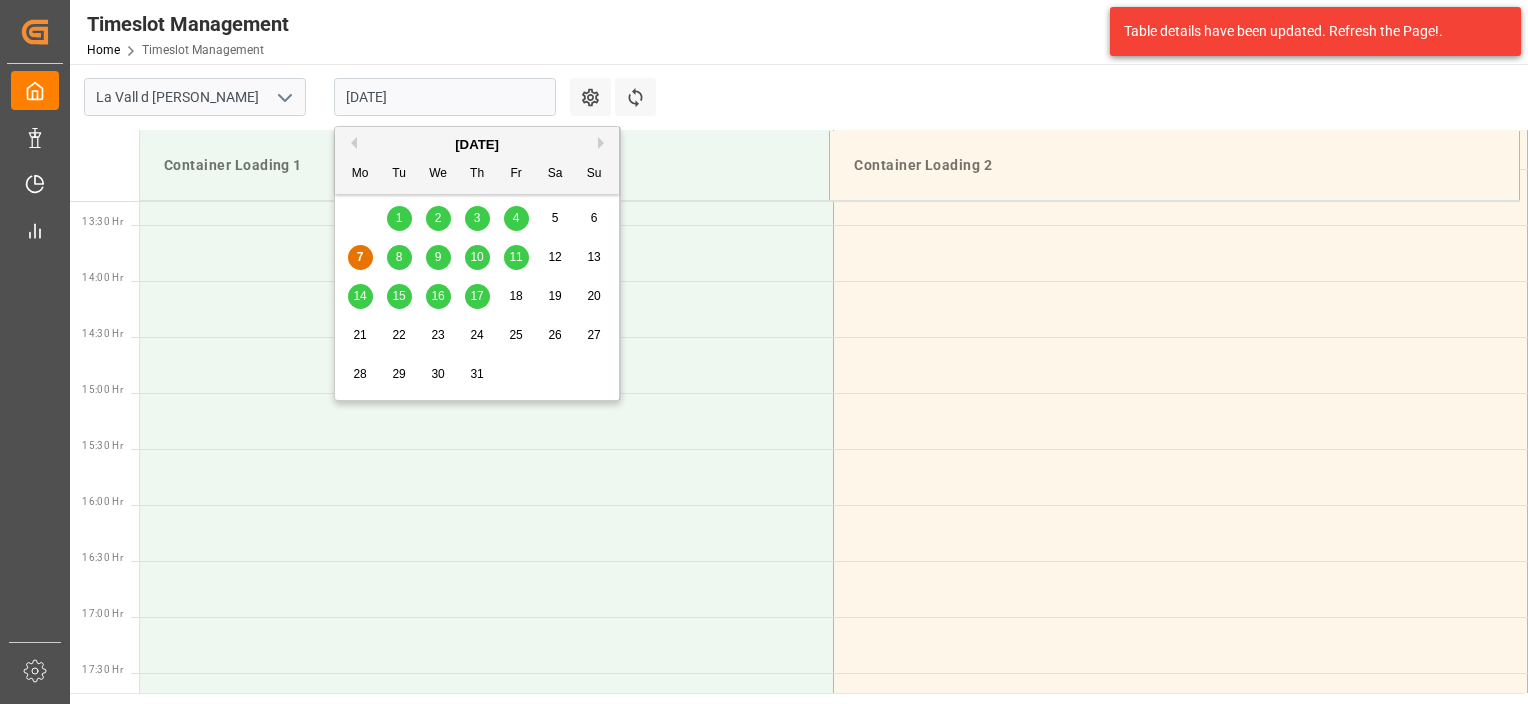 scroll, scrollTop: 1555, scrollLeft: 0, axis: vertical 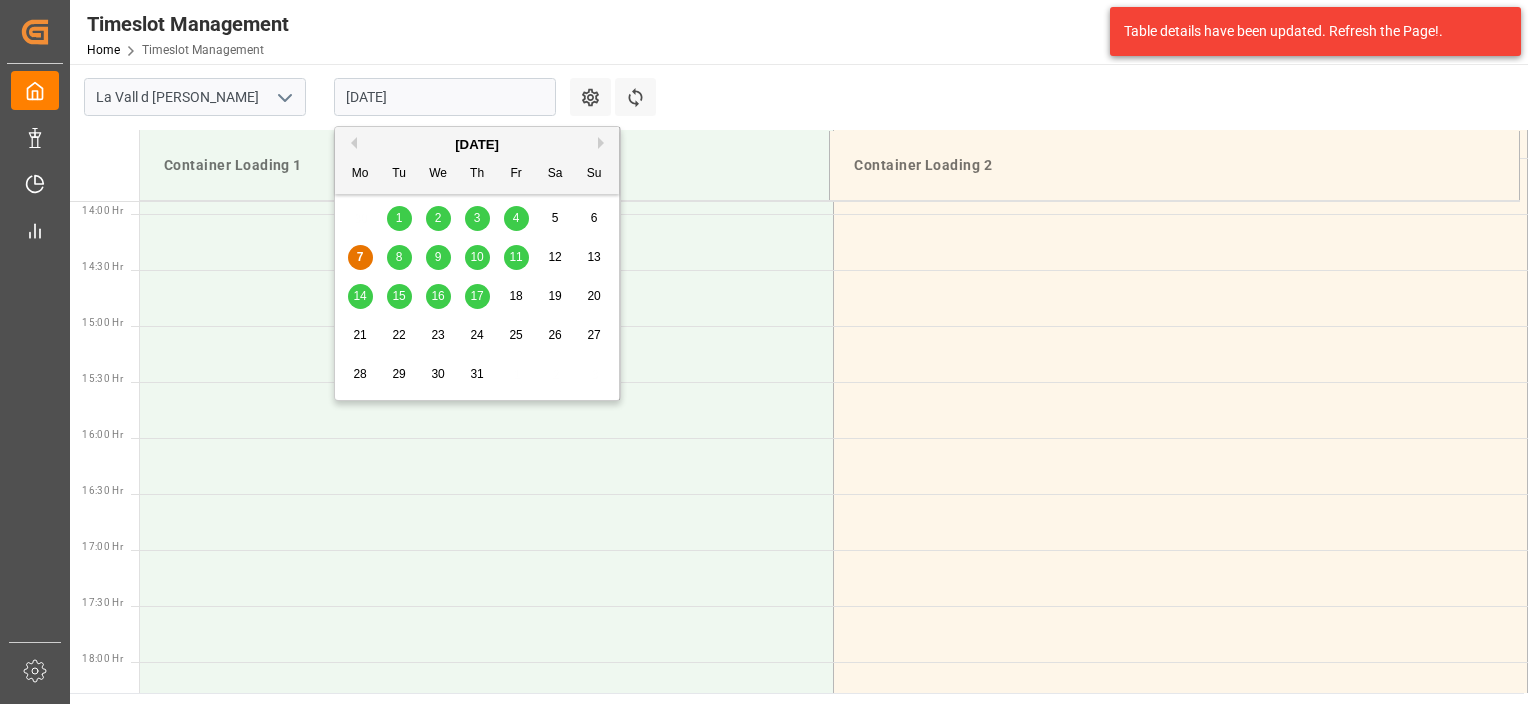 click on "[DATE]" at bounding box center [445, 97] 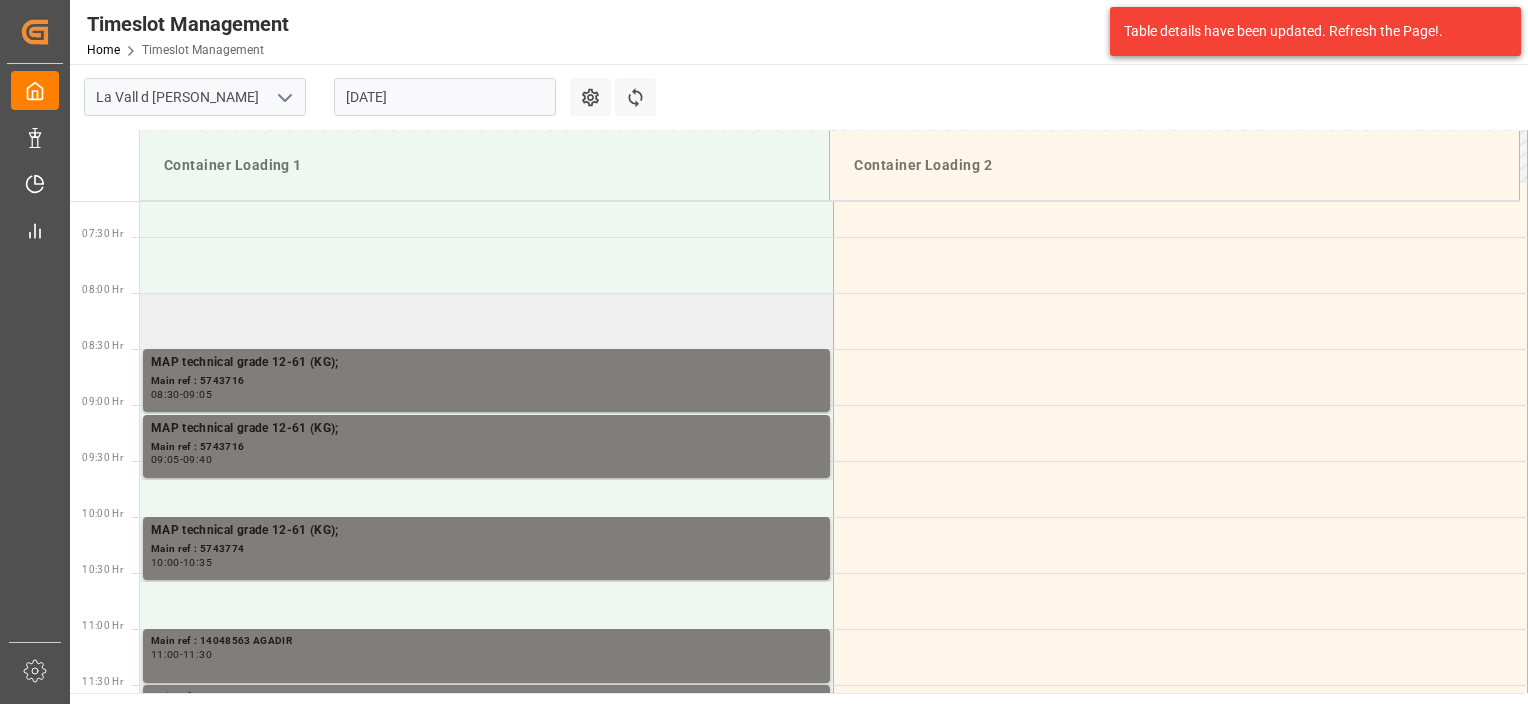 scroll, scrollTop: 855, scrollLeft: 0, axis: vertical 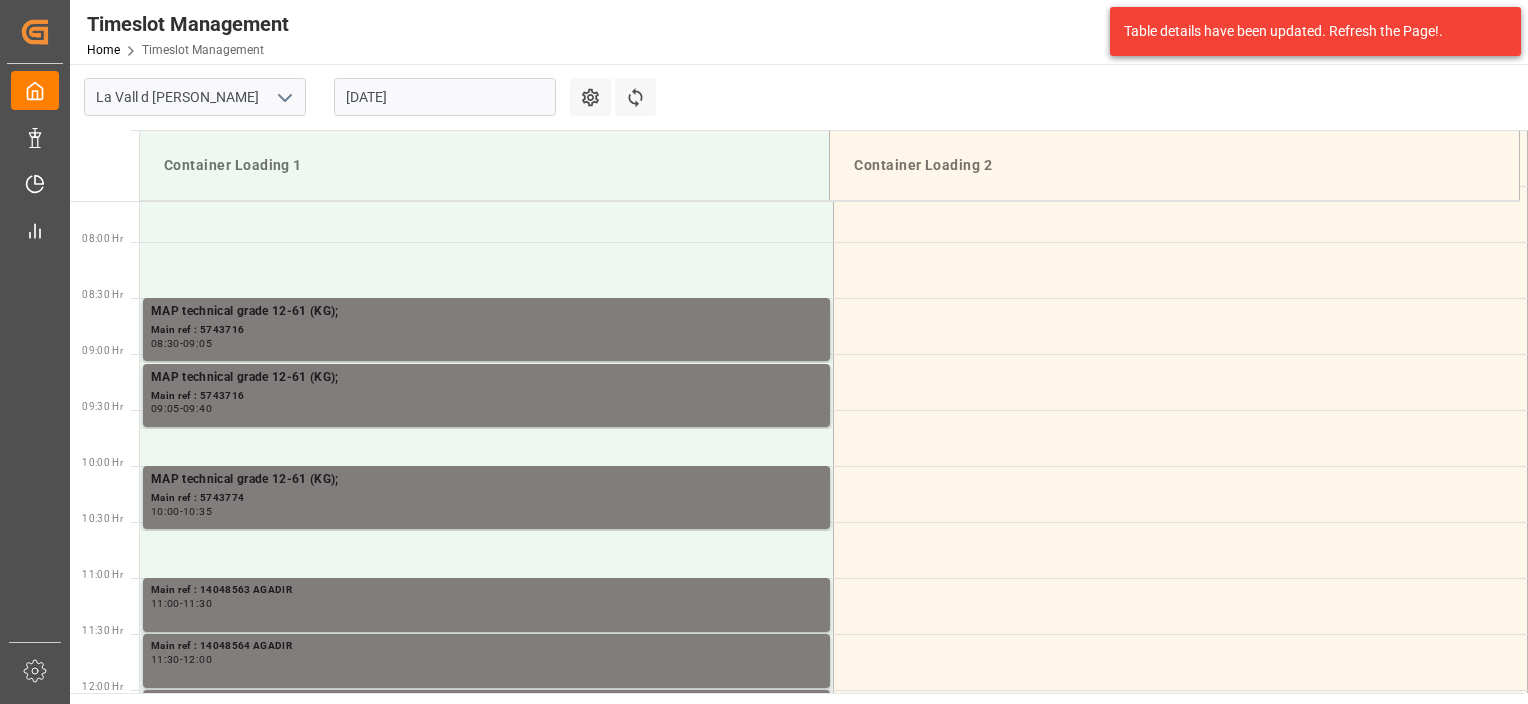 click on "[DATE]" at bounding box center [445, 97] 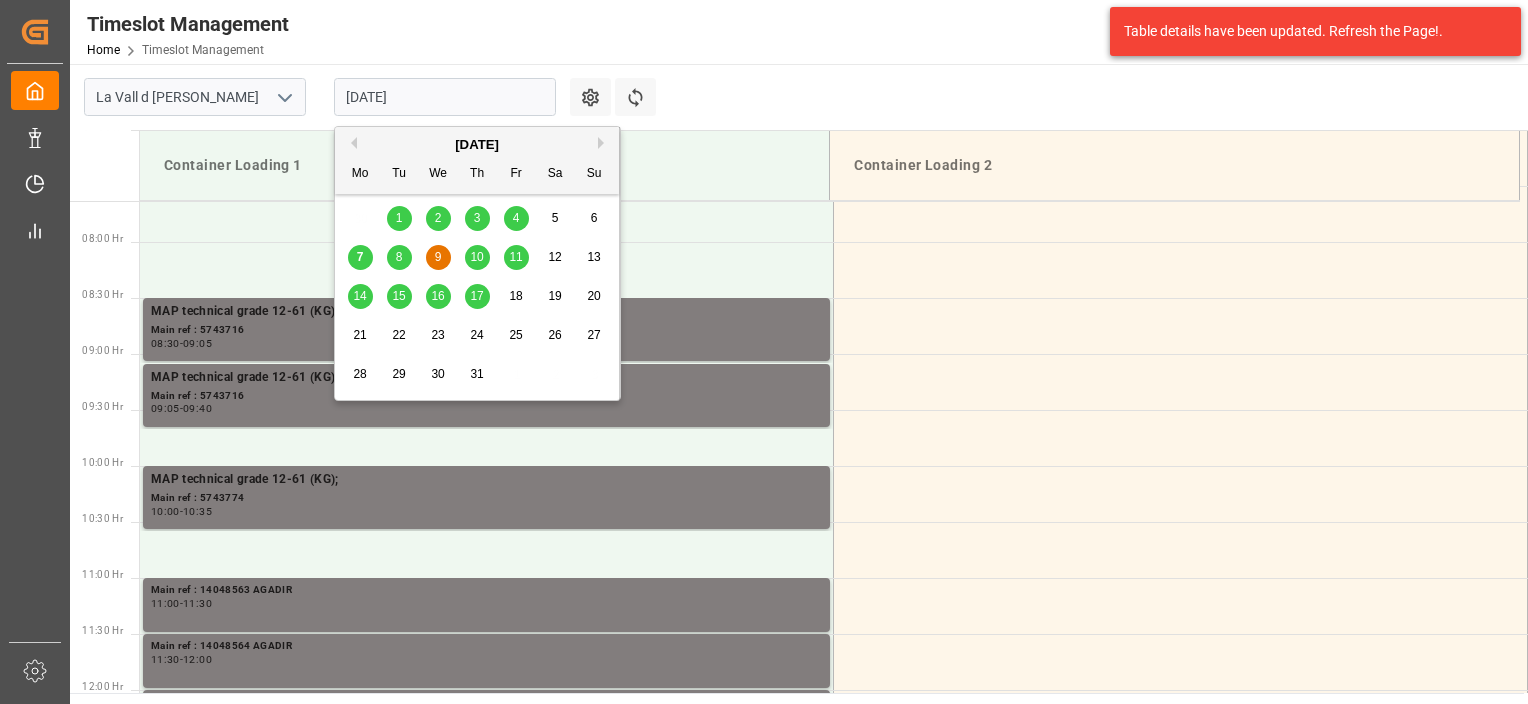 click on "7 8 9 10 11 12 13" at bounding box center [477, 257] 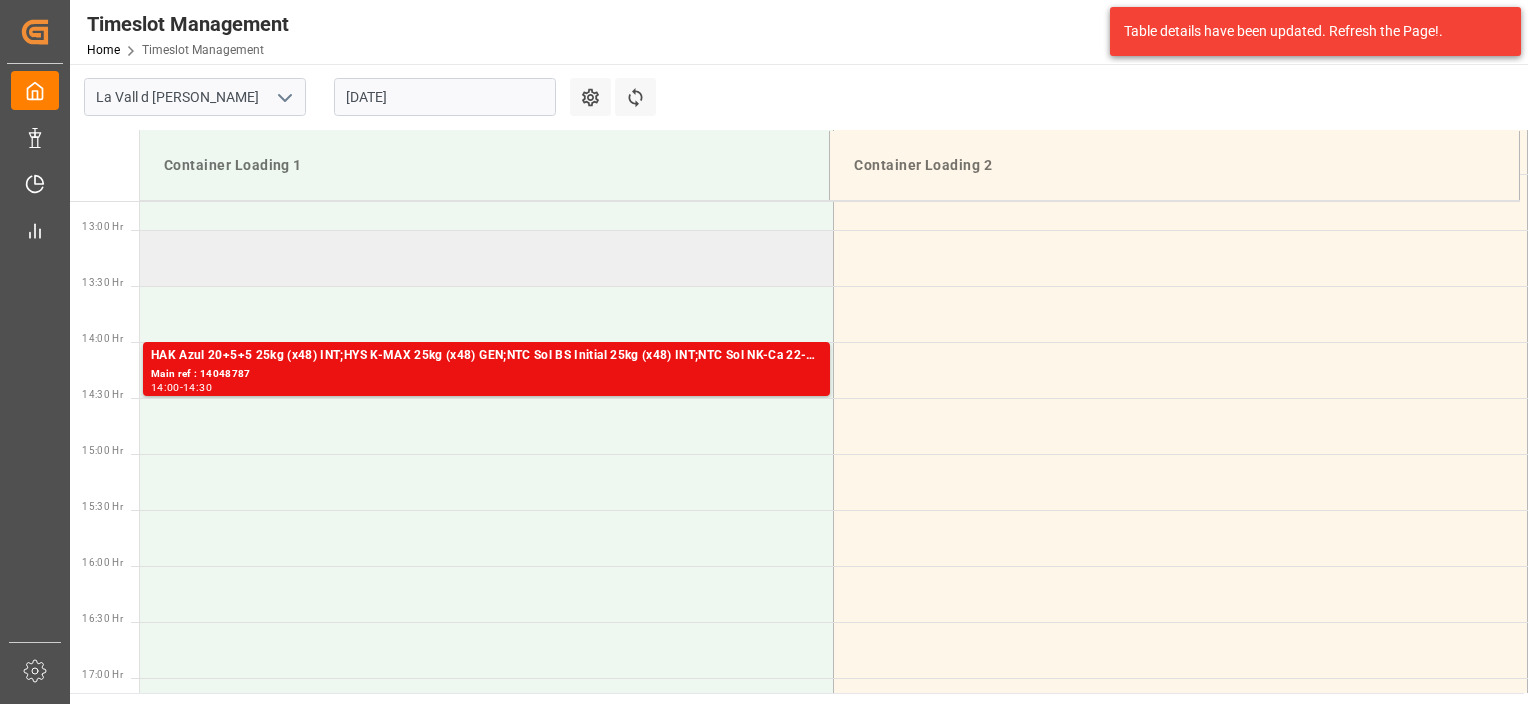 scroll, scrollTop: 1431, scrollLeft: 0, axis: vertical 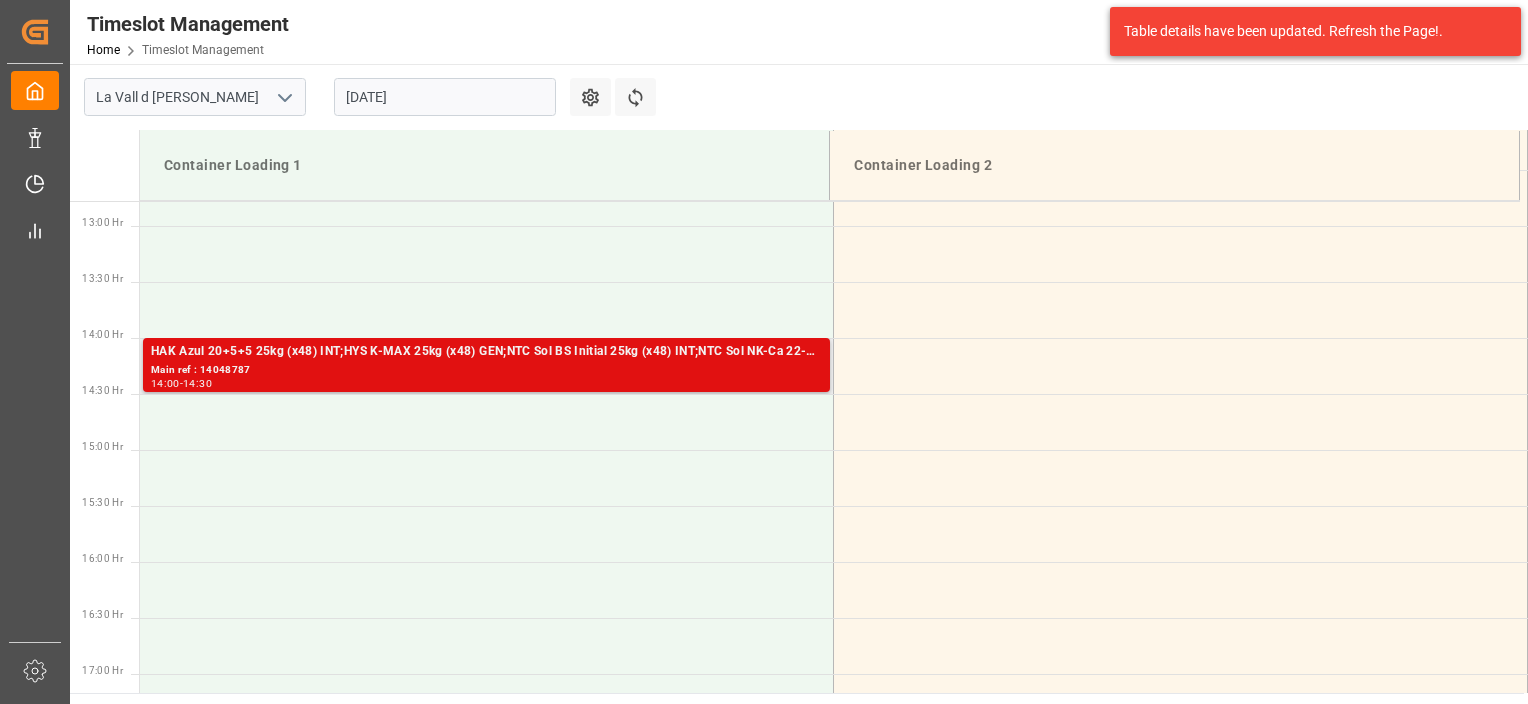 drag, startPoint x: 577, startPoint y: 395, endPoint x: 582, endPoint y: 377, distance: 18.681541 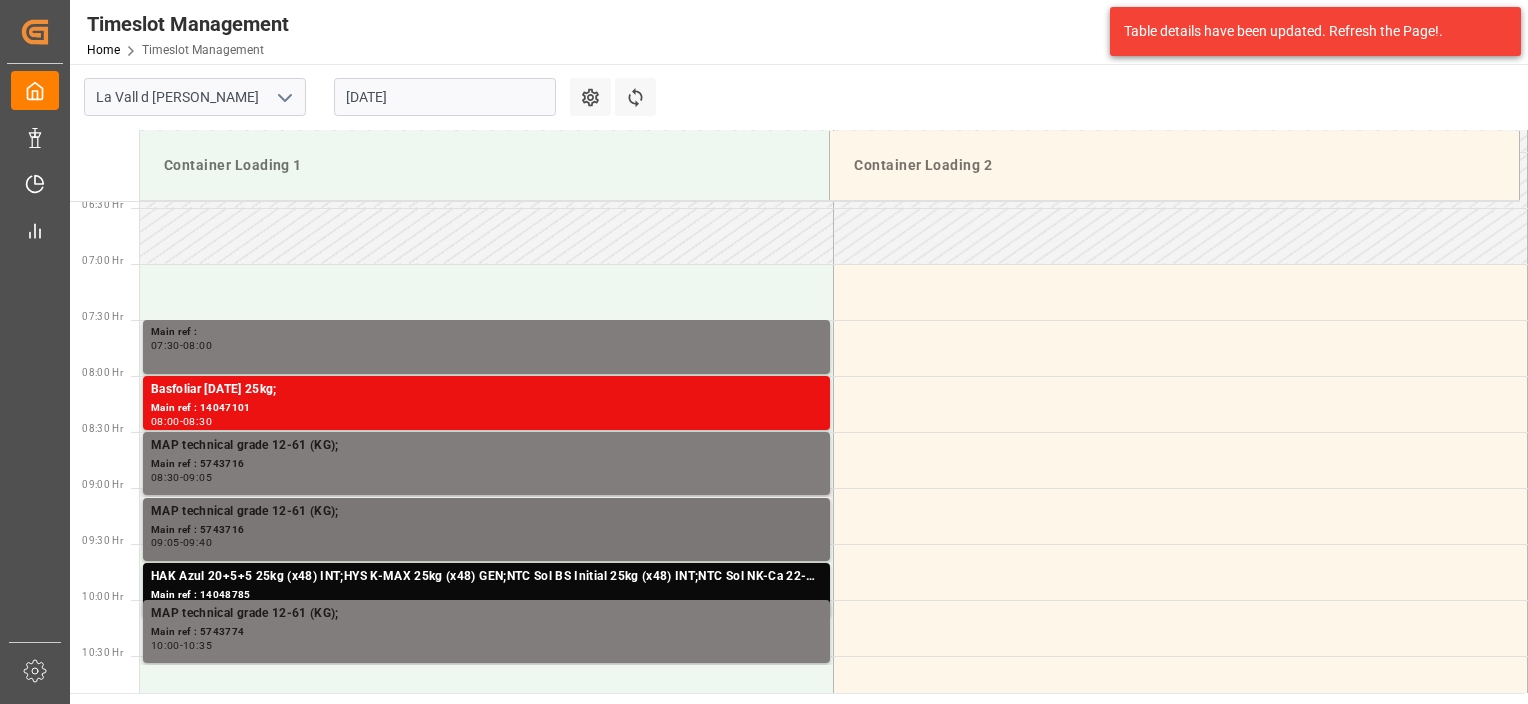 scroll, scrollTop: 720, scrollLeft: 0, axis: vertical 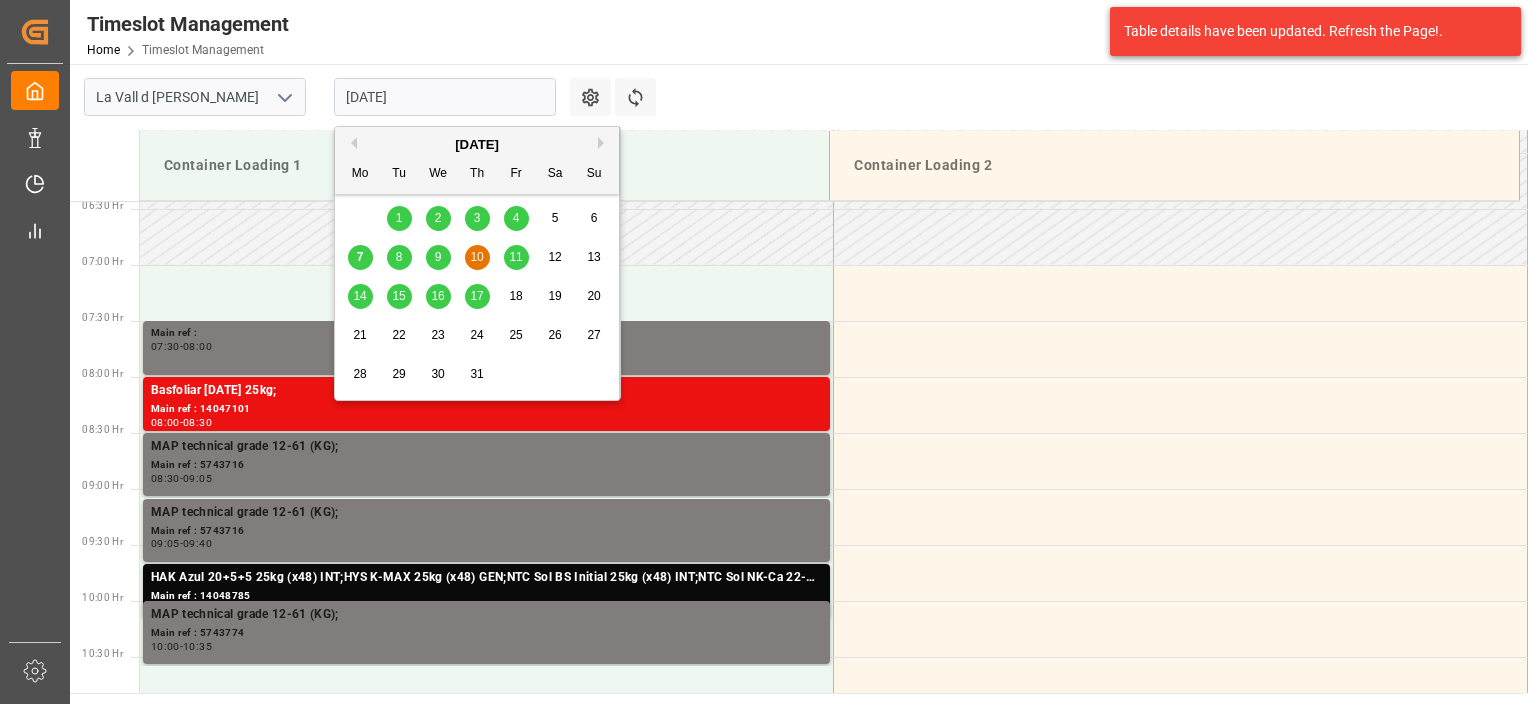 click on "[DATE]" at bounding box center (445, 97) 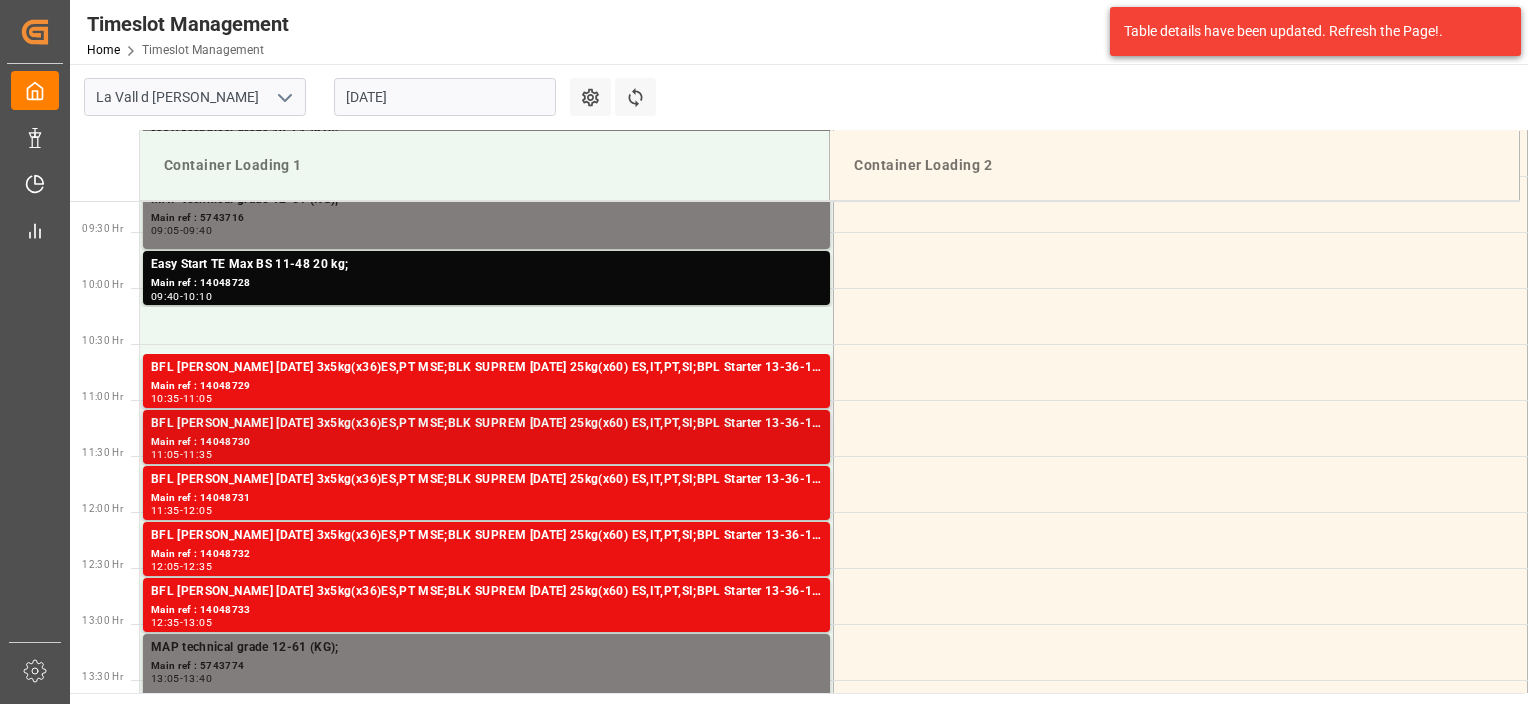 scroll, scrollTop: 1067, scrollLeft: 0, axis: vertical 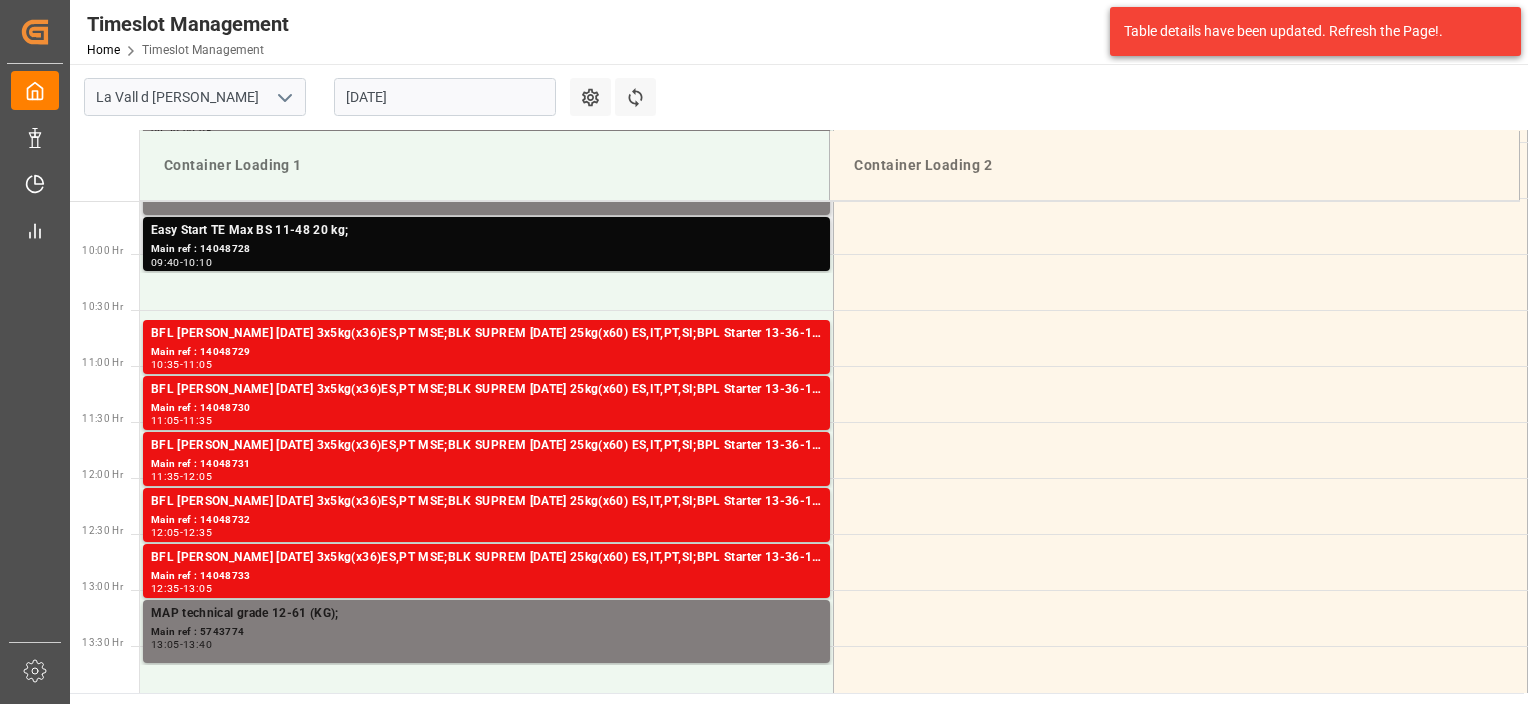 click on "Easy Start TE Max BS  11-48  20 kg;" at bounding box center [486, 231] 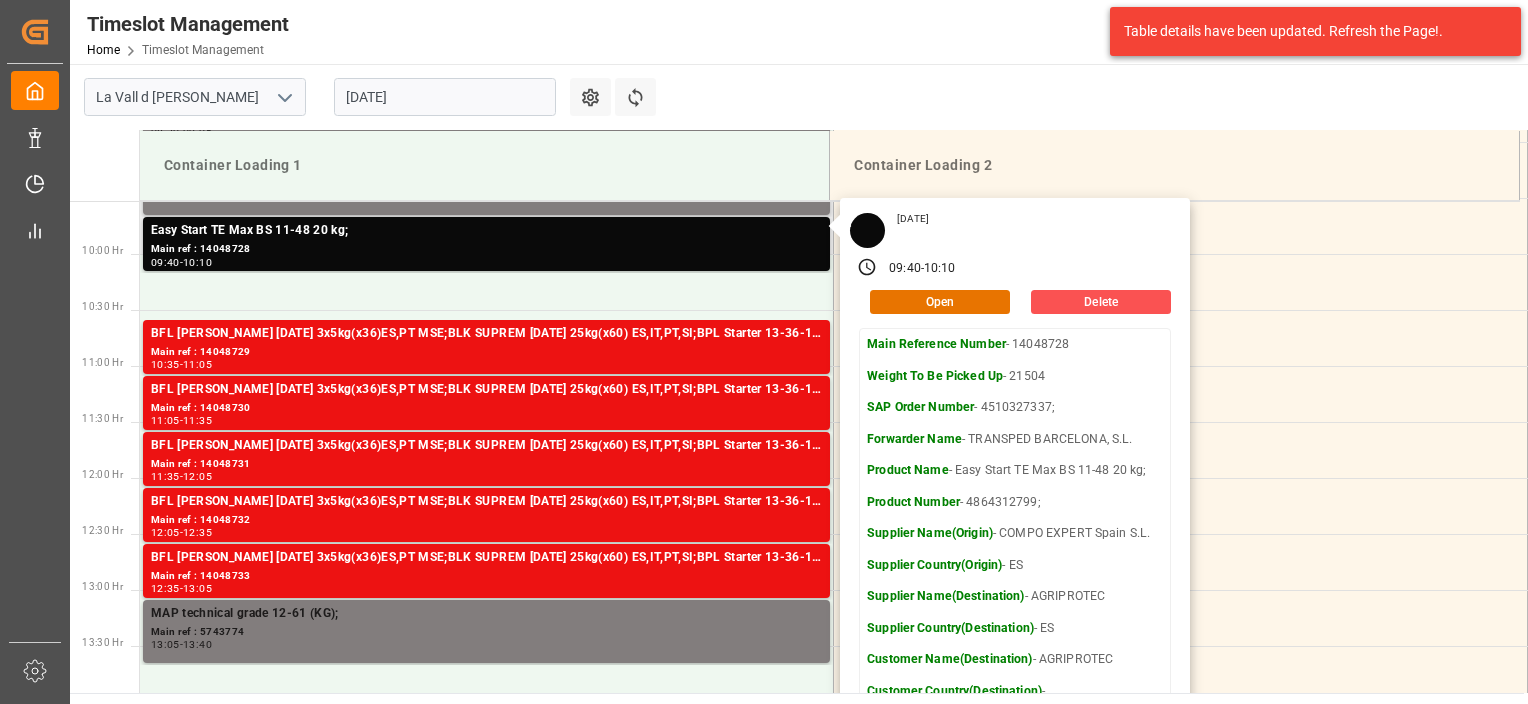 click on "Main Reference Number  - 14048728" at bounding box center [1015, 345] 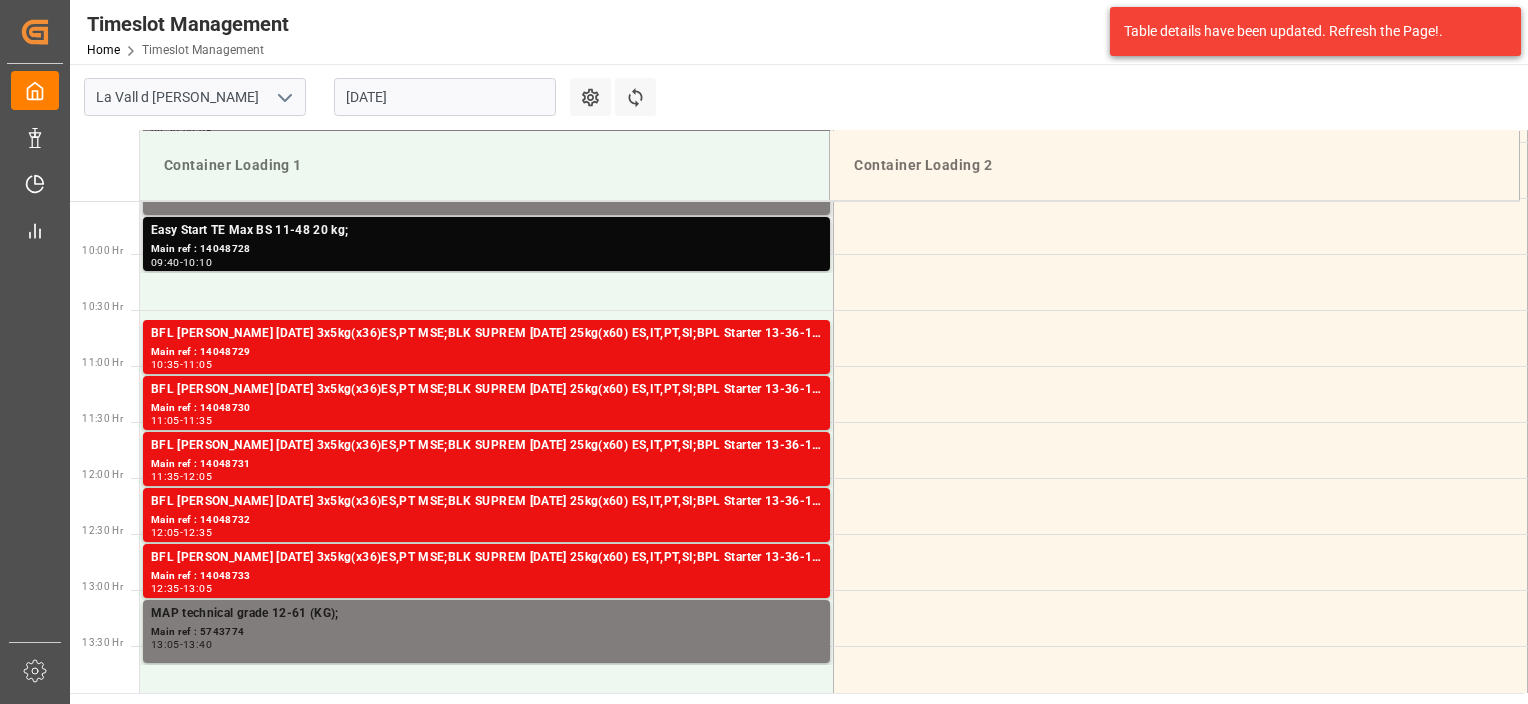 click on "Main ref : 14048728" at bounding box center (486, 249) 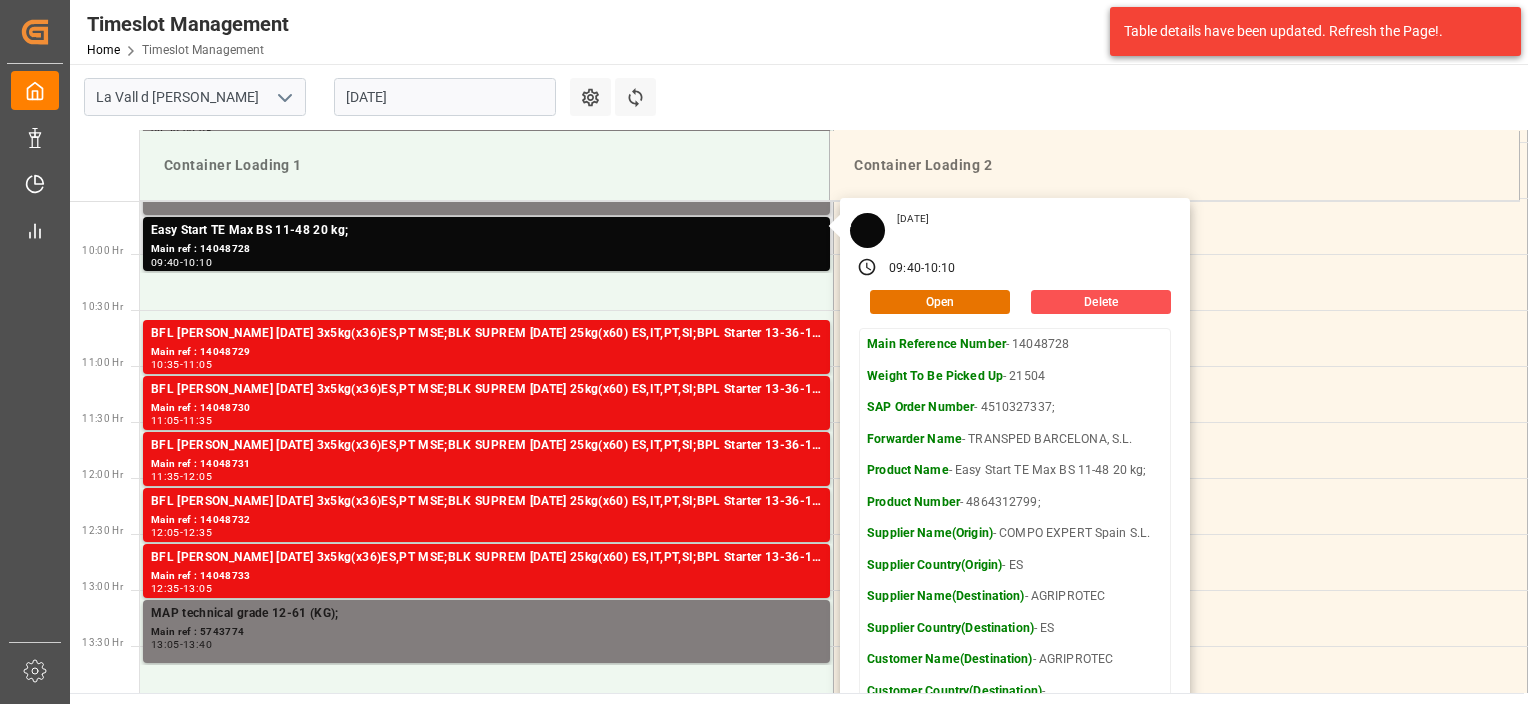 drag, startPoint x: 1068, startPoint y: 347, endPoint x: 1012, endPoint y: 347, distance: 56 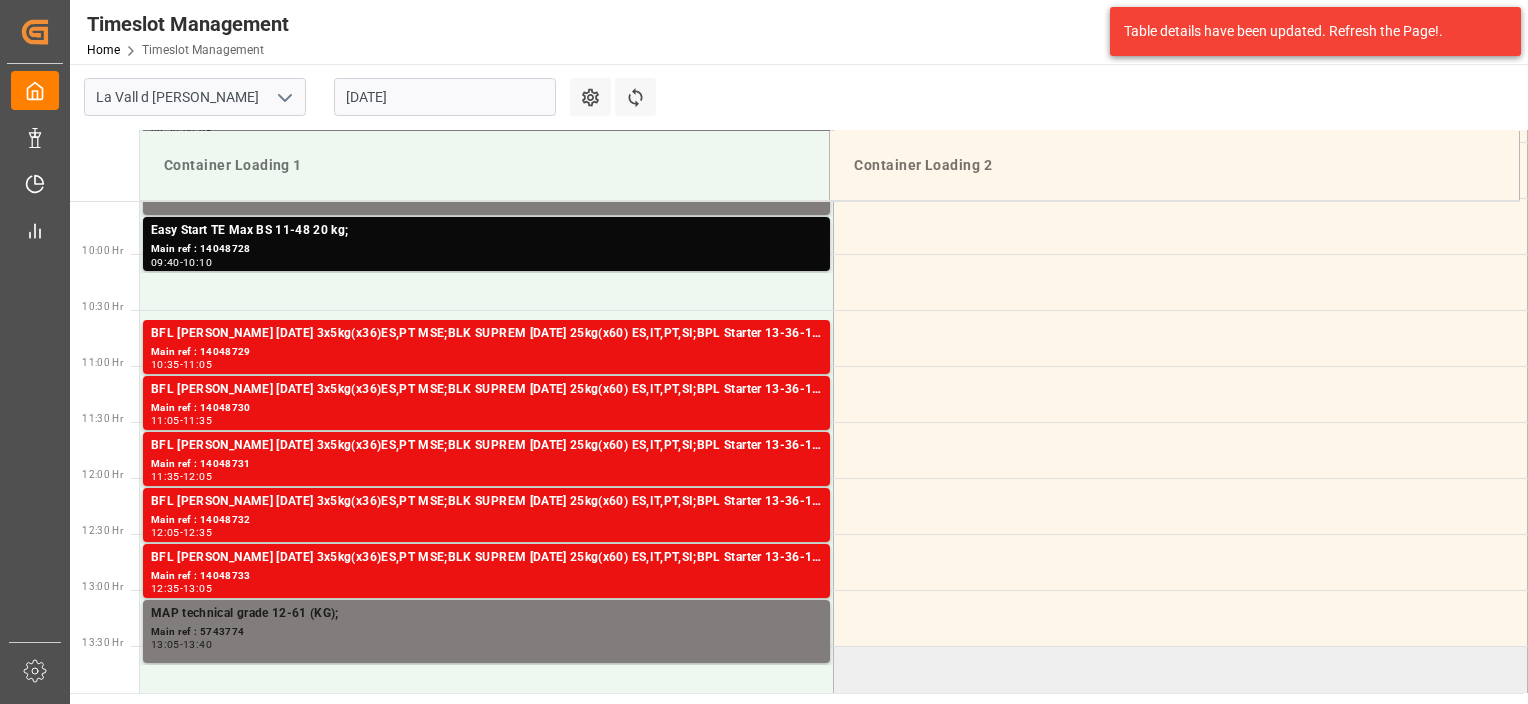 copy on "14048728" 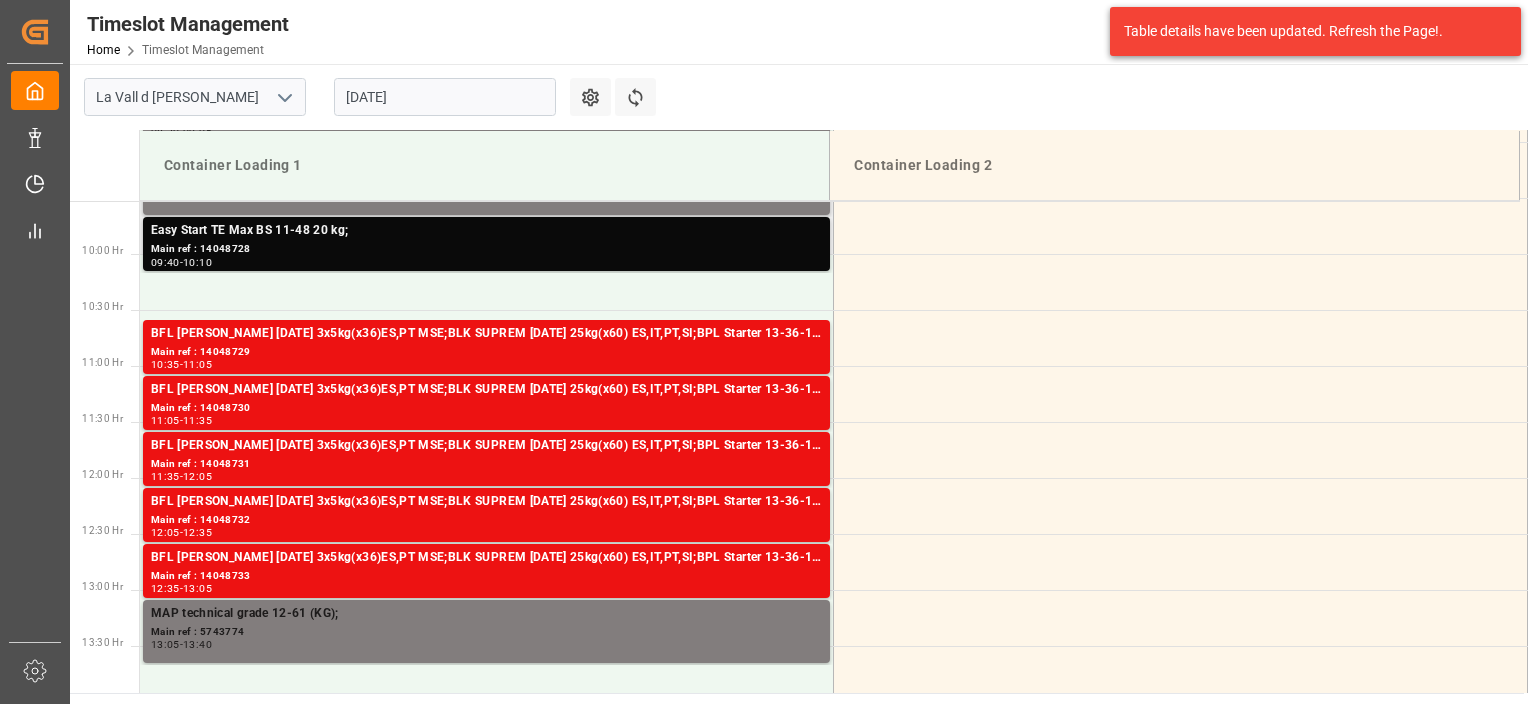 click on "09:40   -   10:10" at bounding box center (486, 263) 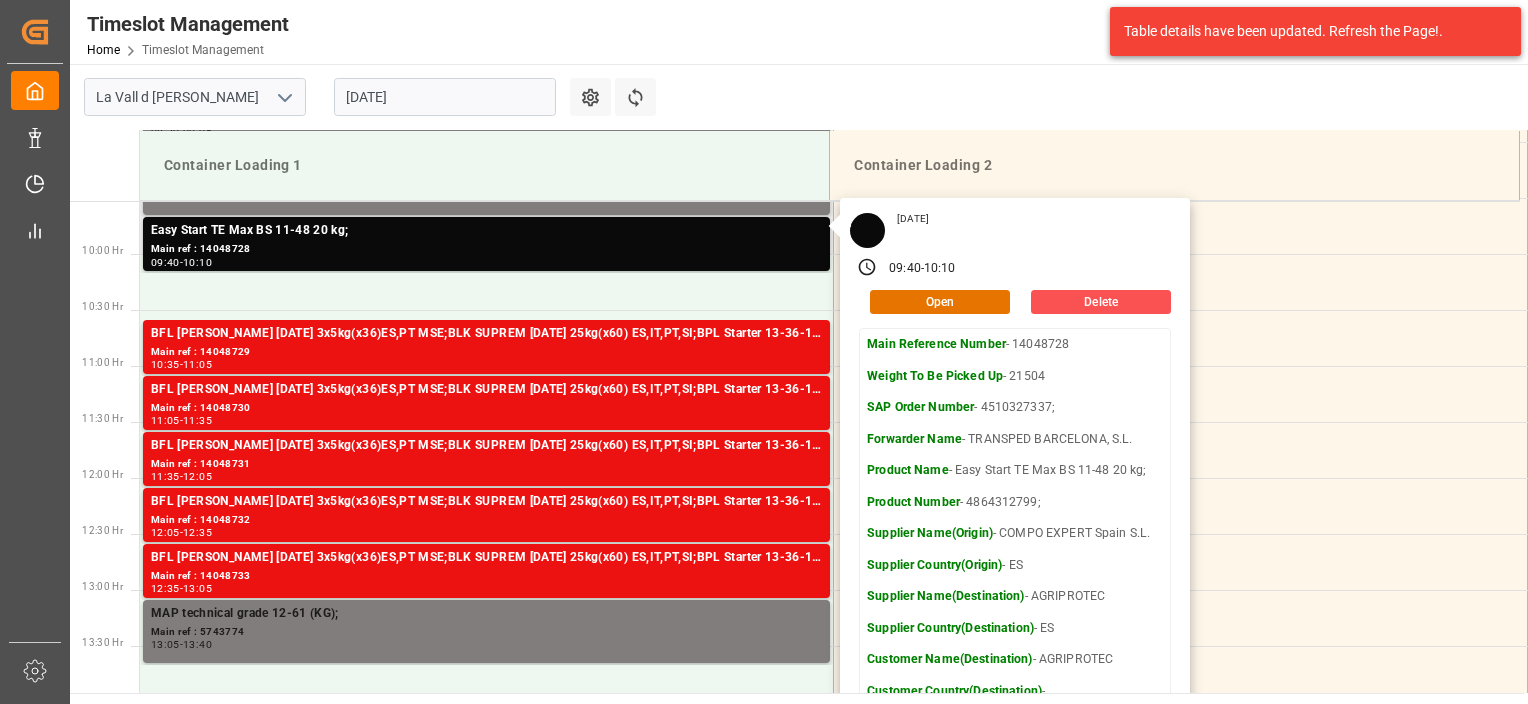copy on "14048728" 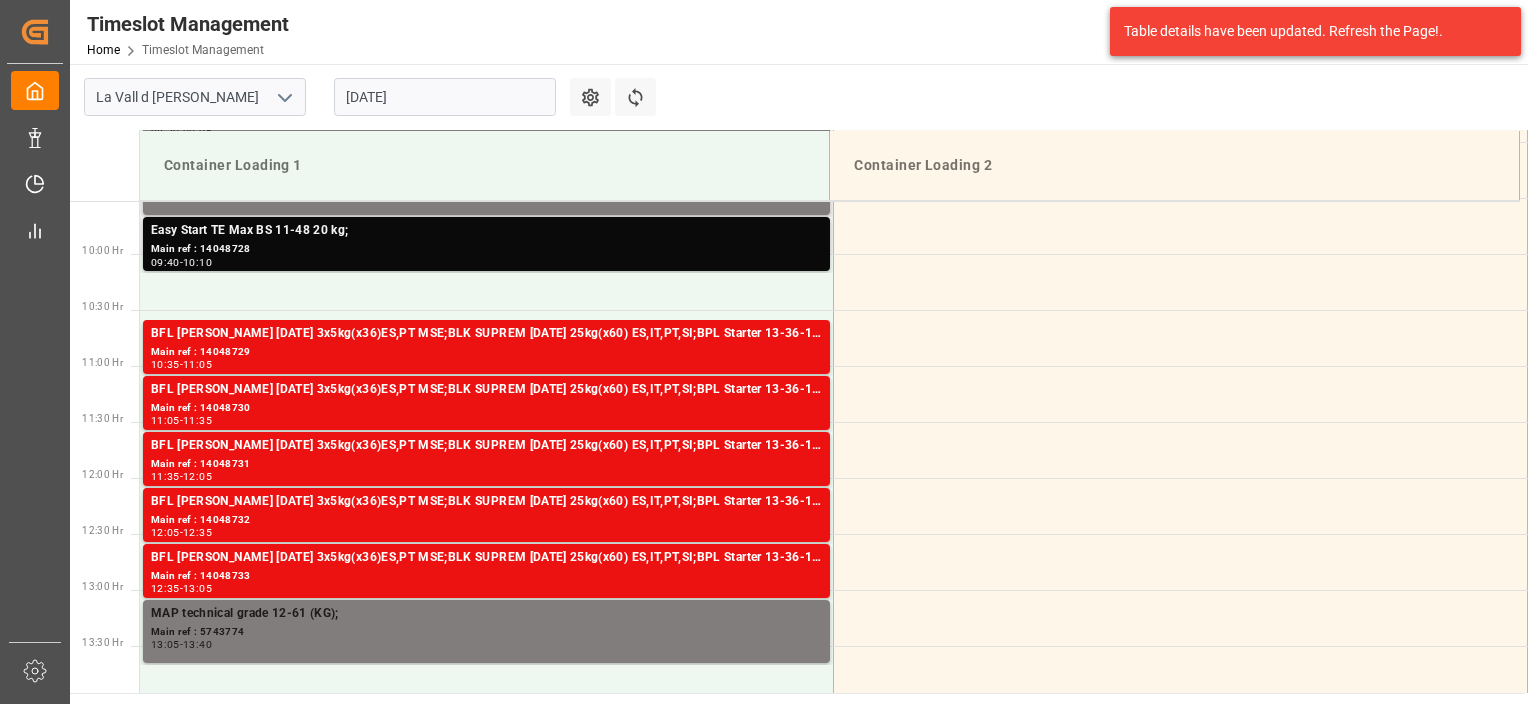 click on "Main ref : 14048728" at bounding box center (486, 249) 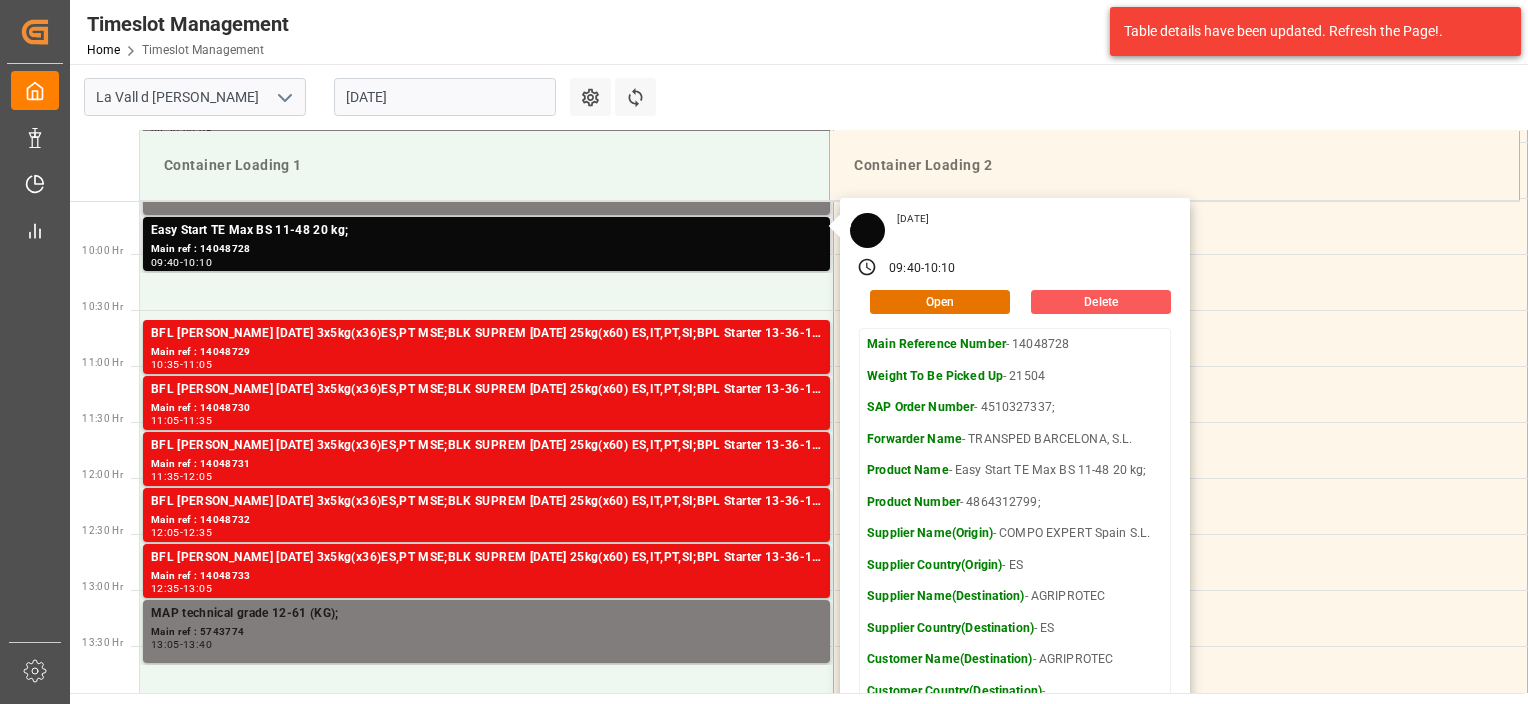 click on "Delete" at bounding box center (1101, 302) 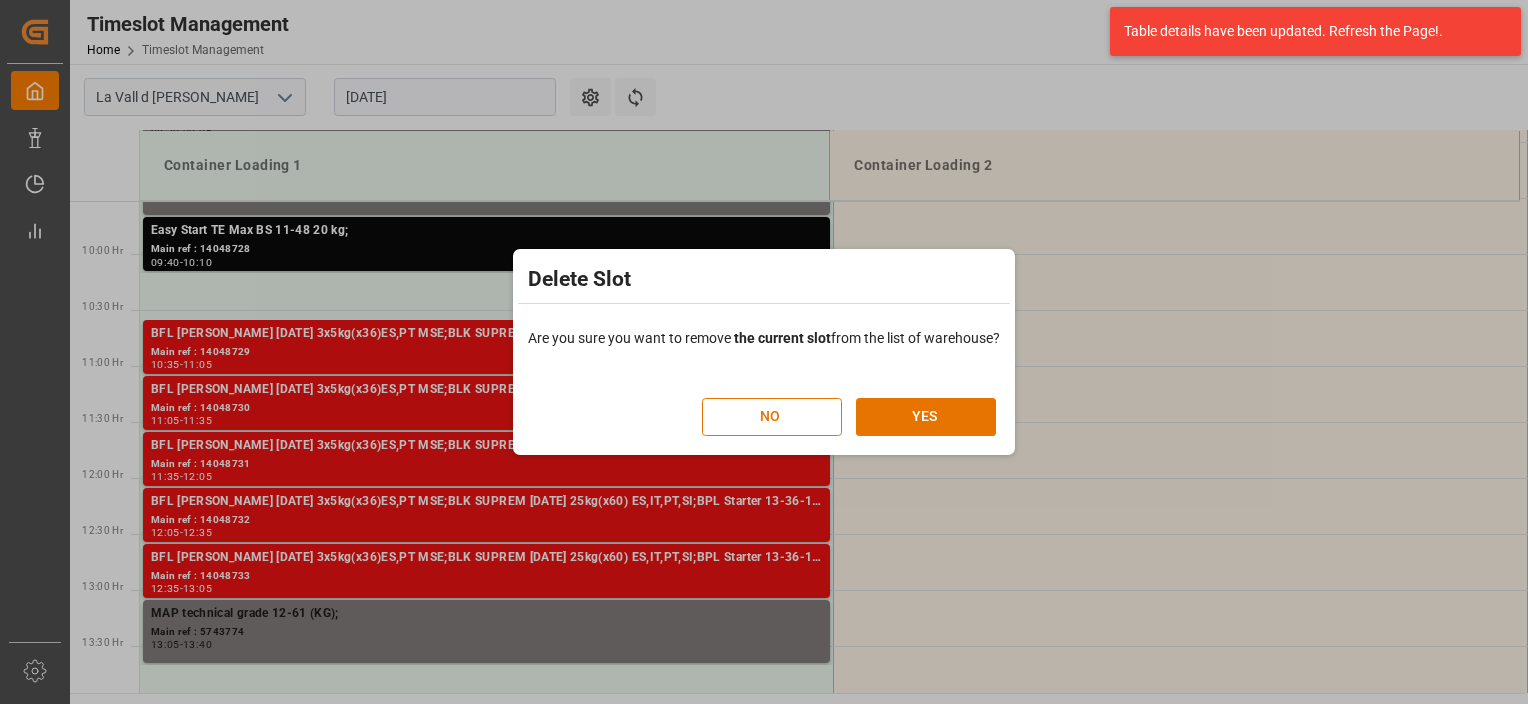 click on "NO YES" at bounding box center [849, 406] 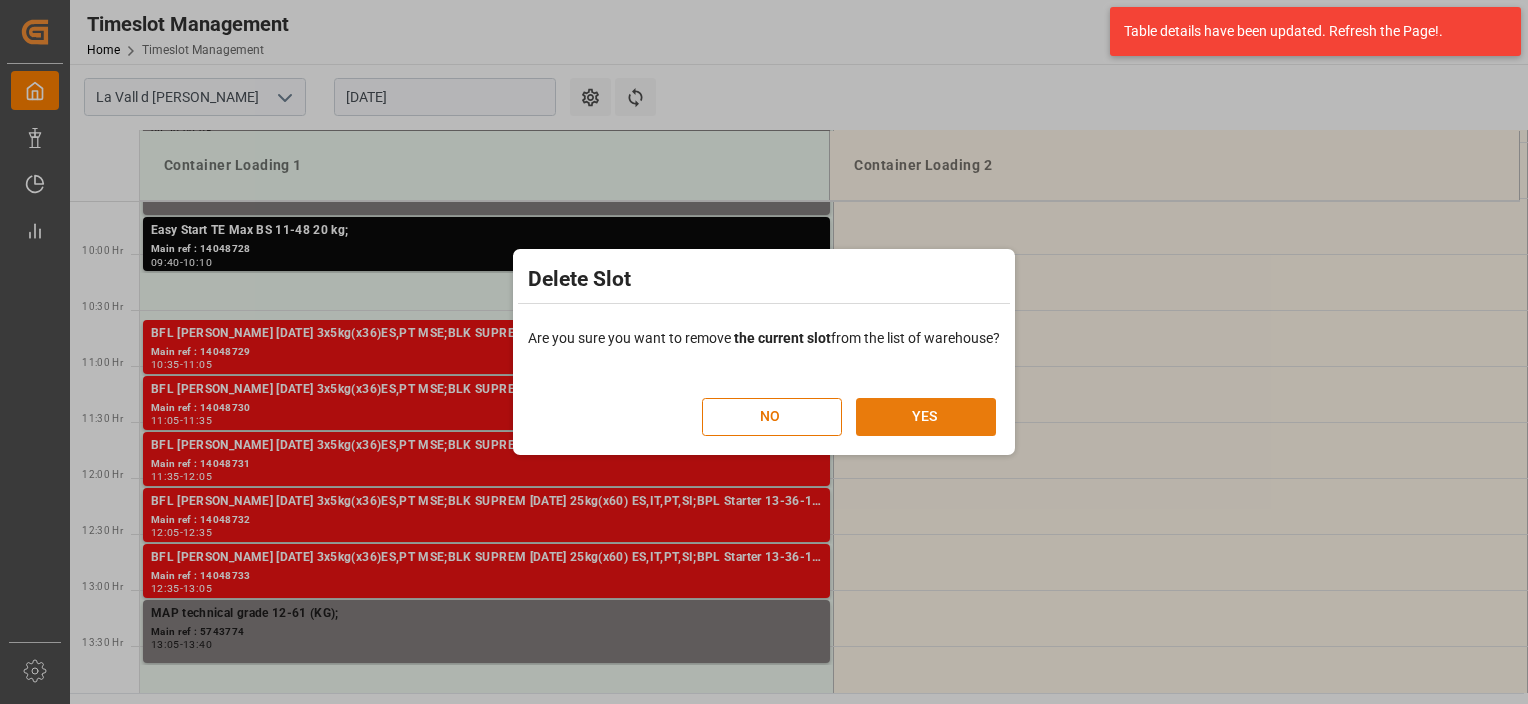 click on "YES" at bounding box center (926, 417) 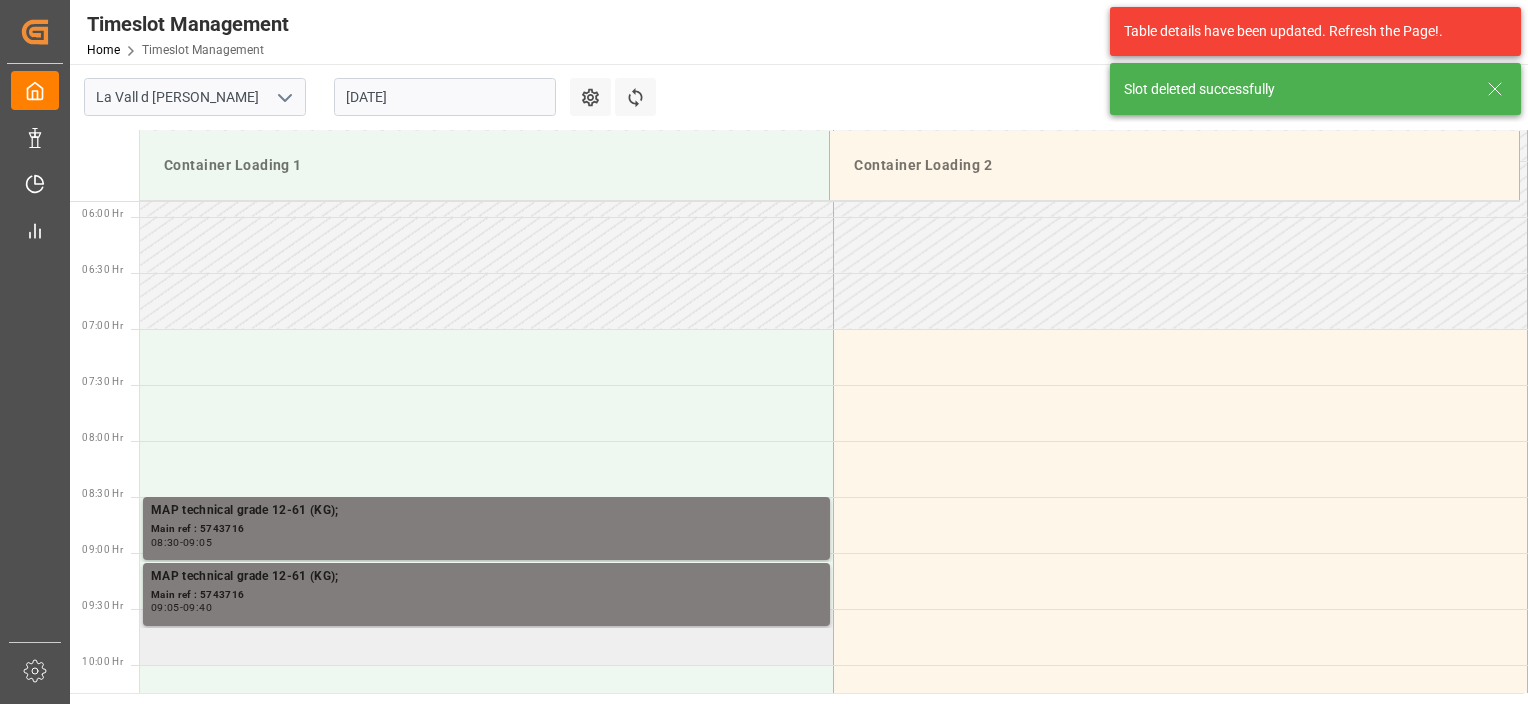 scroll, scrollTop: 995, scrollLeft: 0, axis: vertical 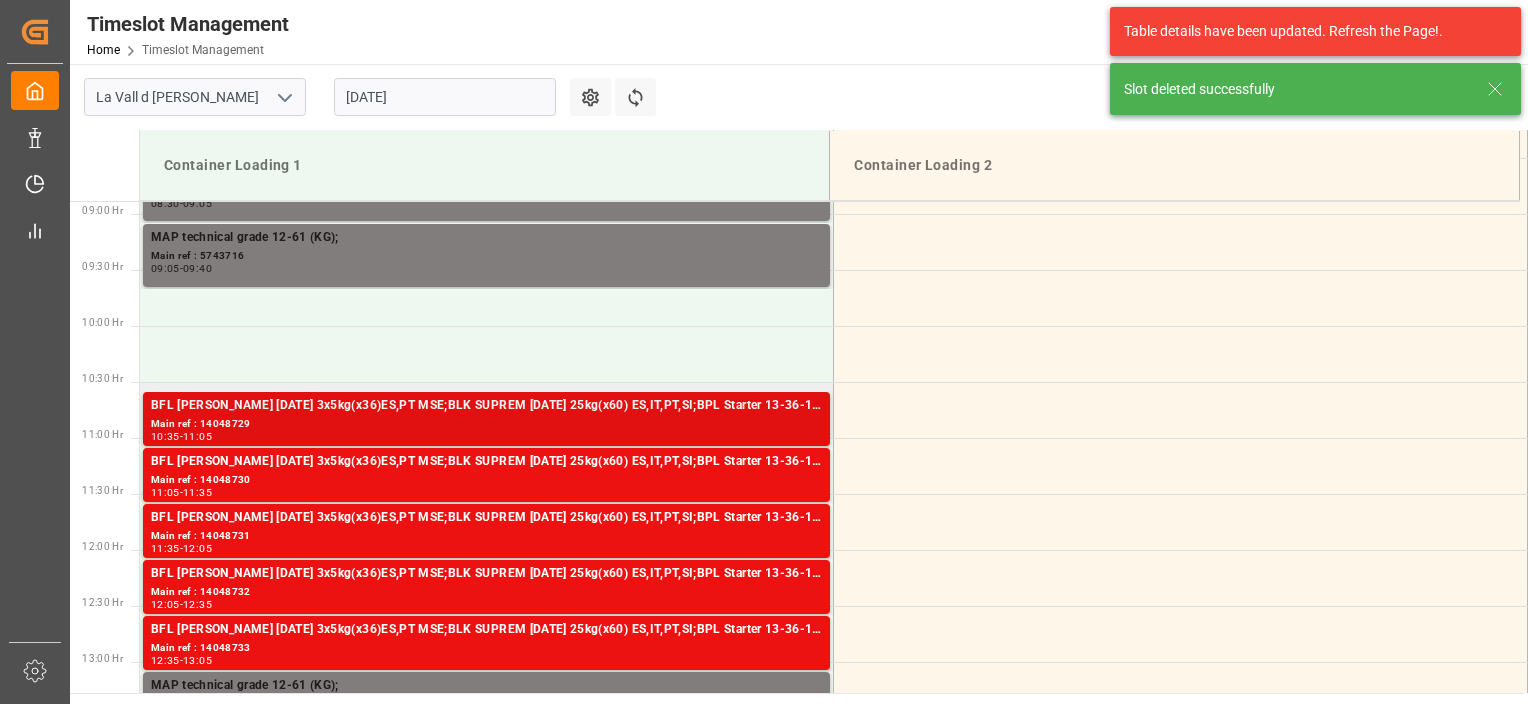click on "Main ref : 14048729" at bounding box center [486, 424] 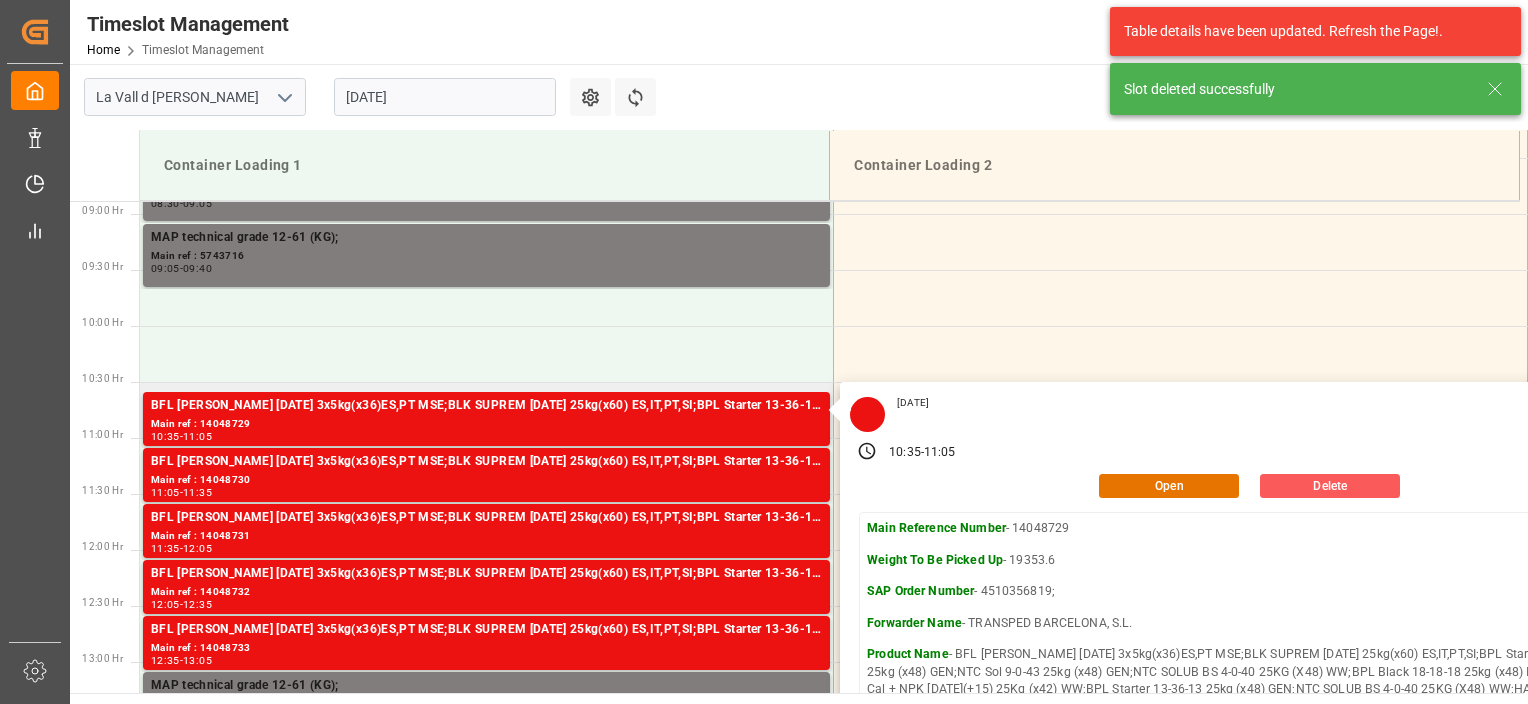 click on "Delete" at bounding box center [1330, 486] 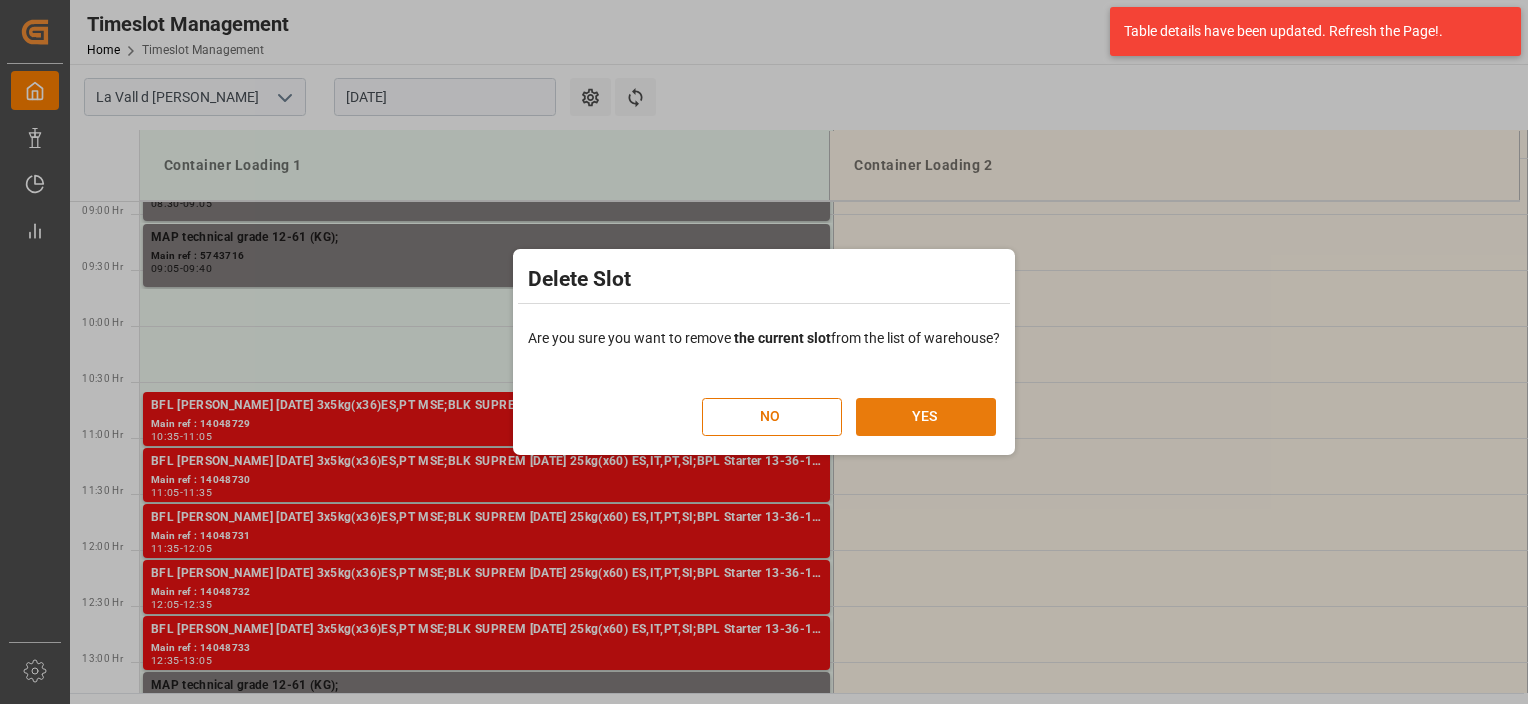 click on "YES" at bounding box center (926, 417) 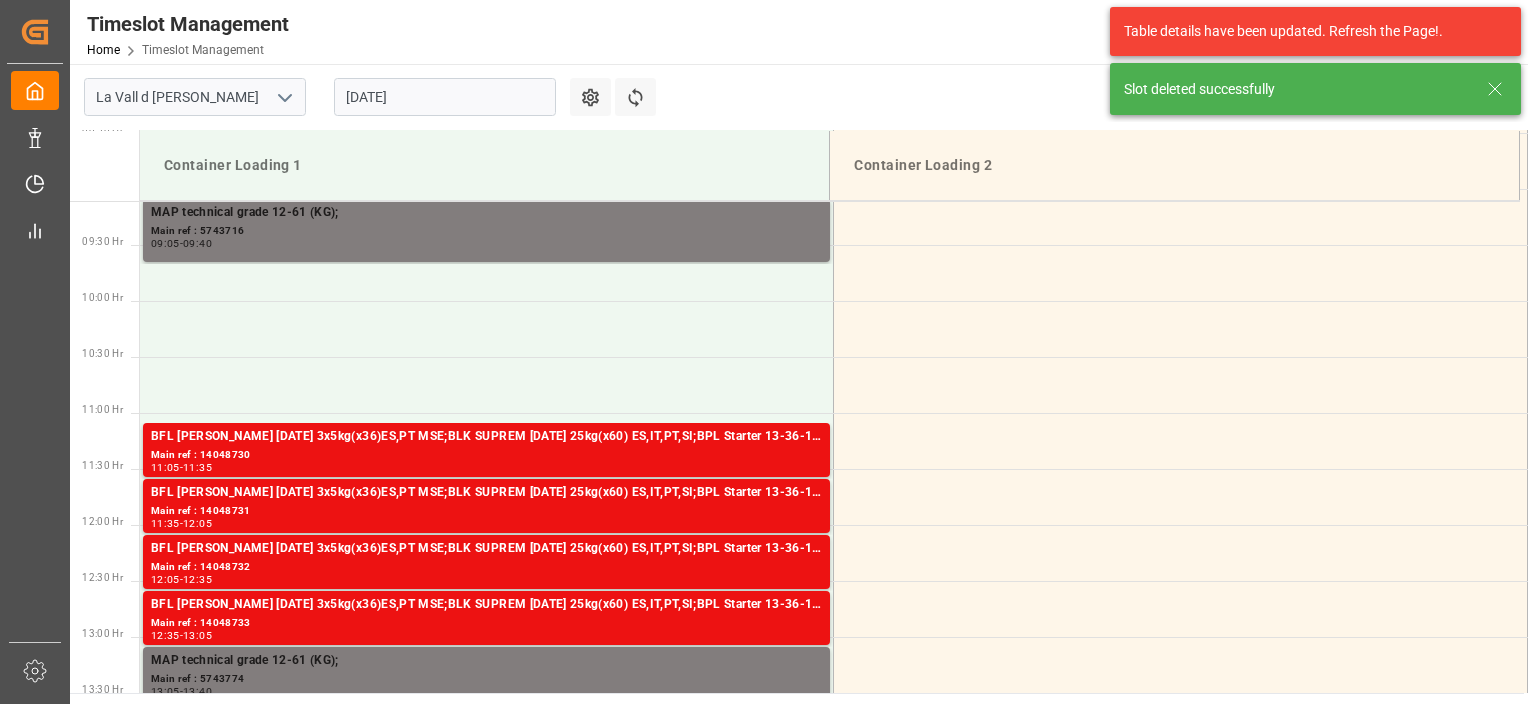 scroll, scrollTop: 1107, scrollLeft: 0, axis: vertical 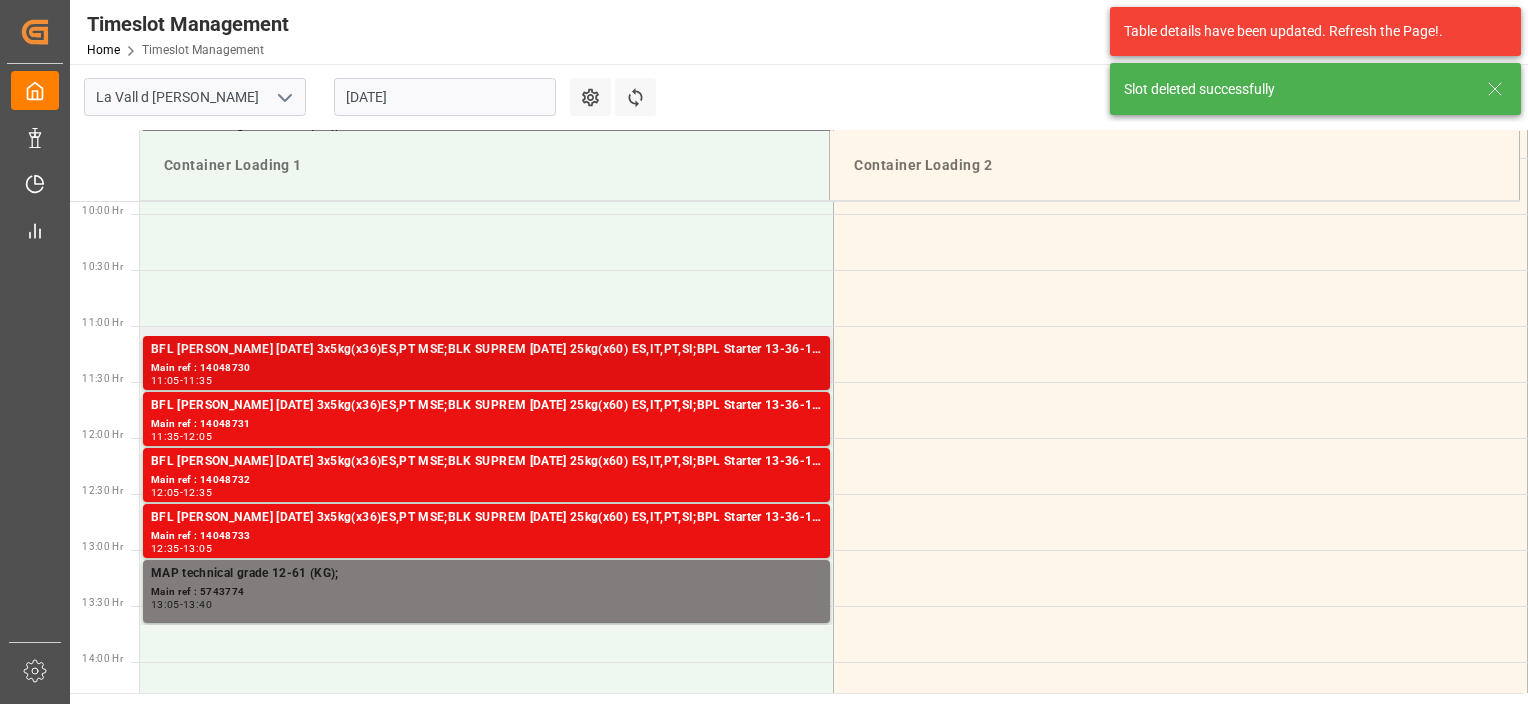 click on "11:05   -   11:35" at bounding box center (486, 381) 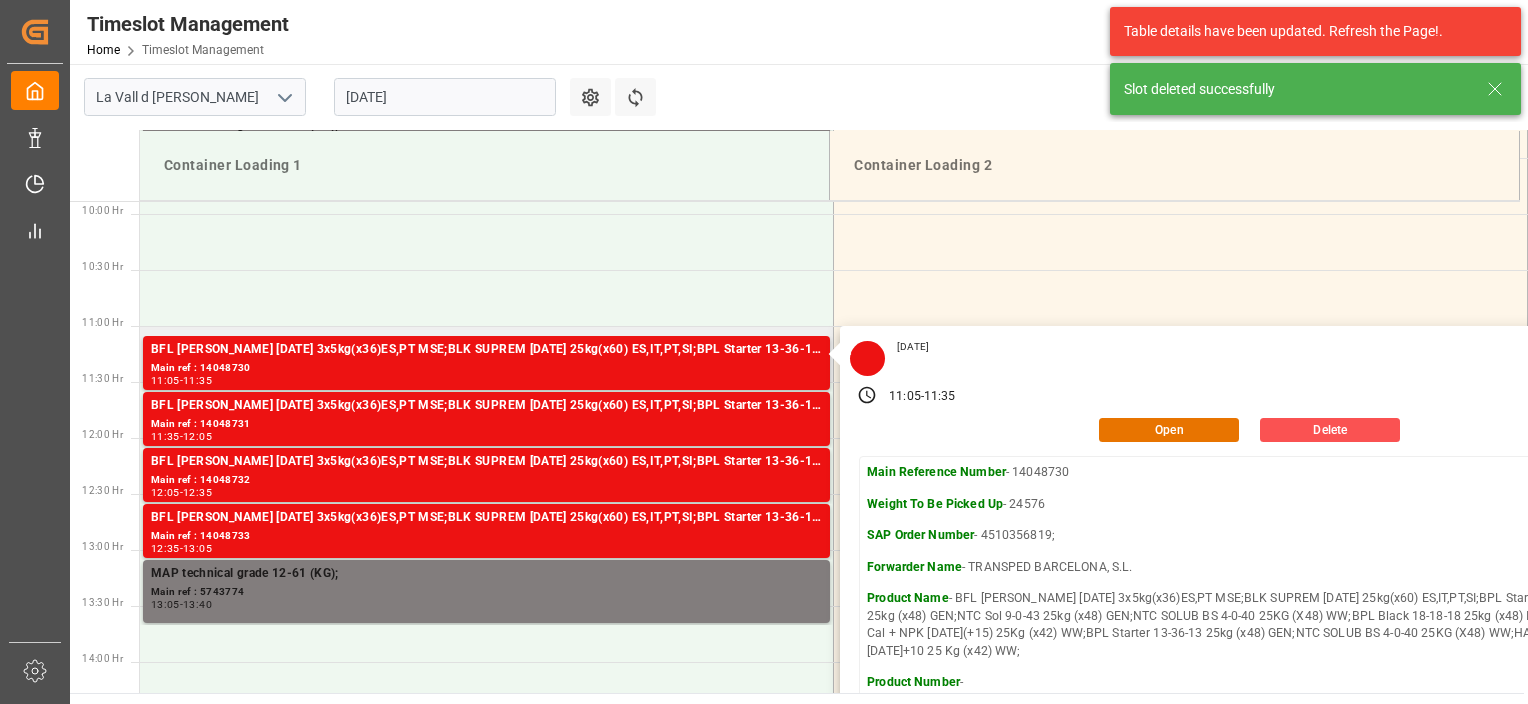 click on "[DATE] 11:05   -   11:35 Open Delete Main Reference Number  - 14048730
Weight To Be Picked Up  - 24576
SAP Order Number  - 4510356819;
Forwarder Name  - TRANSPED [GEOGRAPHIC_DATA], S.L.
Product Name  - BFL [PERSON_NAME] [DATE] 3x5kg(x36)ES,PT MSE;BLK SUPREM [DATE] 25kg(x60) ES,IT,PT,SI;BPL Starter 13-36-13 25kg (x48) GEN;NTC Sol 9-0-43 25kg (x48) GEN;NTC SOLUB BS 4-0-40 25KG (X48) WW;BPL Black 18-18-18 25kg (x48) INT MSE;HAK Cal + NPK [DATE](+15) 25Kg (x42) WW;BPL Starter 13-36-13 25kg (x48) GEN;NTC SOLUB BS 4-0-40 25KG (X48) WW;HAK Cal + K [DATE]+10 25 Kg (x42) WW;
Product Number  - 4218702208;4313502004;4403702899;2273504000;4219002011;4404402899;2475212011;4219002011;4218702208;2475112011;
Supplier Name(Origin)  - COMPO EXPERT [GEOGRAPHIC_DATA] S.L.
Supplier Country(Origin)  - ES
Supplier Name(Destination)  - AGRIPROTEC
Supplier Country(Destination)  - ES
Customer Name(Destination)  - AGRIPROTEC
Customer Country(Destination)  - [GEOGRAPHIC_DATA]" at bounding box center (1239, 635) 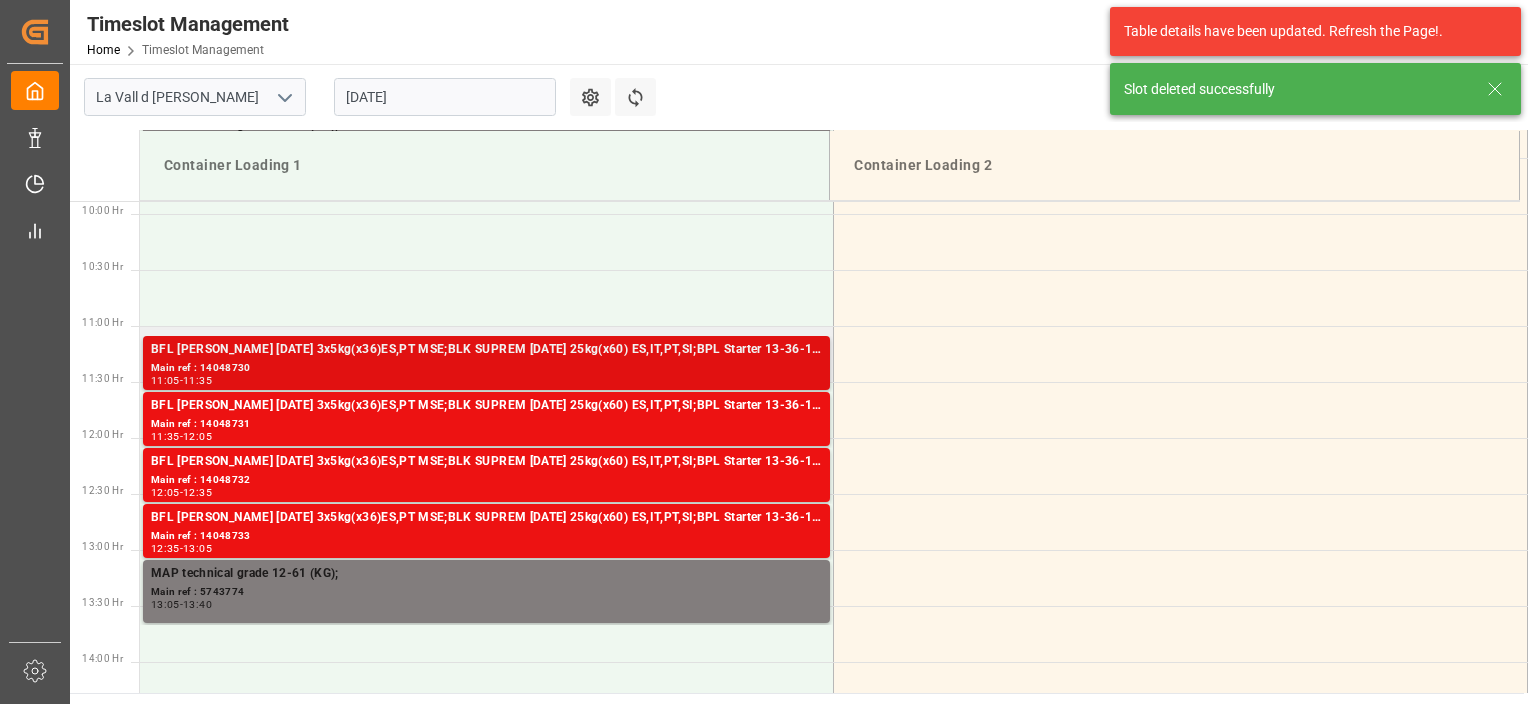 click on "Main ref : 14048730" at bounding box center [486, 368] 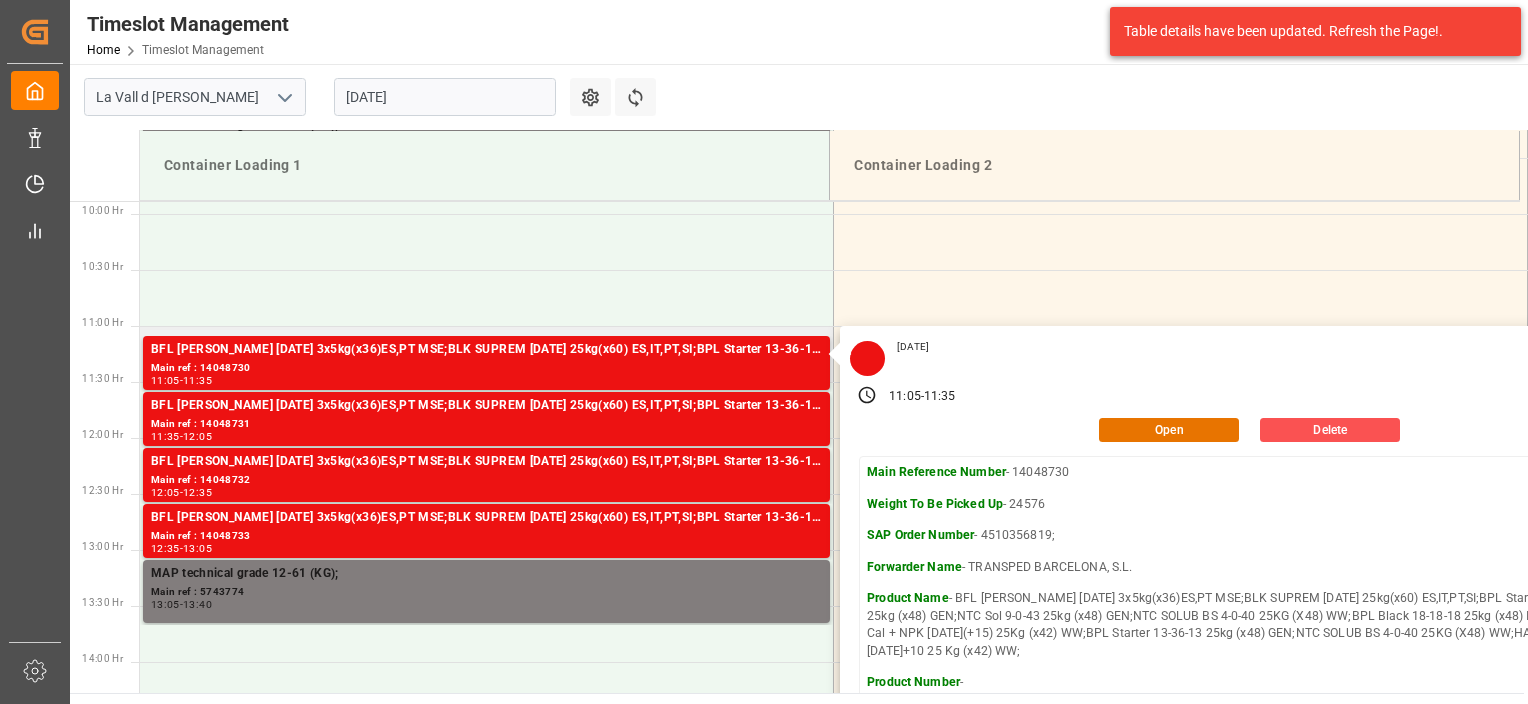 click on "[DATE] 11:05   -   11:35 Open Delete Main Reference Number  - 14048730
Weight To Be Picked Up  - 24576
SAP Order Number  - 4510356819;
Forwarder Name  - TRANSPED [GEOGRAPHIC_DATA], S.L.
Product Name  - BFL [PERSON_NAME] [DATE] 3x5kg(x36)ES,PT MSE;BLK SUPREM [DATE] 25kg(x60) ES,IT,PT,SI;BPL Starter 13-36-13 25kg (x48) GEN;NTC Sol 9-0-43 25kg (x48) GEN;NTC SOLUB BS 4-0-40 25KG (X48) WW;BPL Black 18-18-18 25kg (x48) INT MSE;HAK Cal + NPK [DATE](+15) 25Kg (x42) WW;BPL Starter 13-36-13 25kg (x48) GEN;NTC SOLUB BS 4-0-40 25KG (X48) WW;HAK Cal + K [DATE]+10 25 Kg (x42) WW;
Product Number  - 4218702208;4313502004;4403702899;2273504000;4219002011;4404402899;2475212011;4219002011;4218702208;2475112011;
Supplier Name(Origin)  - COMPO EXPERT [GEOGRAPHIC_DATA] S.L.
Supplier Country(Origin)  - ES
Supplier Name(Destination)  - AGRIPROTEC
Supplier Country(Destination)  - ES
Customer Name(Destination)  - AGRIPROTEC
Customer Country(Destination)  - [GEOGRAPHIC_DATA]" at bounding box center [1239, 635] 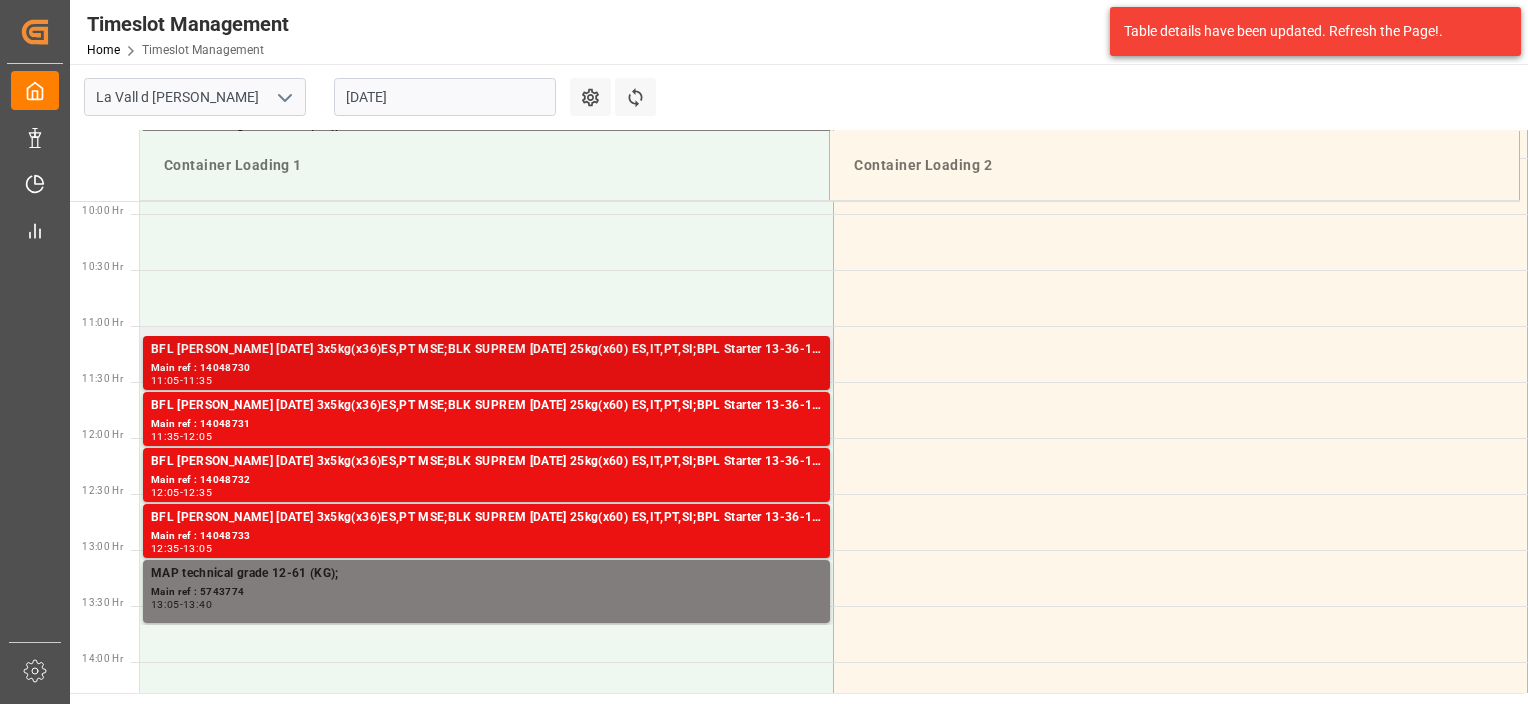 click on "BFL [PERSON_NAME] [DATE] 3x5kg(x36)ES,PT MSE;BLK SUPREM [DATE] 25kg(x60) ES,IT,PT,SI;BPL Starter 13-36-13 25kg (x48) GEN;NTC Sol 9-0-43 25kg (x48) GEN;NTC SOLUB BS 4-0-40 25KG (X48) WW;BPL Black 18-18-18 25kg (x48) INT MSE;HAK Cal + NPK [DATE](+15) 25Kg (x42) WW;BPL Starter 13-36-13 25kg (x48) GEN;NTC SOLUB BS 4-0-40 25KG (X48) WW;HAK Cal + K [DATE]+10 25 Kg (x42) WW; Main ref : 14048730 11:05   -   11:35" at bounding box center [486, 363] 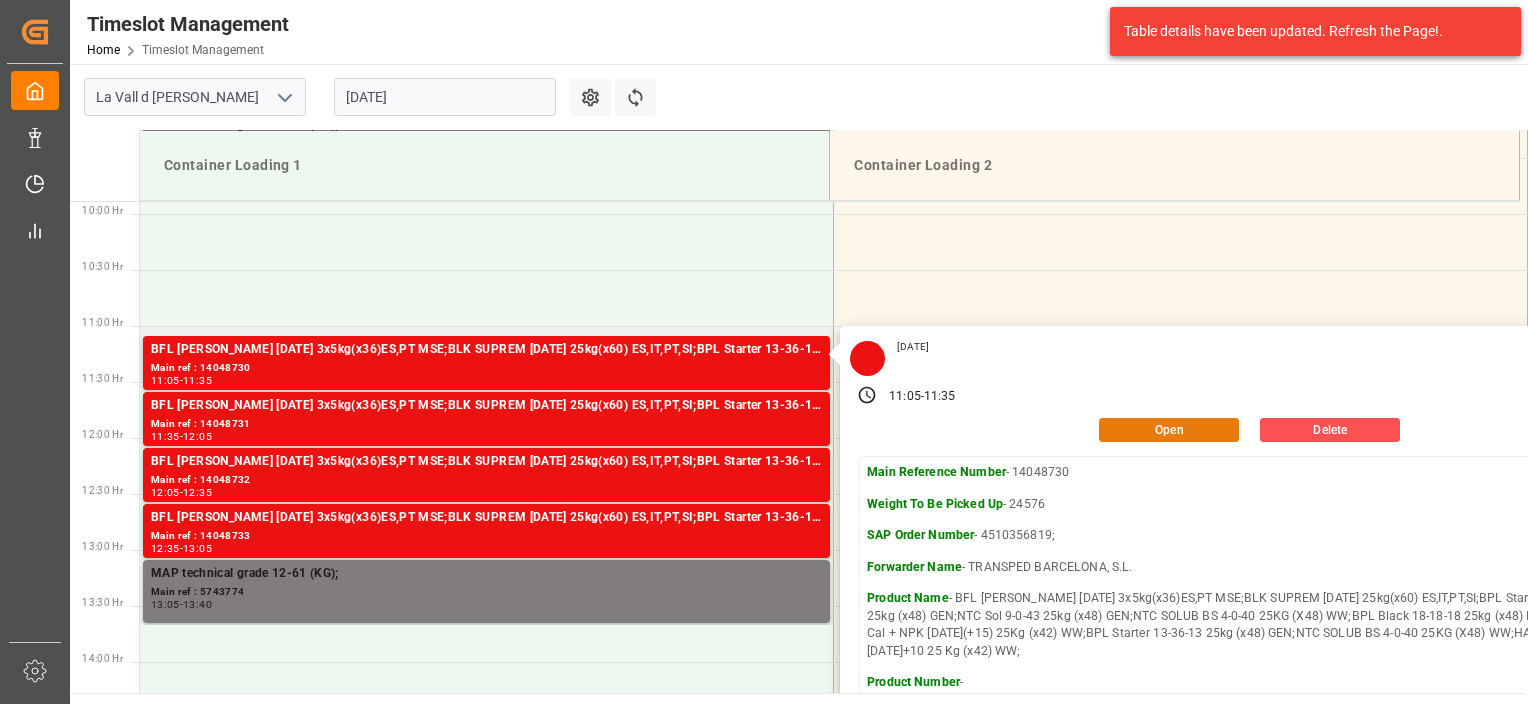 click on "Open" at bounding box center (1169, 430) 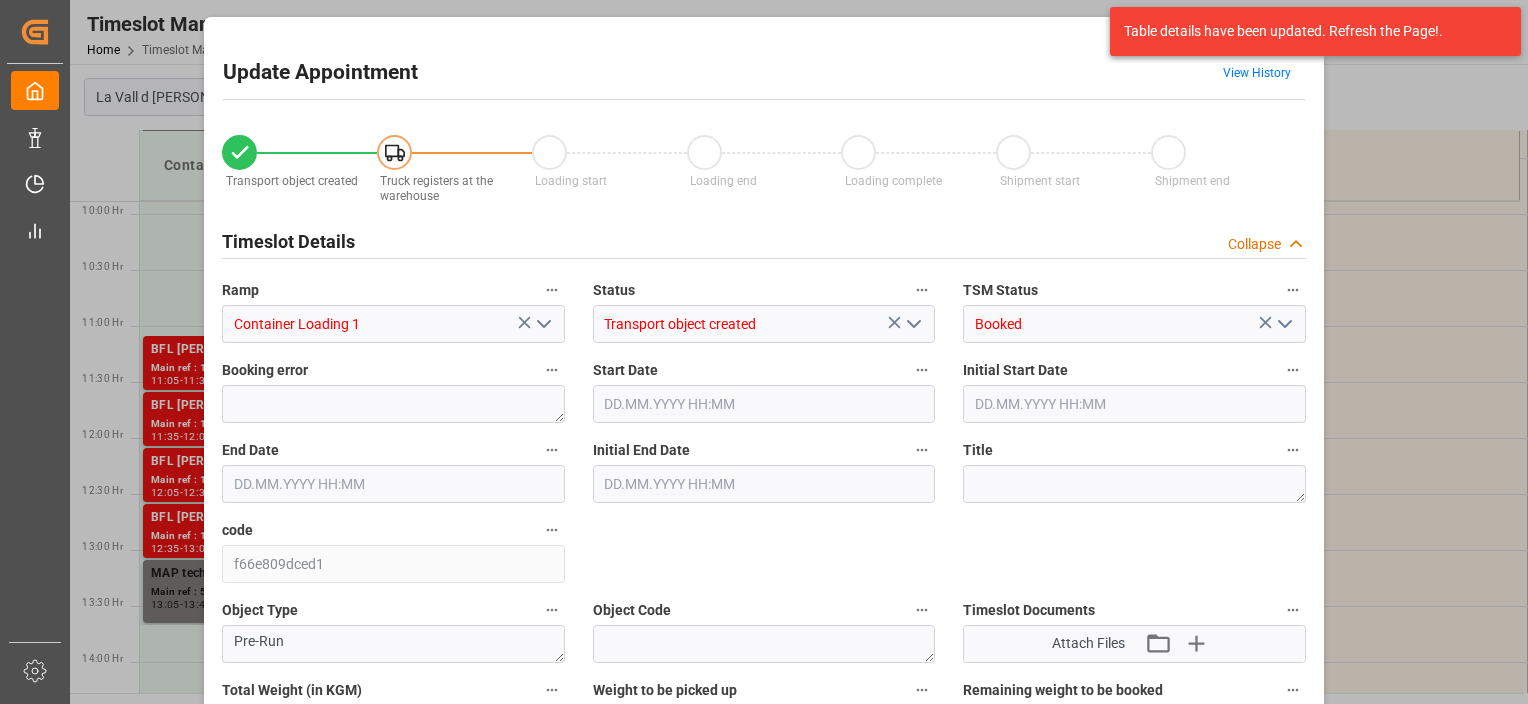 type on "205250.88" 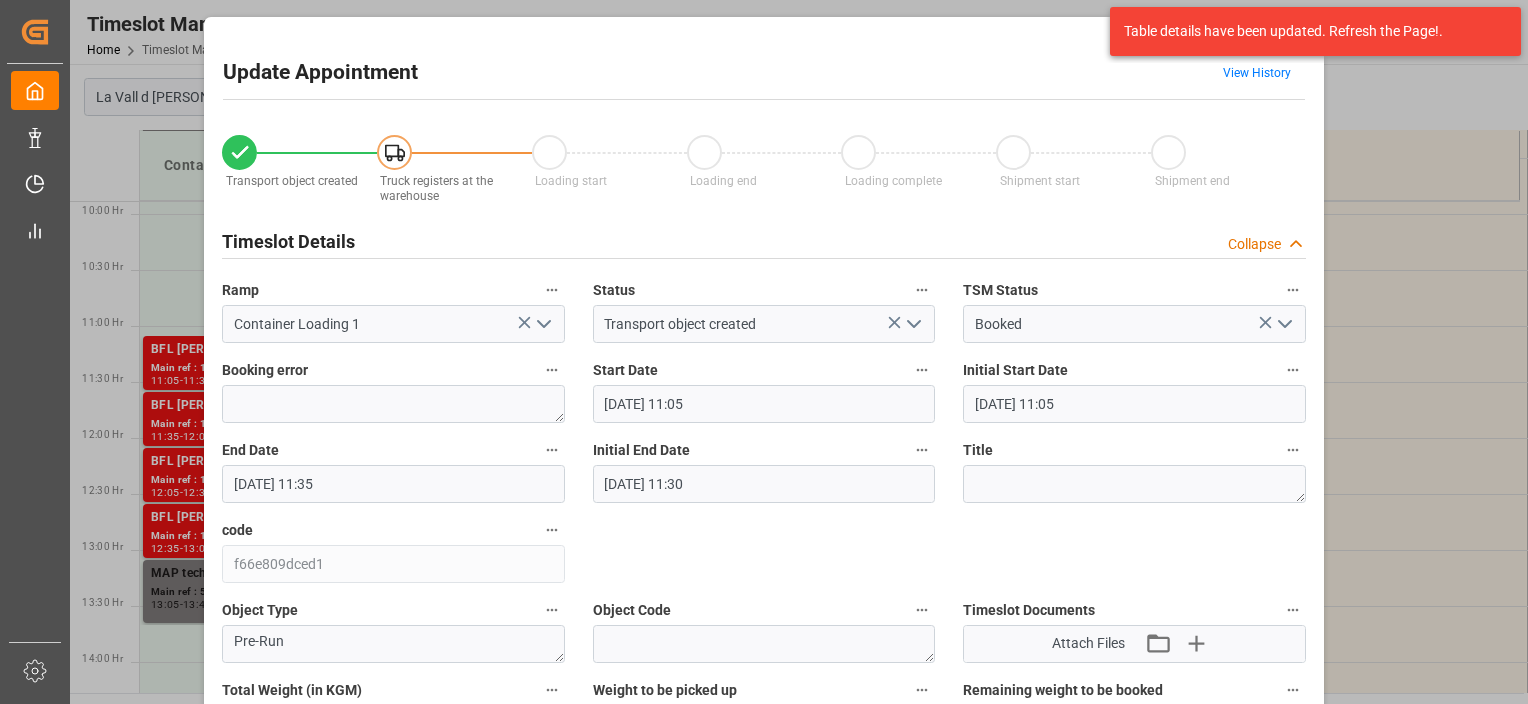 type on "[DATE] 11:05" 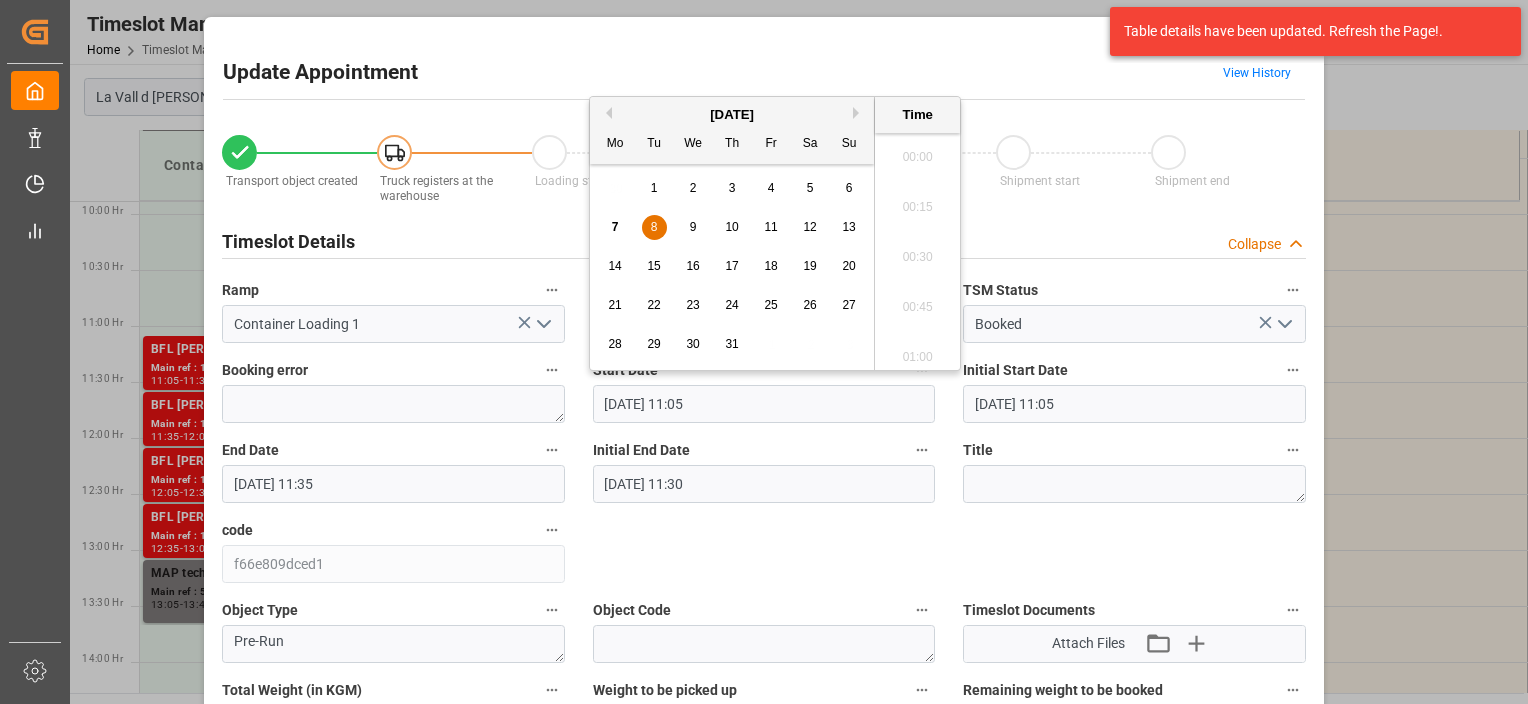 click on "[DATE] 11:05" at bounding box center [764, 404] 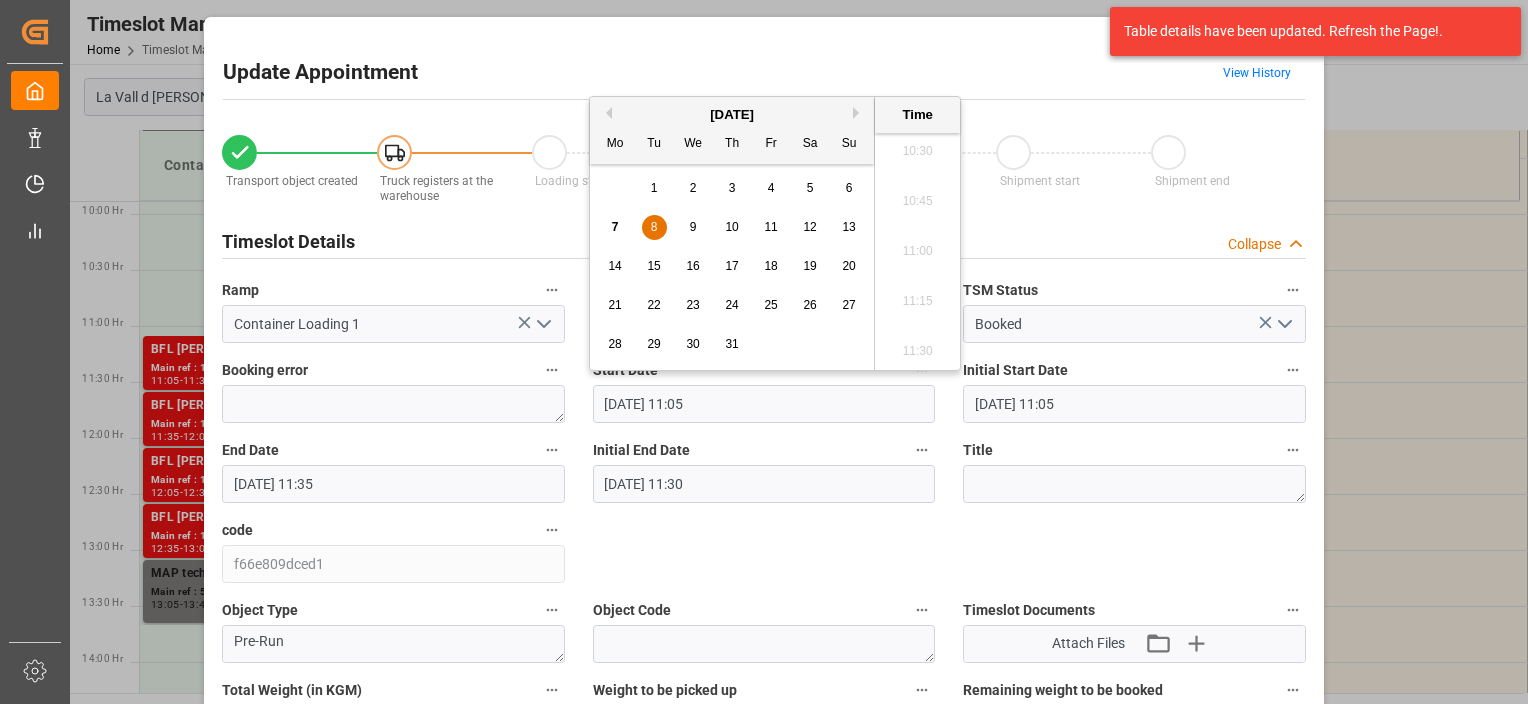 click on "9" at bounding box center [693, 227] 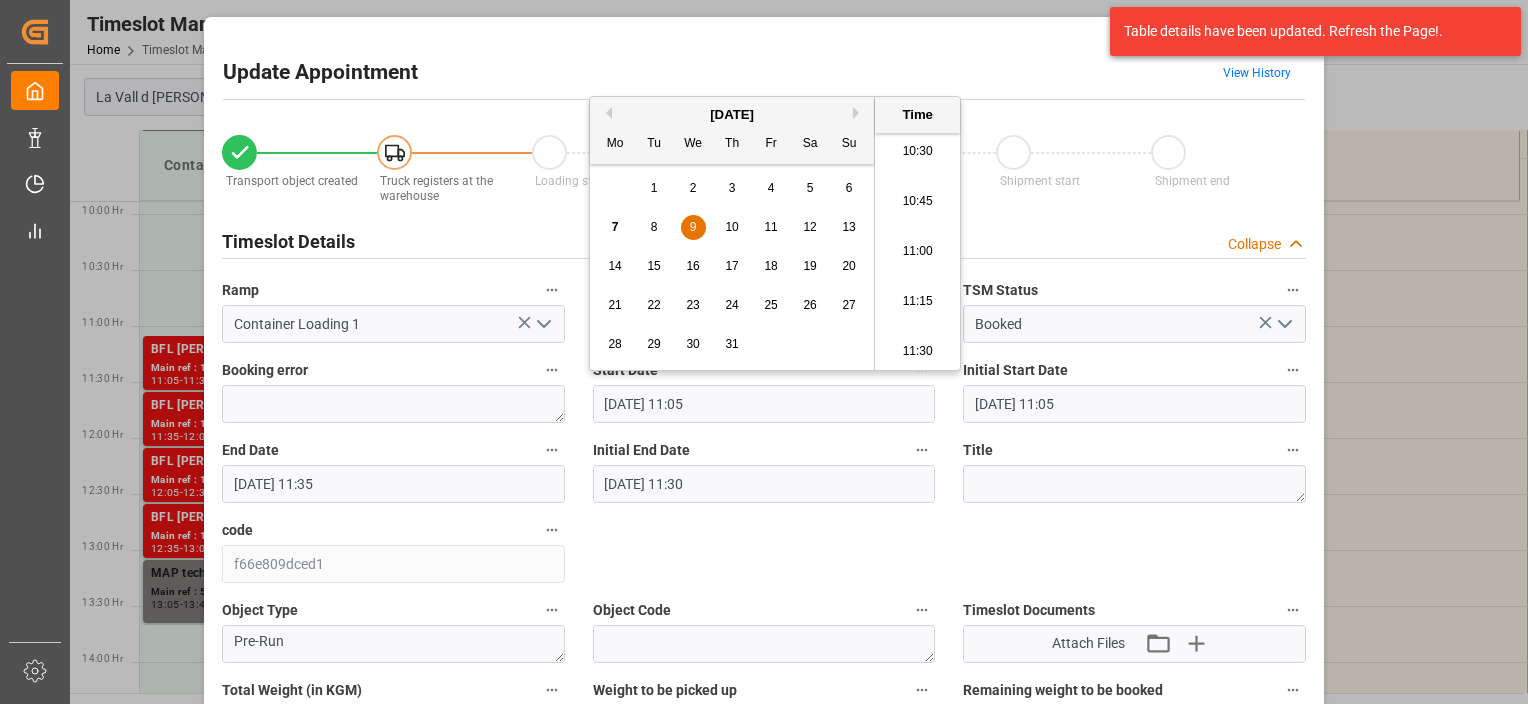 drag, startPoint x: 1270, startPoint y: 118, endPoint x: 1269, endPoint y: 107, distance: 11.045361 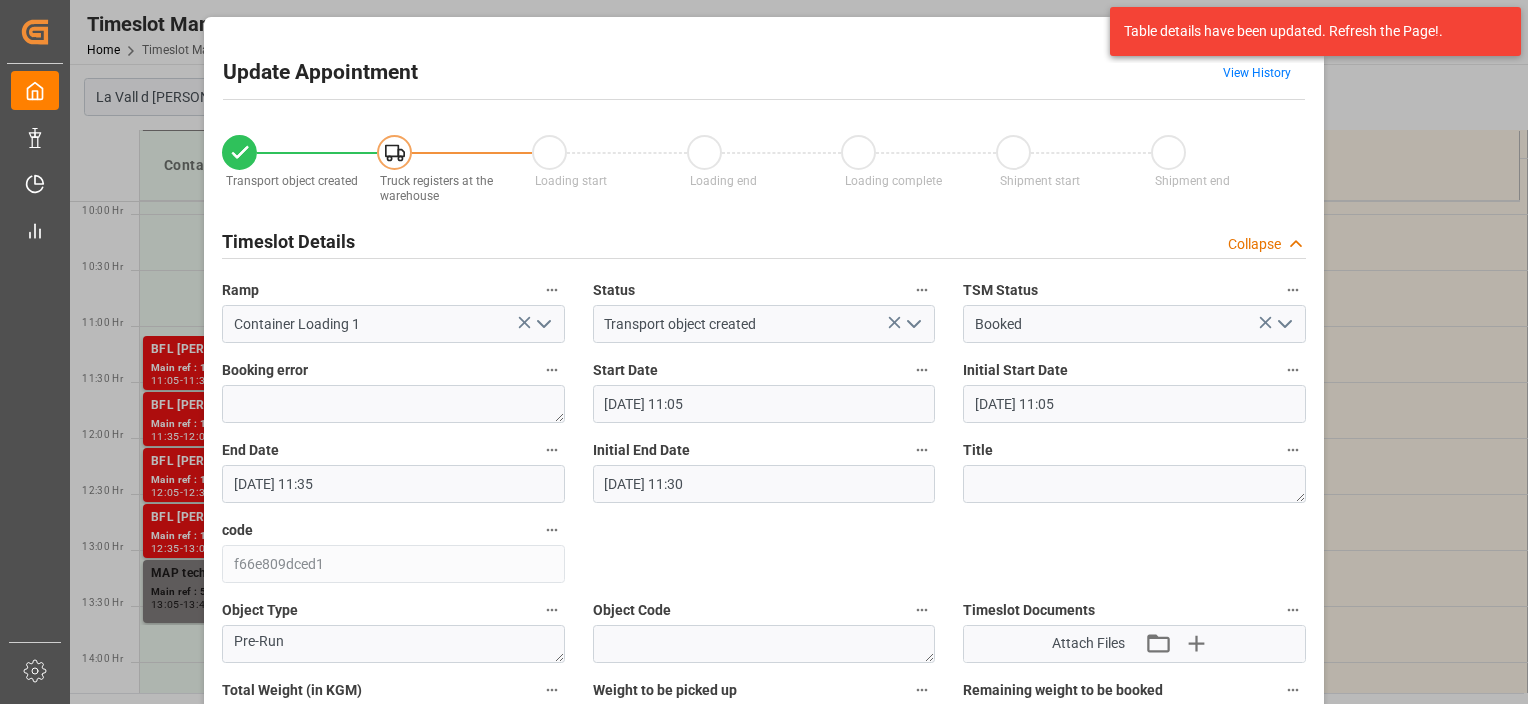 click on "Update Appointment  View History   Transport object created Truck registers at the warehouse Loading start Loading end Loading complete Shipment start Shipment end   Timeslot Details Collapse Ramp     Container Loading 1 Status     Transport object created TSM Status     Booked Booking error     Start Date     [DATE] 11:05 Initial Start Date     [DATE] 11:05 End Date     [DATE] 11:35 Initial End Date     [DATE] 11:30 Title     code     f66e809dced1 Object Type     Pre-Run Object Code     Timeslot Documents      Attach Files  Attach existing file Upload new file  Total Weight (in KGM)     205250.88 Weight to be picked up     24576 Remaining weight to be booked       Contact Information Collapse Supplier Name (Origin)     COMPO EXPERT [GEOGRAPHIC_DATA] S.L. Supplier Country (Origin)     ES Supplier number (Origin)      3150 Customer Name (Destination)     AGRIPROTEC Customer Country (Destination)     [GEOGRAPHIC_DATA] Transport Agent Name     TRANSPED [GEOGRAPHIC_DATA], S.L. Transport agent number     6607134 Responsible Party" at bounding box center [764, 1388] 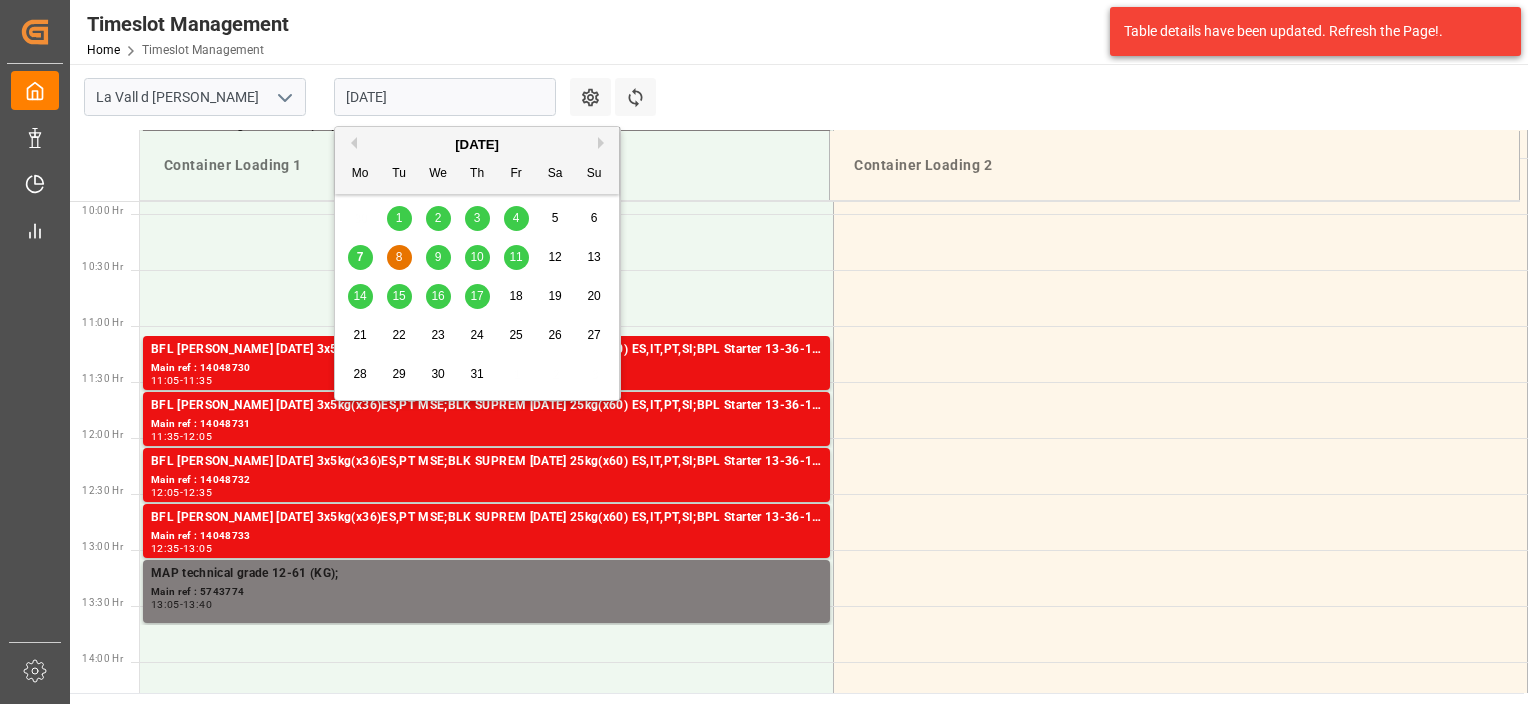 click on "[DATE]" at bounding box center (445, 97) 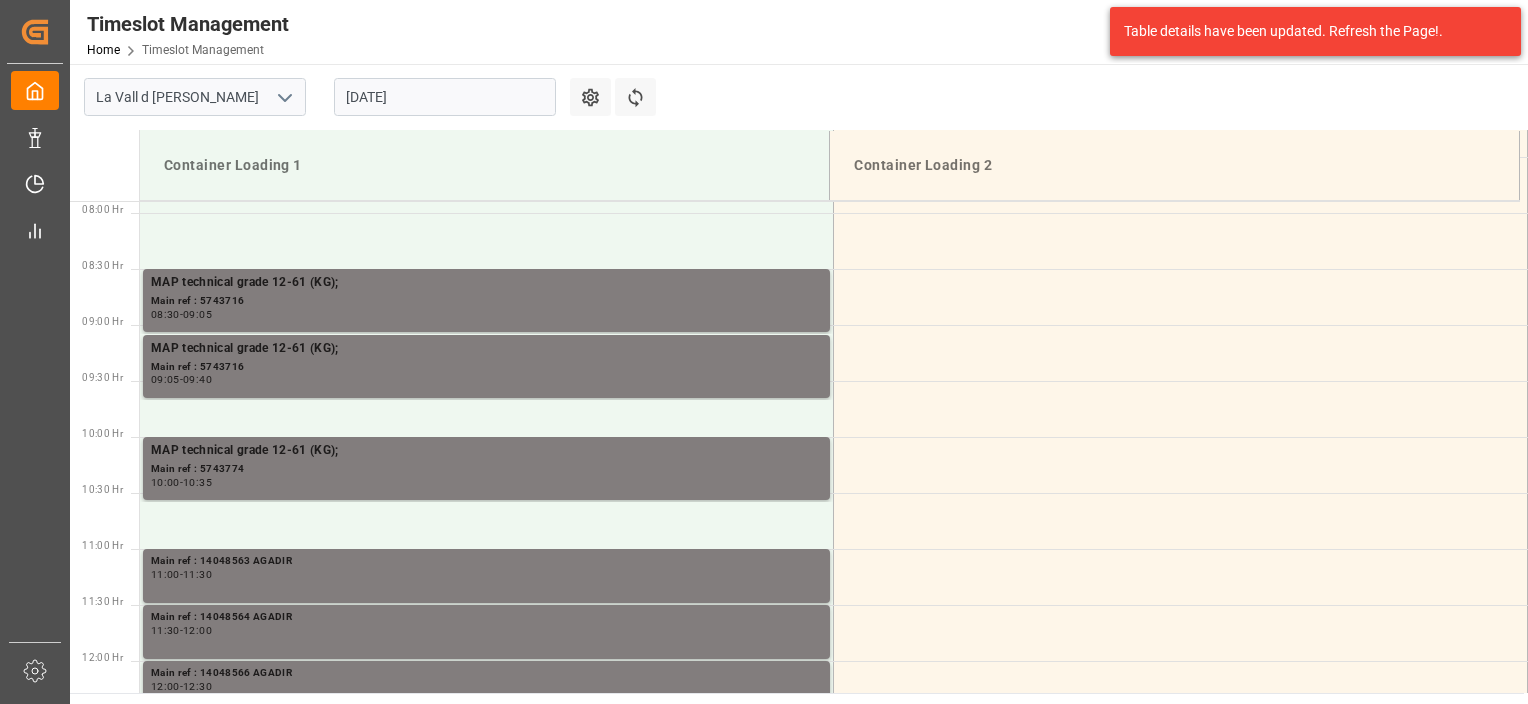scroll, scrollTop: 867, scrollLeft: 0, axis: vertical 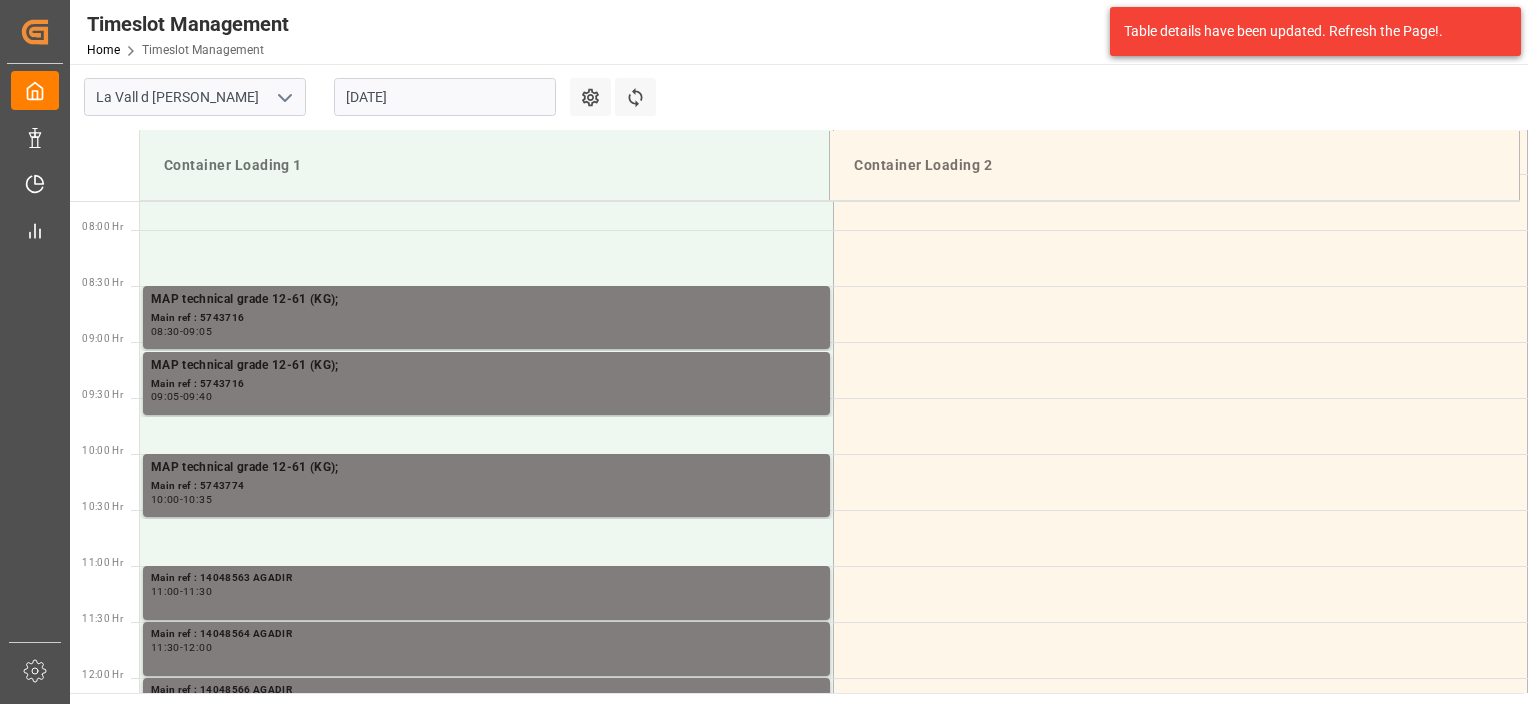 click on "[DATE]" at bounding box center [445, 97] 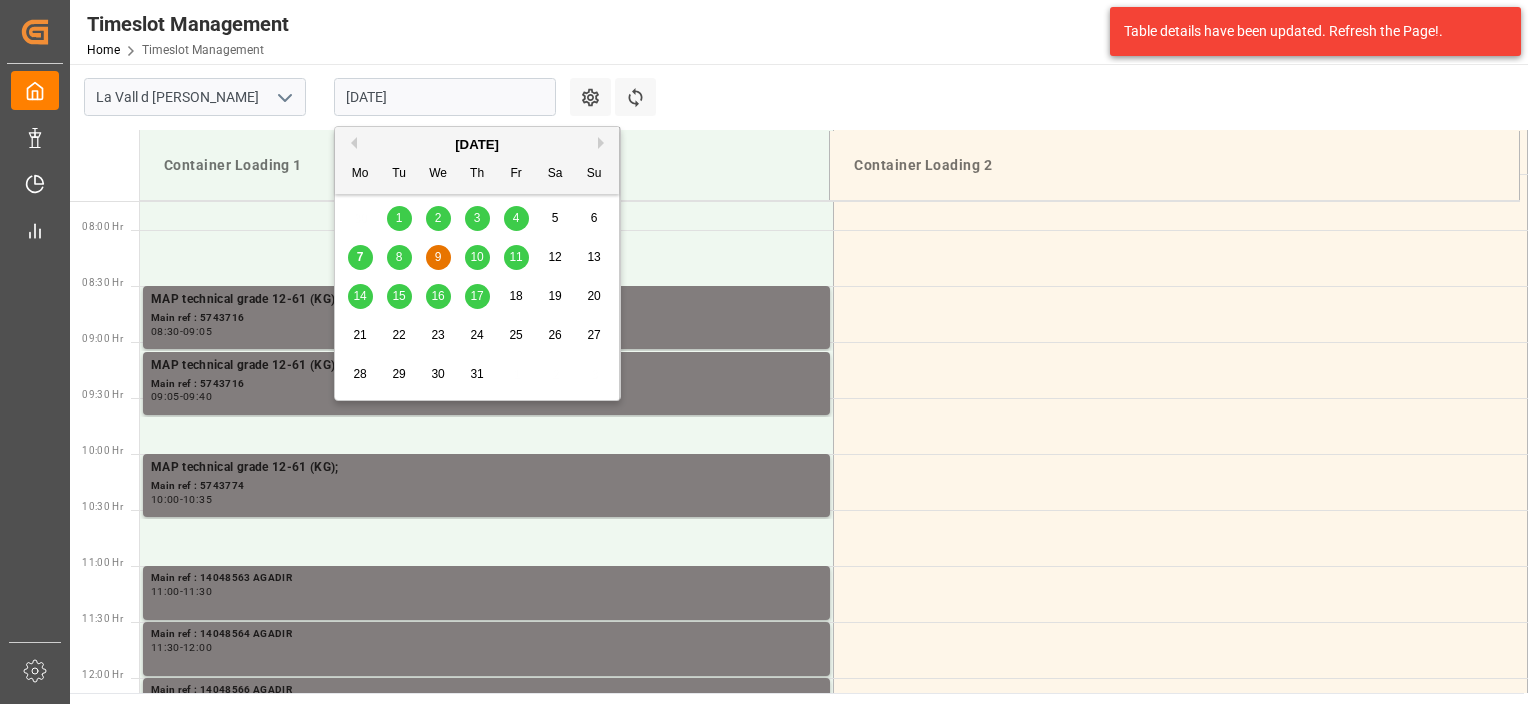 click on "8" at bounding box center [399, 258] 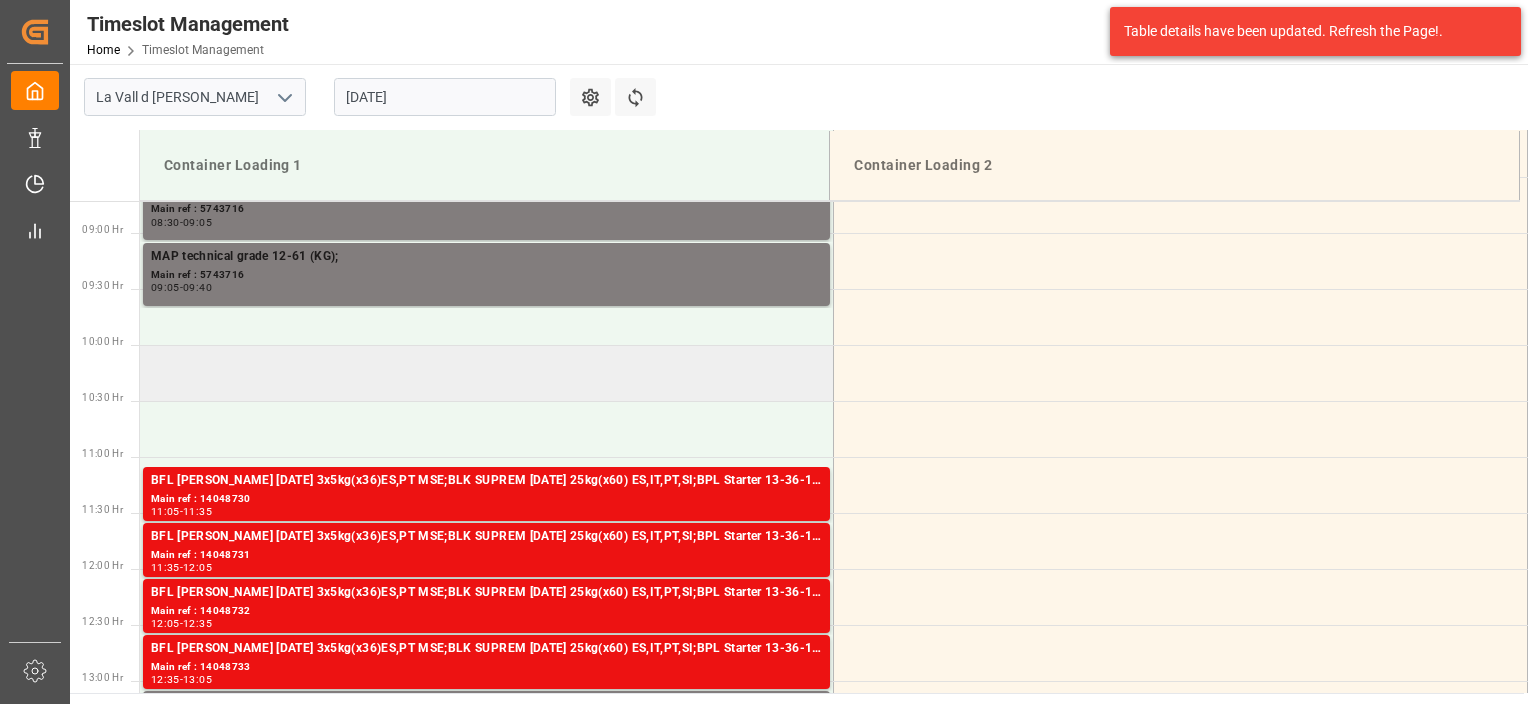scroll, scrollTop: 967, scrollLeft: 0, axis: vertical 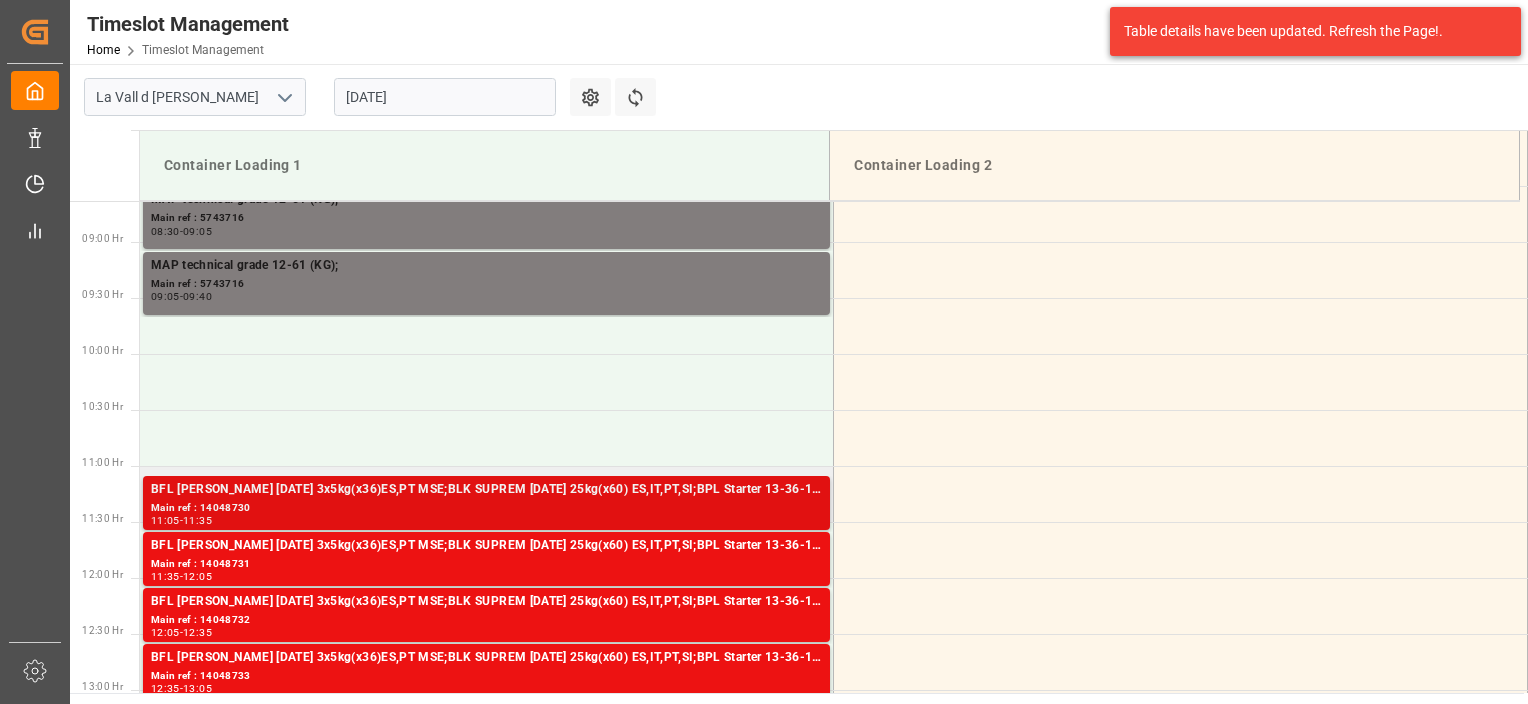 click on "BFL [PERSON_NAME] [DATE] 3x5kg(x36)ES,PT MSE;BLK SUPREM [DATE] 25kg(x60) ES,IT,PT,SI;BPL Starter 13-36-13 25kg (x48) GEN;NTC Sol 9-0-43 25kg (x48) GEN;NTC SOLUB BS 4-0-40 25KG (X48) WW;BPL Black 18-18-18 25kg (x48) INT MSE;HAK Cal + NPK [DATE](+15) 25Kg (x42) WW;BPL Starter 13-36-13 25kg (x48) GEN;NTC SOLUB BS 4-0-40 25KG (X48) WW;HAK Cal + K [DATE]+10 25 Kg (x42) WW; Main ref : 14048730 11:05   -   11:35" at bounding box center (486, 503) 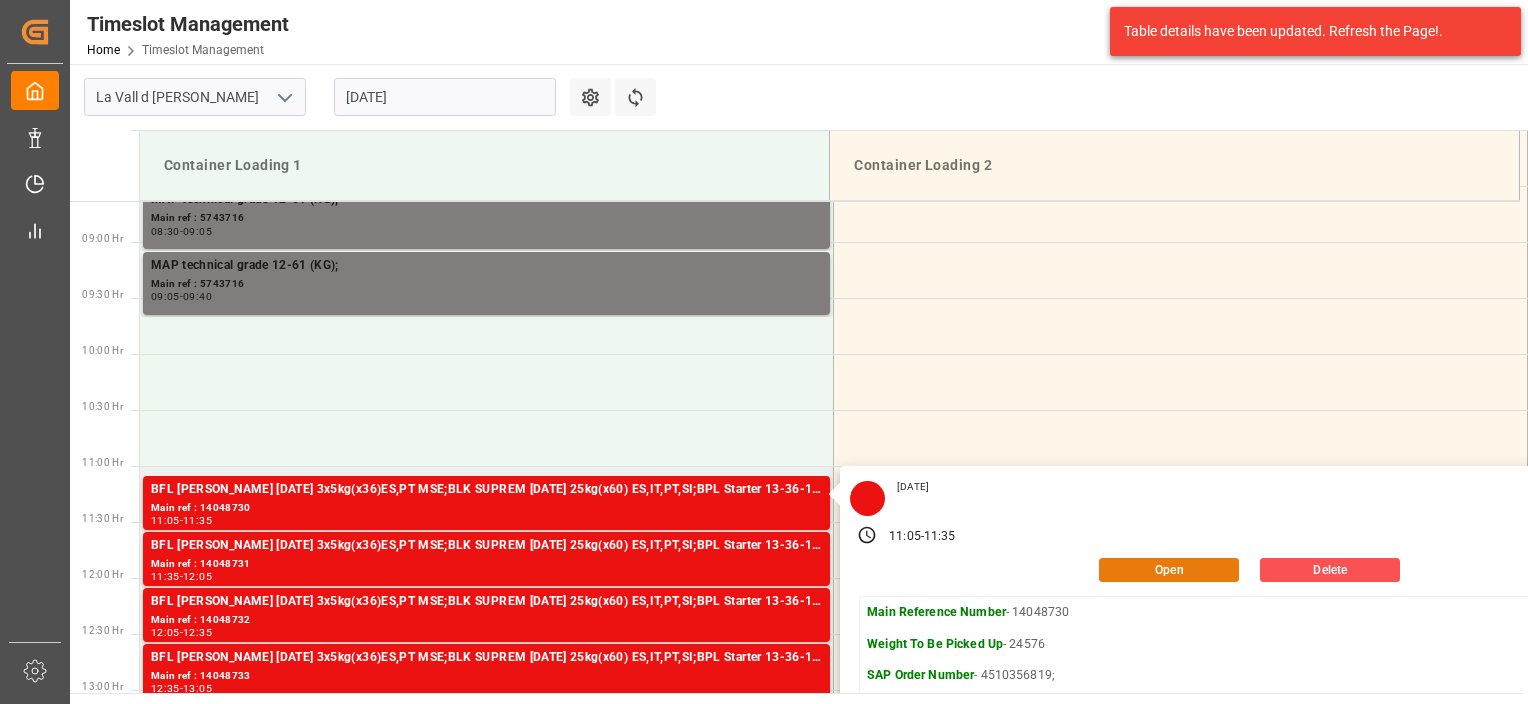 click on "Open" at bounding box center (1169, 570) 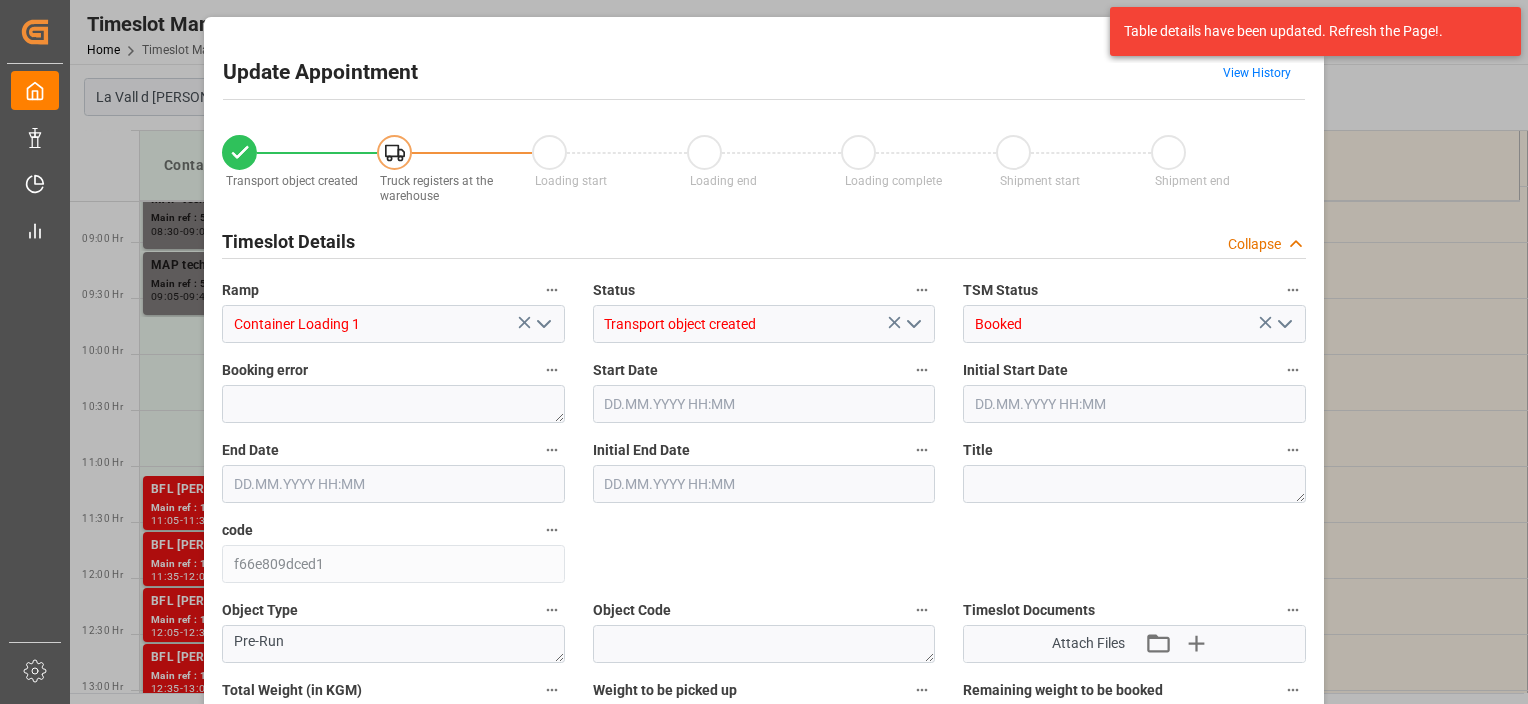 type on "205250.88" 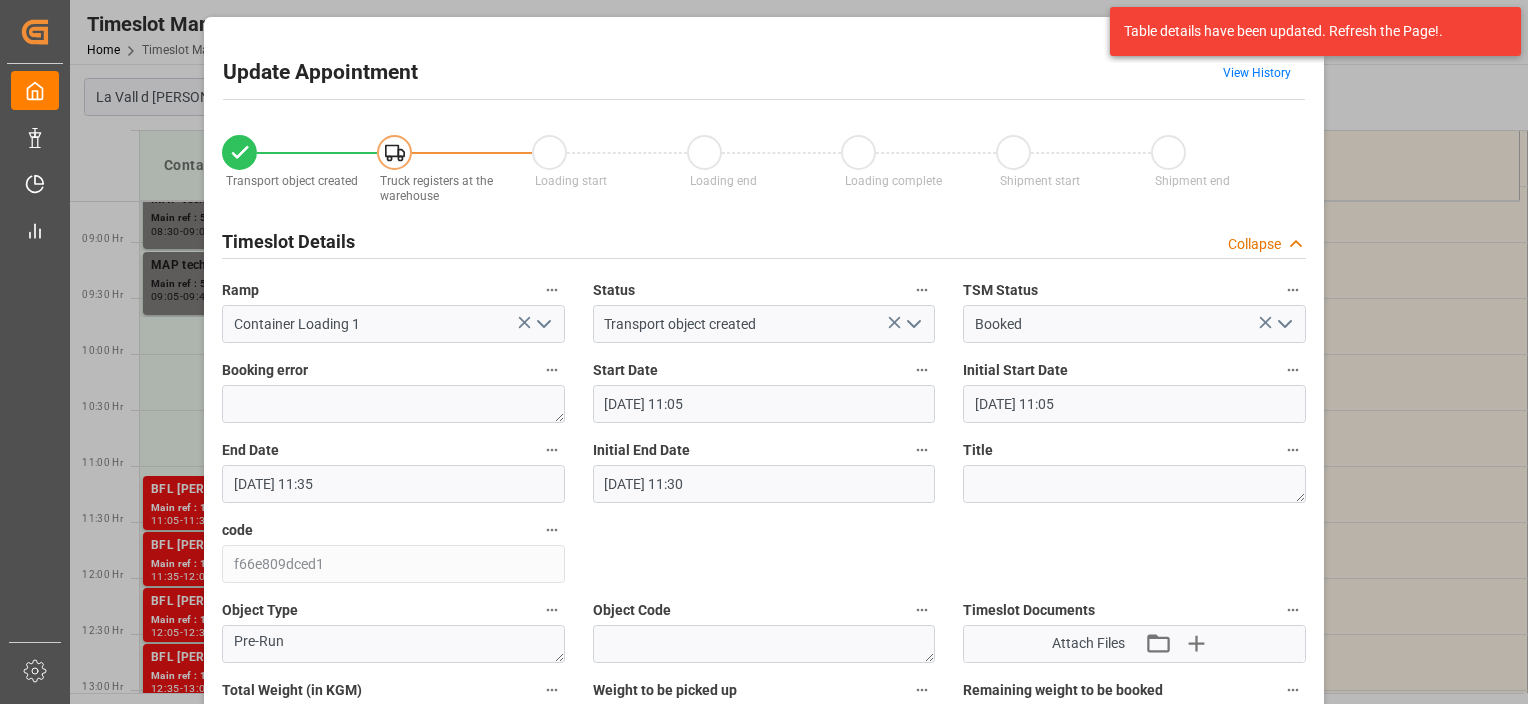 type on "[DATE] 11:05" 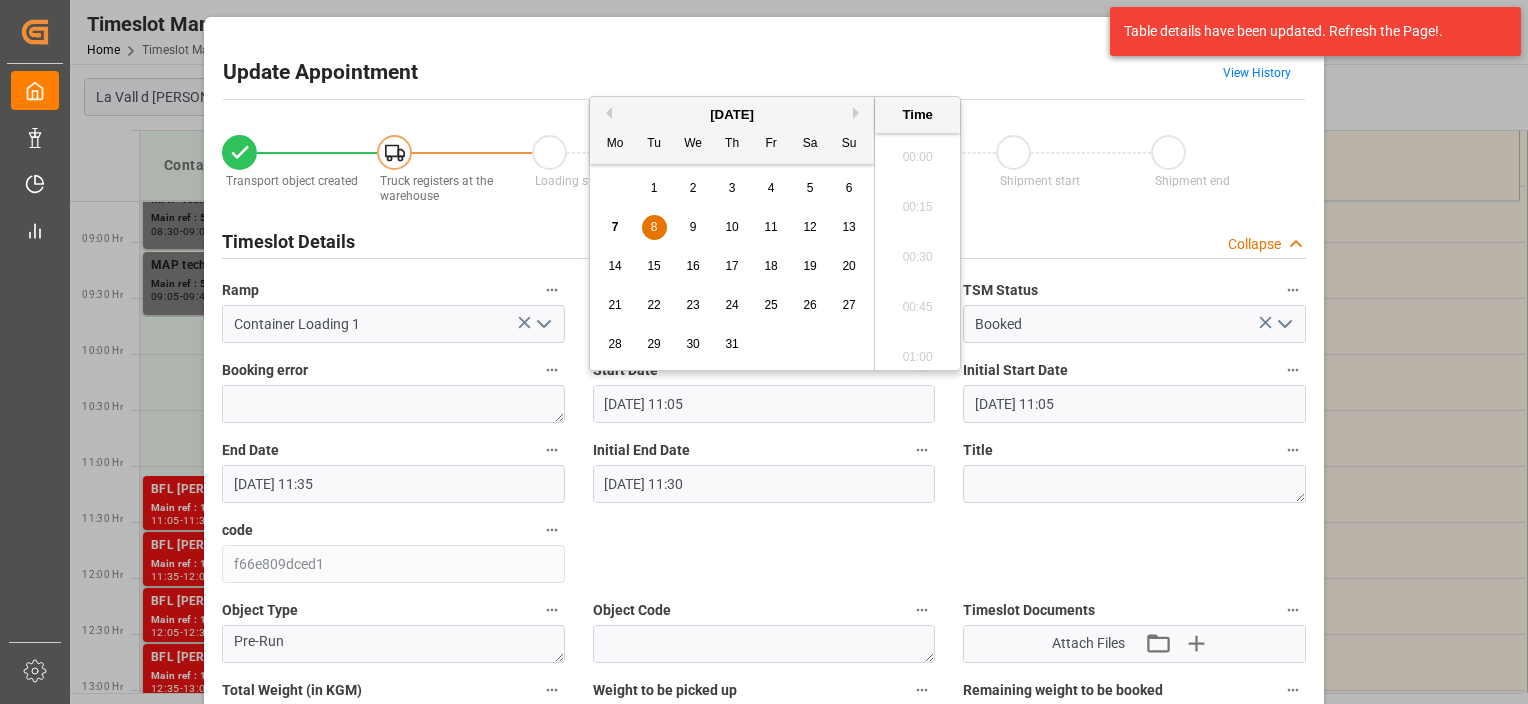 scroll, scrollTop: 2106, scrollLeft: 0, axis: vertical 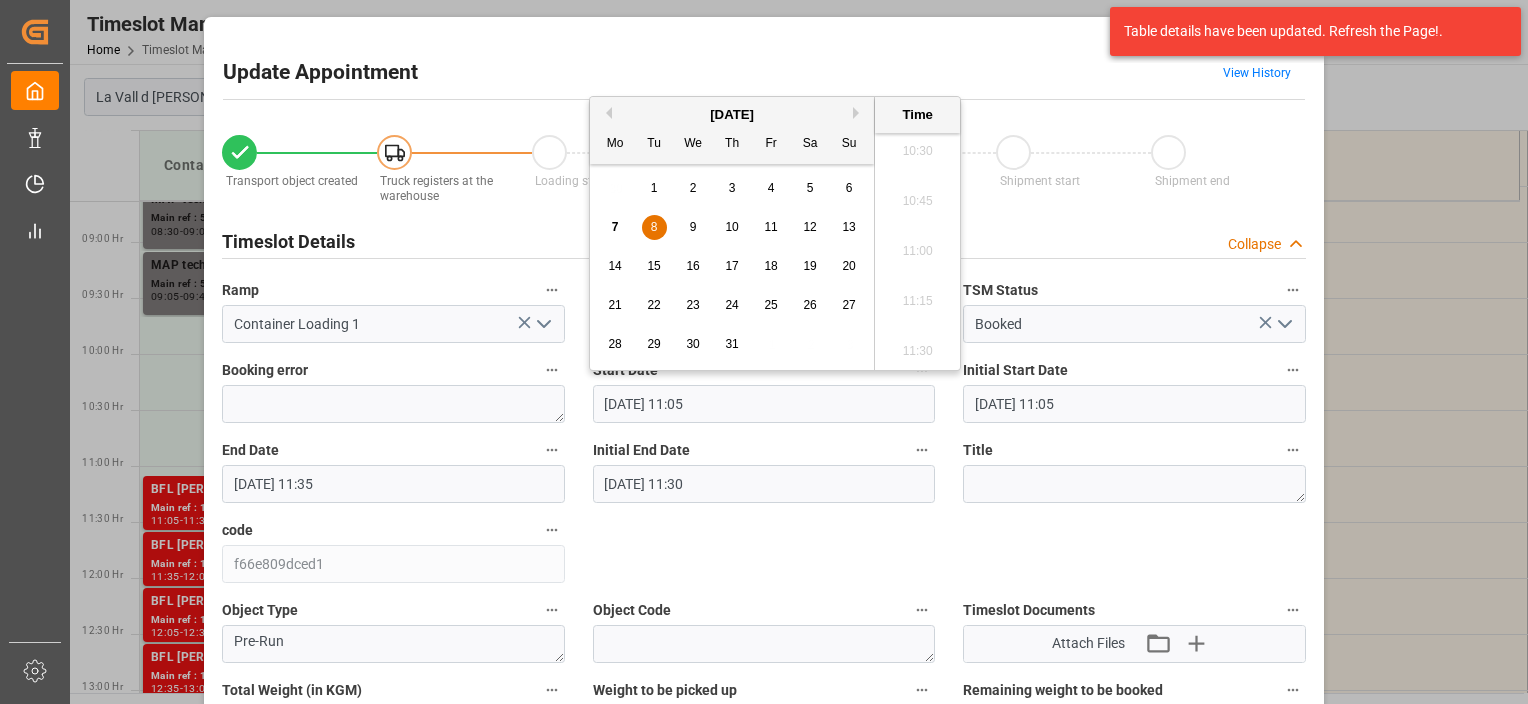 click on "9" at bounding box center (693, 227) 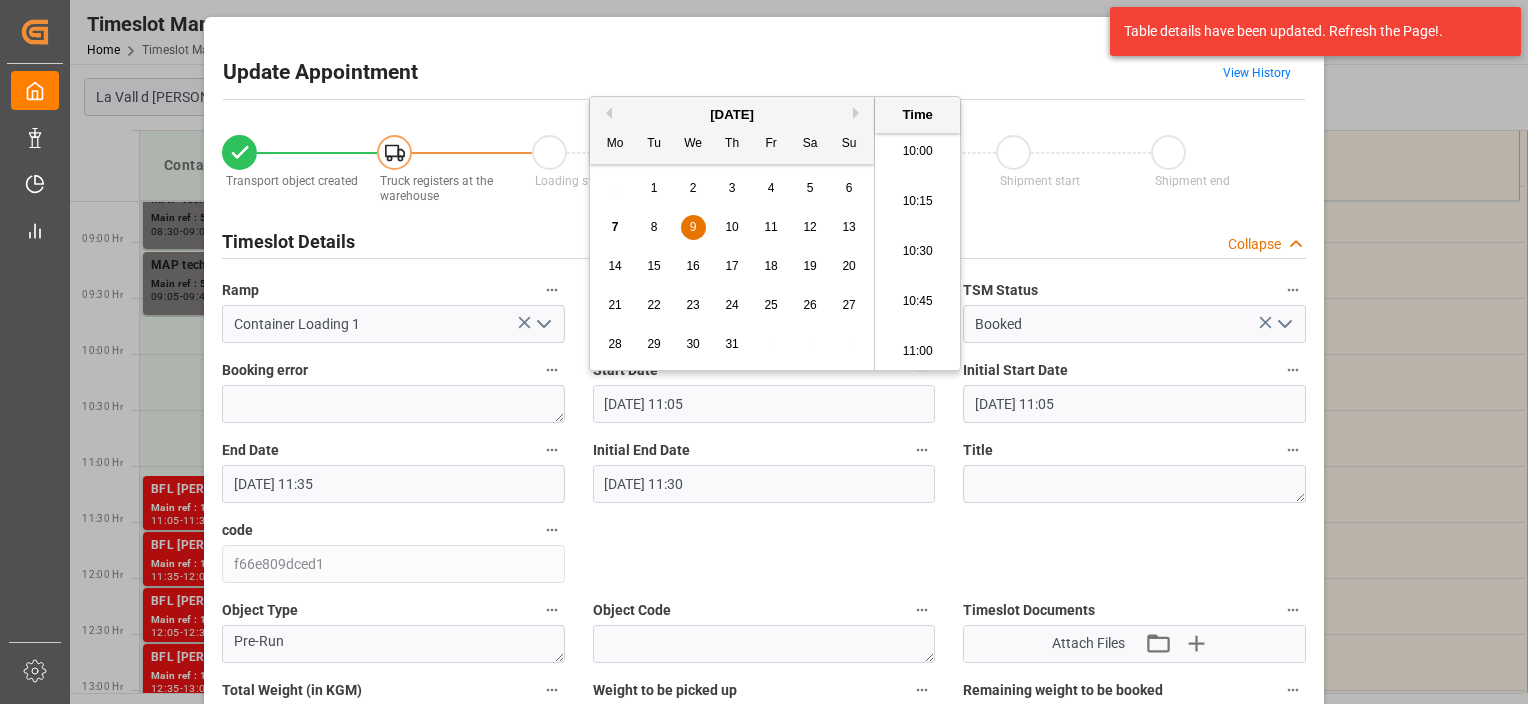 scroll, scrollTop: 1906, scrollLeft: 0, axis: vertical 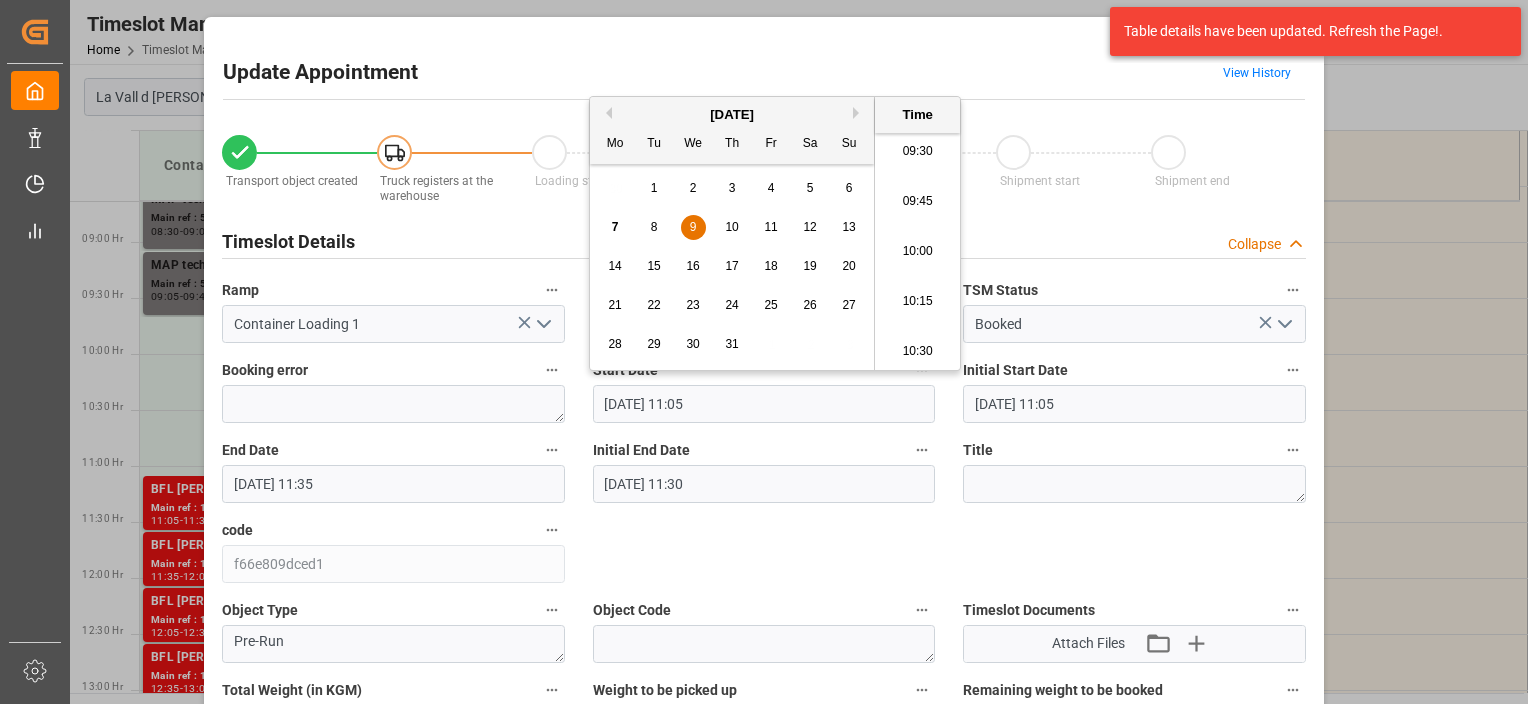 click on "09:30" at bounding box center (917, 152) 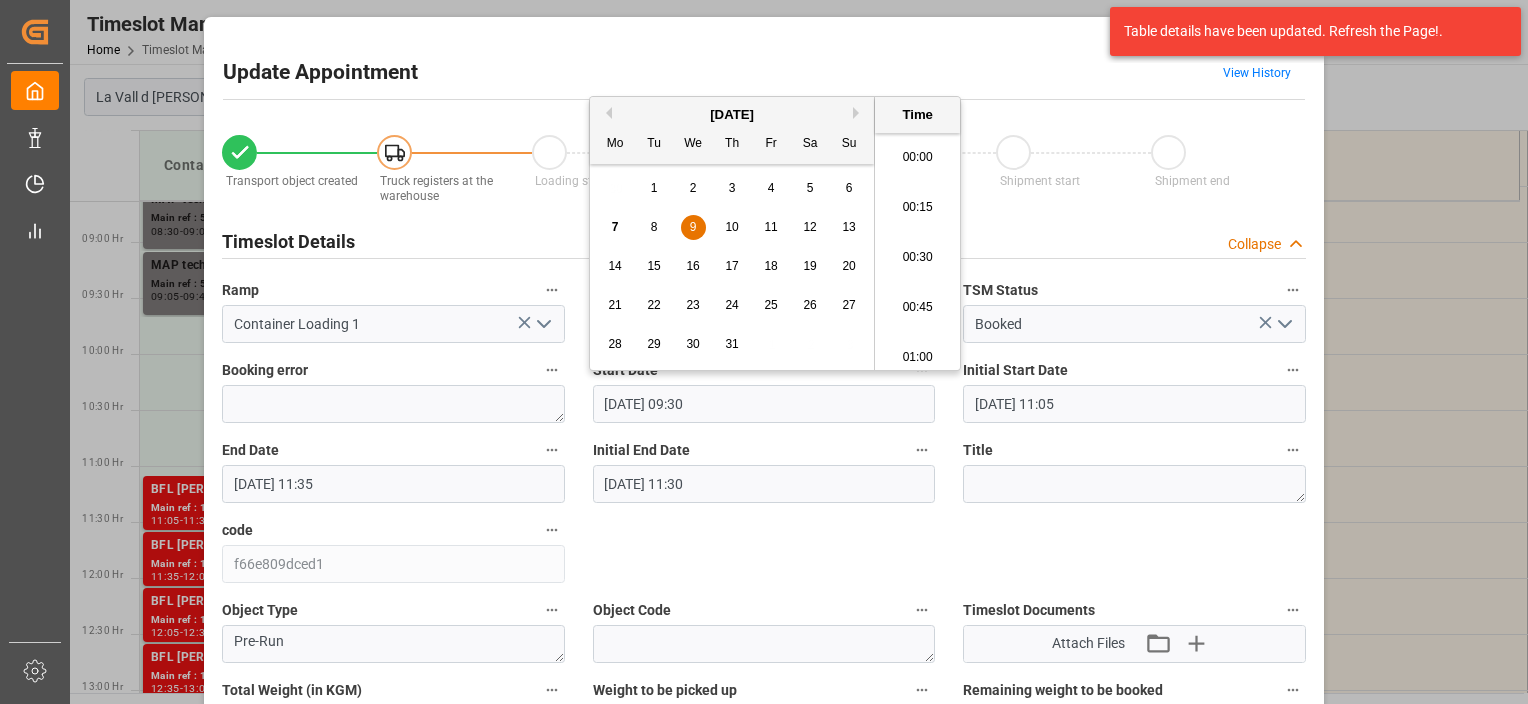 scroll, scrollTop: 1806, scrollLeft: 0, axis: vertical 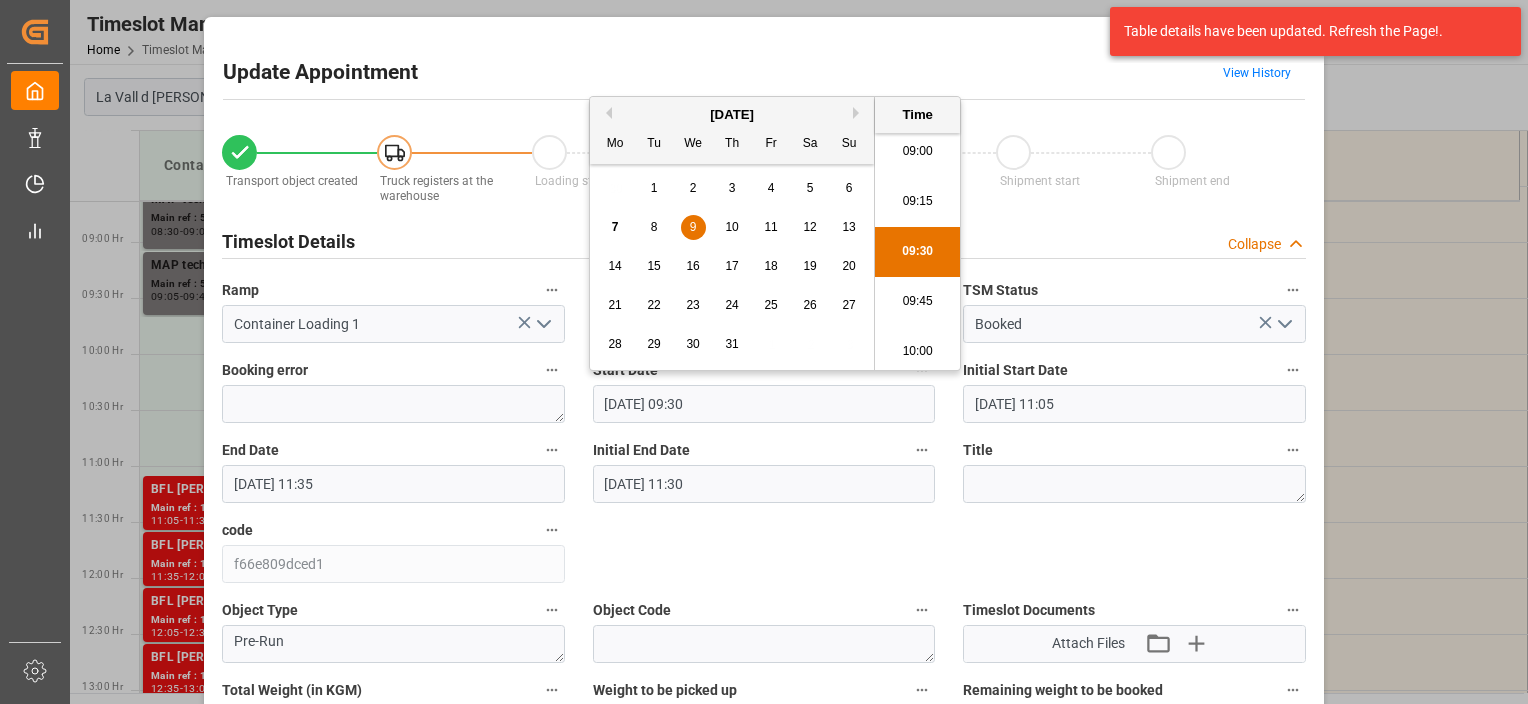 click on "[DATE] 09:30" at bounding box center [764, 404] 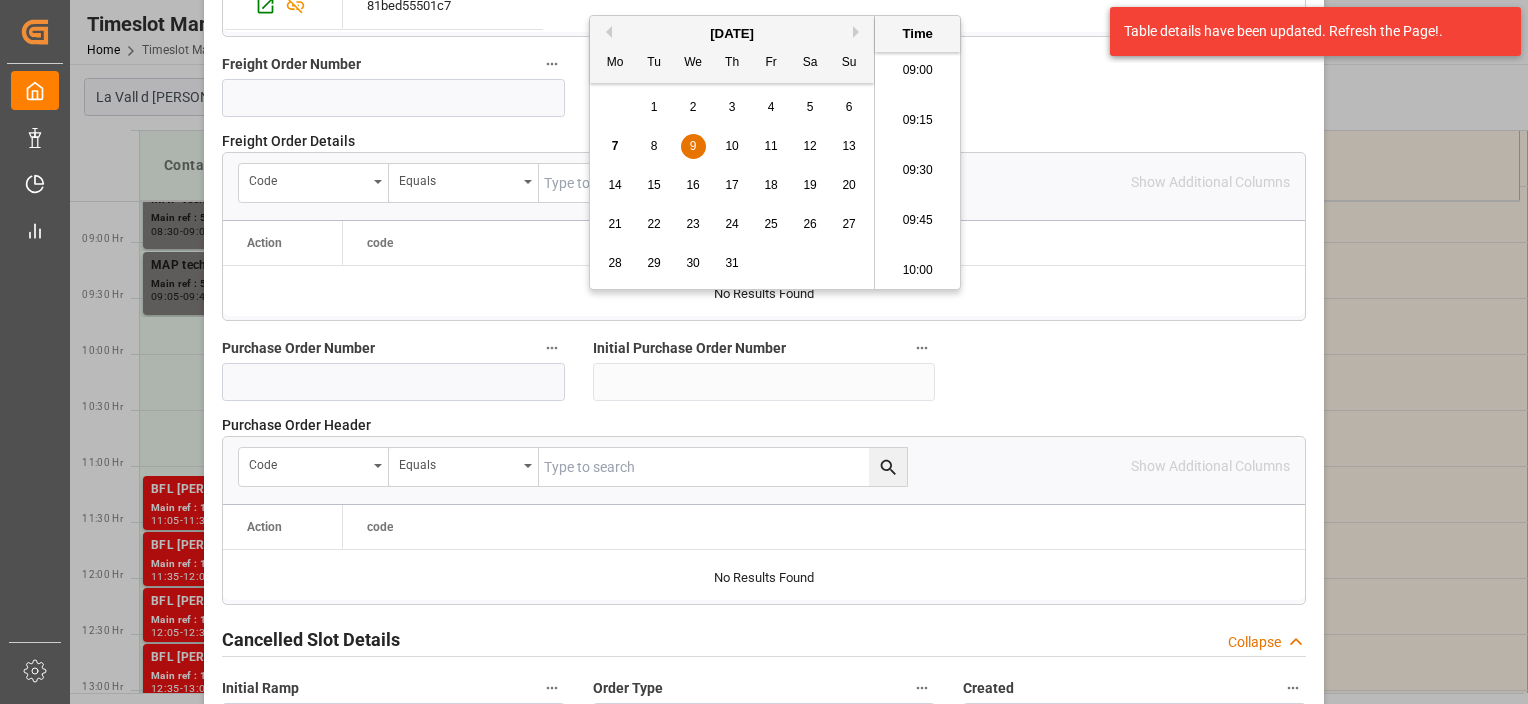 scroll, scrollTop: 2070, scrollLeft: 0, axis: vertical 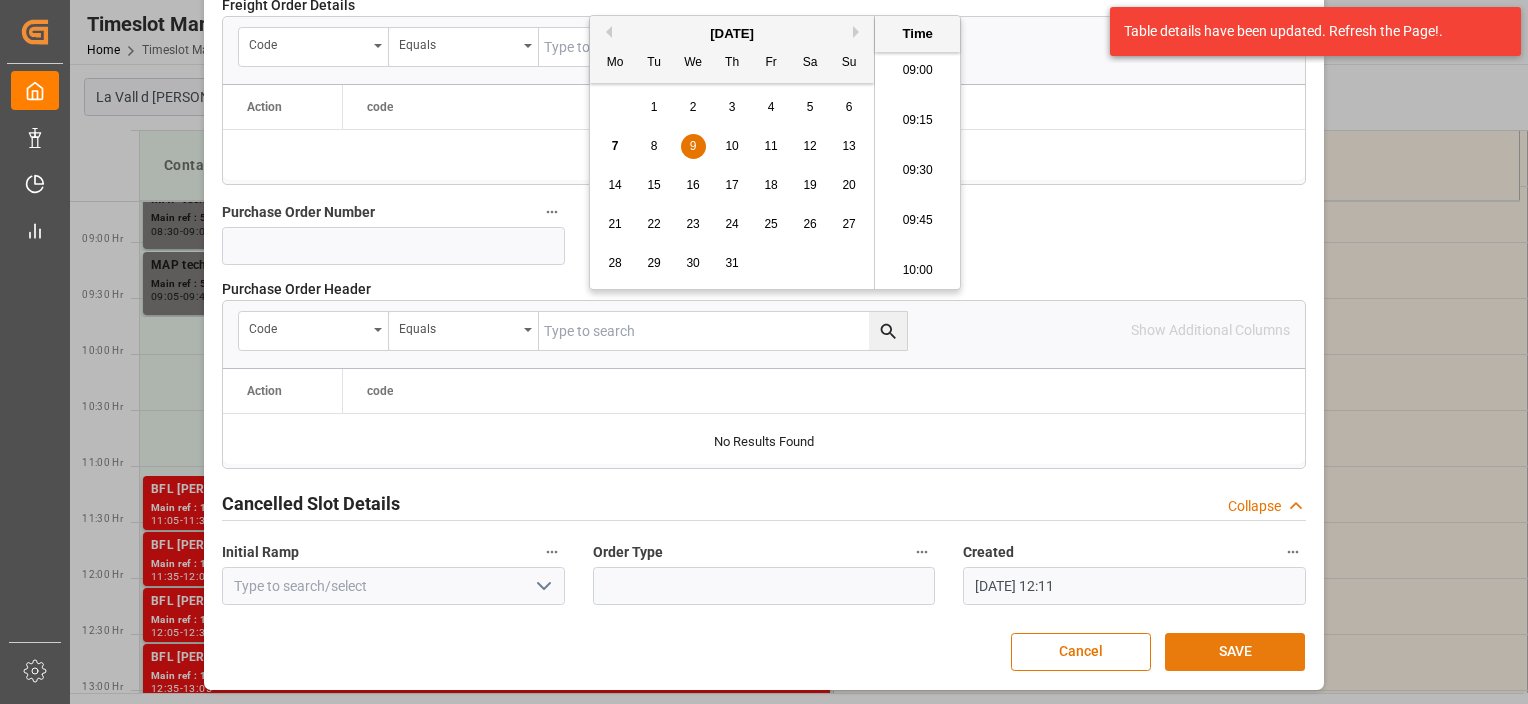 type on "[DATE] 09:40" 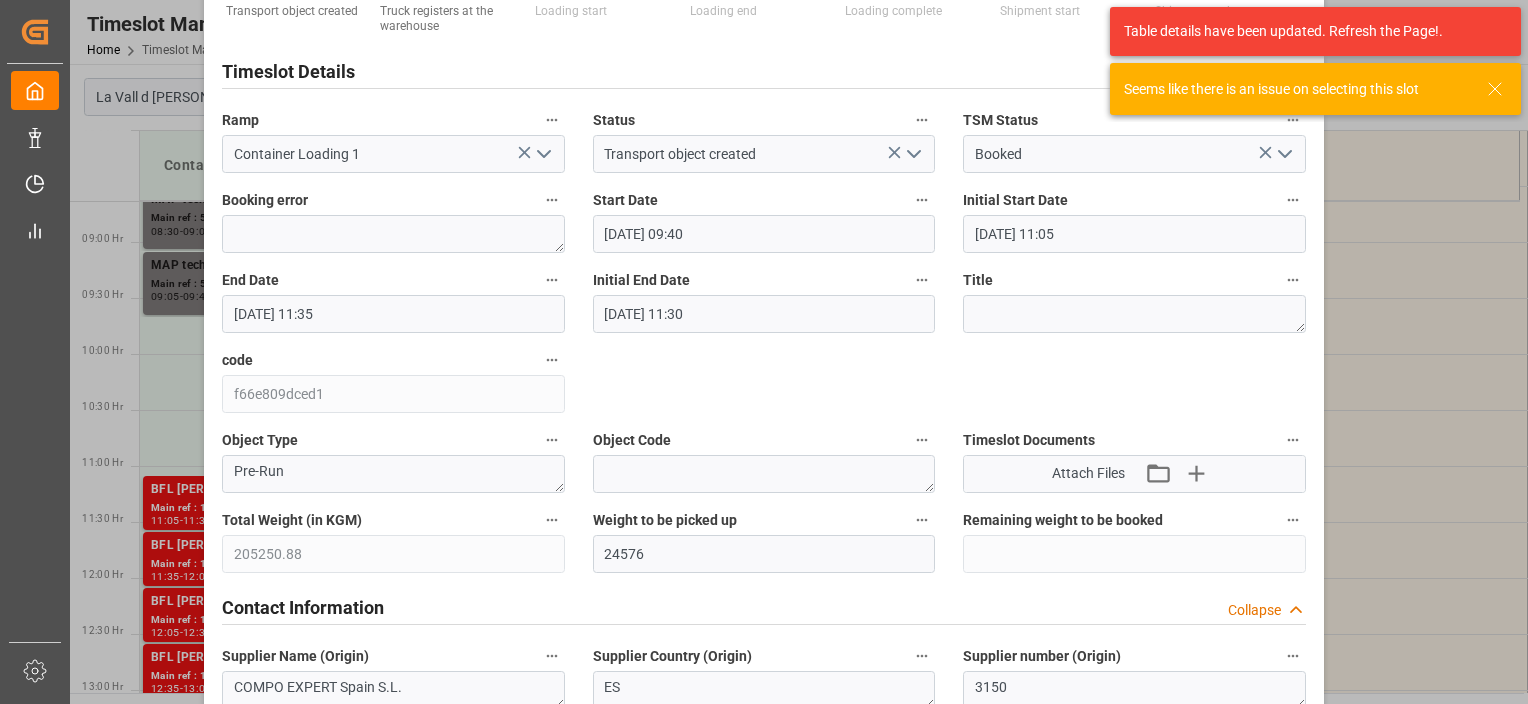 scroll, scrollTop: 0, scrollLeft: 0, axis: both 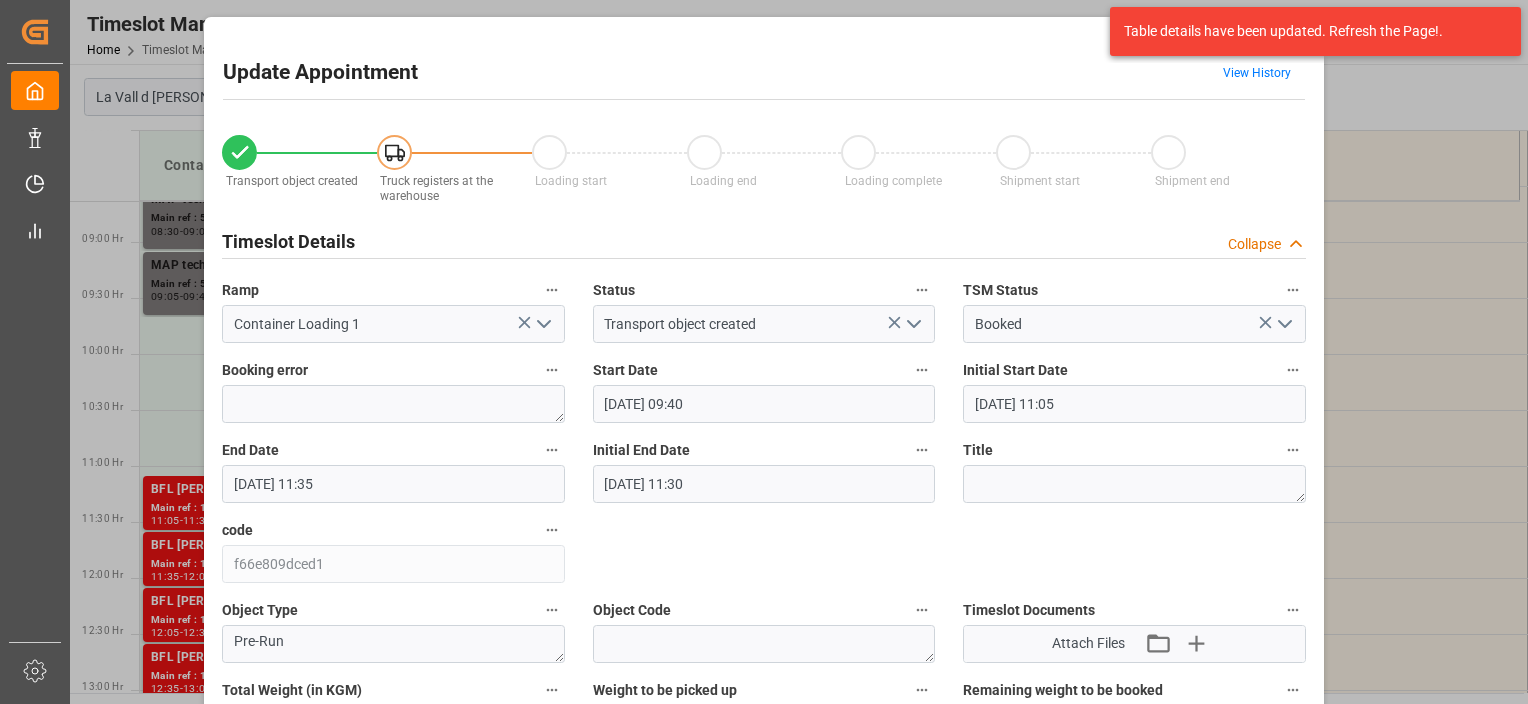 click on "[DATE] 11:35" at bounding box center (393, 484) 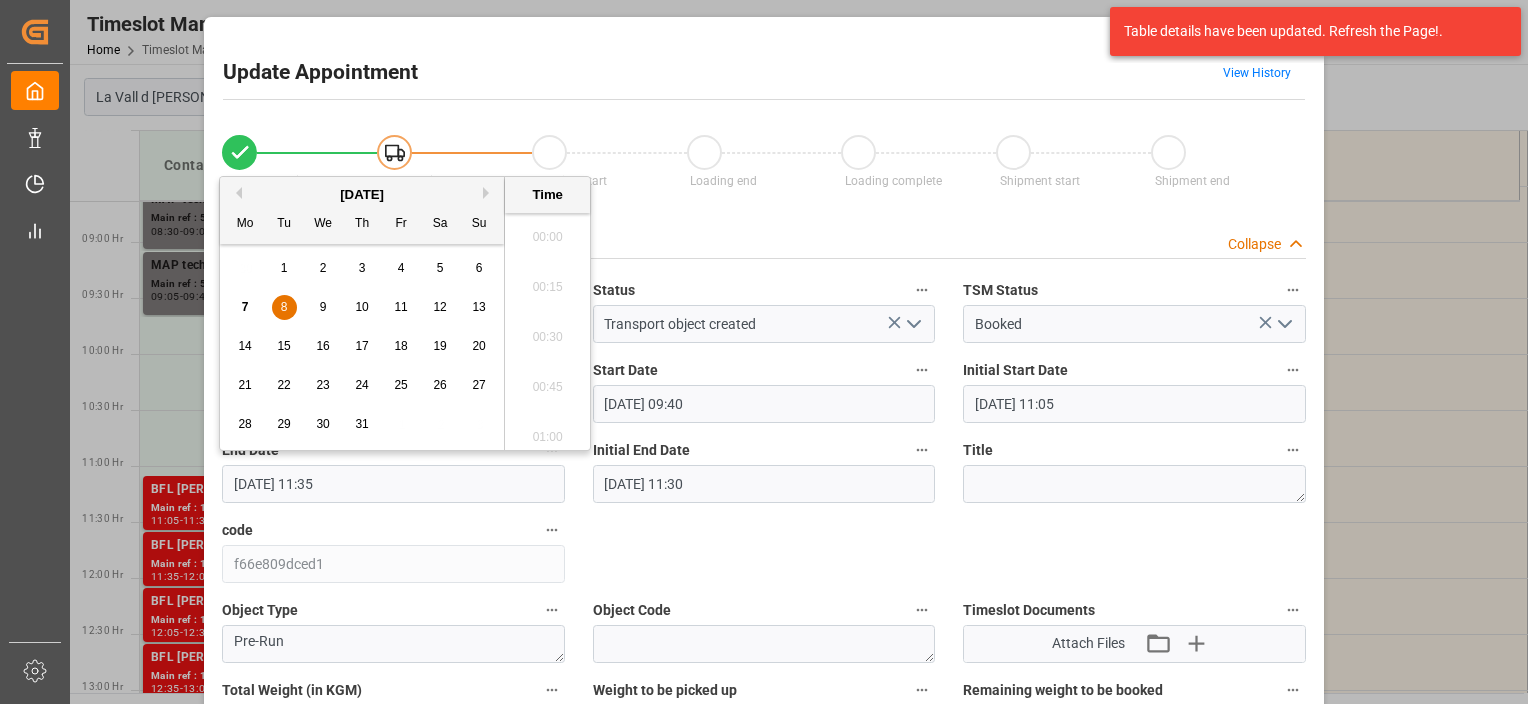 scroll, scrollTop: 2206, scrollLeft: 0, axis: vertical 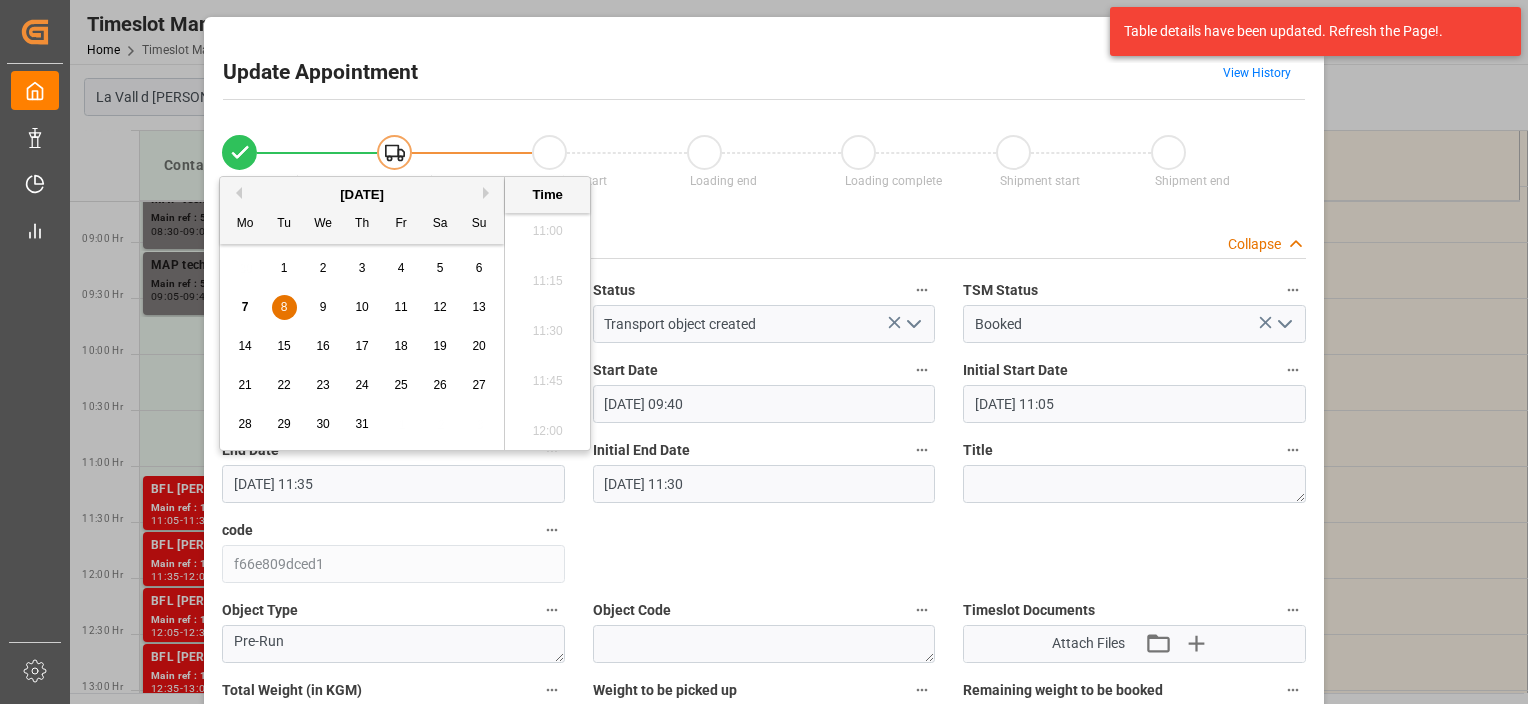 click on "9" at bounding box center (323, 308) 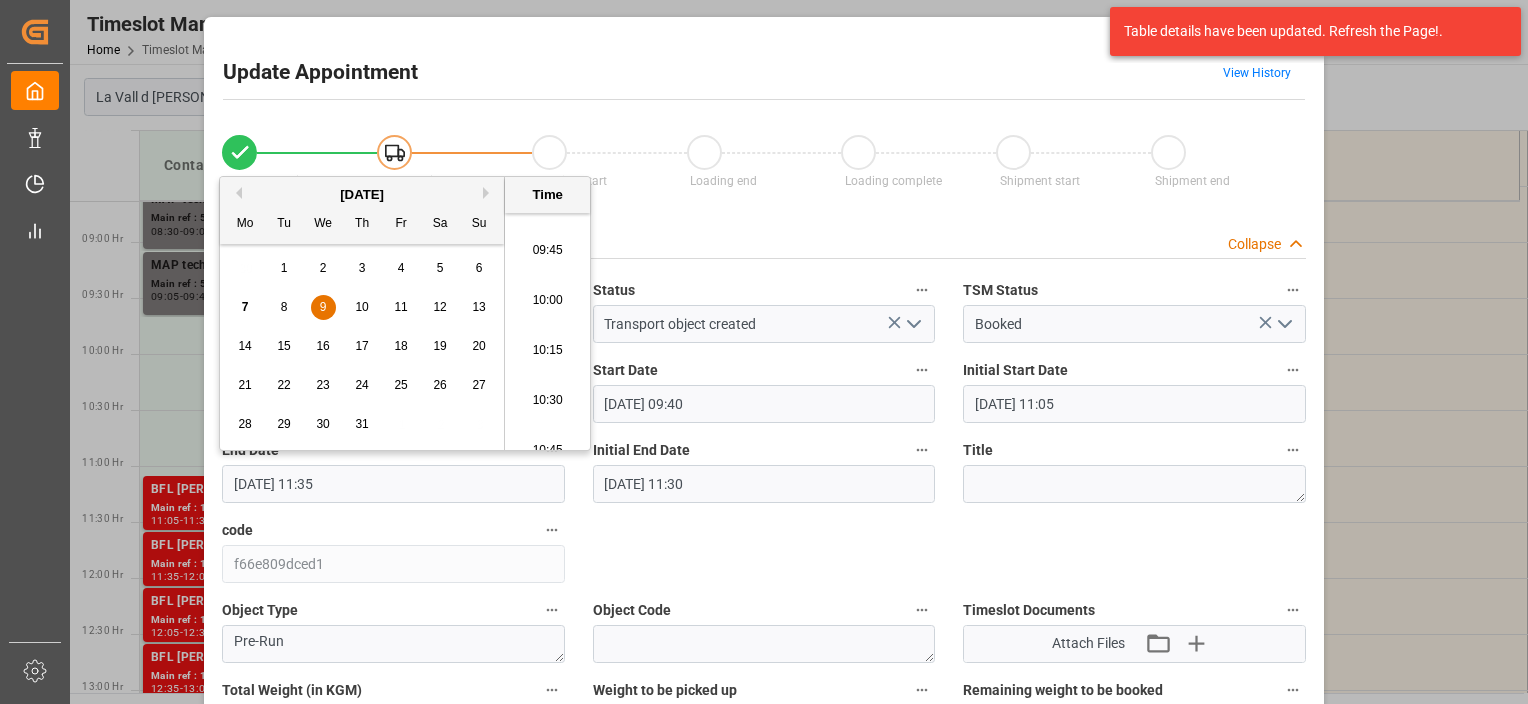 scroll, scrollTop: 1906, scrollLeft: 0, axis: vertical 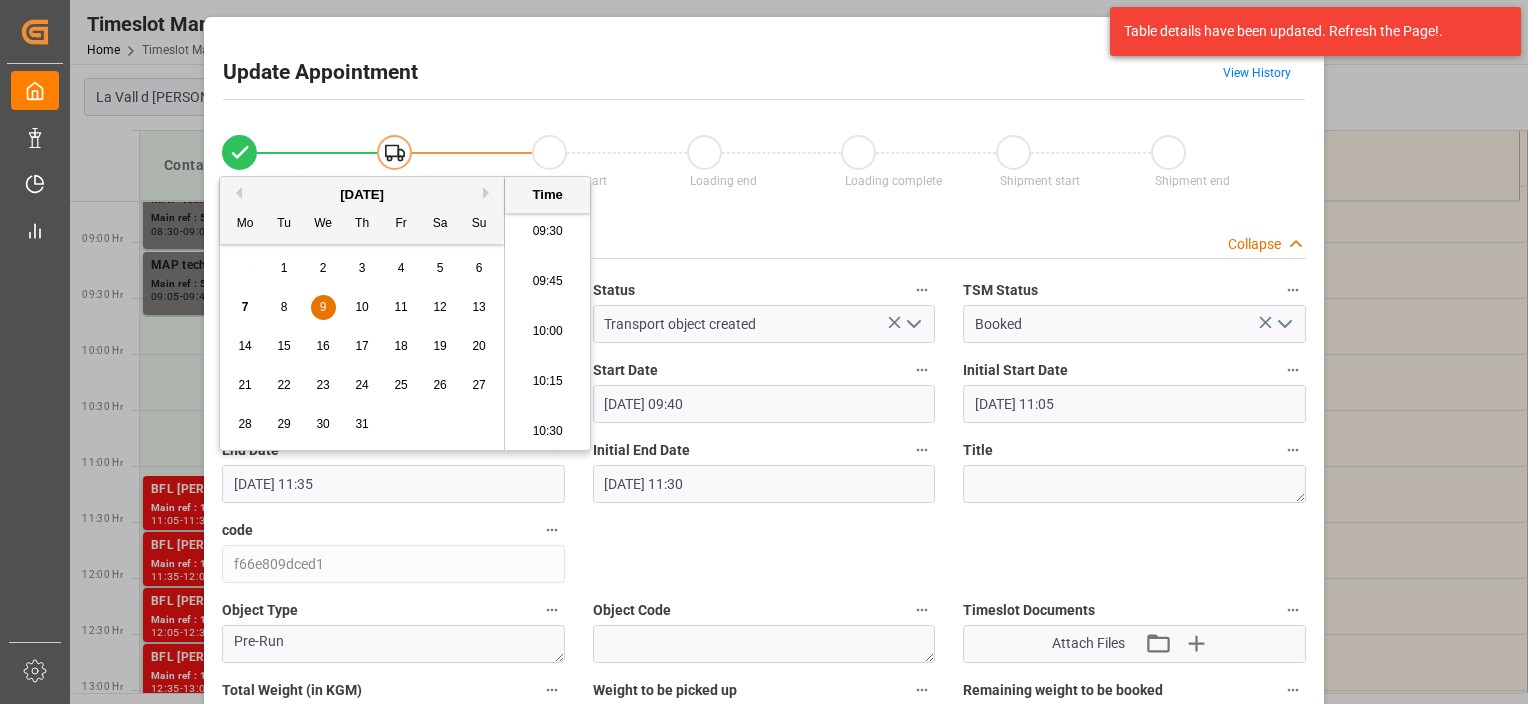 click on "10:00" at bounding box center (547, 332) 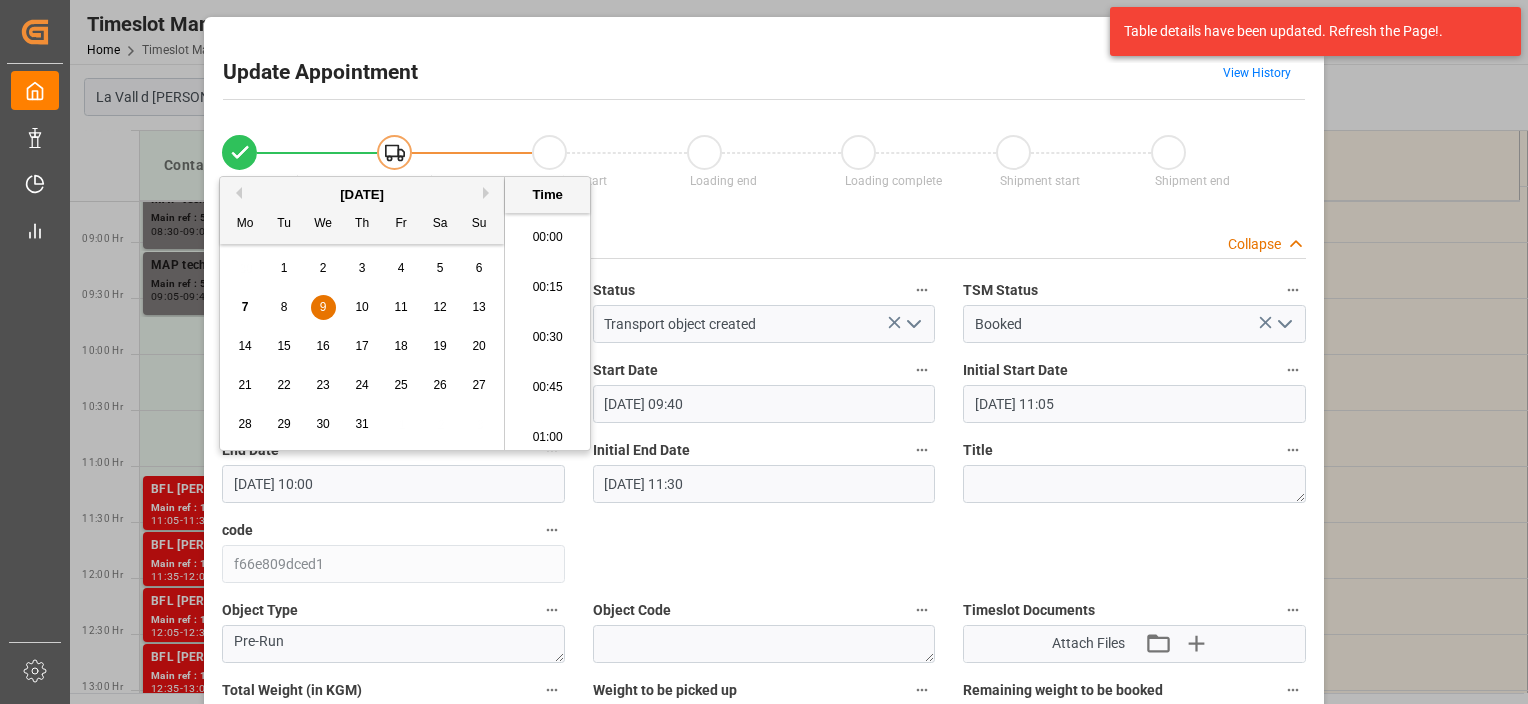 scroll, scrollTop: 1906, scrollLeft: 0, axis: vertical 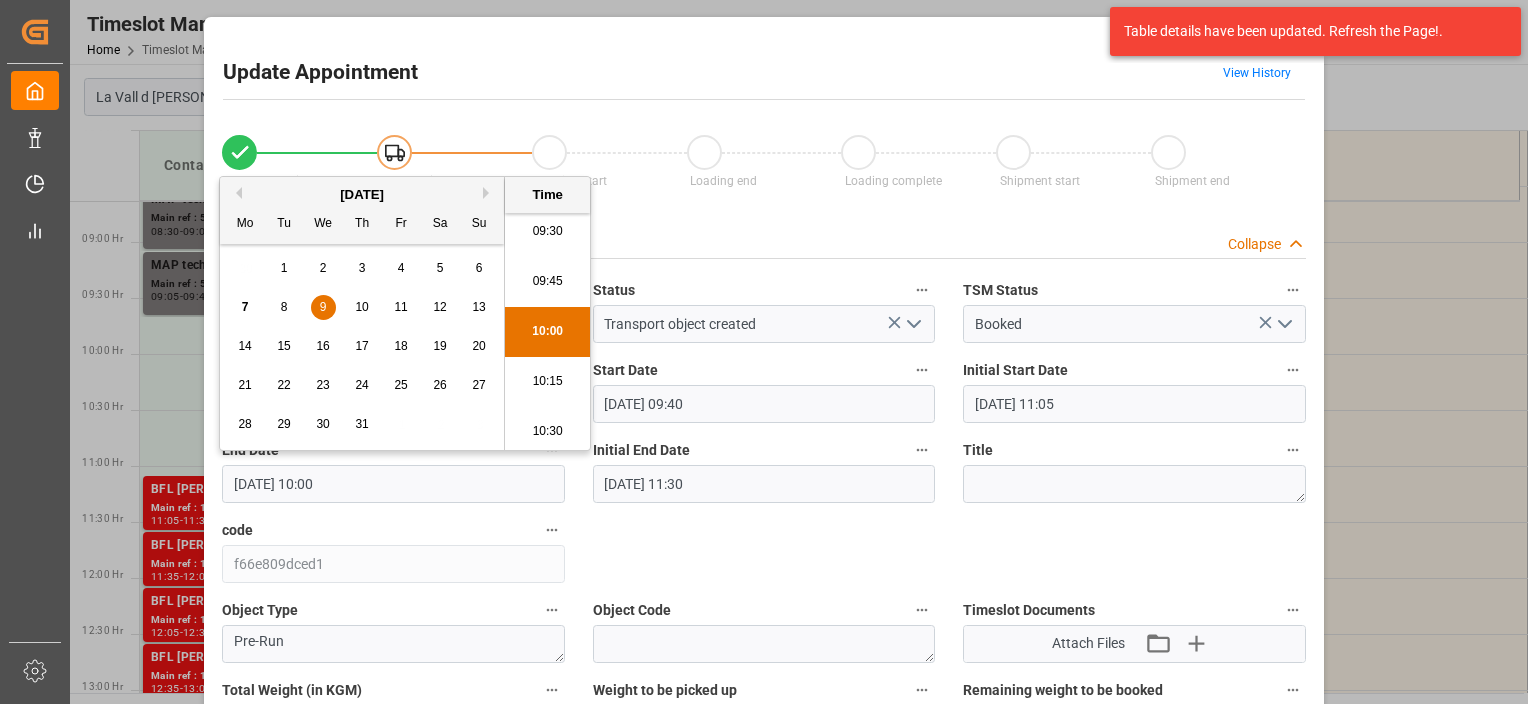 drag, startPoint x: 328, startPoint y: 488, endPoint x: 404, endPoint y: 524, distance: 84.095184 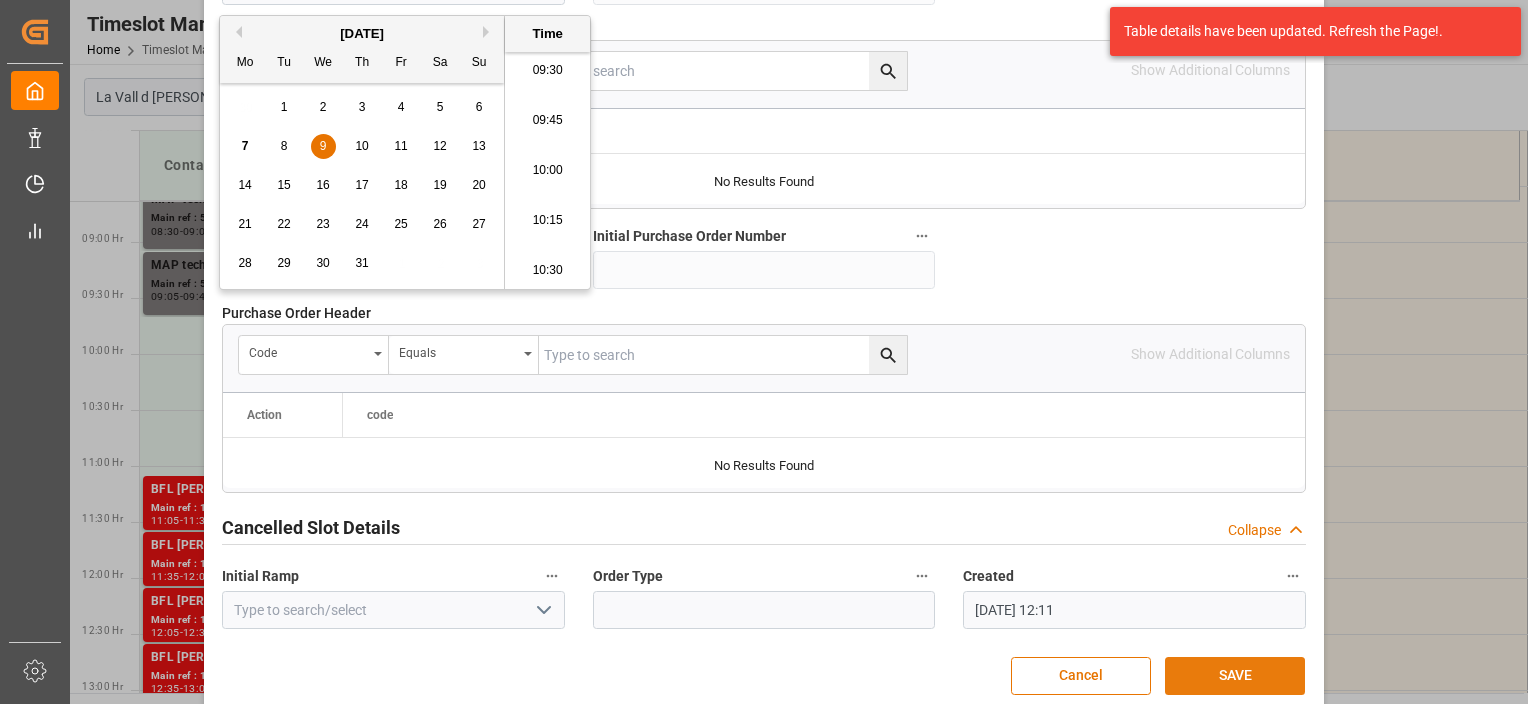 scroll, scrollTop: 2070, scrollLeft: 0, axis: vertical 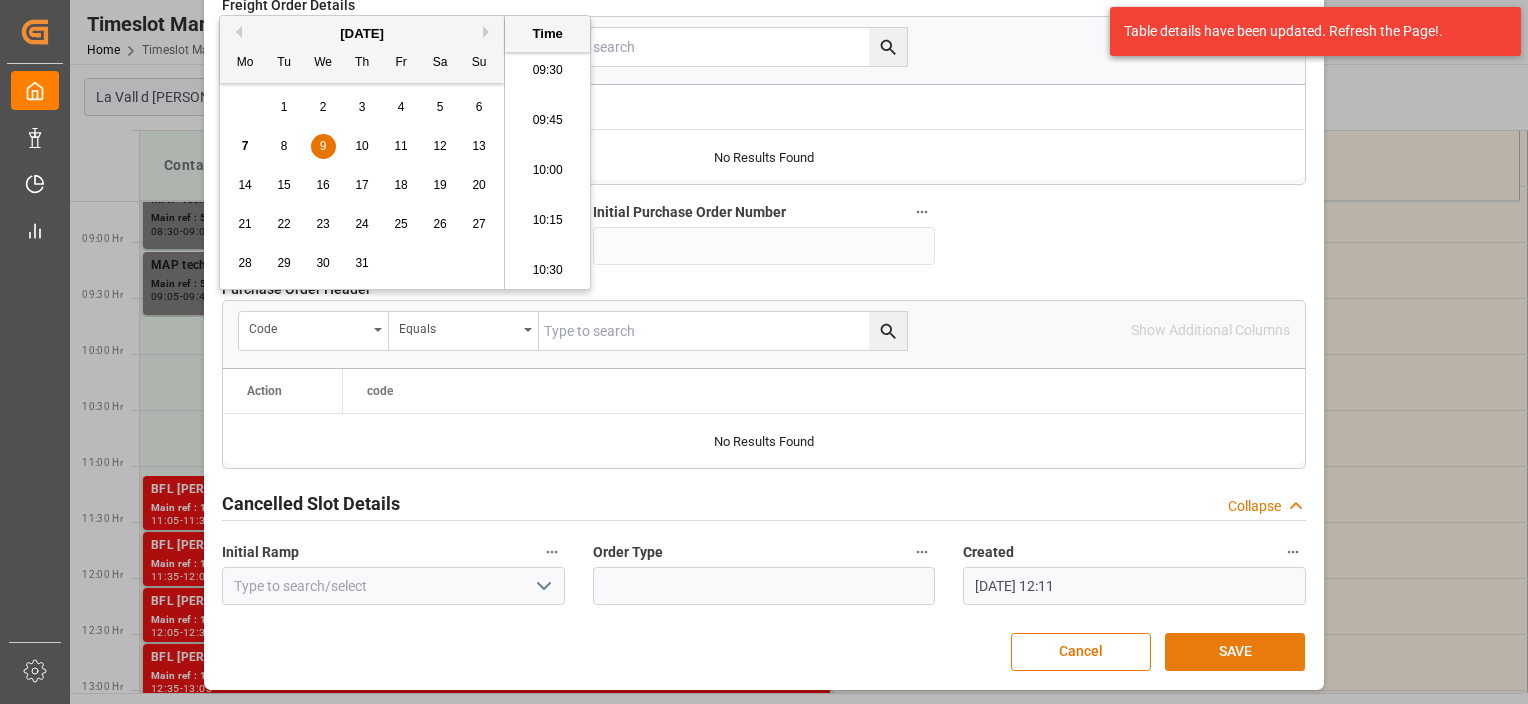 type on "[DATE] 10:05" 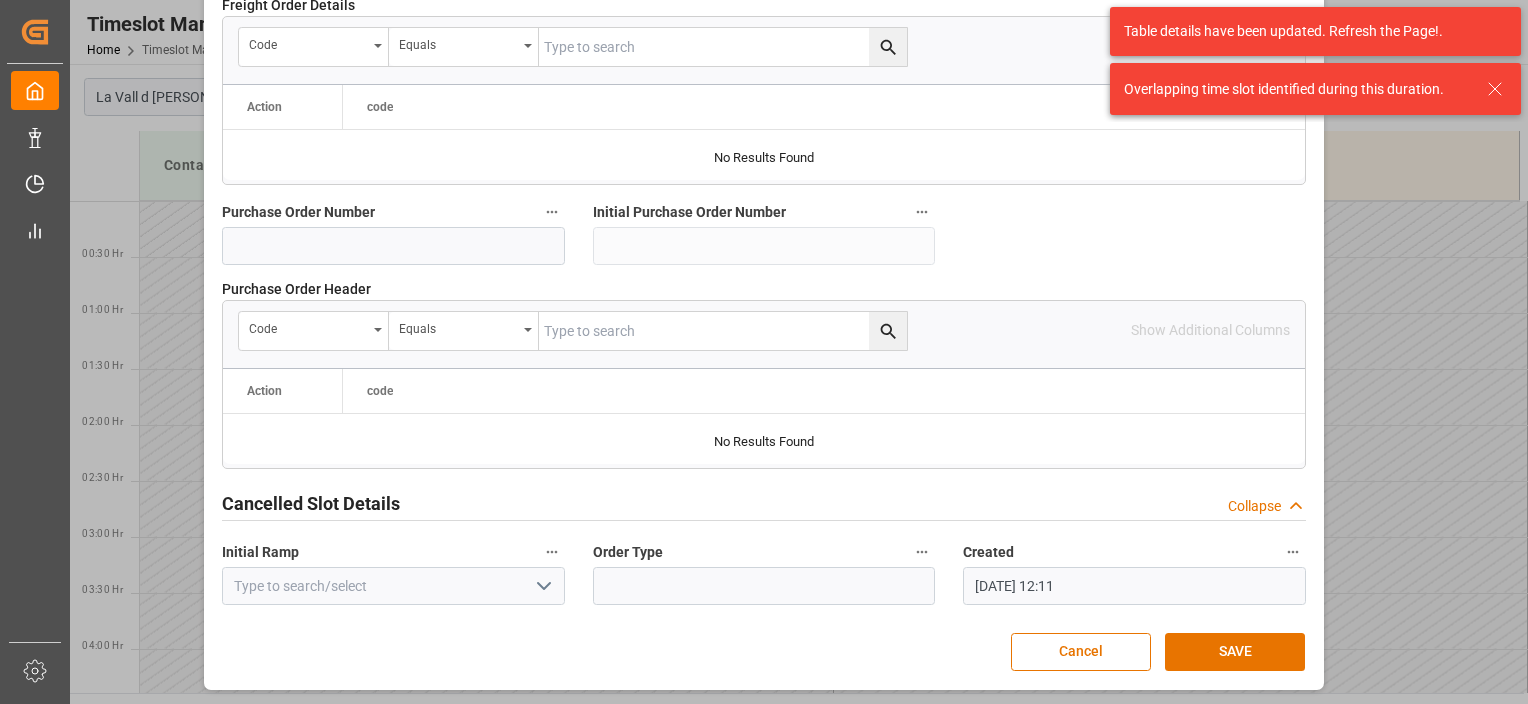 click 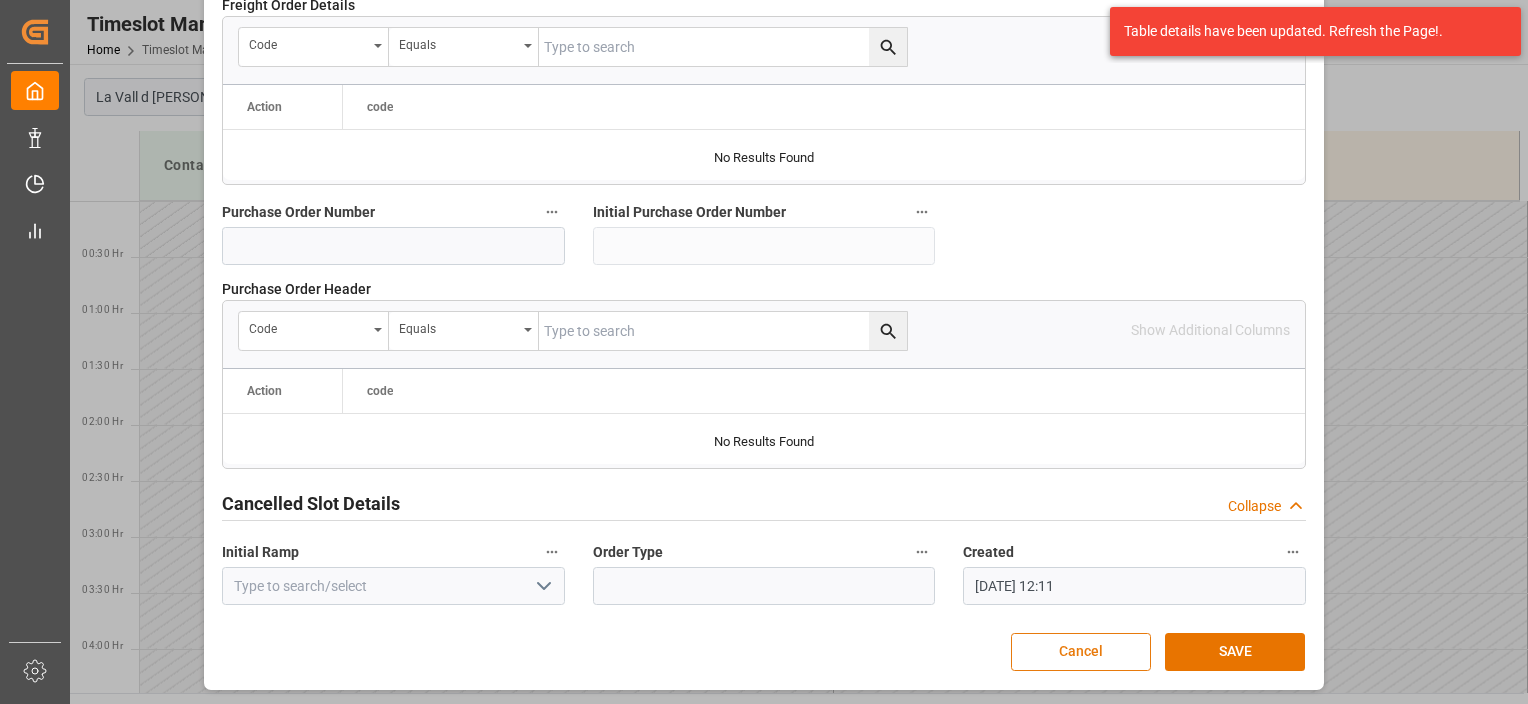 click on "Cancel" at bounding box center [1081, 652] 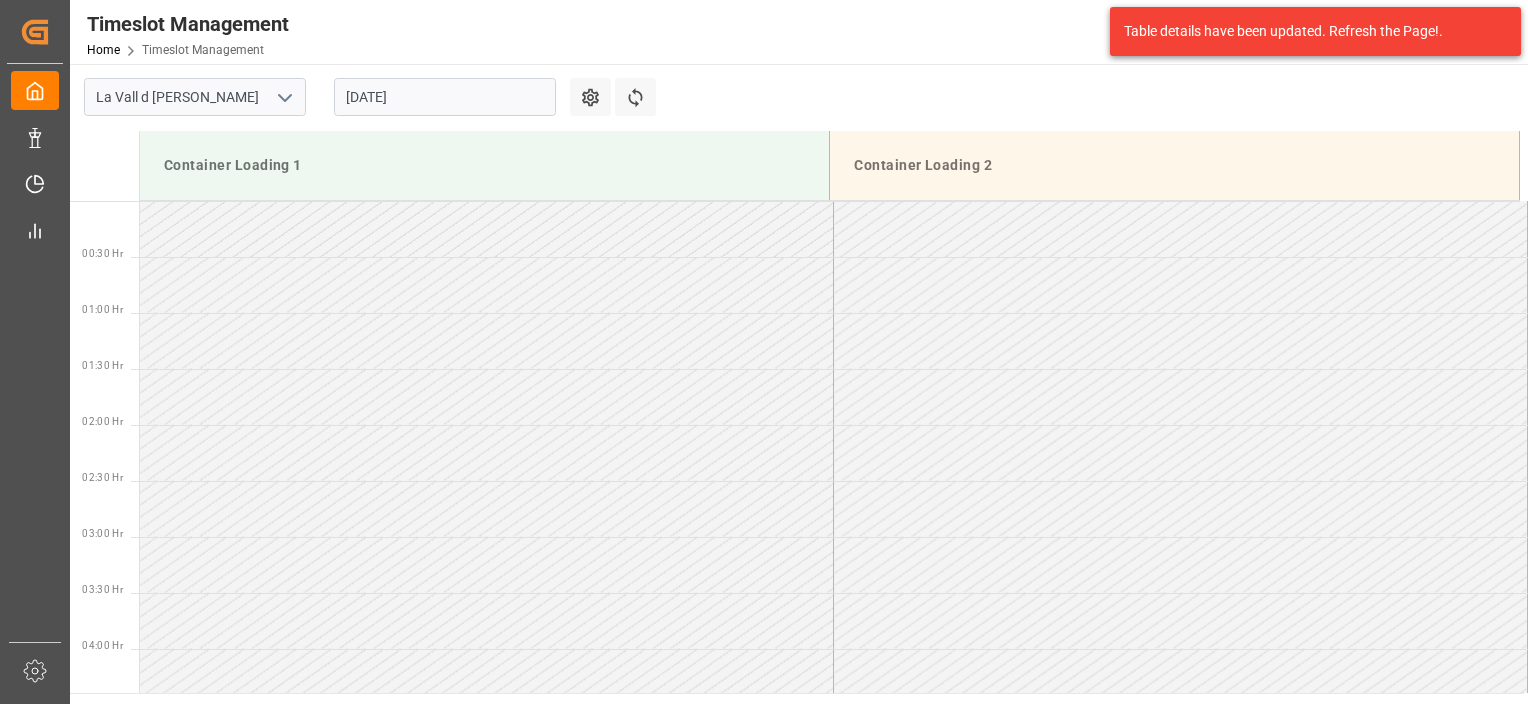 click on "[DATE]" at bounding box center [445, 97] 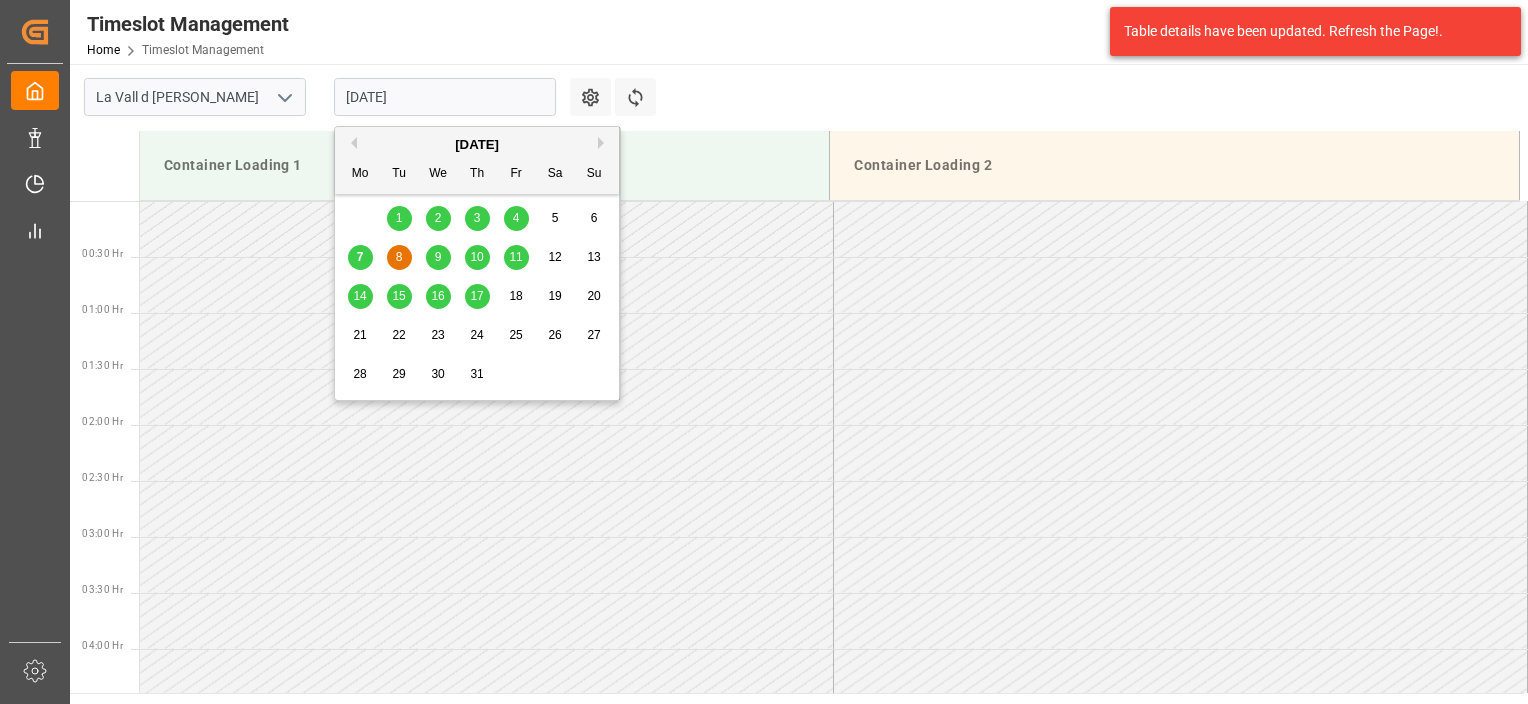 click on "9" at bounding box center (438, 257) 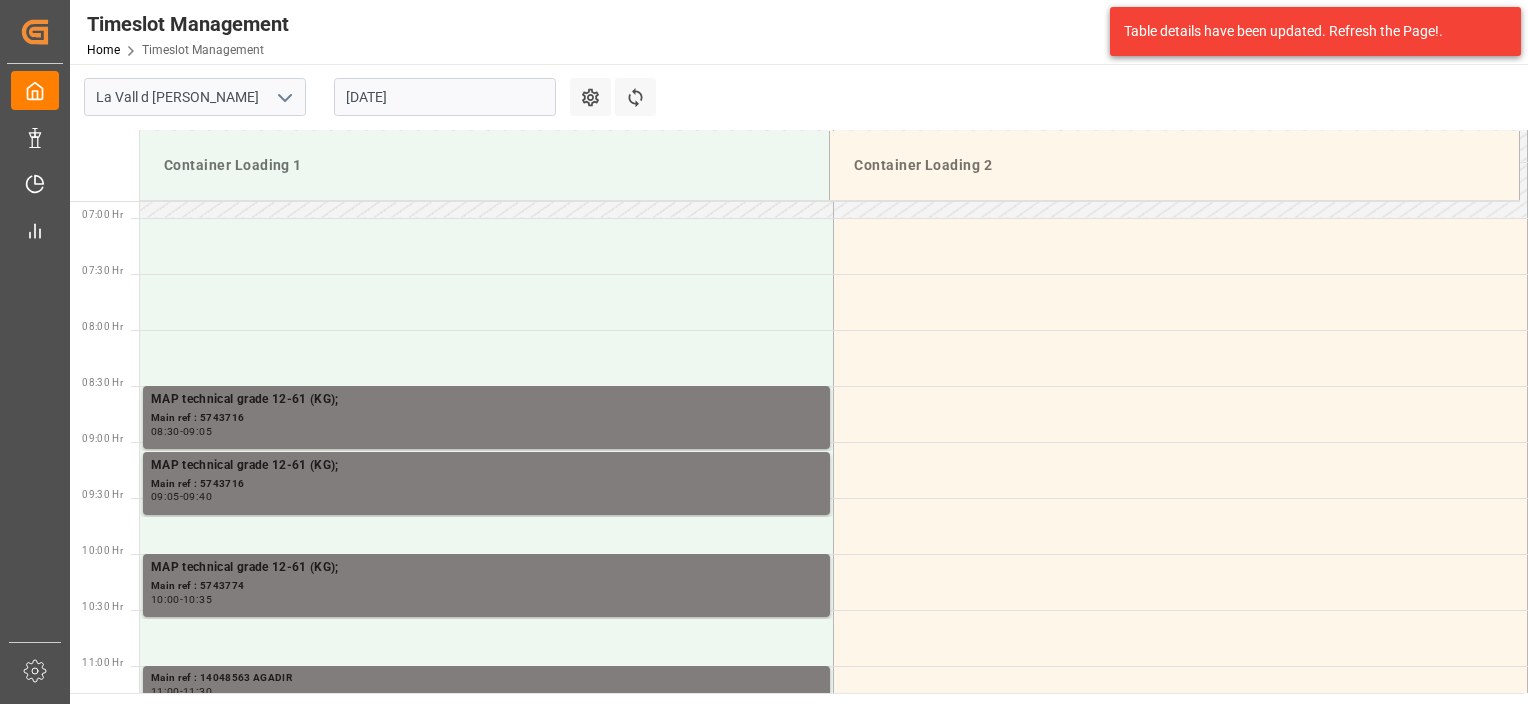 scroll, scrollTop: 867, scrollLeft: 0, axis: vertical 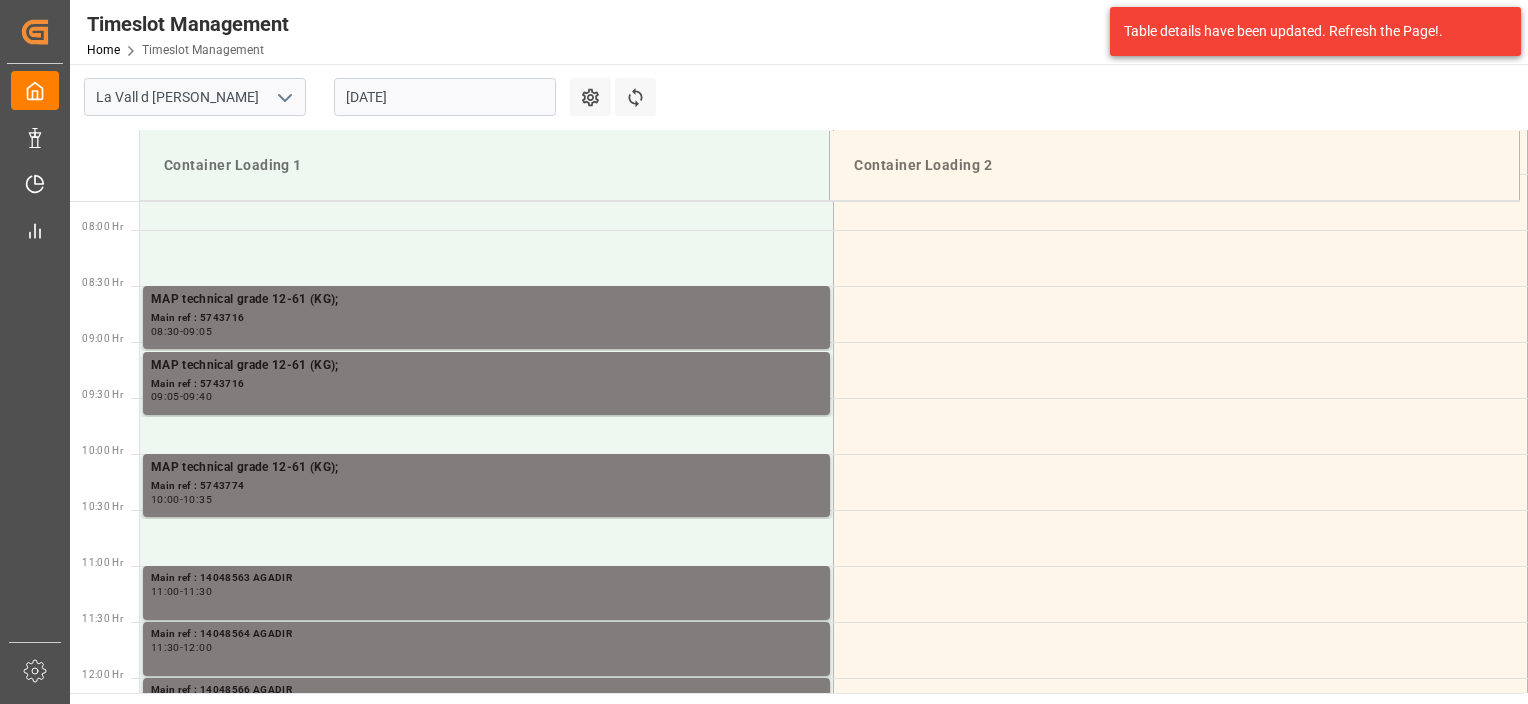 click on "[DATE]" at bounding box center (445, 97) 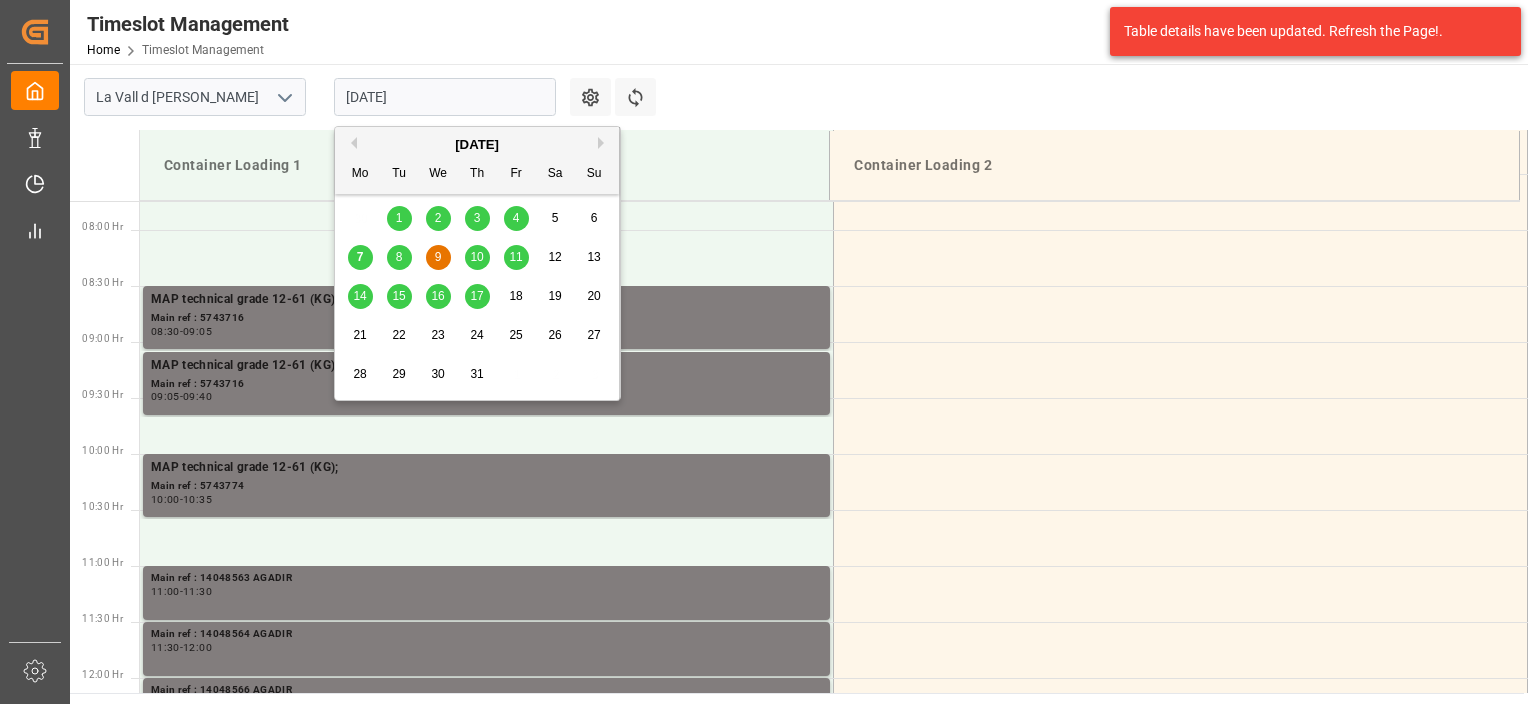 click on "8" at bounding box center [399, 257] 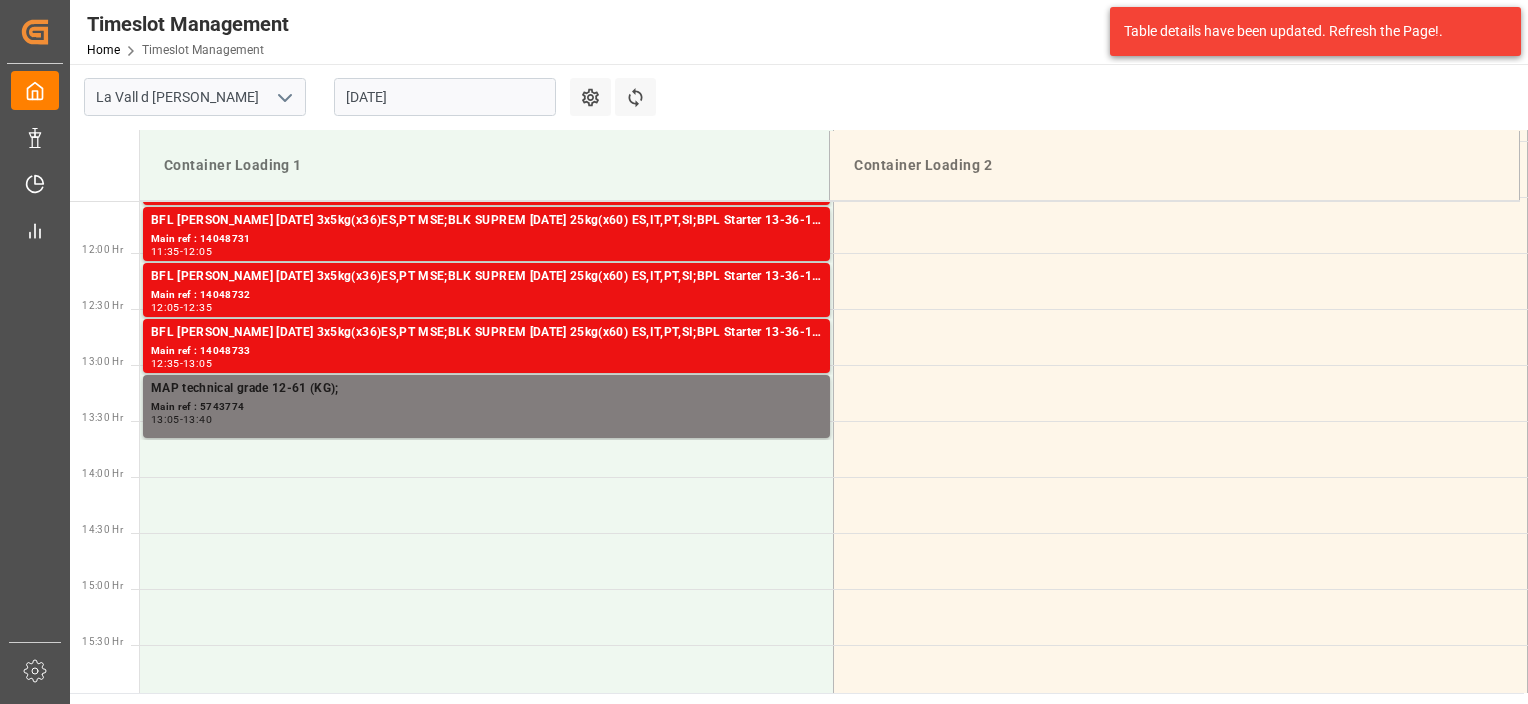 scroll, scrollTop: 1067, scrollLeft: 0, axis: vertical 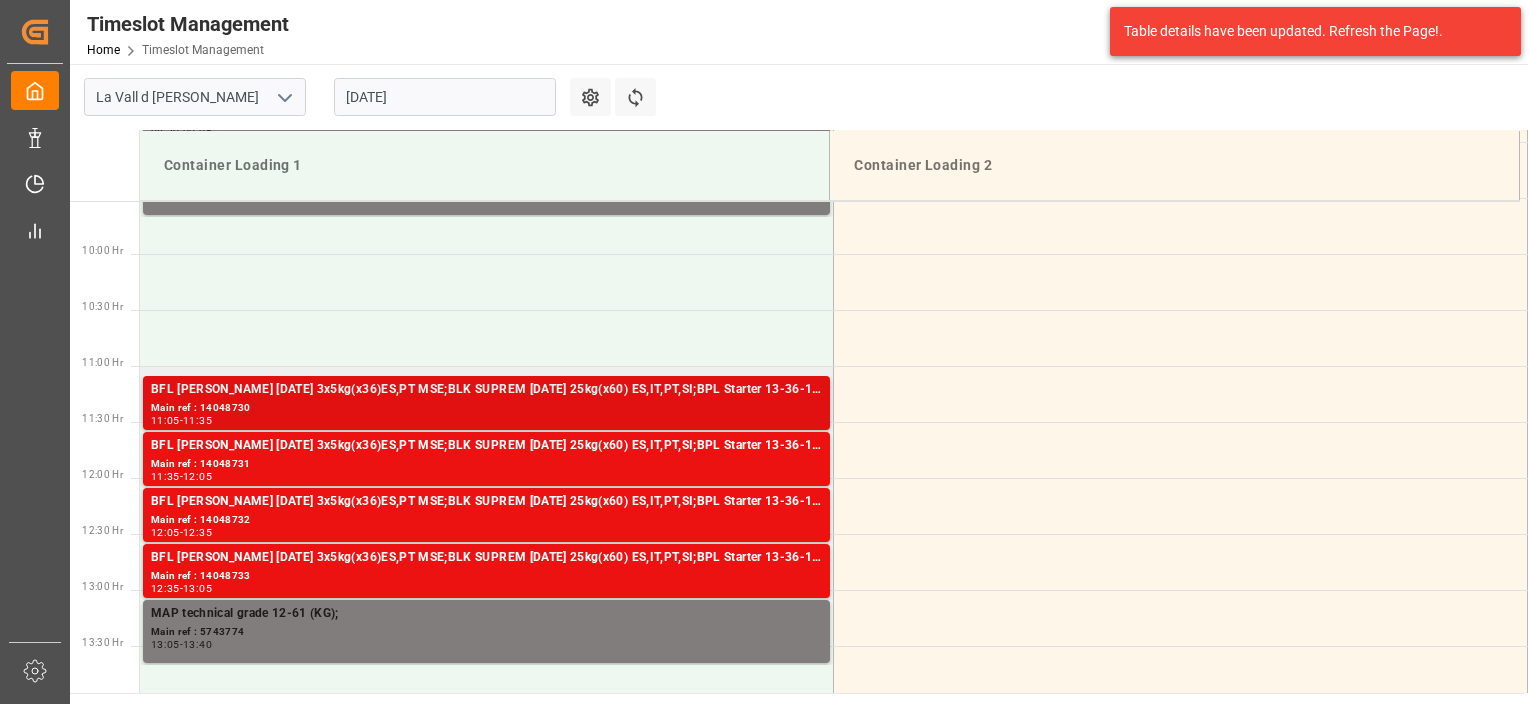 click on "BFL [PERSON_NAME] [DATE] 3x5kg(x36)ES,PT MSE;BLK SUPREM [DATE] 25kg(x60) ES,IT,PT,SI;BPL Starter 13-36-13 25kg (x48) GEN;NTC Sol 9-0-43 25kg (x48) GEN;NTC SOLUB BS 4-0-40 25KG (X48) WW;BPL Black 18-18-18 25kg (x48) INT MSE;HAK Cal + NPK [DATE](+15) 25Kg (x42) WW;BPL Starter 13-36-13 25kg (x48) GEN;NTC SOLUB BS 4-0-40 25KG (X48) WW;HAK Cal + K [DATE]+10 25 Kg (x42) WW;" at bounding box center [486, 390] 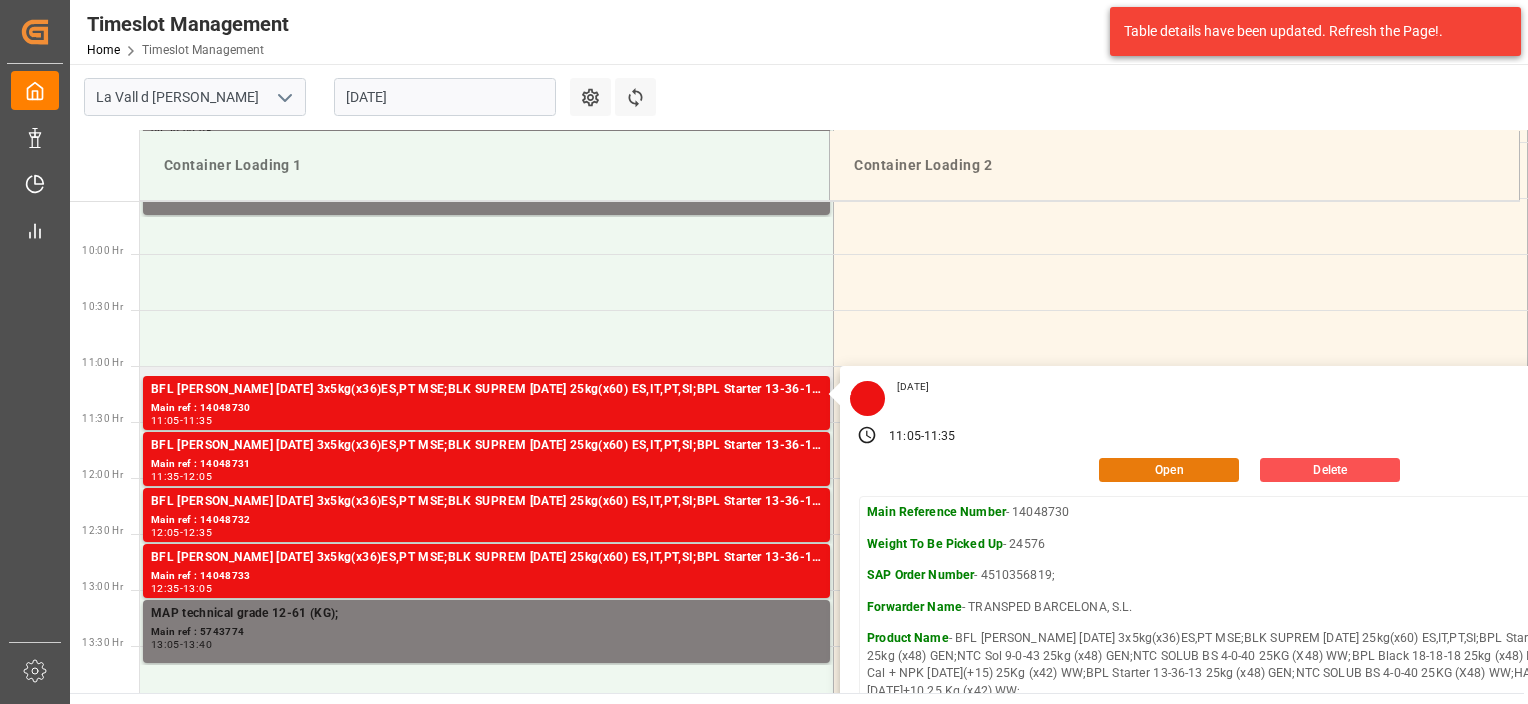 click on "Open" at bounding box center (1169, 470) 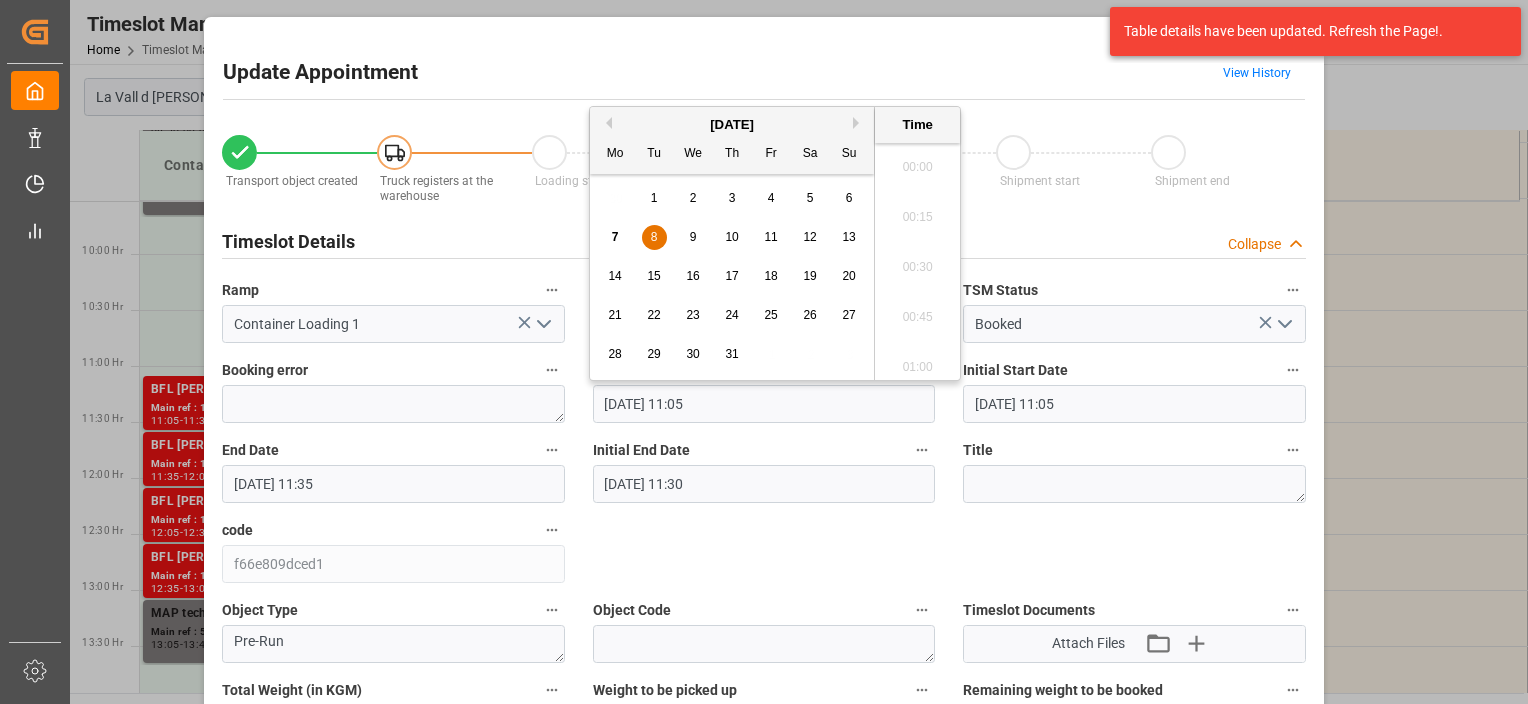 click on "[DATE] 11:05" at bounding box center [764, 404] 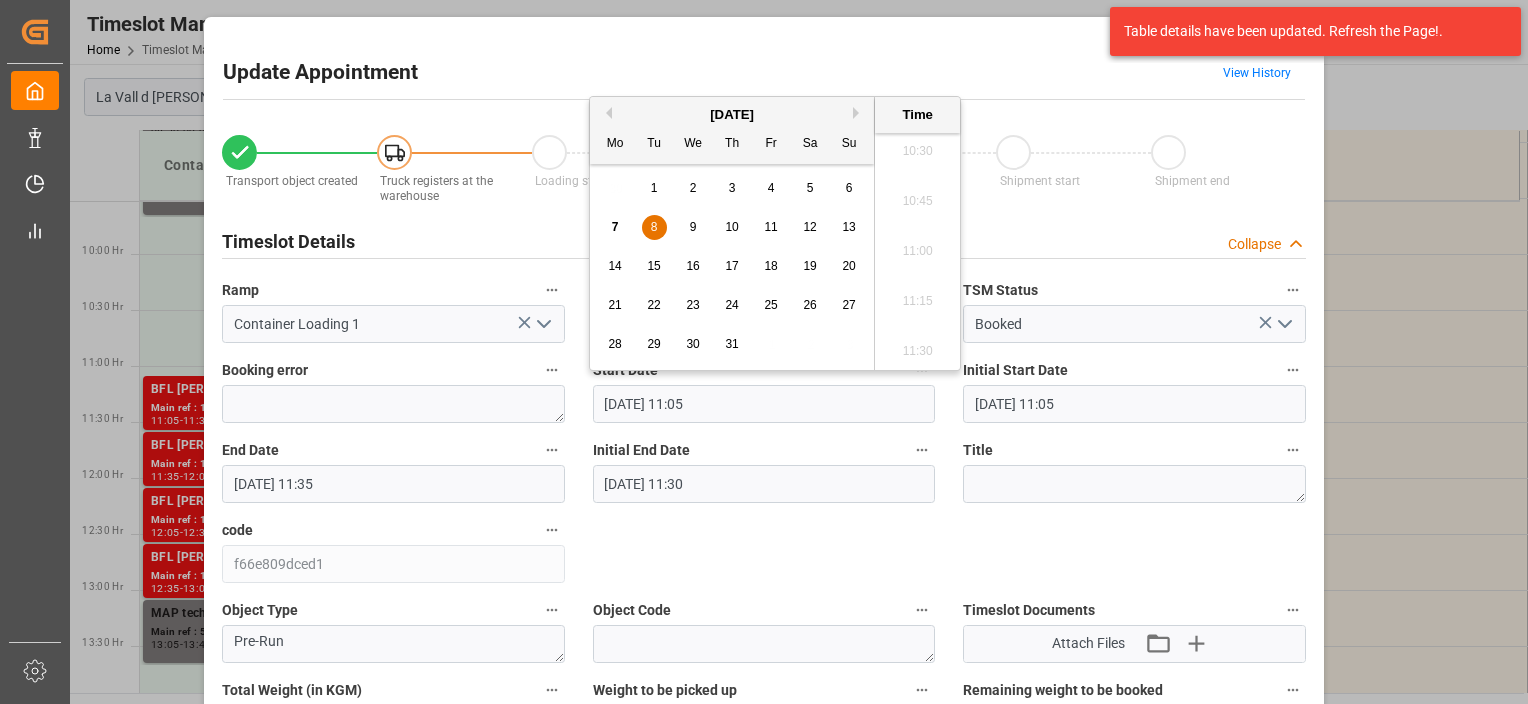 click on "9" at bounding box center [693, 228] 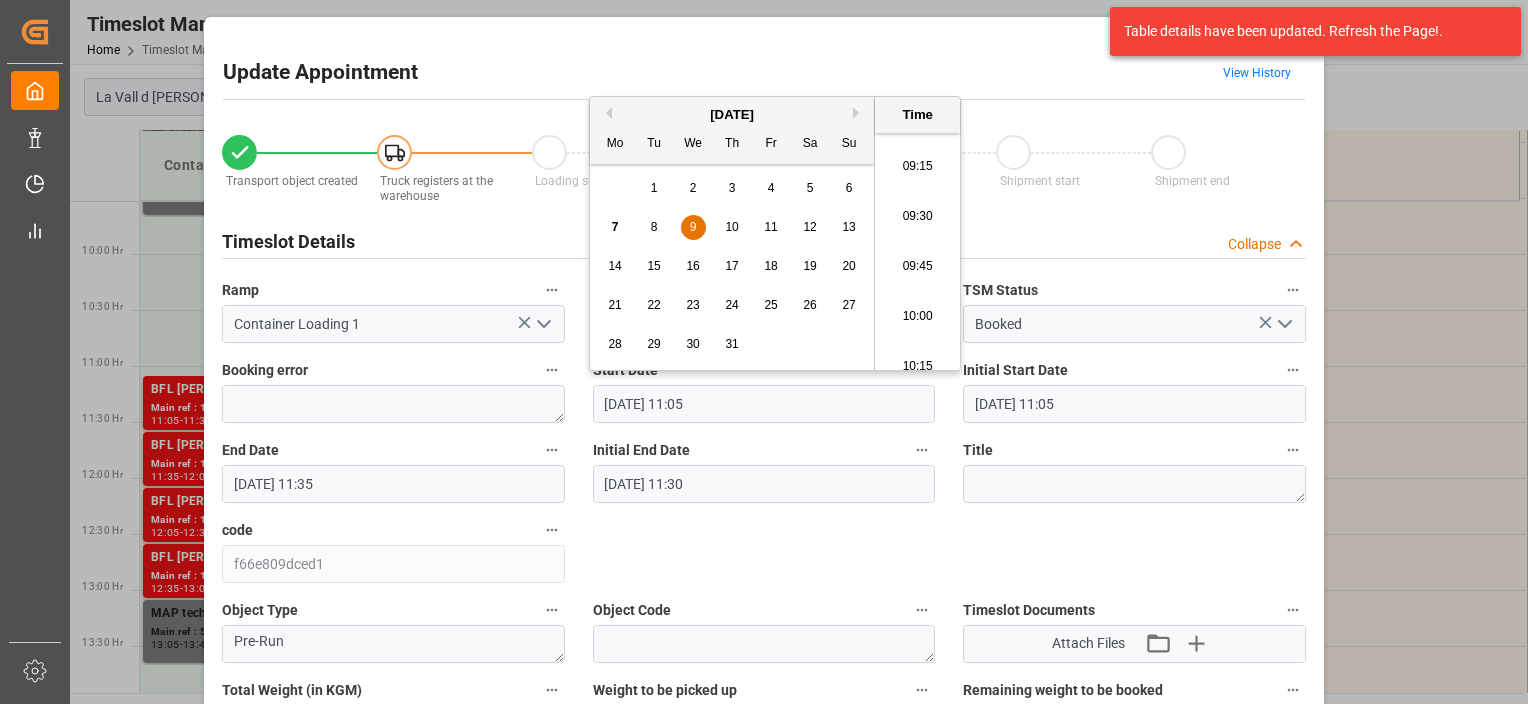 scroll, scrollTop: 1806, scrollLeft: 0, axis: vertical 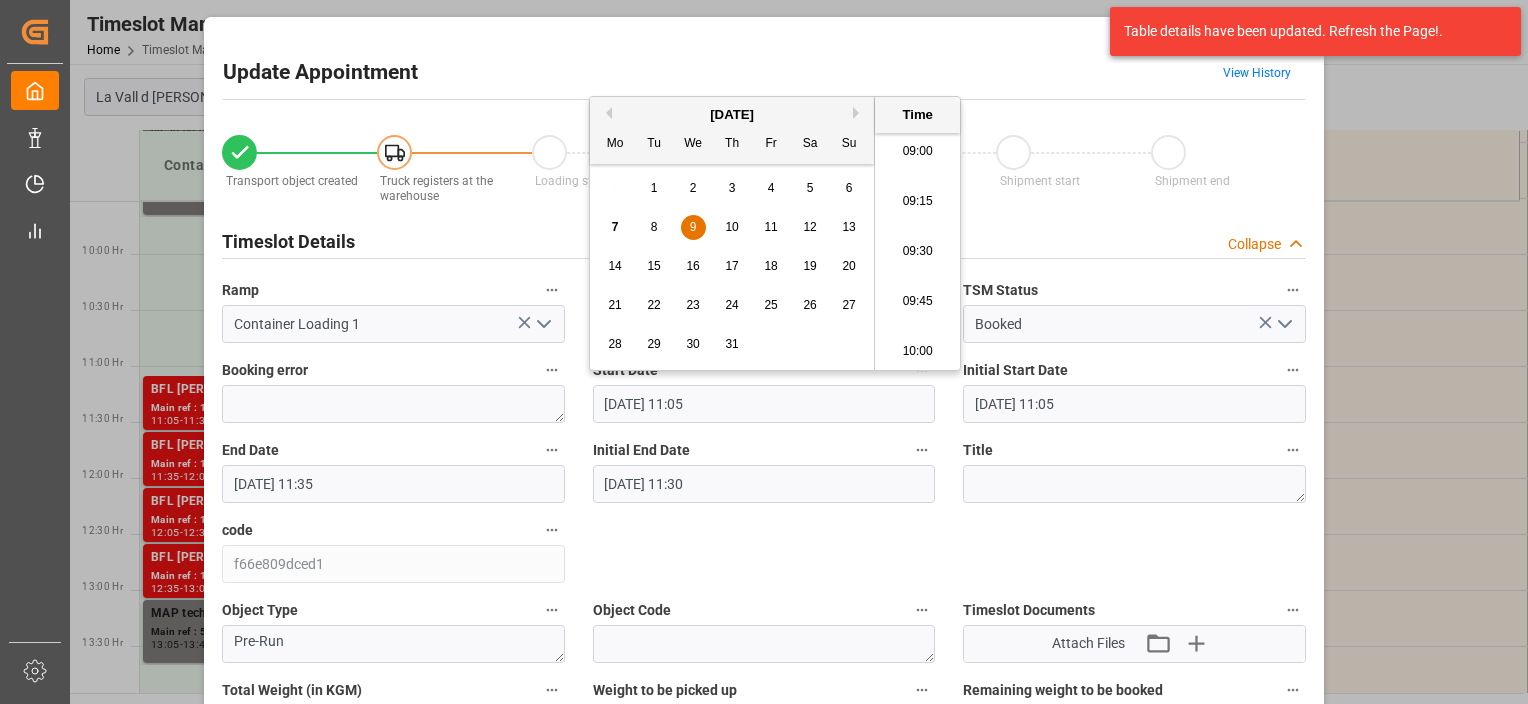 click on "09:30" at bounding box center (917, 252) 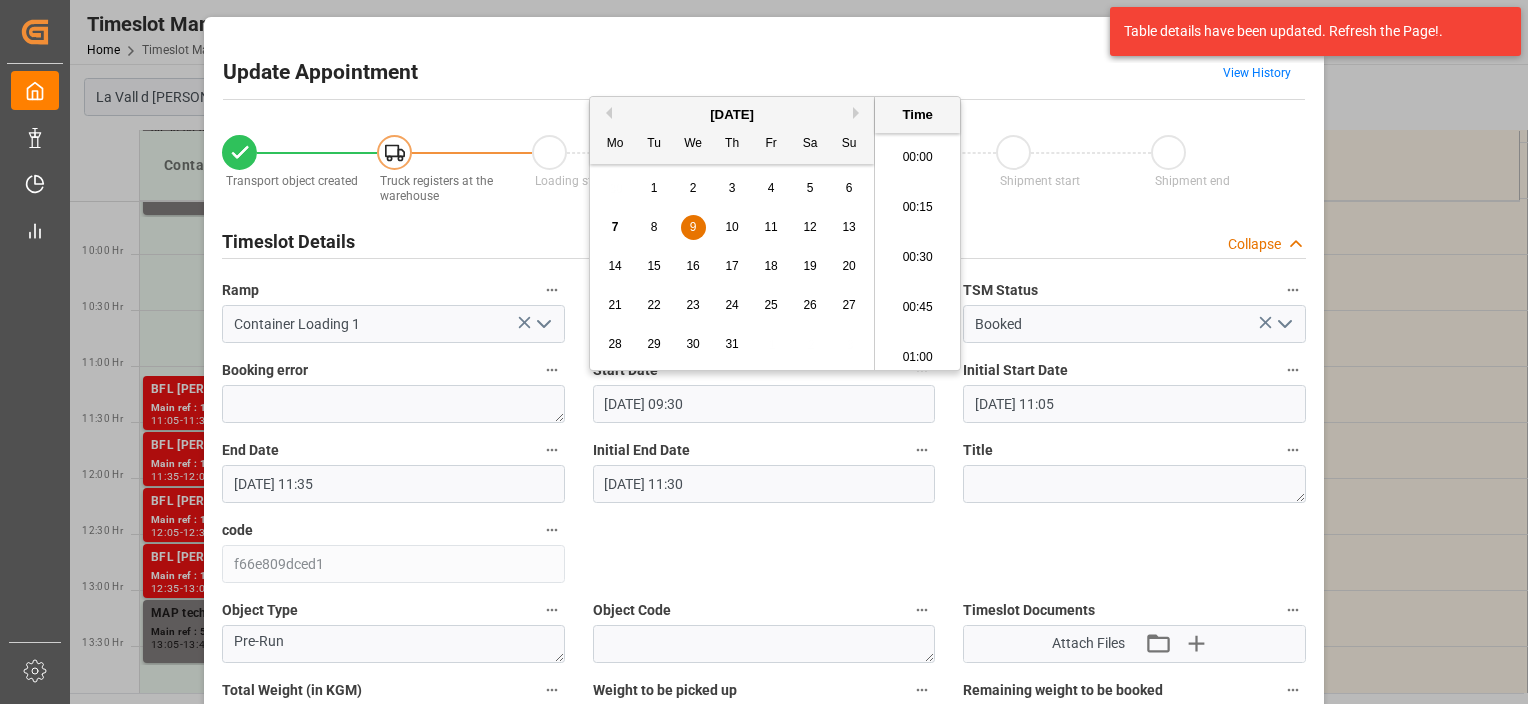 scroll, scrollTop: 1806, scrollLeft: 0, axis: vertical 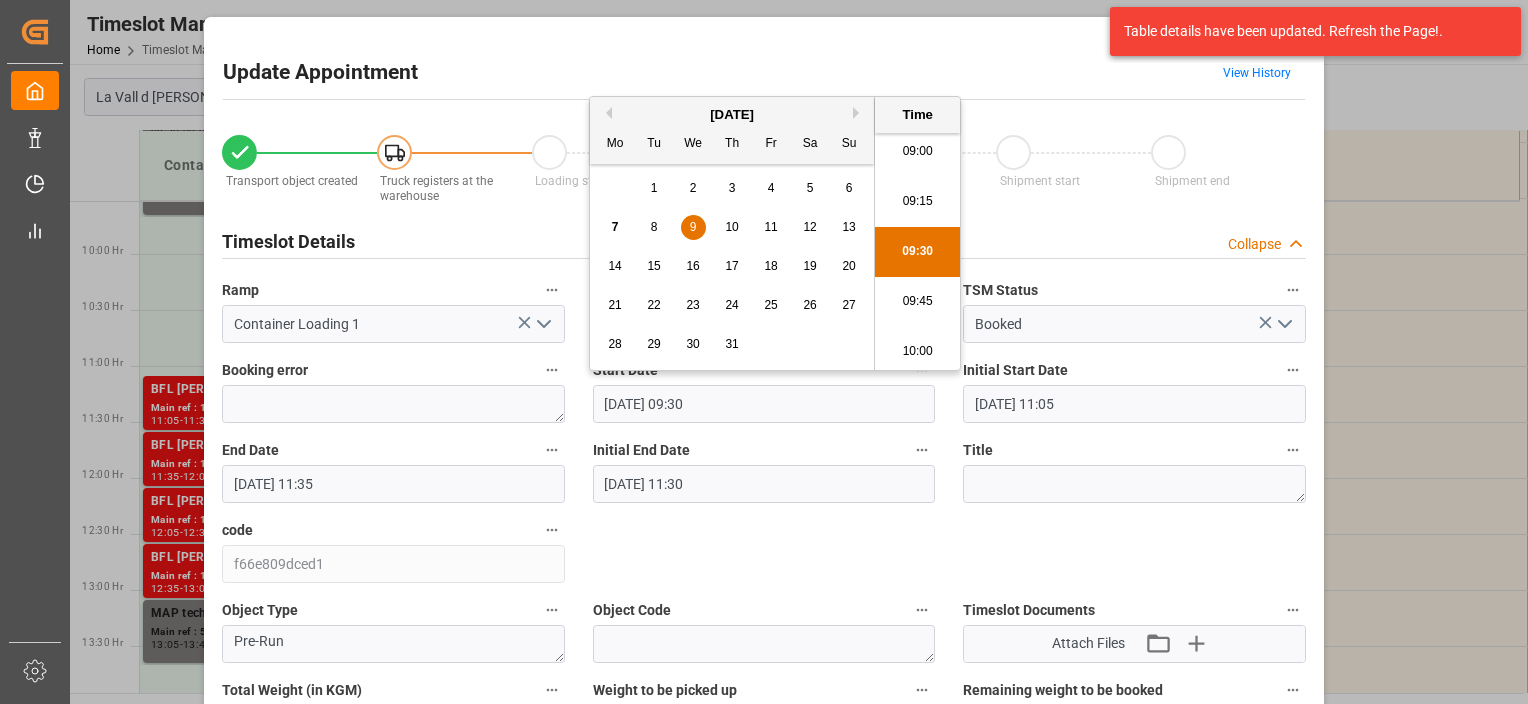 click on "[DATE] 09:30" at bounding box center (764, 404) 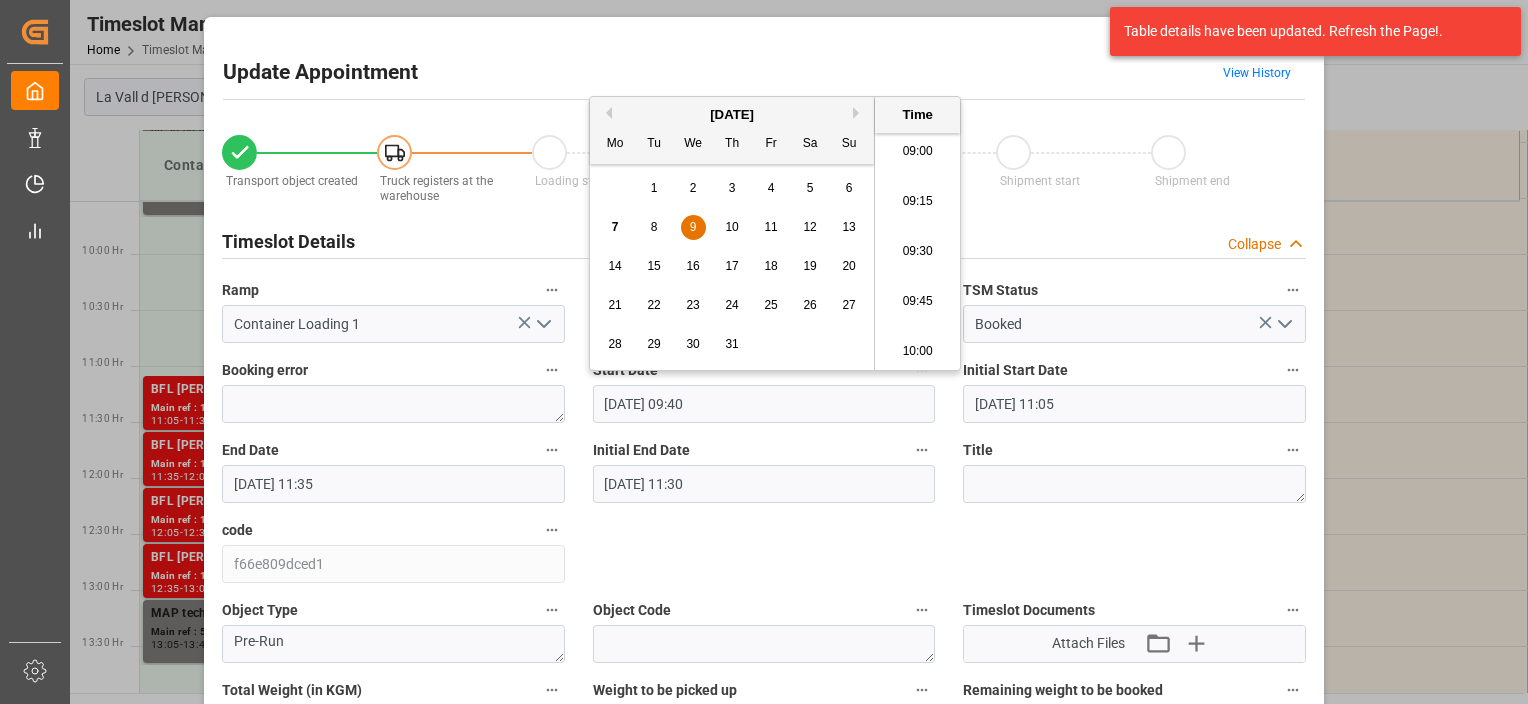 type on "[DATE] 09:40" 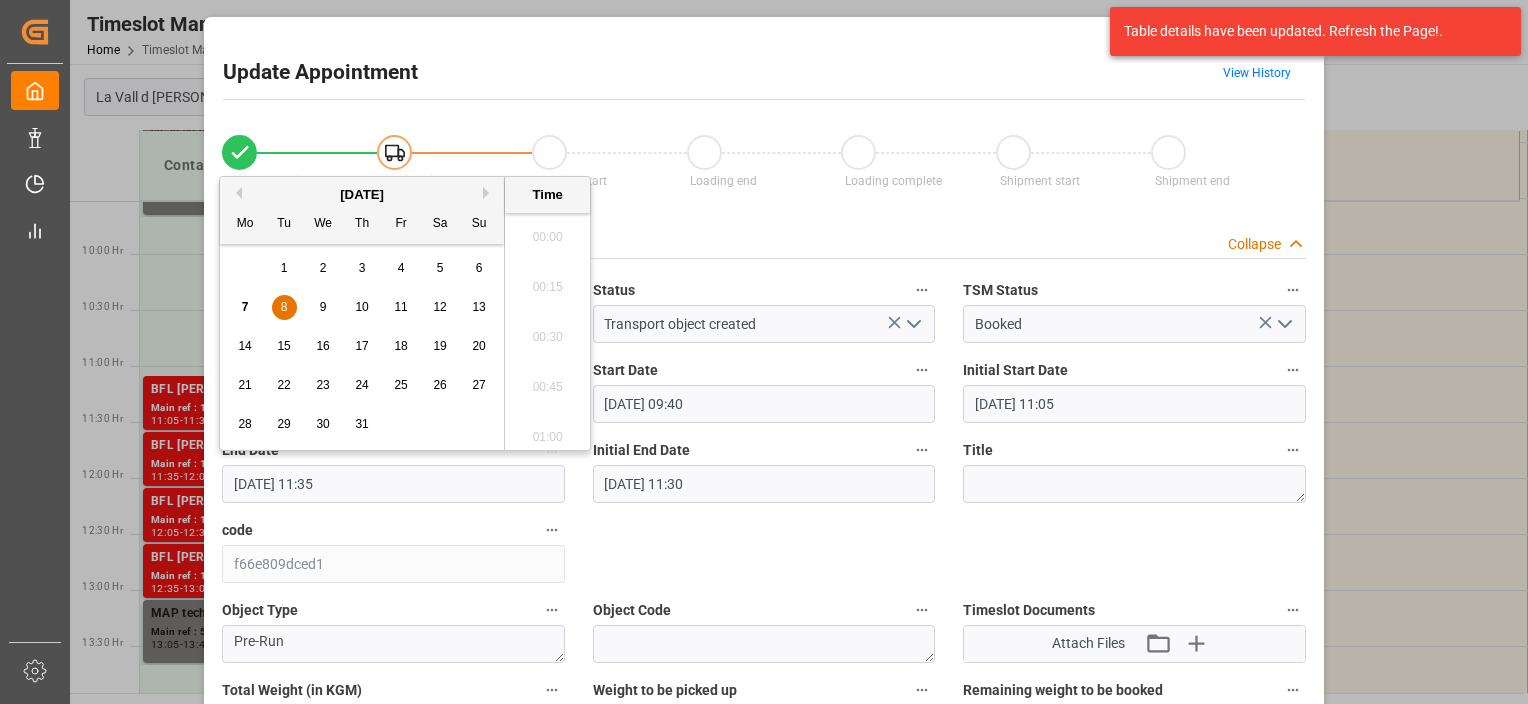 scroll, scrollTop: 2206, scrollLeft: 0, axis: vertical 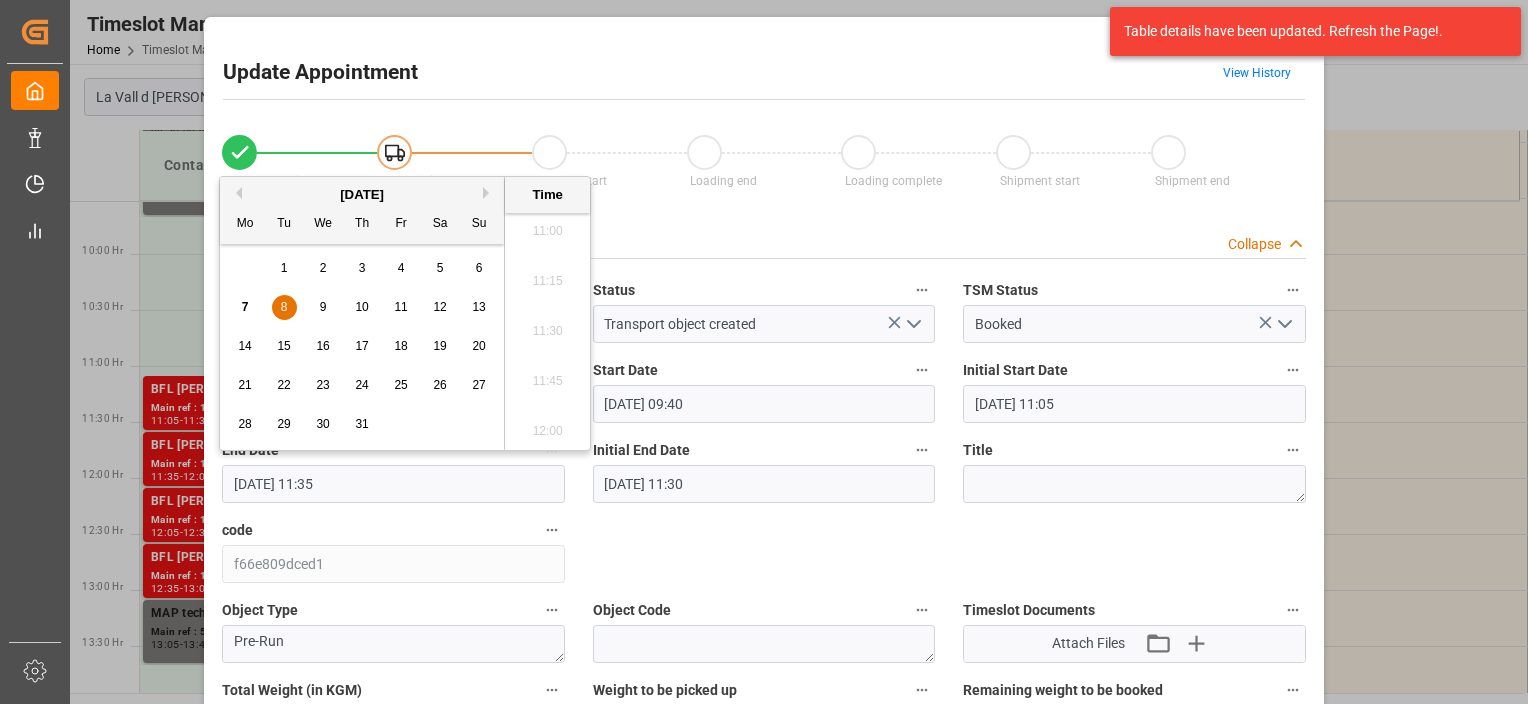 click on "9" at bounding box center (323, 308) 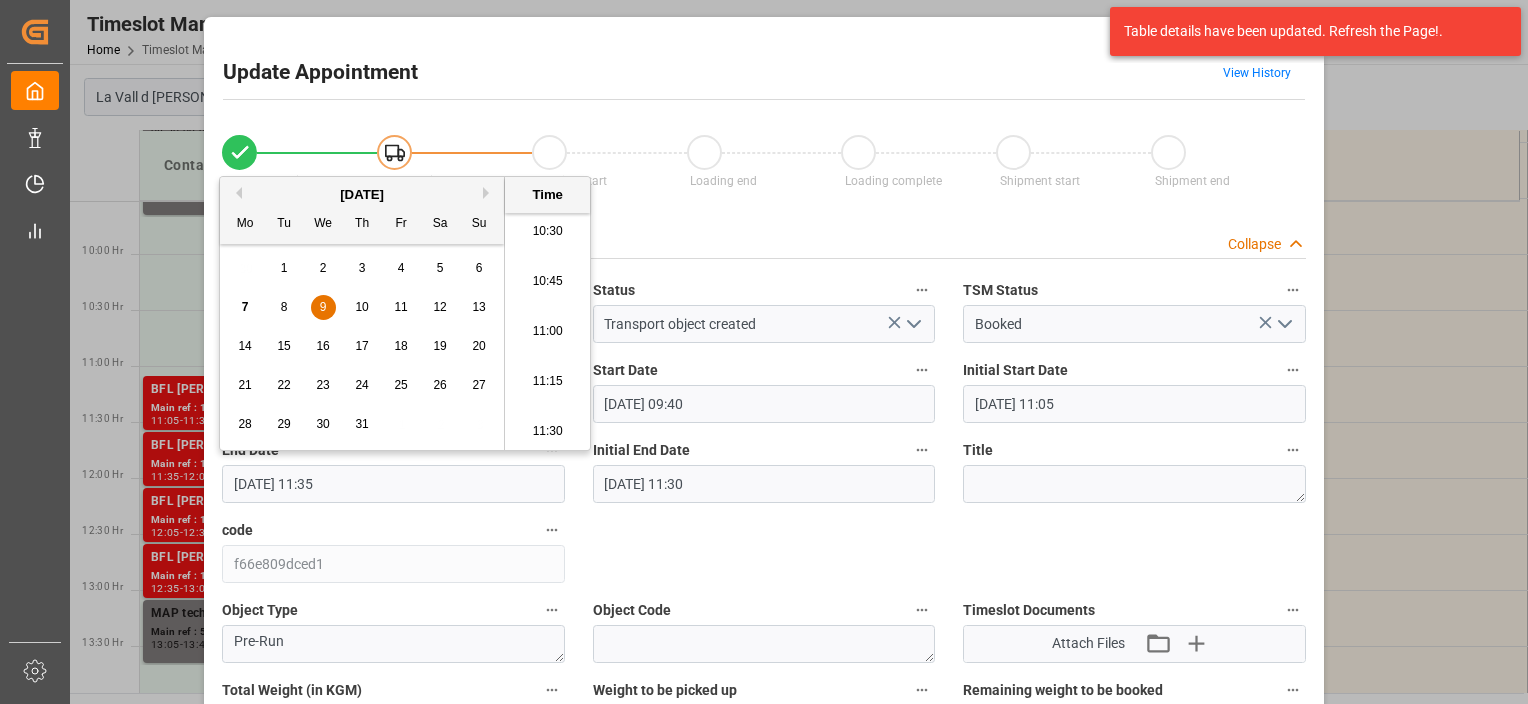 scroll, scrollTop: 1906, scrollLeft: 0, axis: vertical 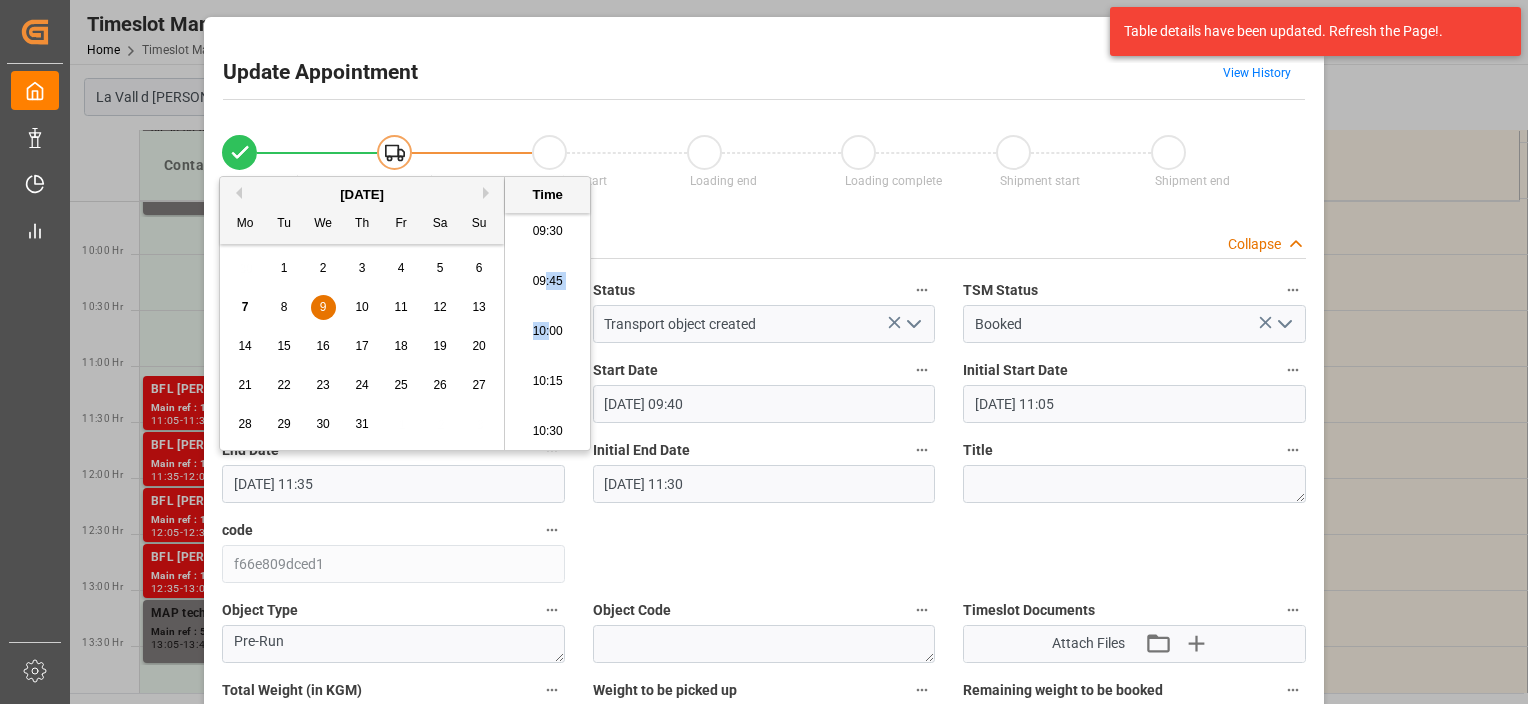 drag, startPoint x: 543, startPoint y: 303, endPoint x: 548, endPoint y: 320, distance: 17.720045 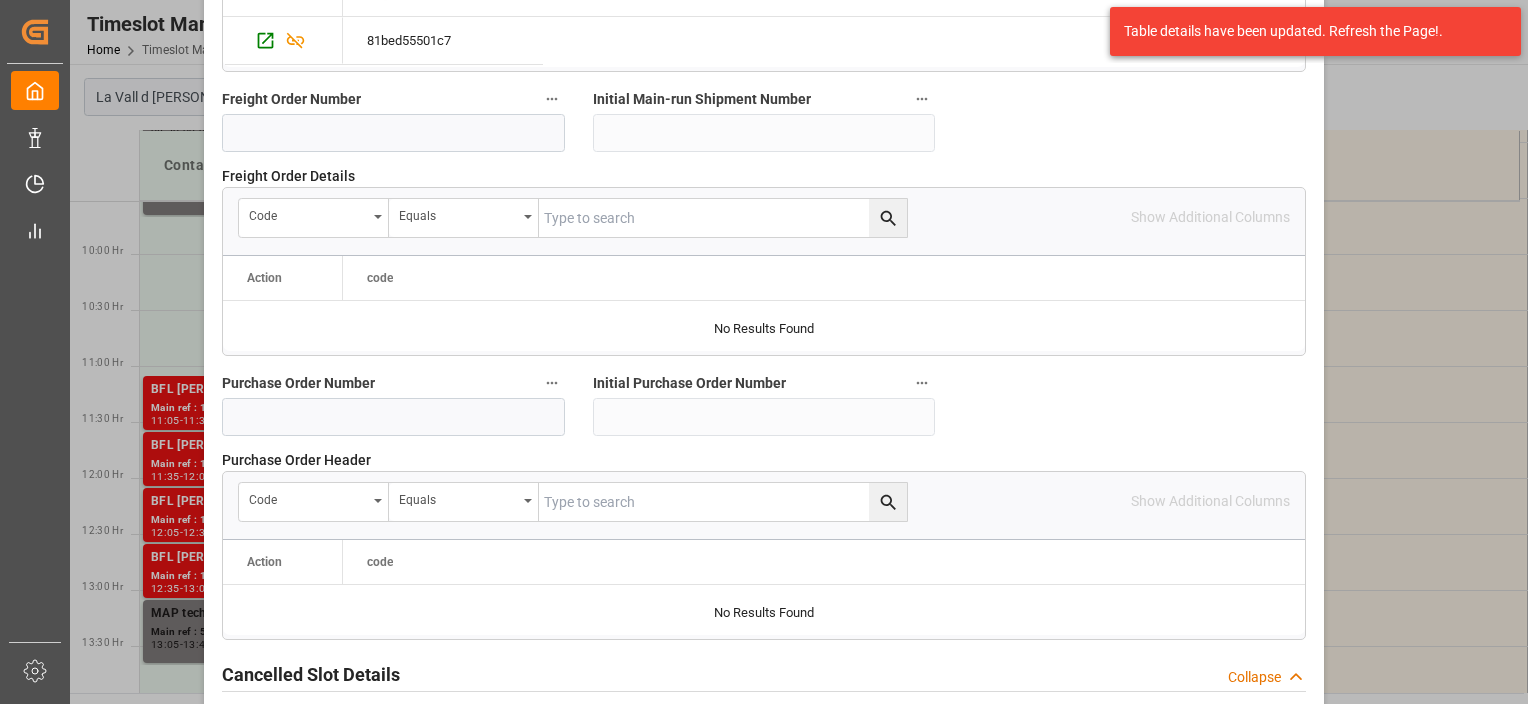 scroll, scrollTop: 2070, scrollLeft: 0, axis: vertical 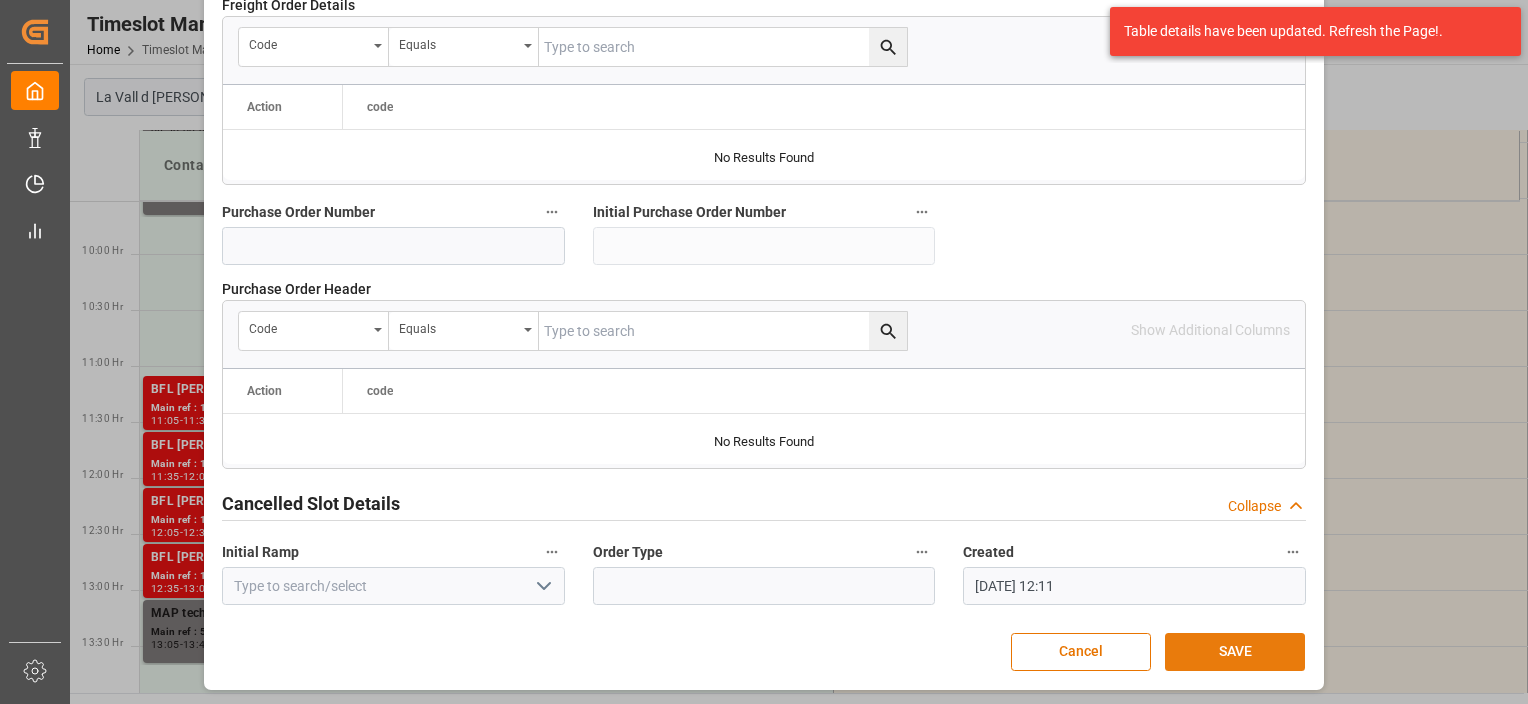 click on "SAVE" at bounding box center [1235, 652] 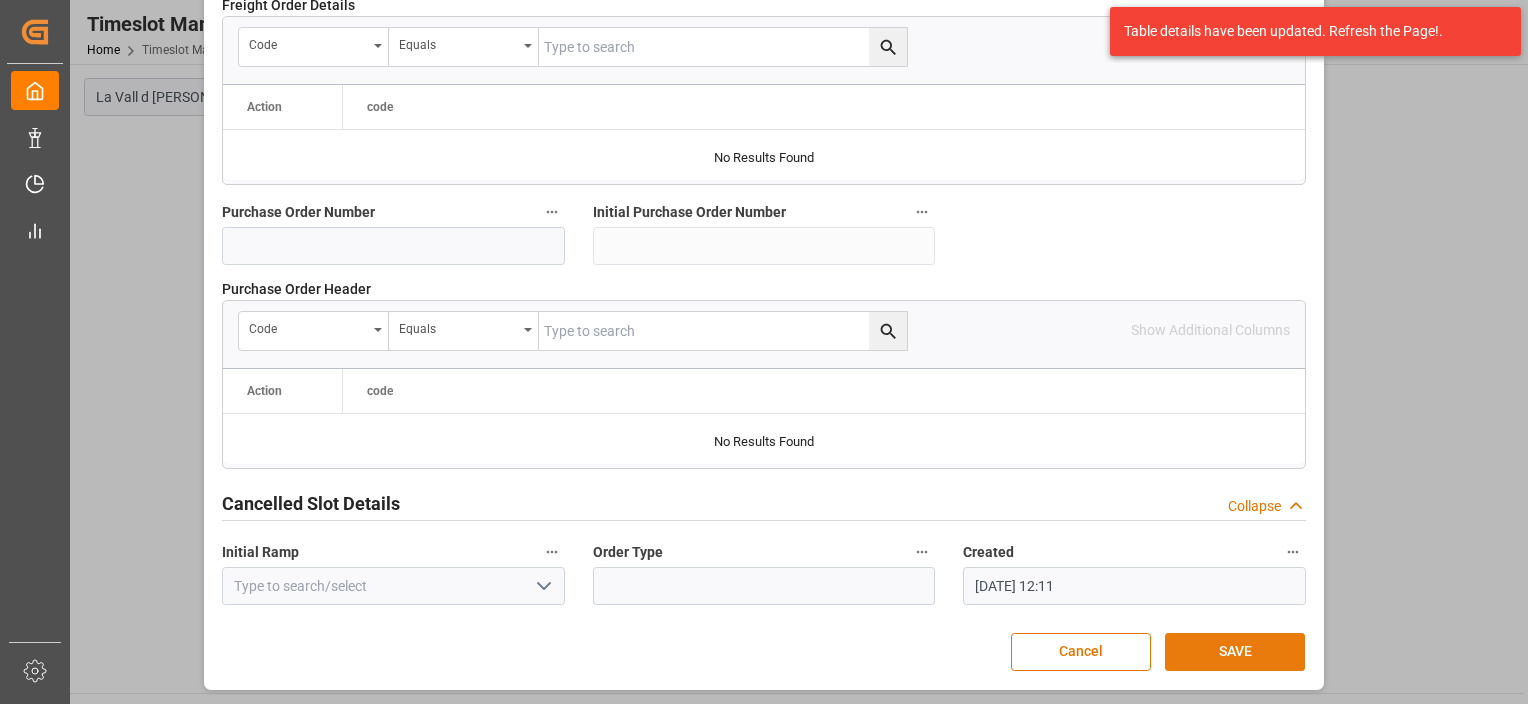 click on "SAVE" at bounding box center (1235, 652) 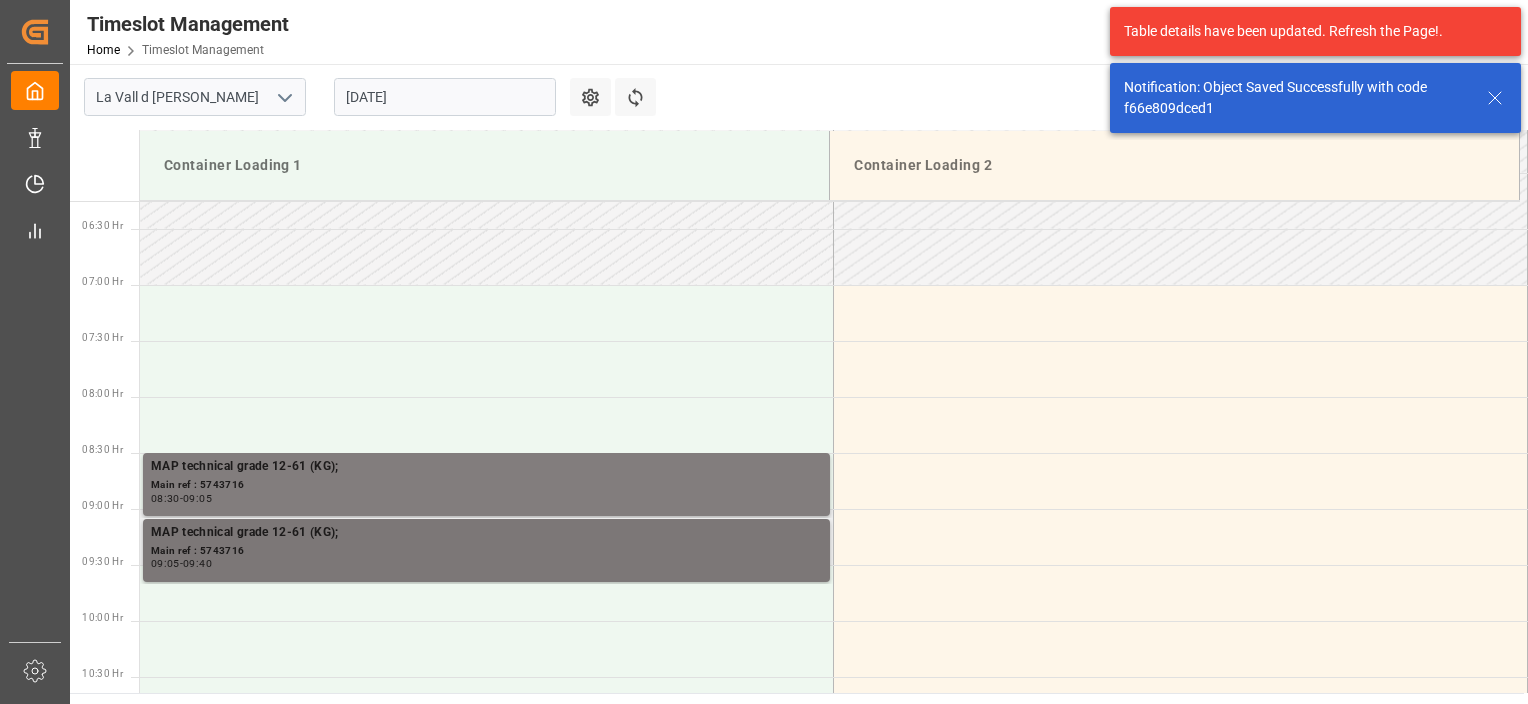 scroll, scrollTop: 995, scrollLeft: 0, axis: vertical 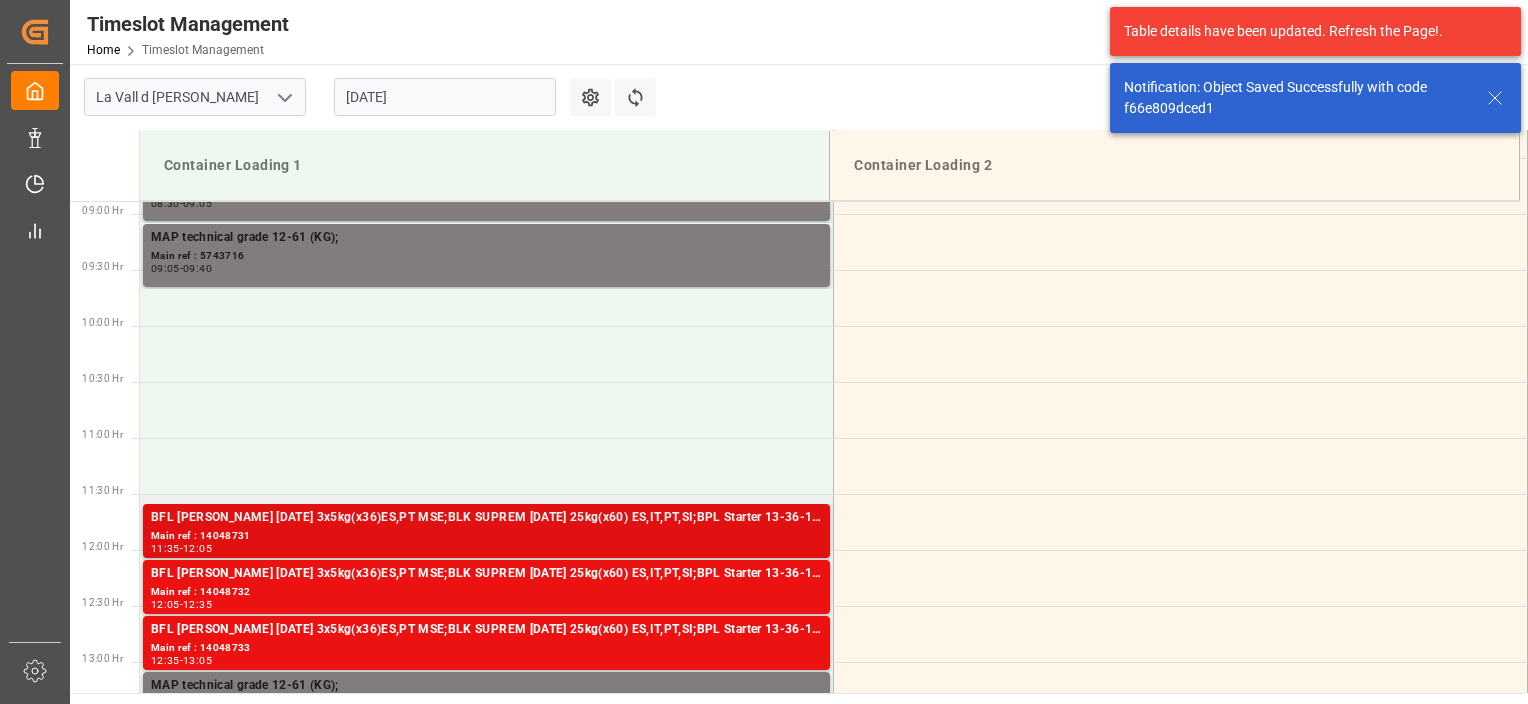 click on "Main ref : 14048731" at bounding box center (486, 536) 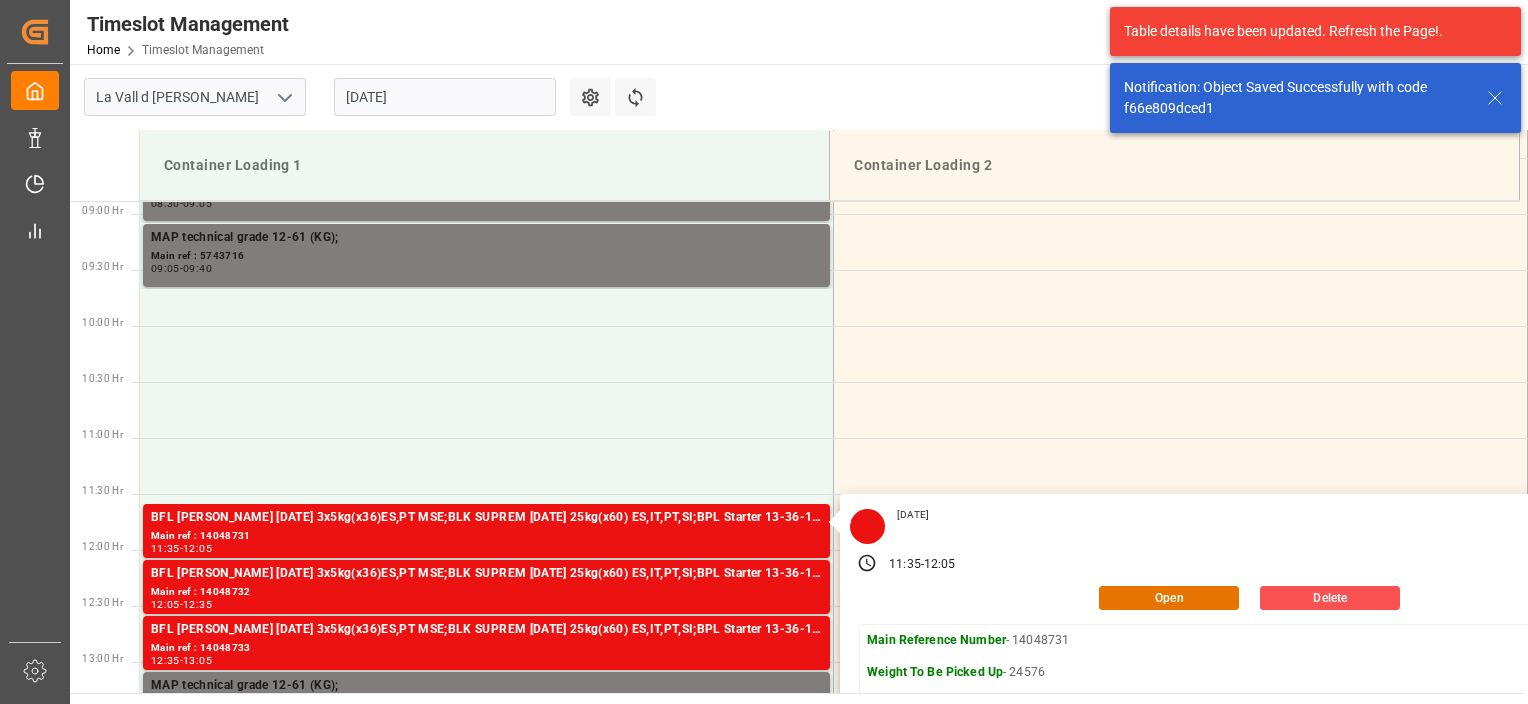 click on "[DATE]" at bounding box center [445, 97] 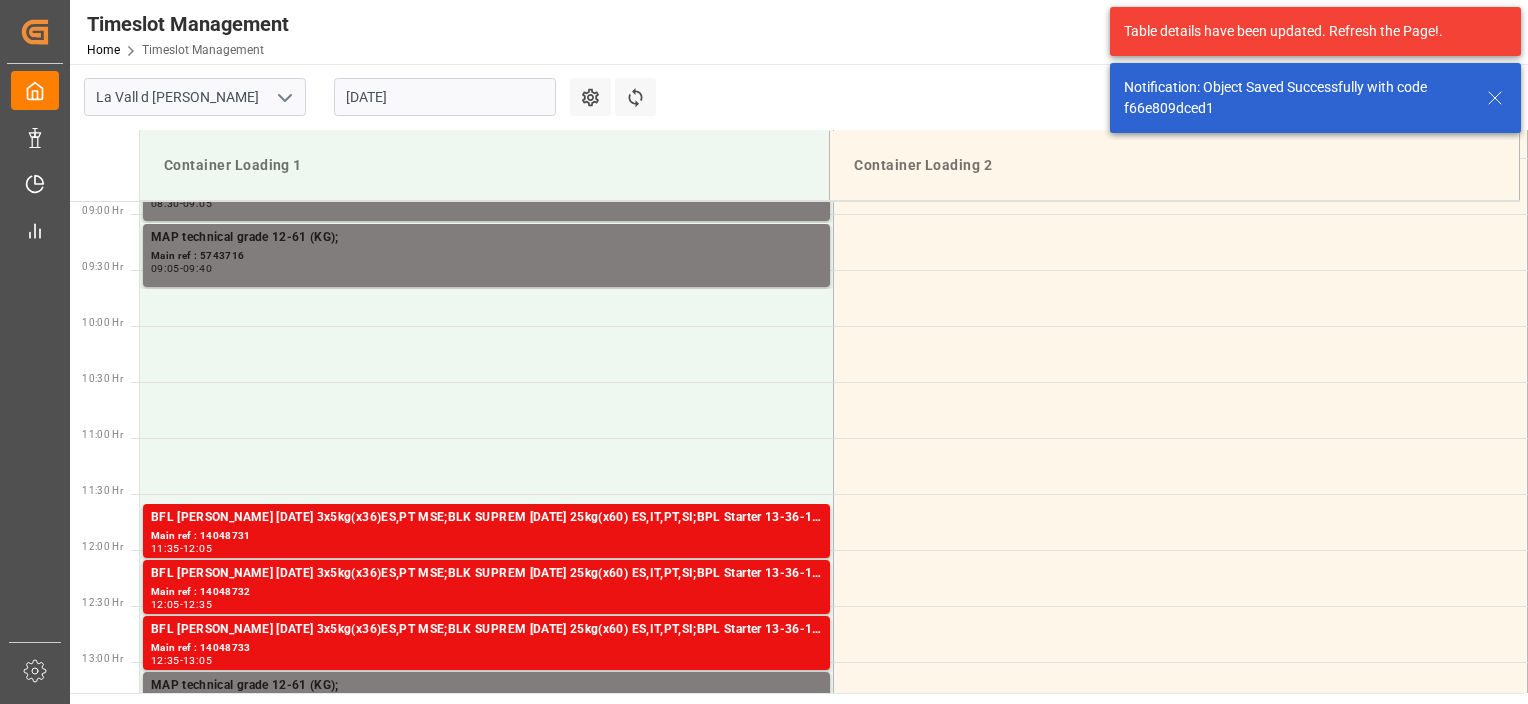 click on "[DATE]" at bounding box center (445, 97) 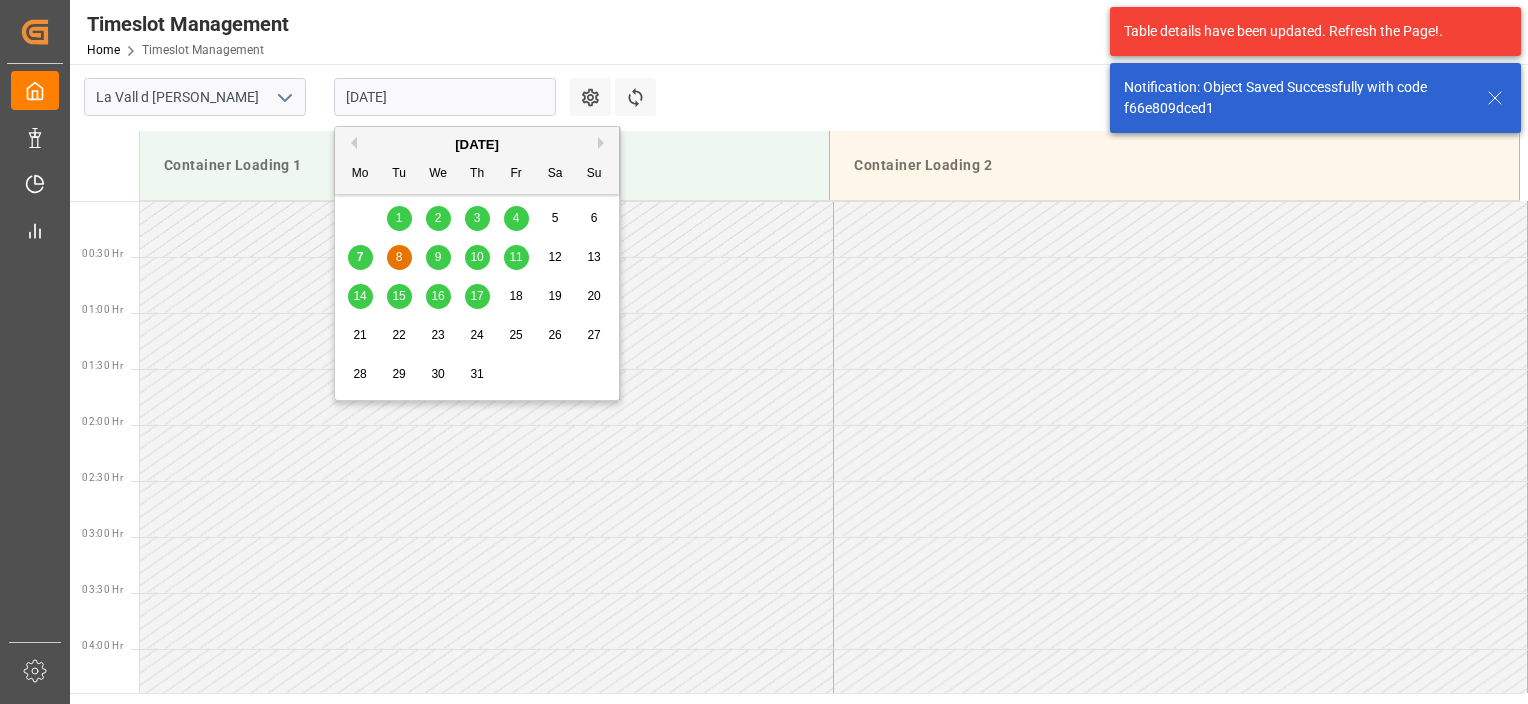 click on "[DATE]" at bounding box center (445, 97) 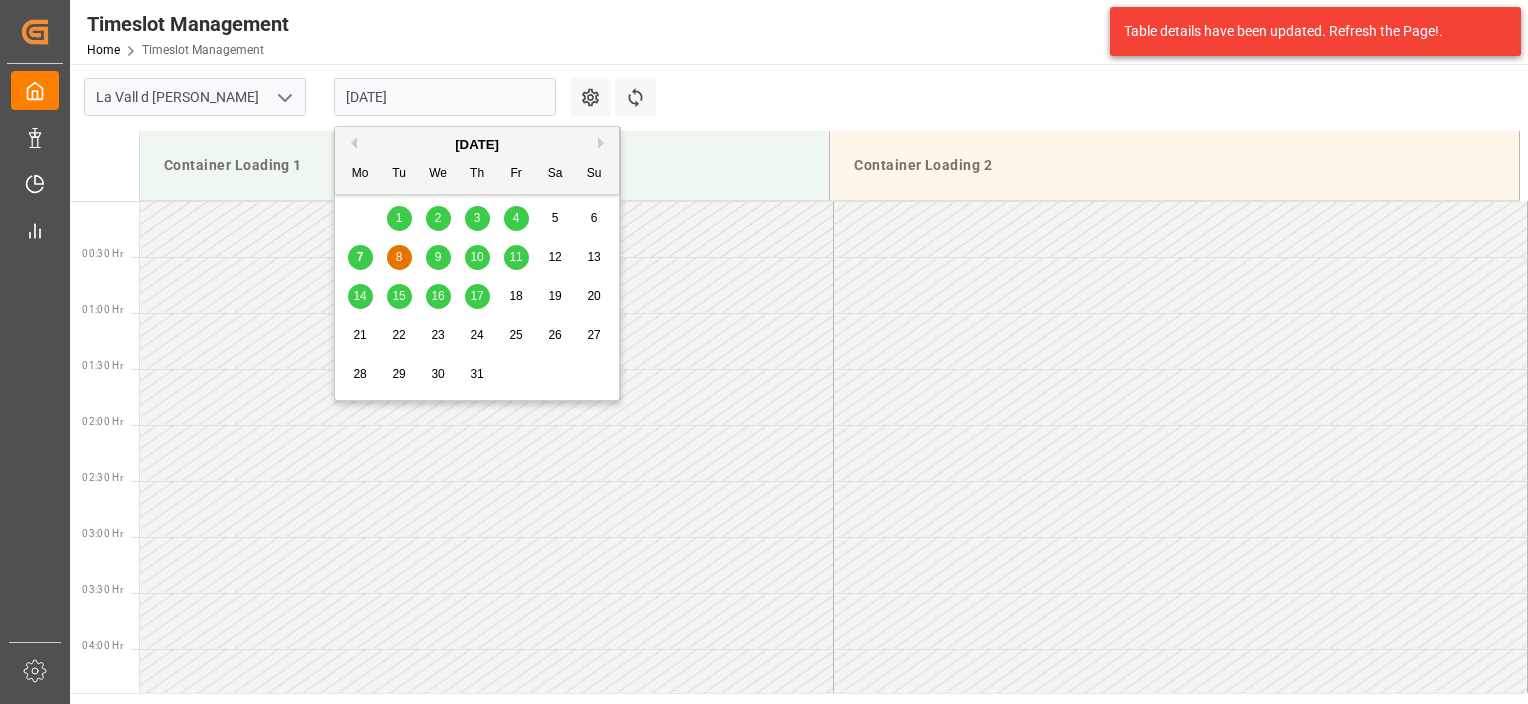 click on "9" at bounding box center [438, 258] 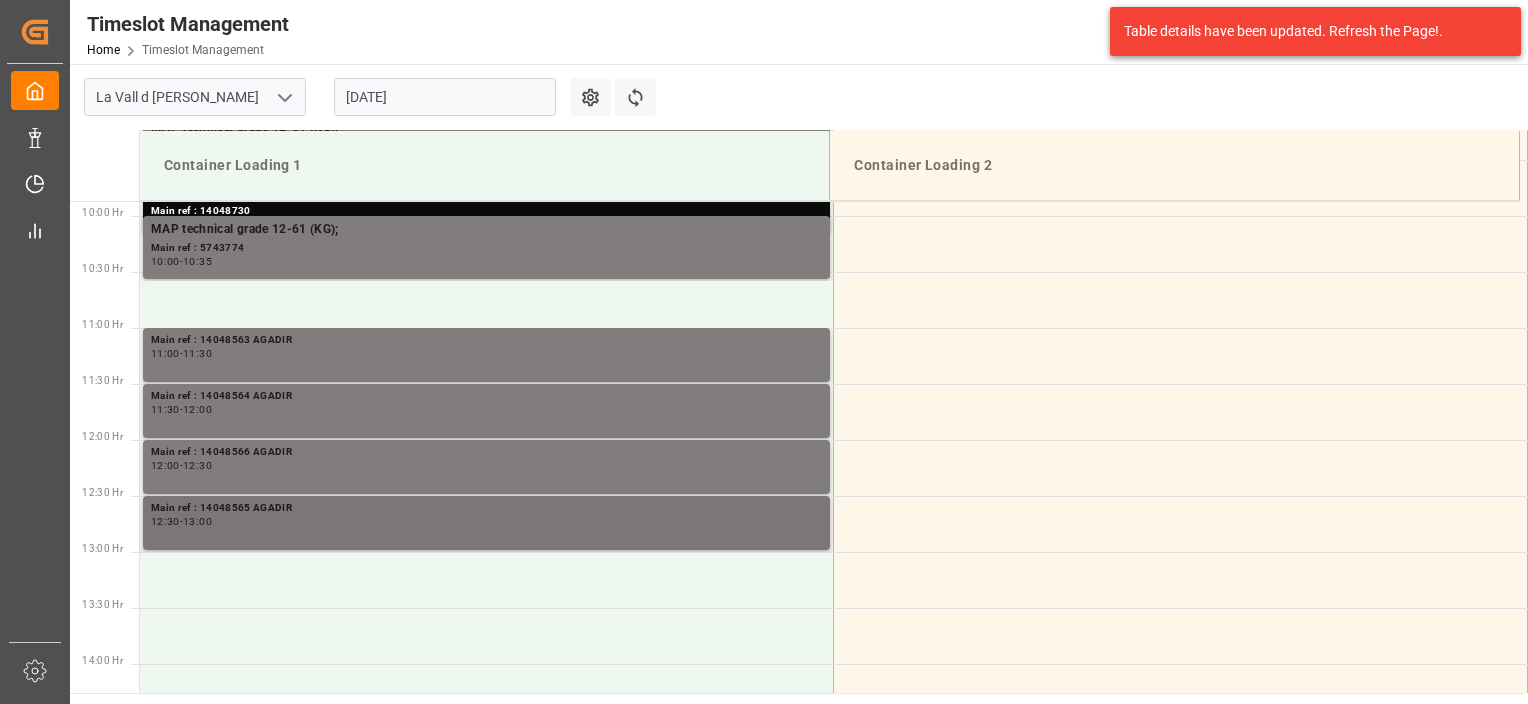 scroll, scrollTop: 967, scrollLeft: 0, axis: vertical 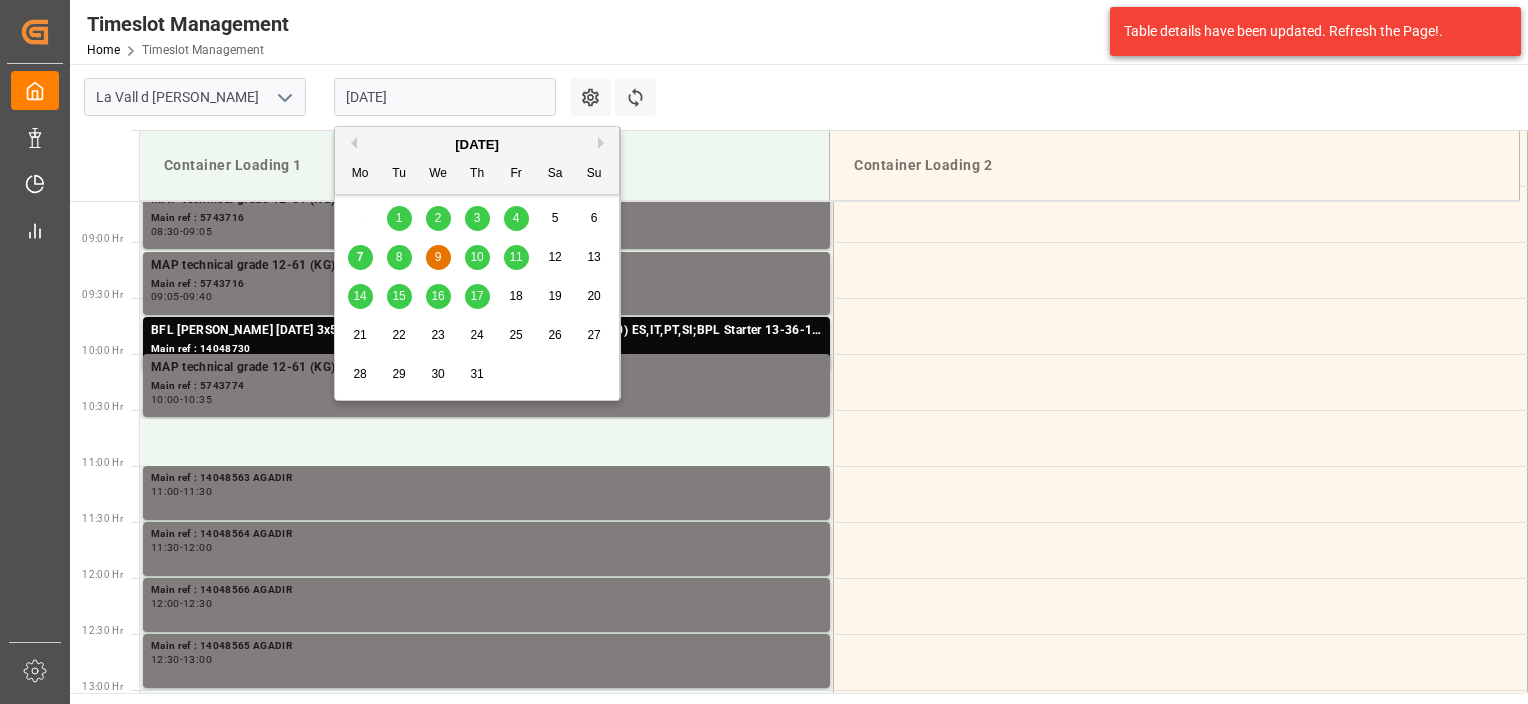 click on "[DATE]" at bounding box center [445, 97] 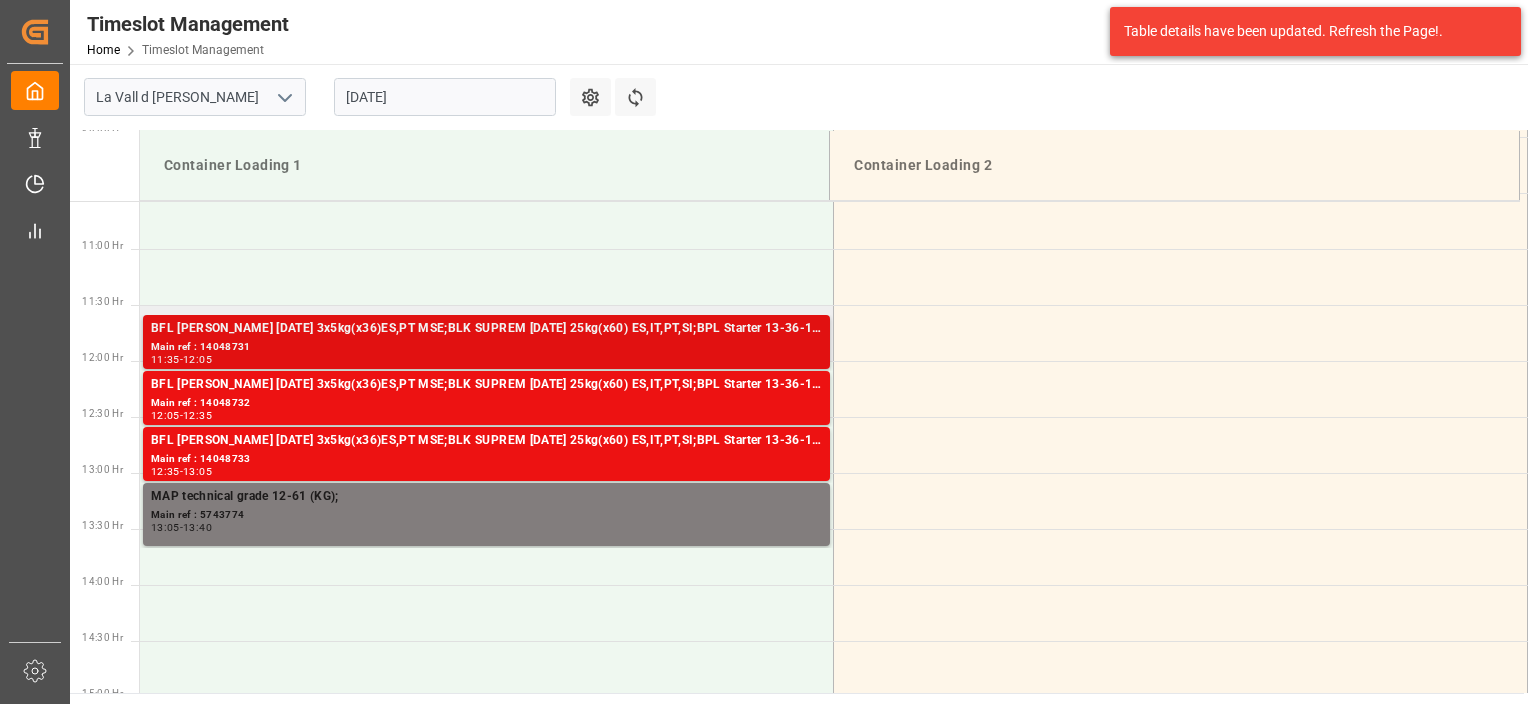 scroll, scrollTop: 1068, scrollLeft: 0, axis: vertical 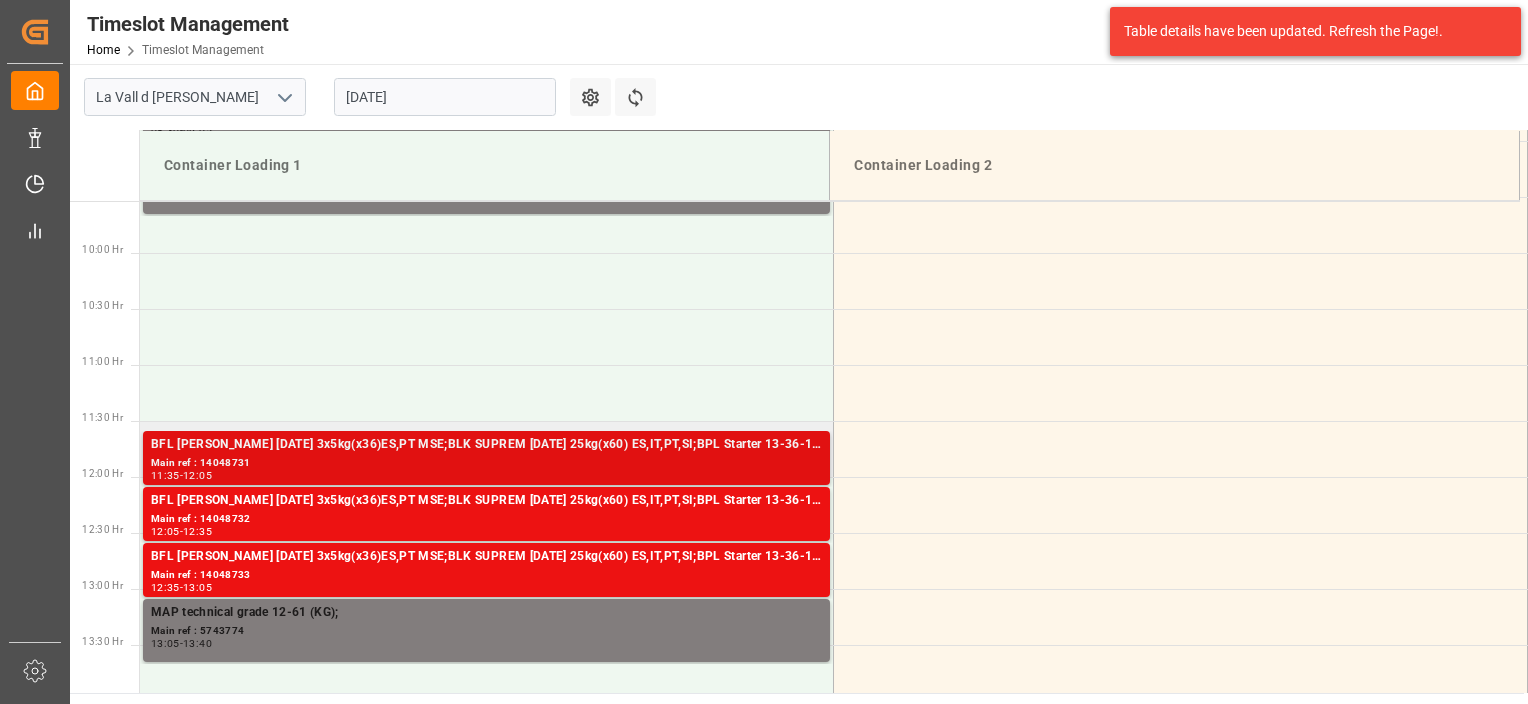 click on "Main ref : 14048731" at bounding box center [486, 463] 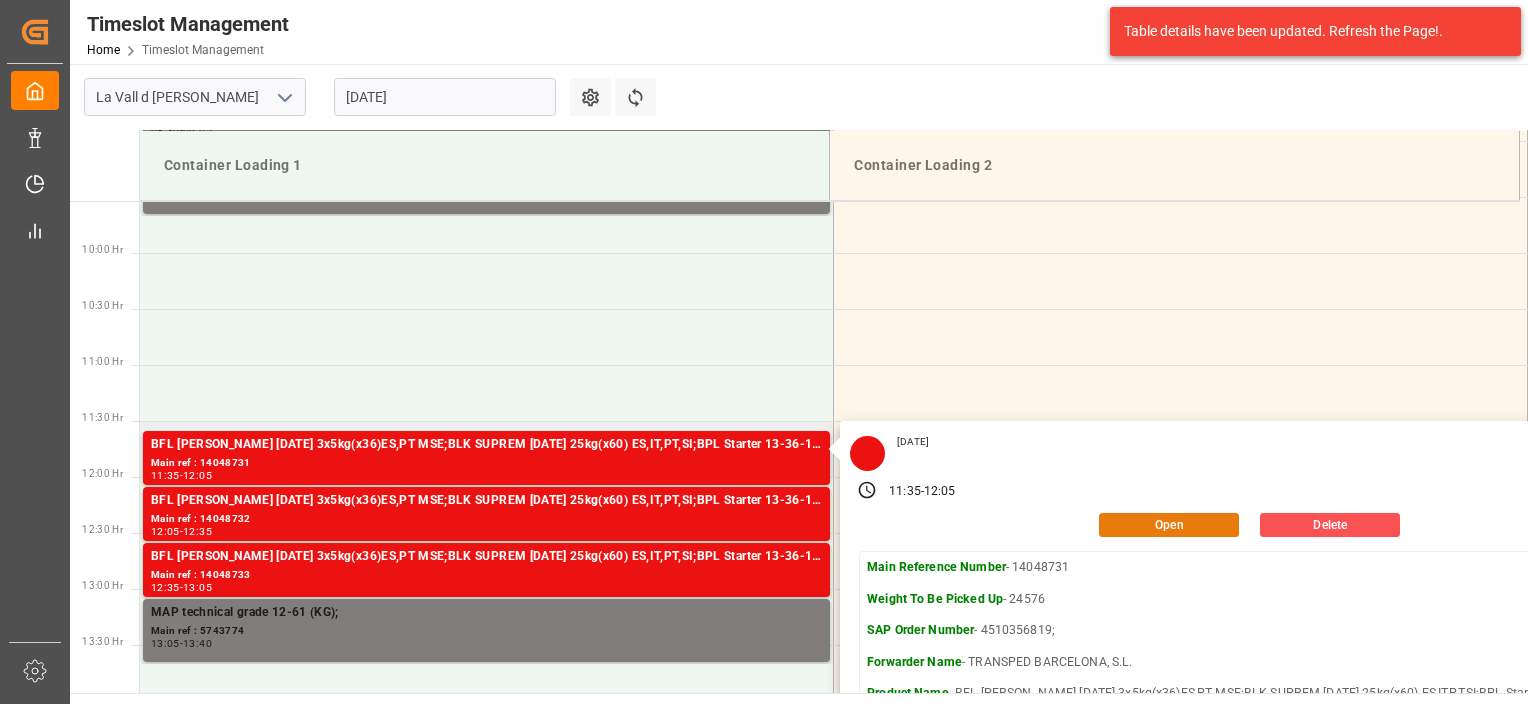 click on "Open" at bounding box center [1169, 525] 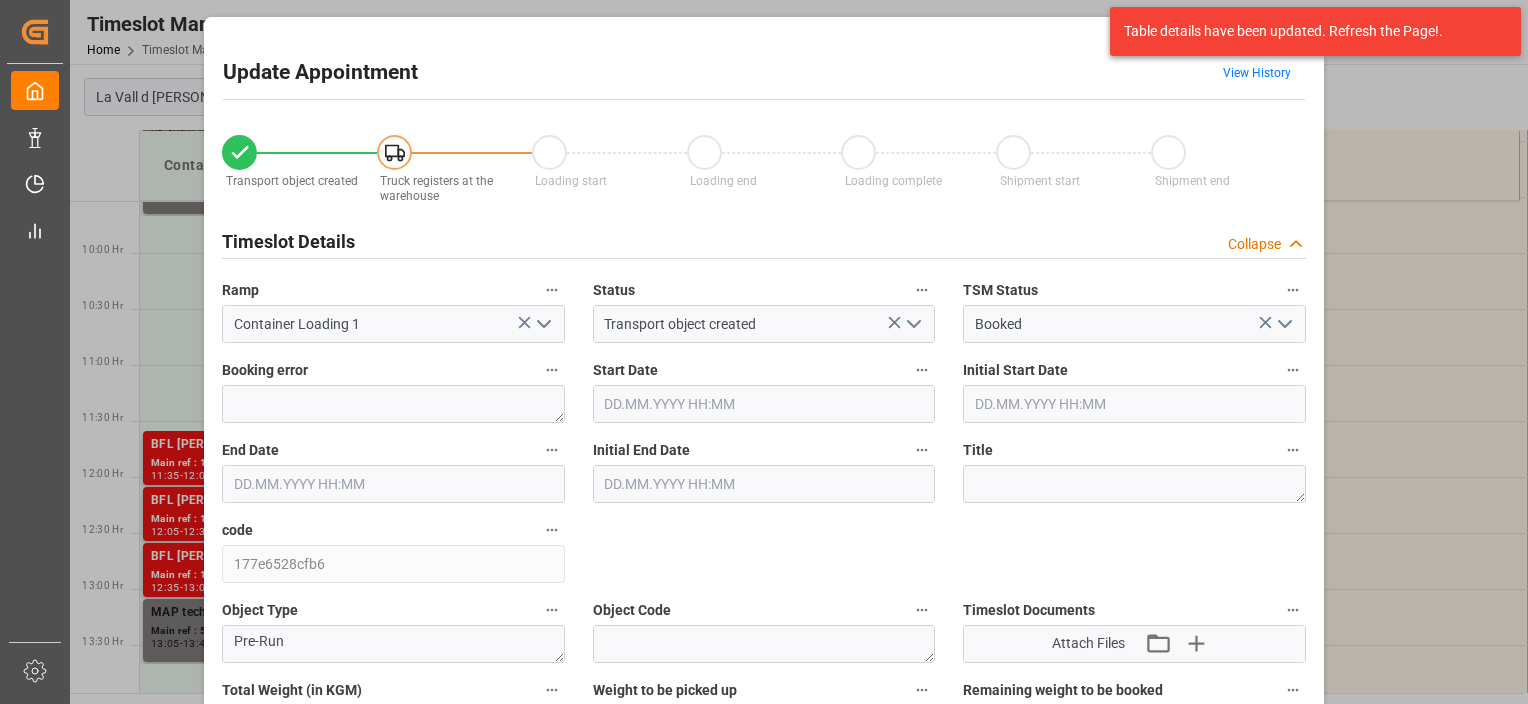 type on "[DATE] 11:35" 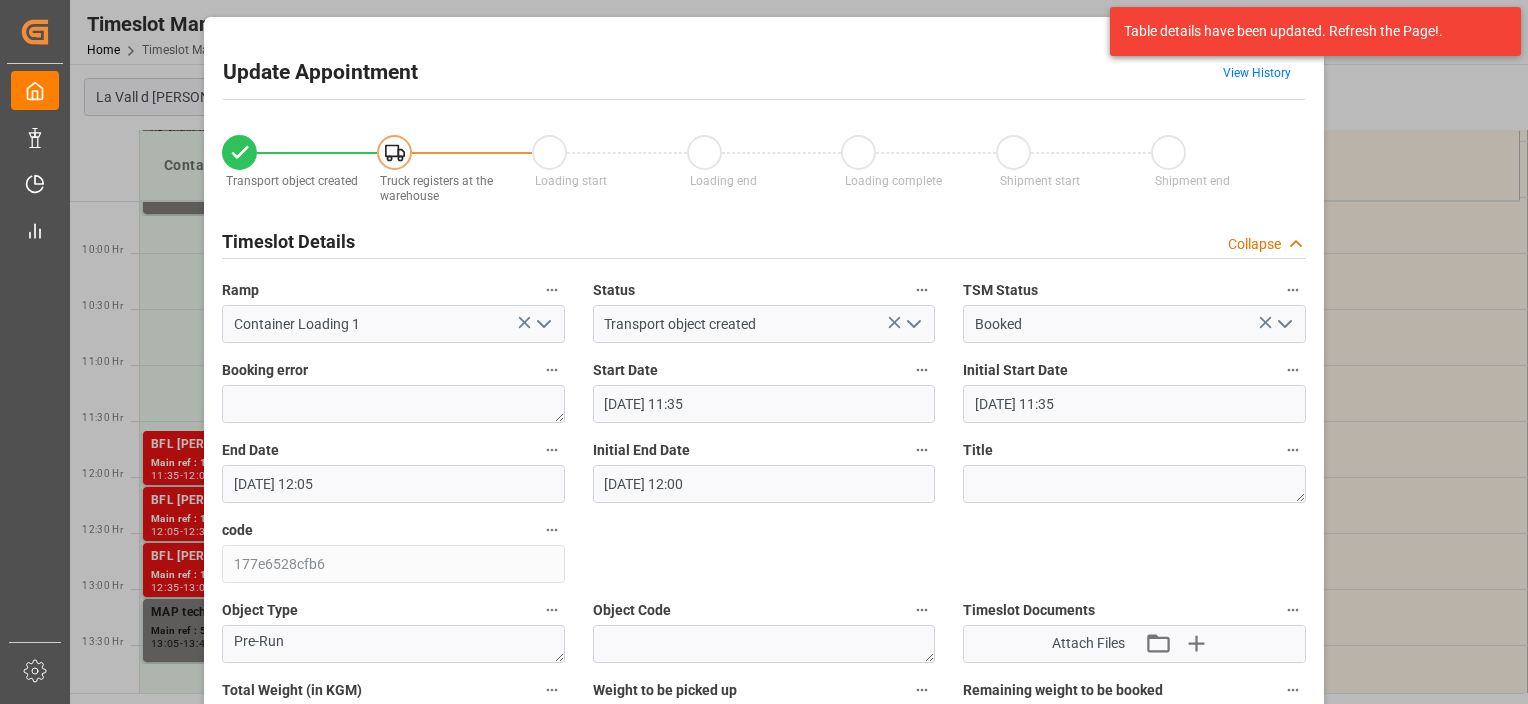 click on "[DATE] 11:35" at bounding box center [764, 404] 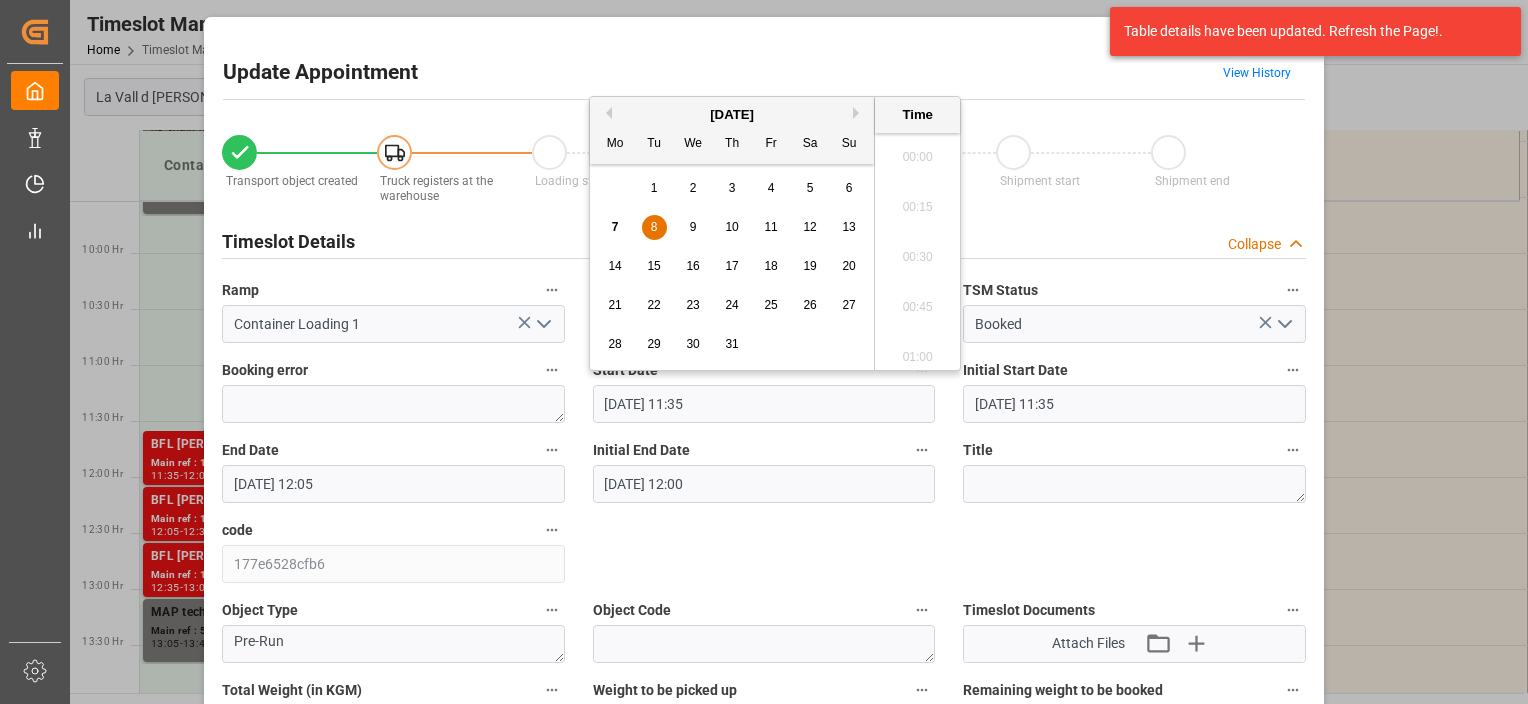 scroll, scrollTop: 2206, scrollLeft: 0, axis: vertical 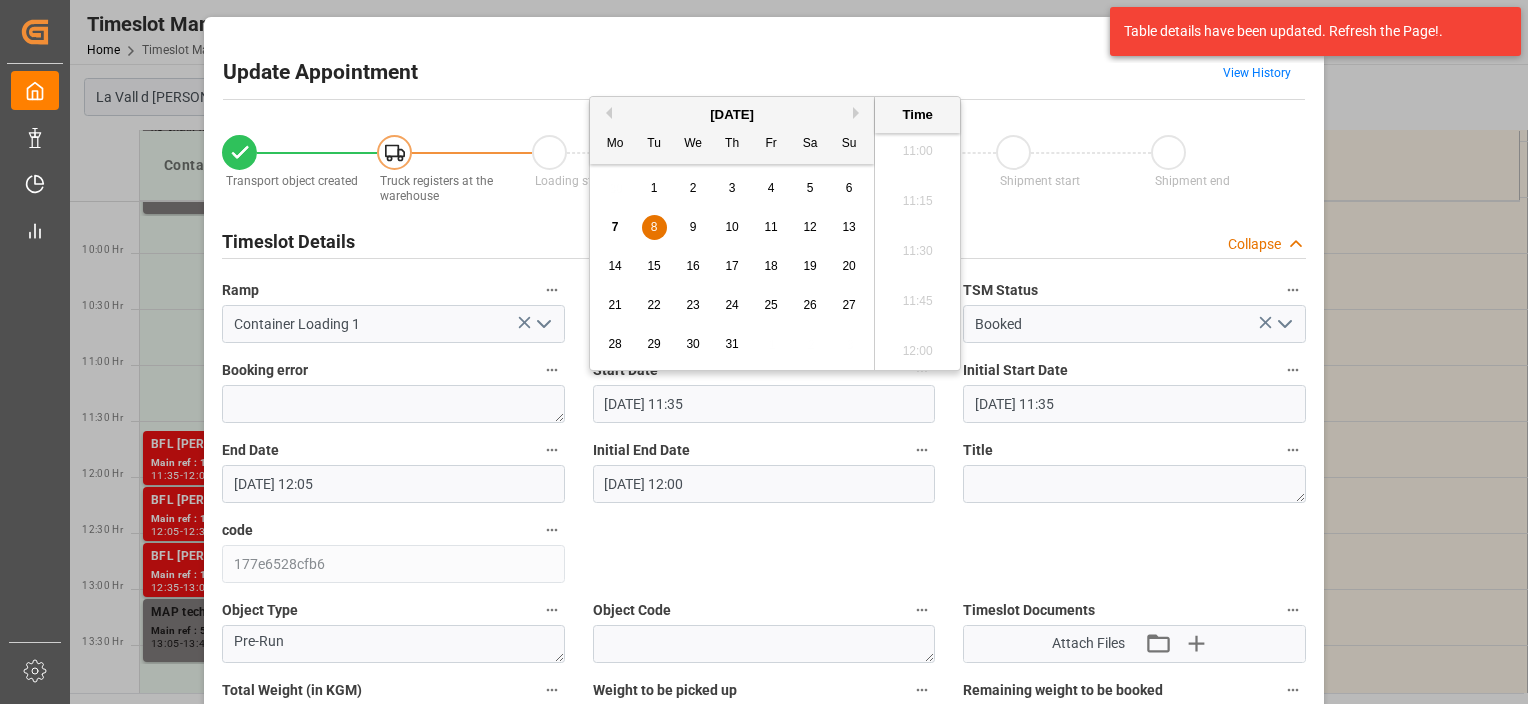 click on "9" at bounding box center (693, 228) 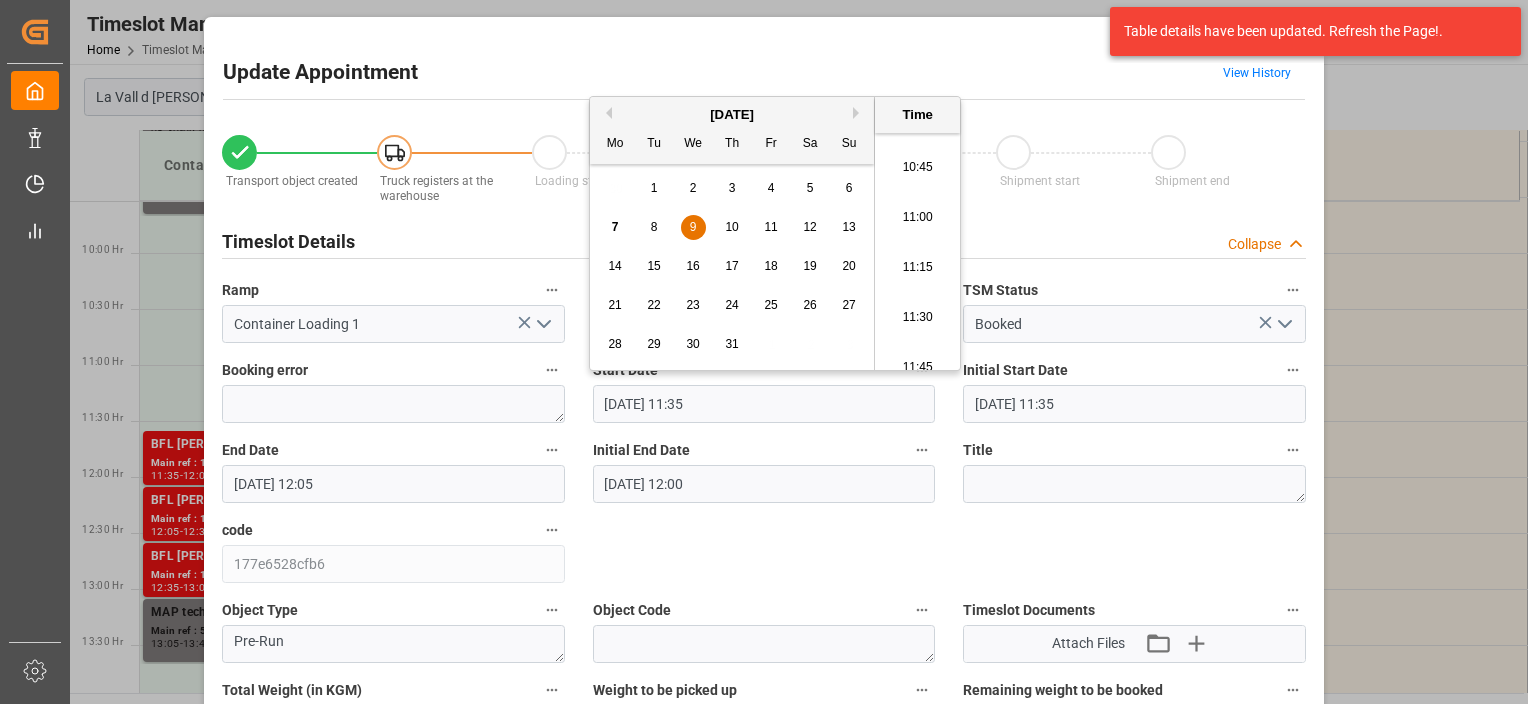 scroll, scrollTop: 2106, scrollLeft: 0, axis: vertical 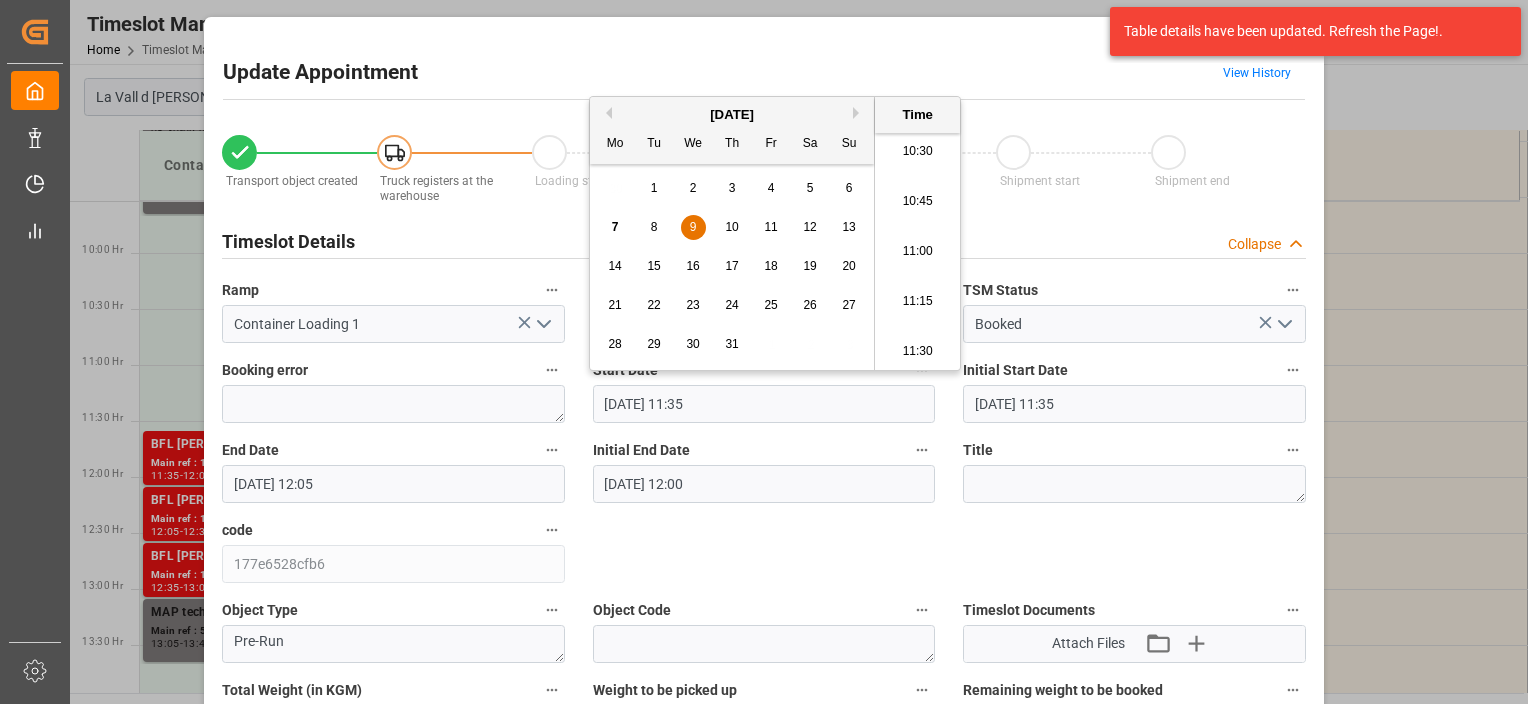 click on "10:30" at bounding box center (917, 152) 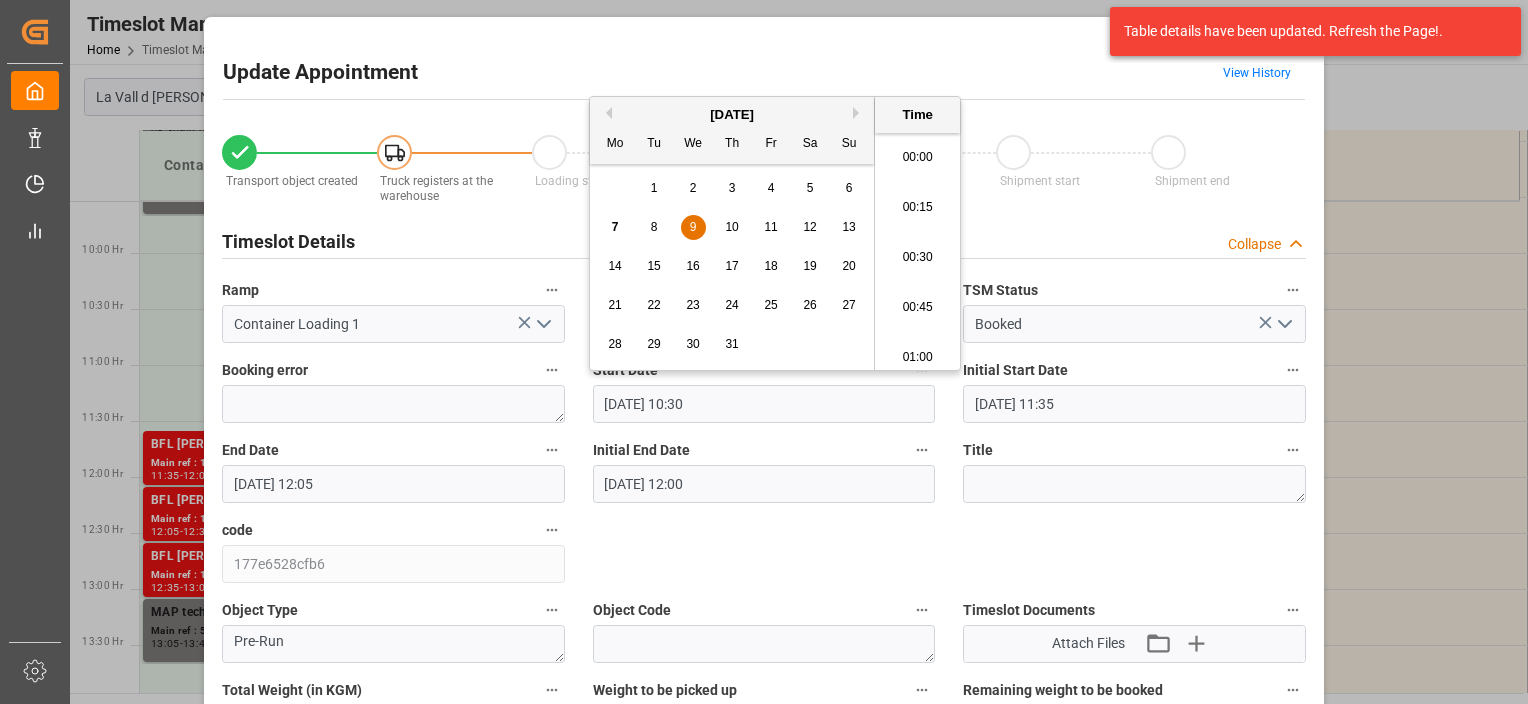 scroll, scrollTop: 2006, scrollLeft: 0, axis: vertical 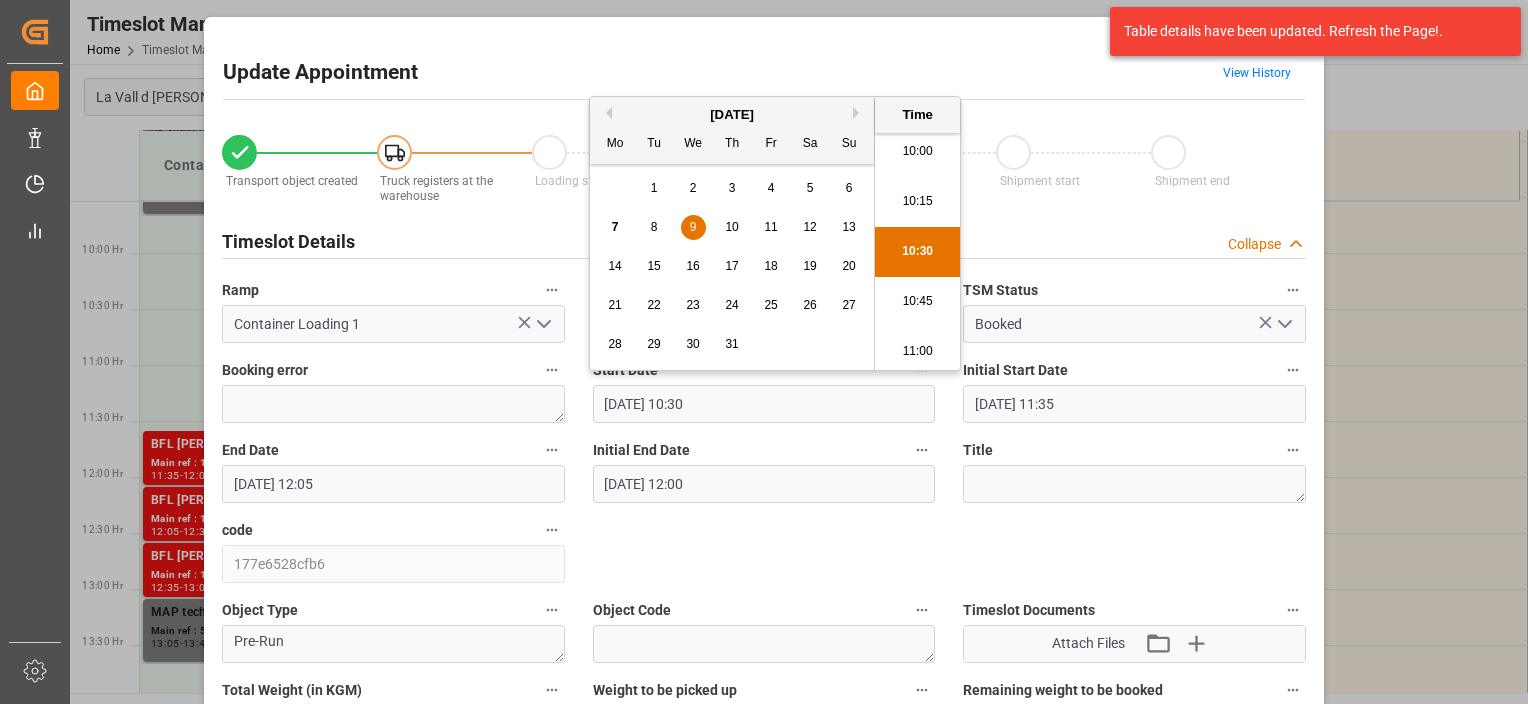 drag, startPoint x: 700, startPoint y: 401, endPoint x: 716, endPoint y: 416, distance: 21.931713 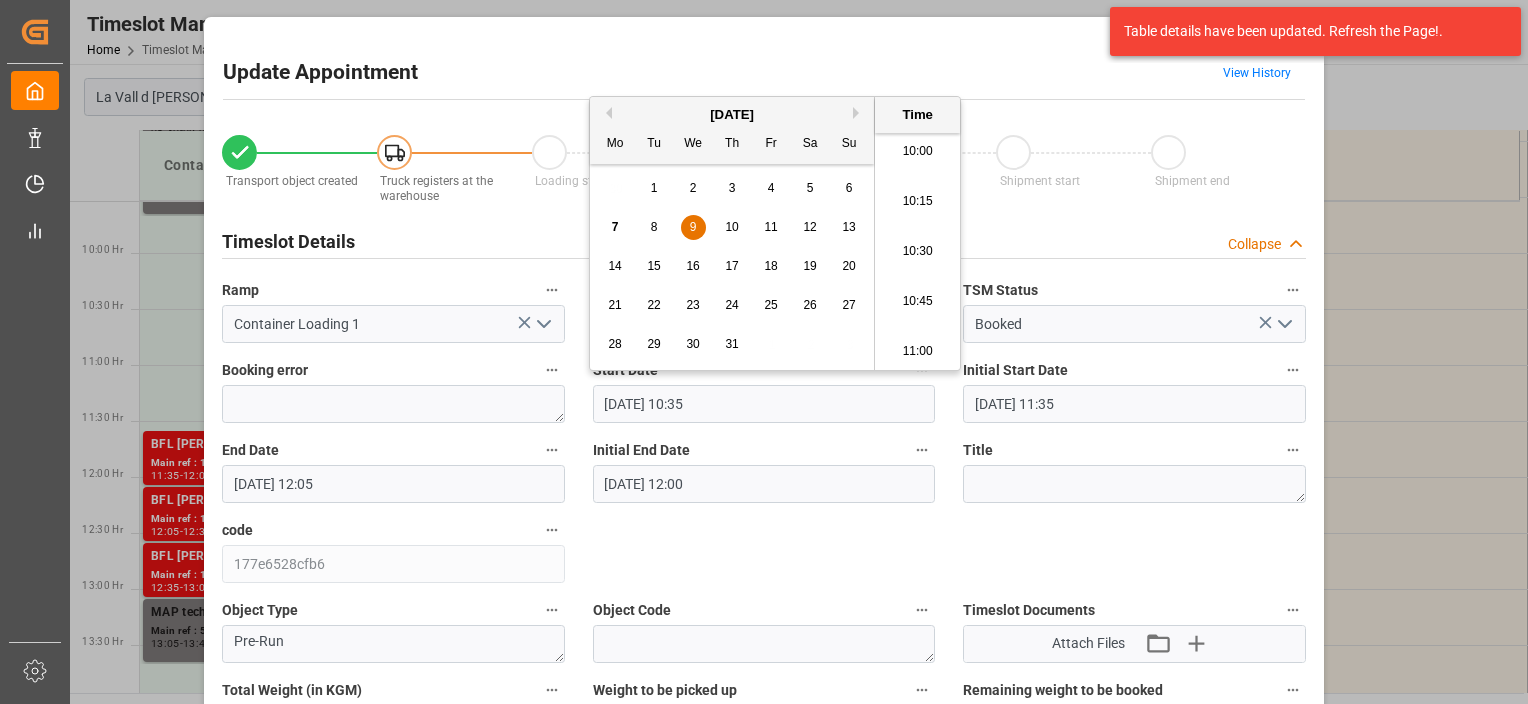 type on "[DATE] 10:35" 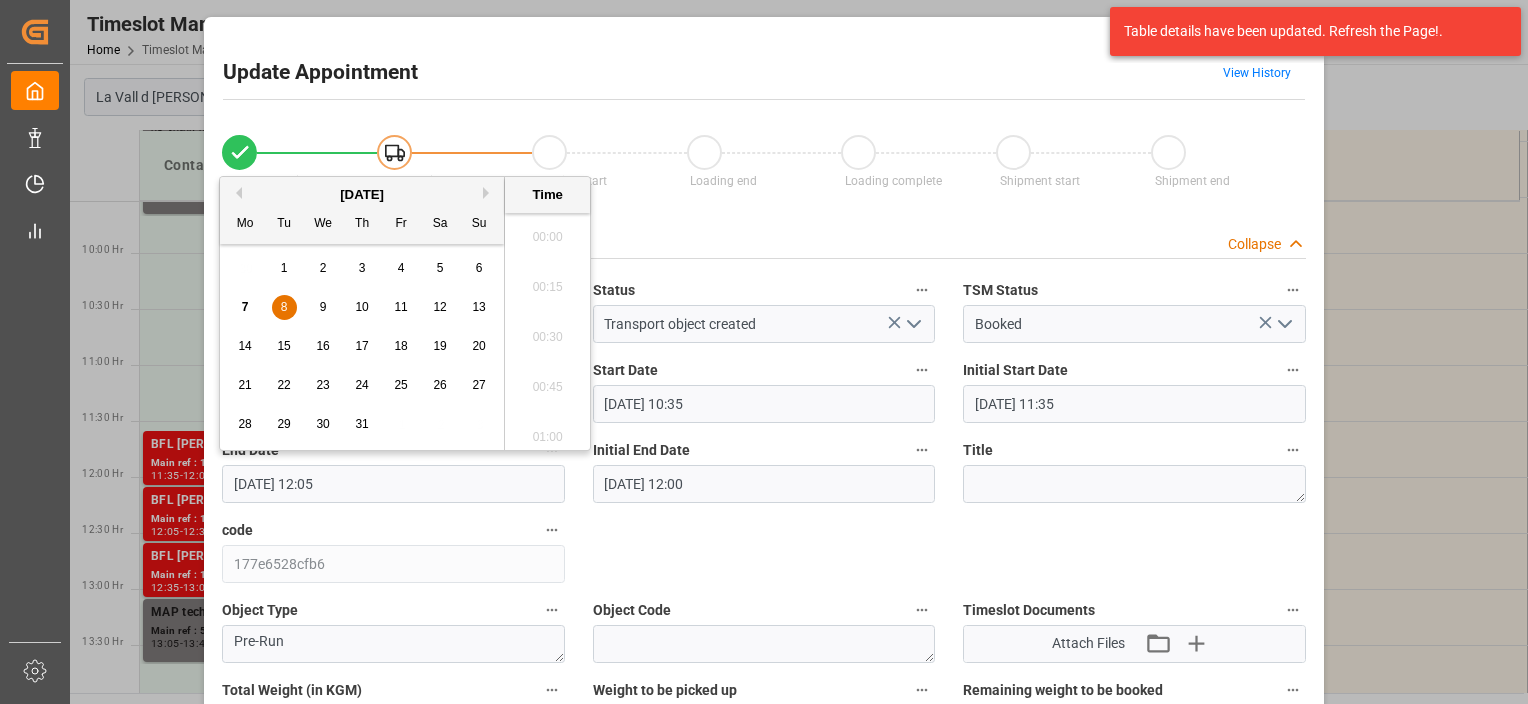 scroll, scrollTop: 2306, scrollLeft: 0, axis: vertical 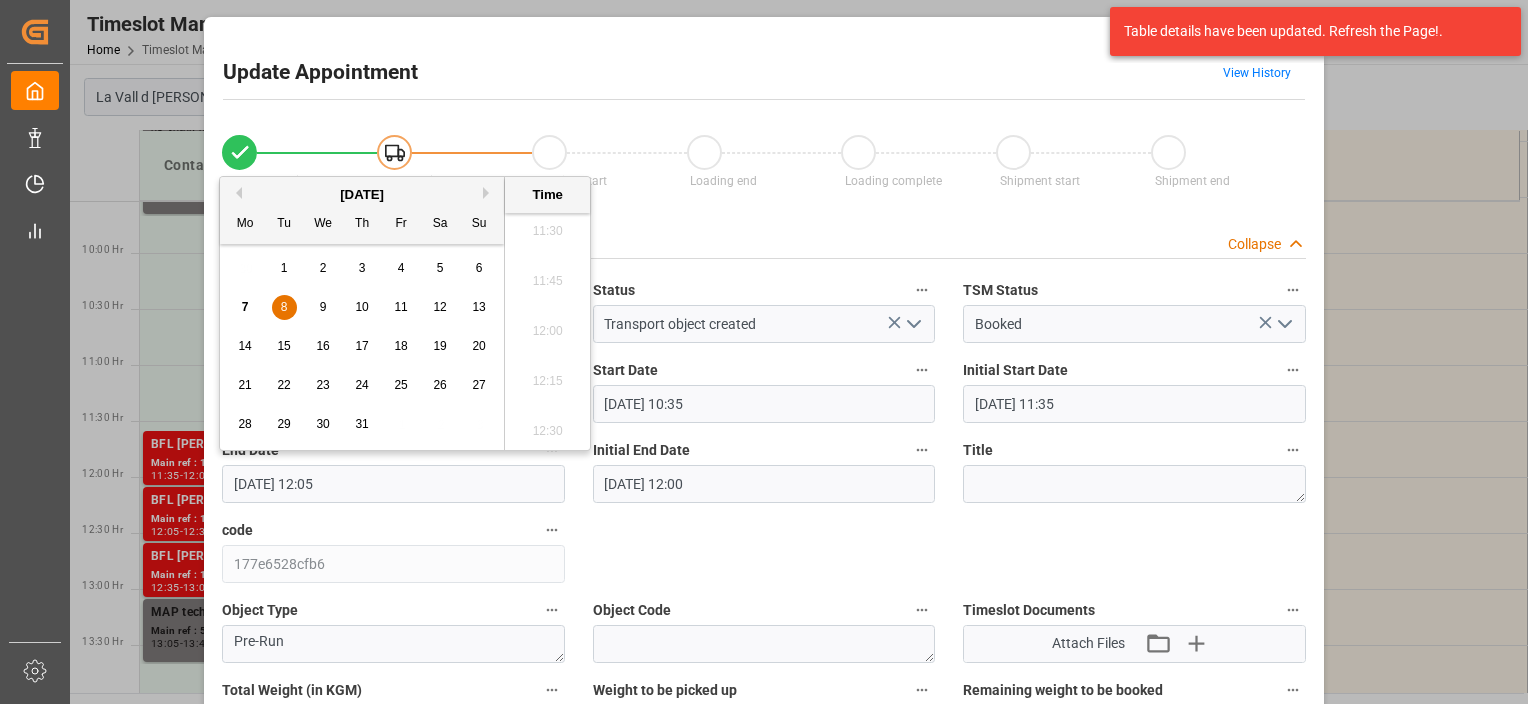 click on "7 8 9 10 11 12 13" at bounding box center (362, 307) 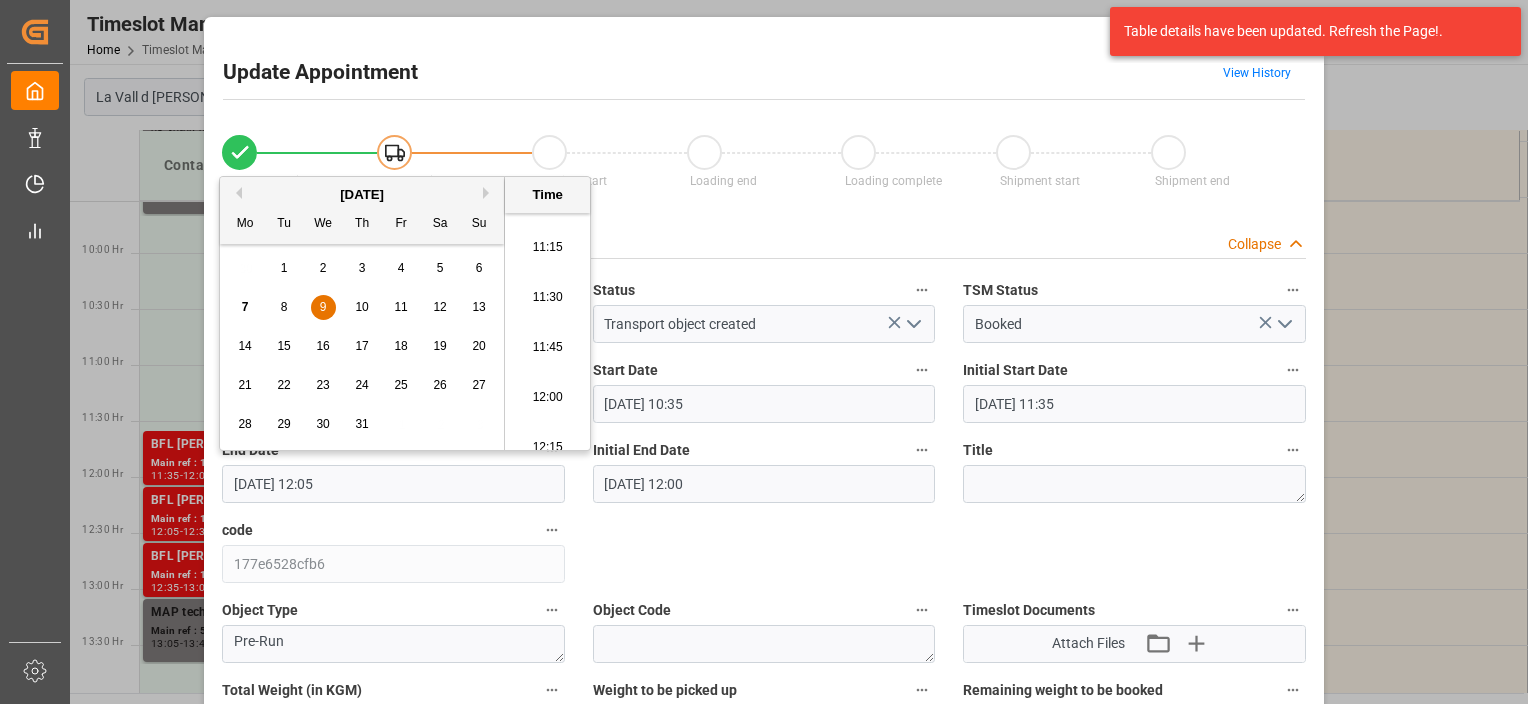 scroll, scrollTop: 2206, scrollLeft: 0, axis: vertical 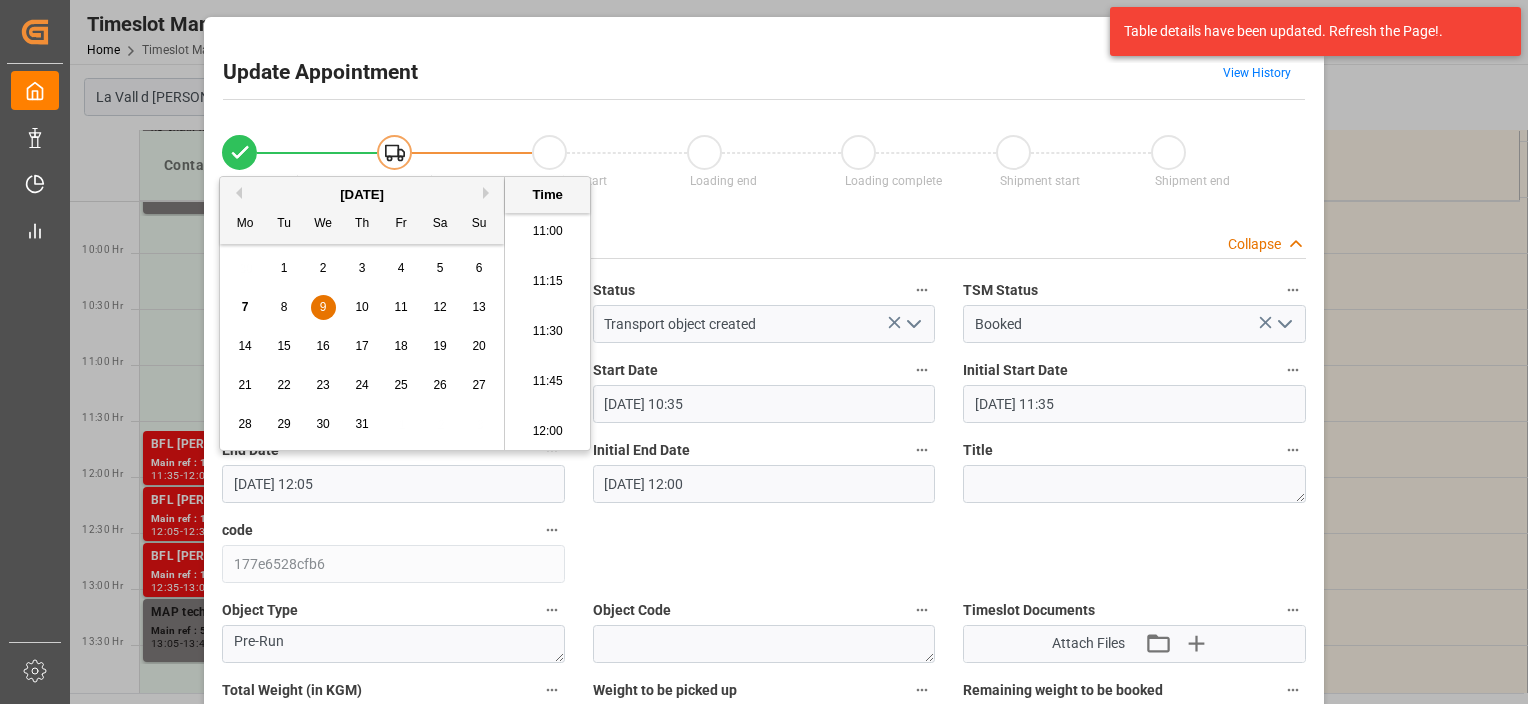 click on "11:00" at bounding box center [547, 232] 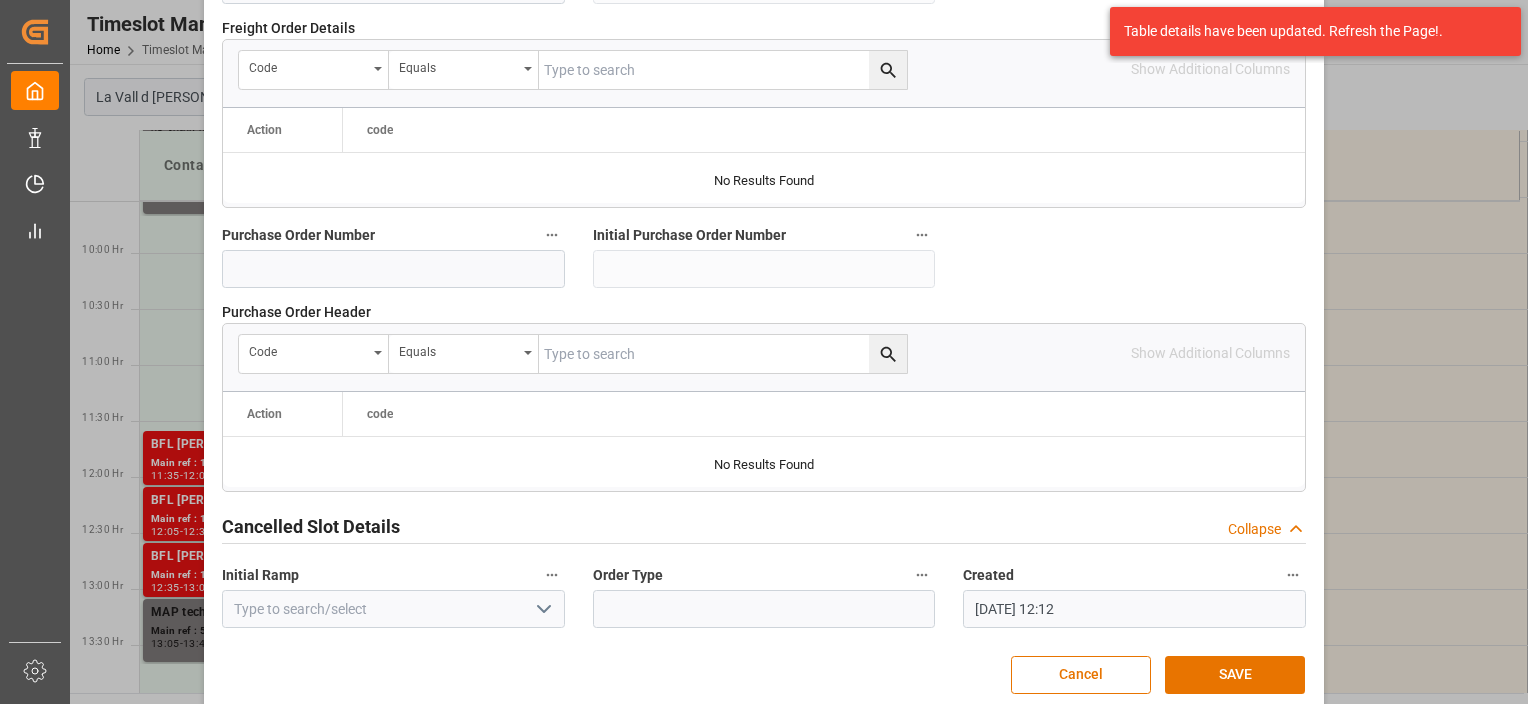 scroll, scrollTop: 2070, scrollLeft: 0, axis: vertical 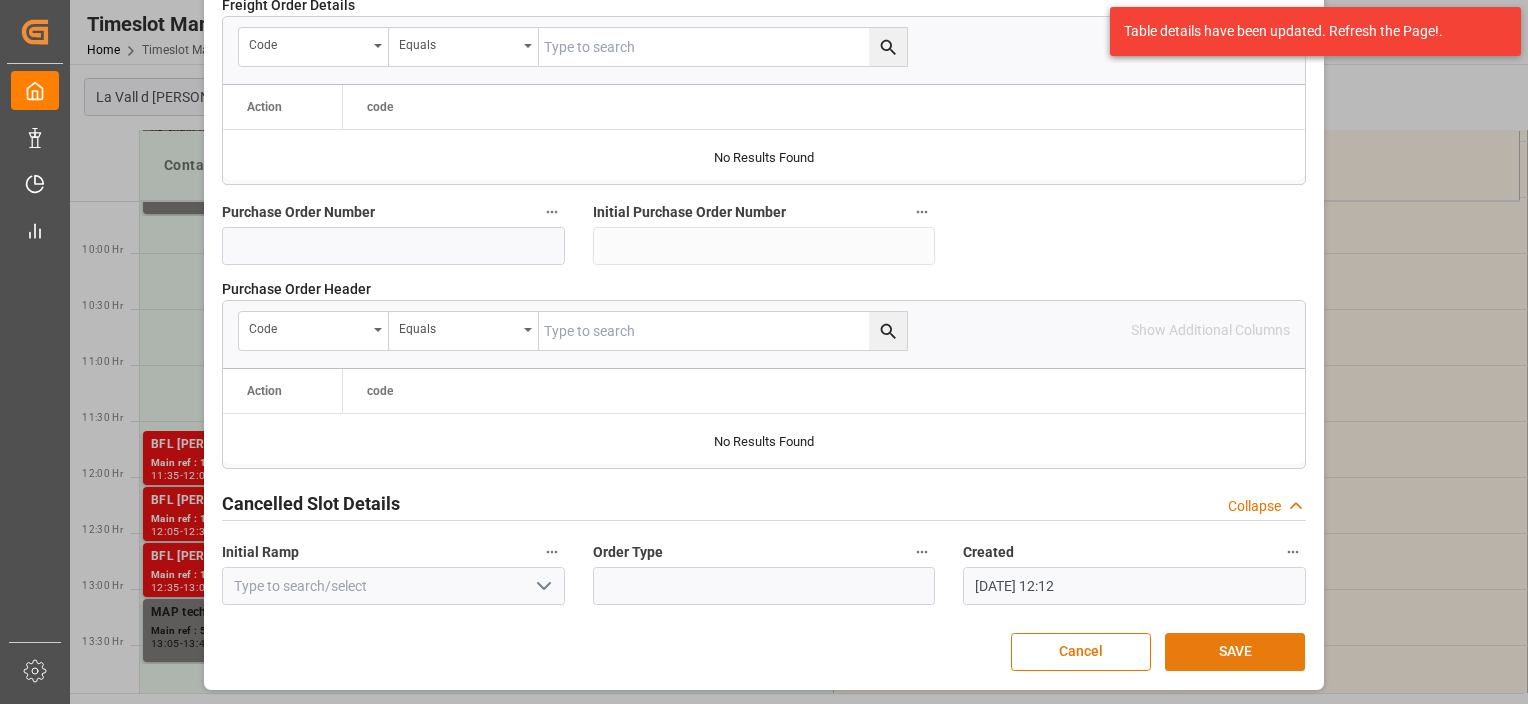click on "SAVE" at bounding box center [1235, 652] 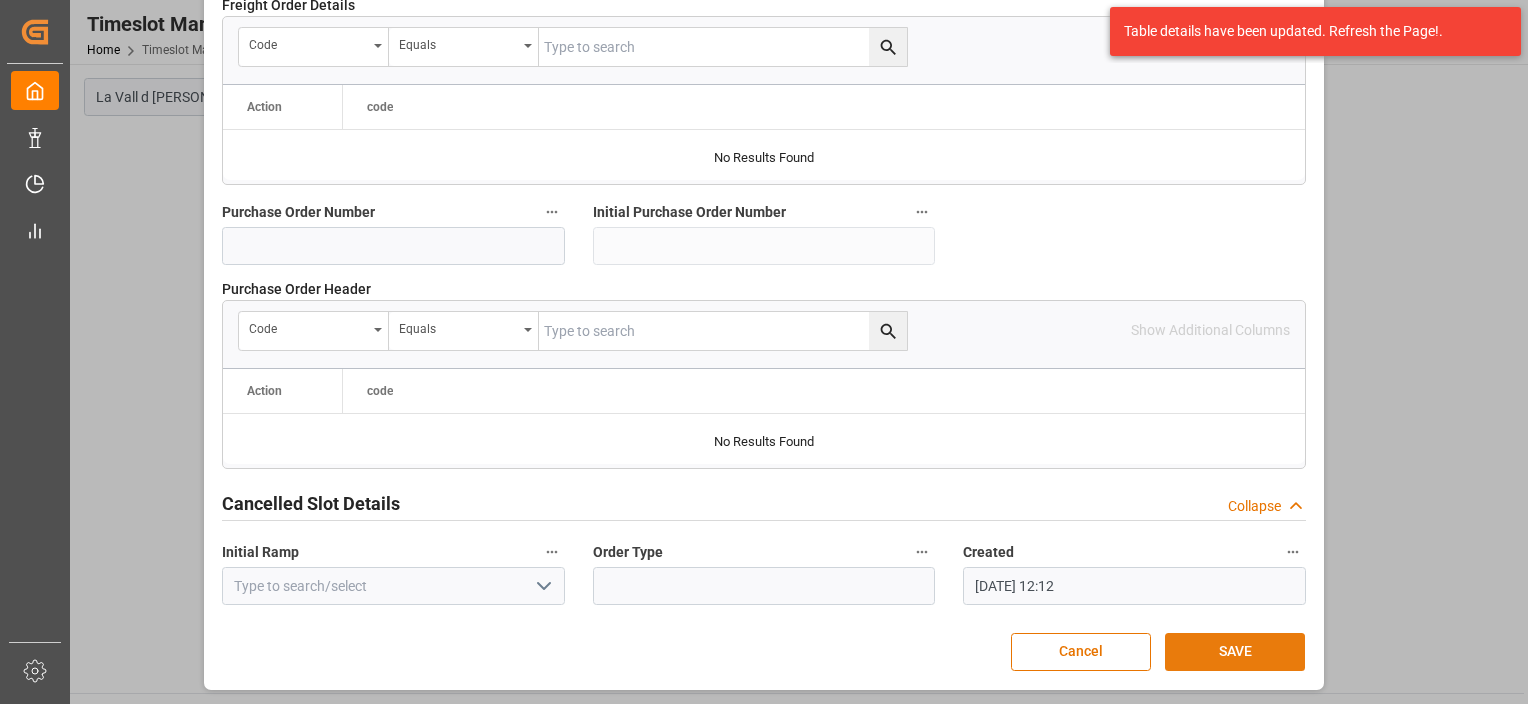 click on "SAVE" at bounding box center (1235, 652) 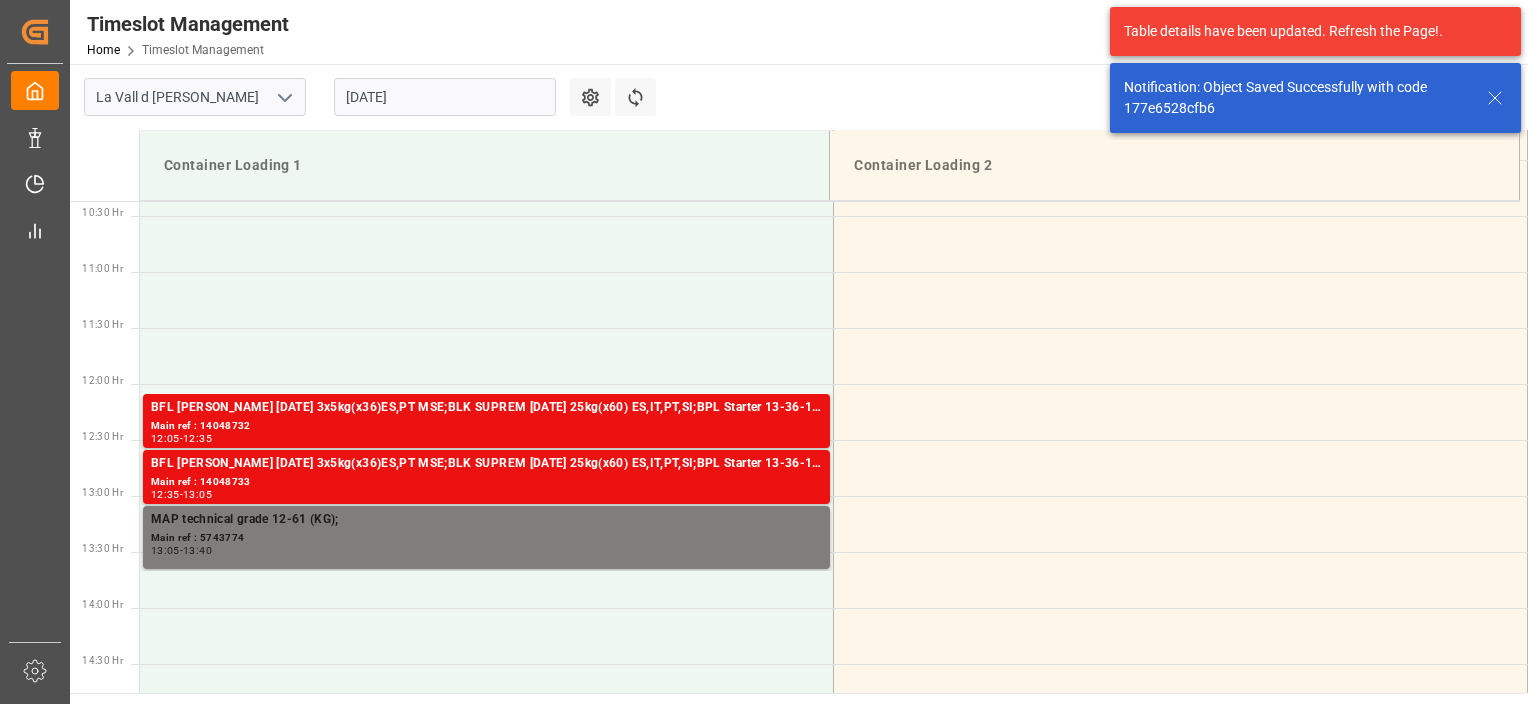 scroll, scrollTop: 1037, scrollLeft: 0, axis: vertical 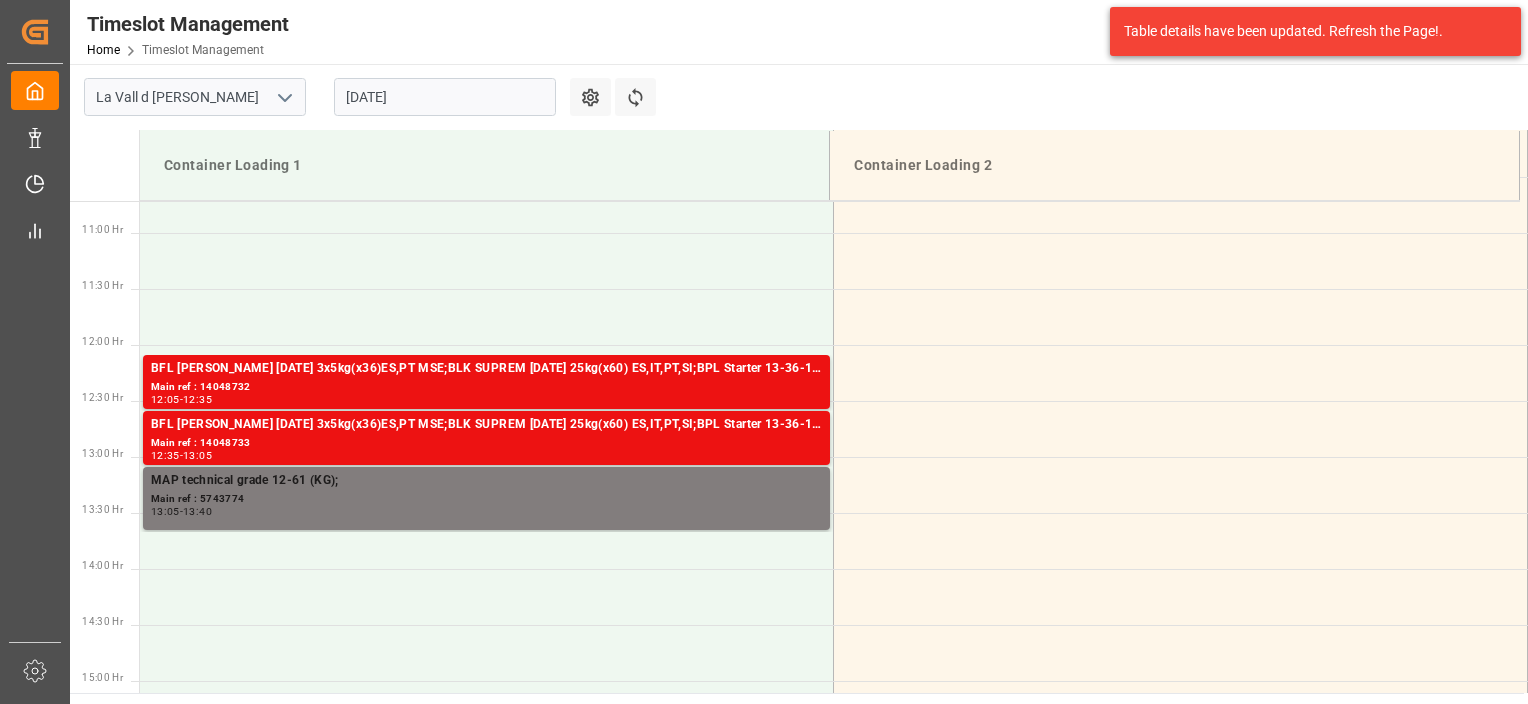 click on "[DATE]" at bounding box center (445, 97) 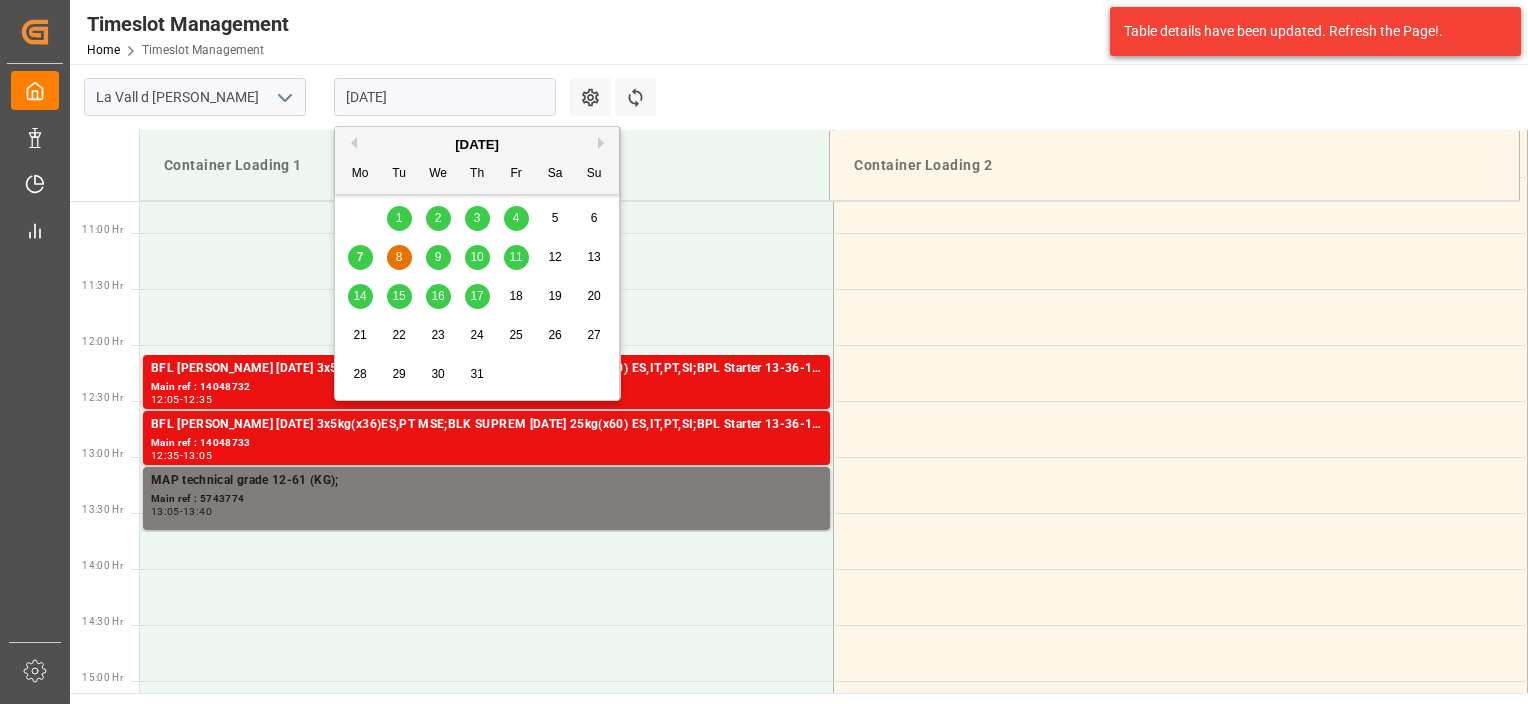 click on "9" at bounding box center [438, 258] 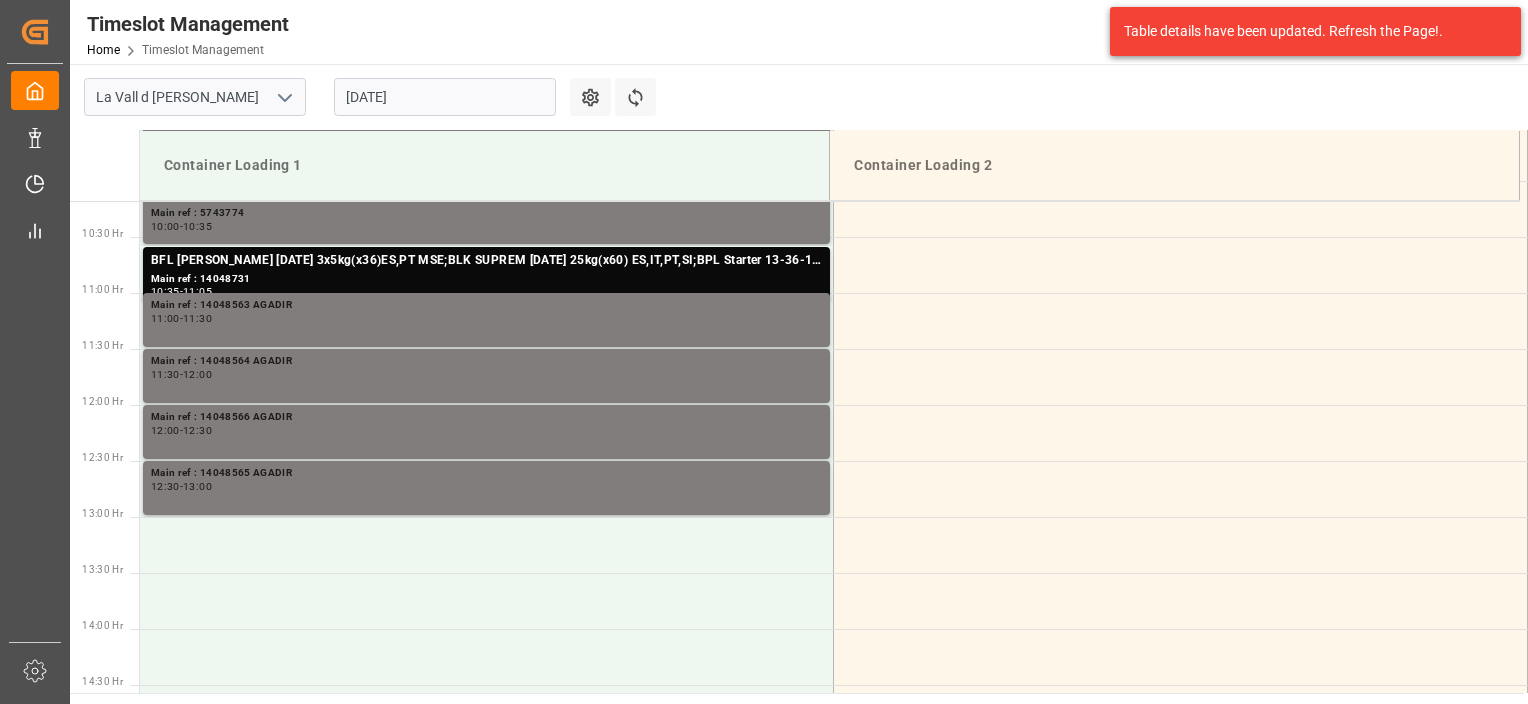scroll, scrollTop: 967, scrollLeft: 0, axis: vertical 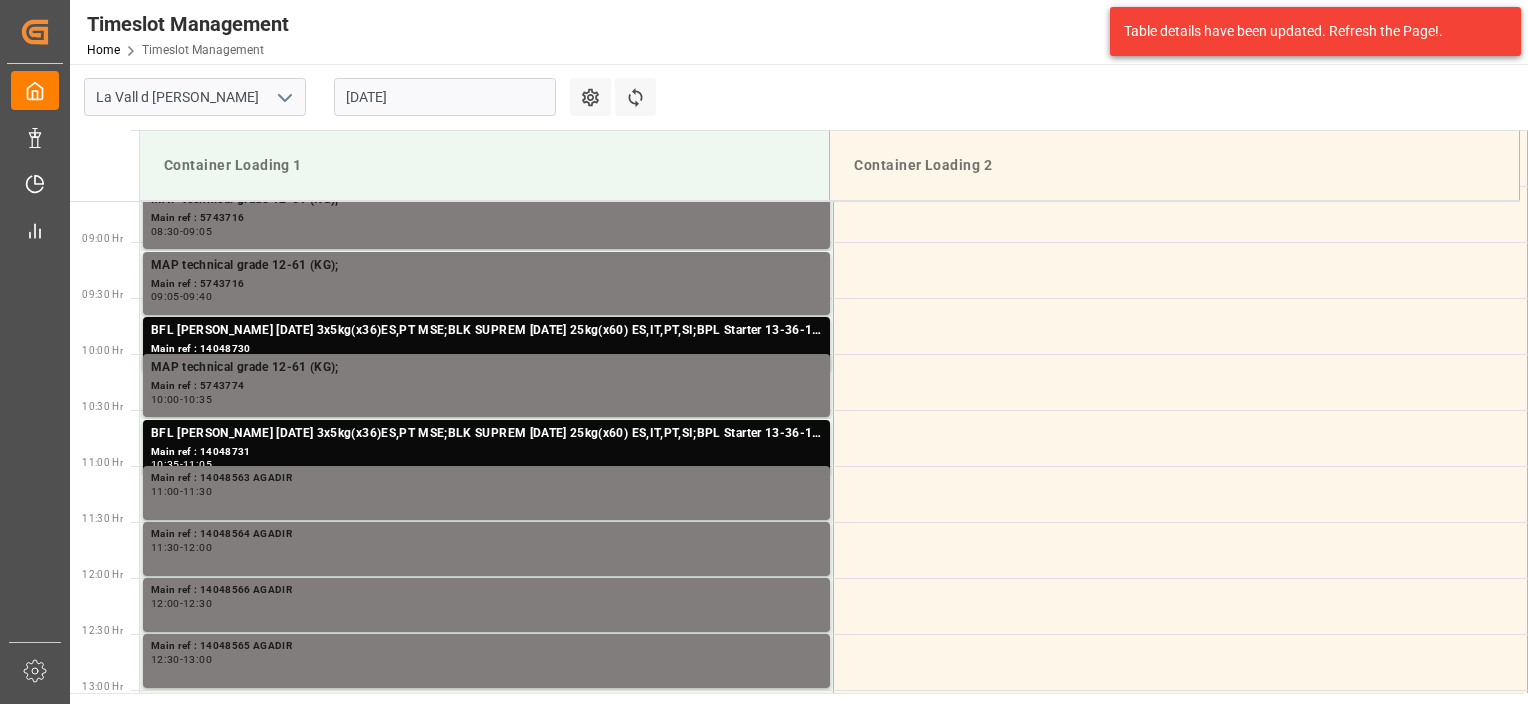click on "[DATE]" at bounding box center [445, 97] 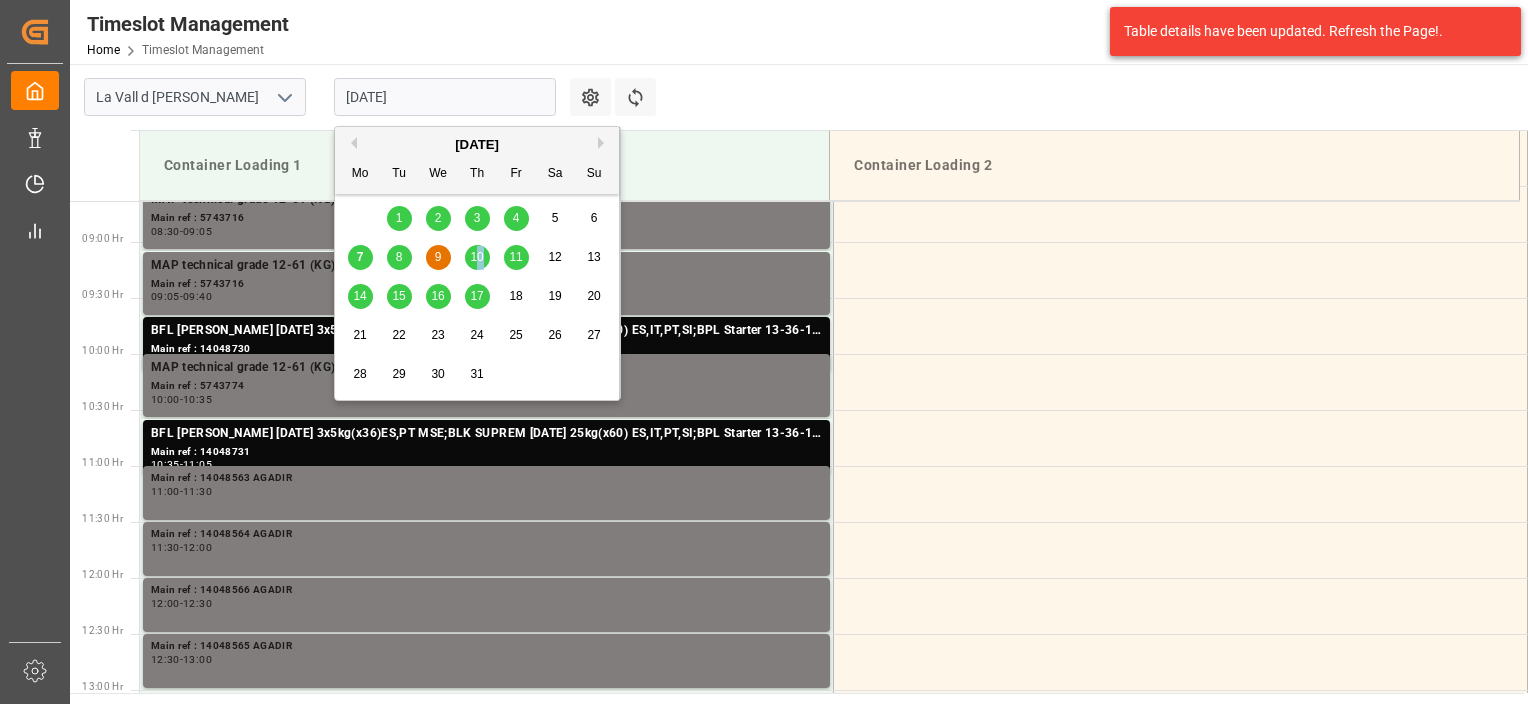 click on "10" at bounding box center [476, 257] 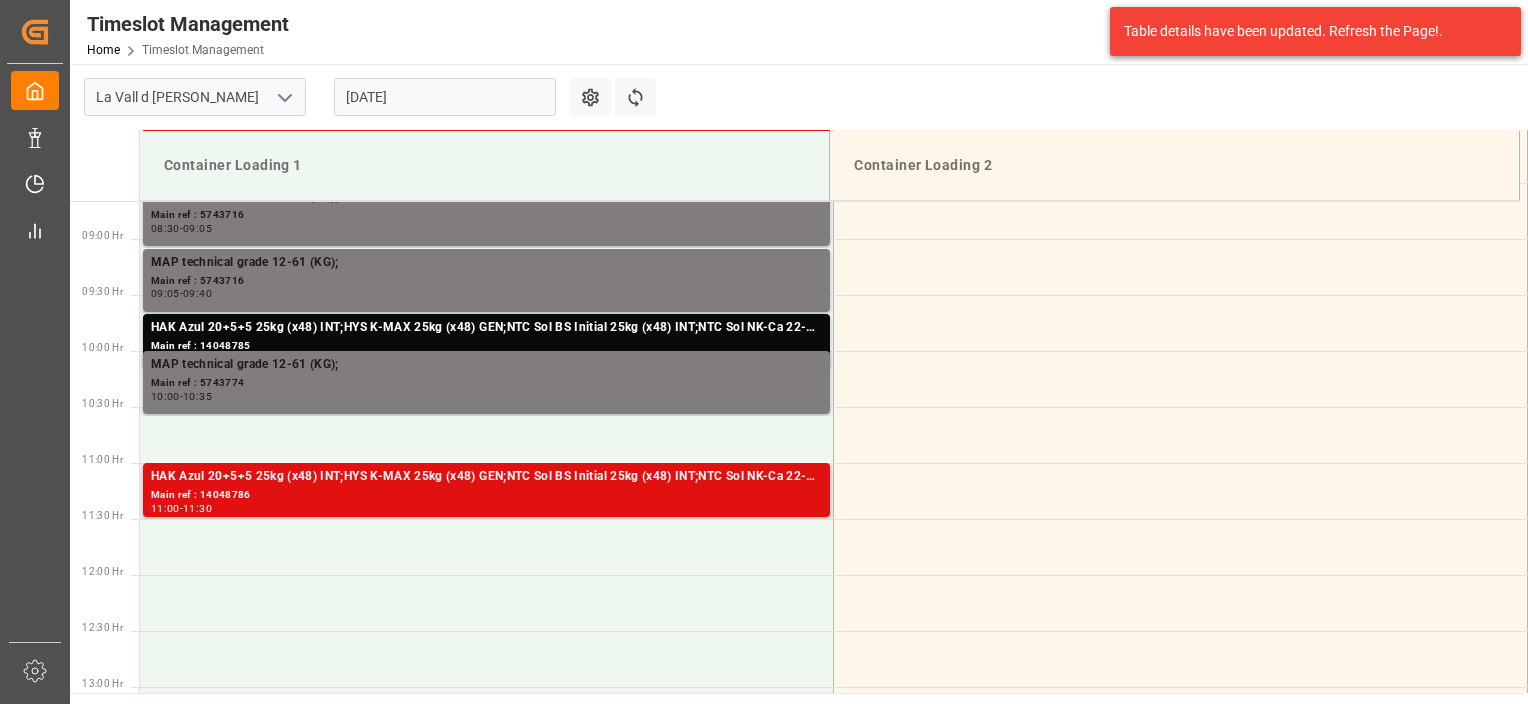 scroll, scrollTop: 1007, scrollLeft: 0, axis: vertical 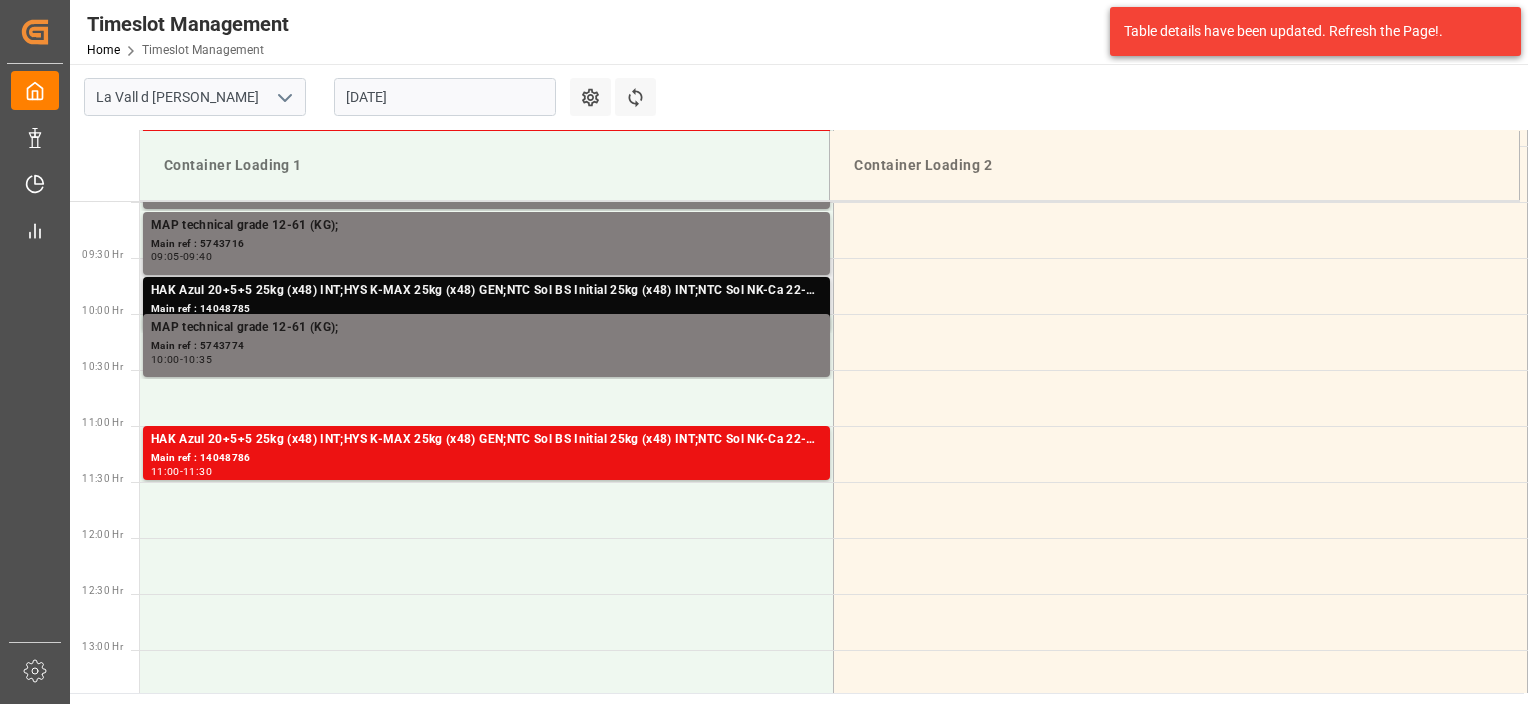 click on "HAK Azul 20+5+5  25kg (x48) INT;HYS K-MAX 25kg (x48) GEN;NTC Sol BS Initial 25kg (x48) INT;NTC Sol NK-Ca 22-0-10 25kg(x48) WW ES,PT;TPL N Fluid 1000L IBC ES,PT;INVELOP 25kg (x40) ES,PT;Magna Rhizo SP 25kg (x48) ES,PT;NTC CLASSIC [DATE] 25kg(x60) ES,PT,I,SI;TPL INITIAL FLUID 20L (x32) ES,PT;Magna Balance SP 25kg (x48) ES,PT;NTC Sol BS Fruit 25kg (x48) INT;" at bounding box center (486, 291) 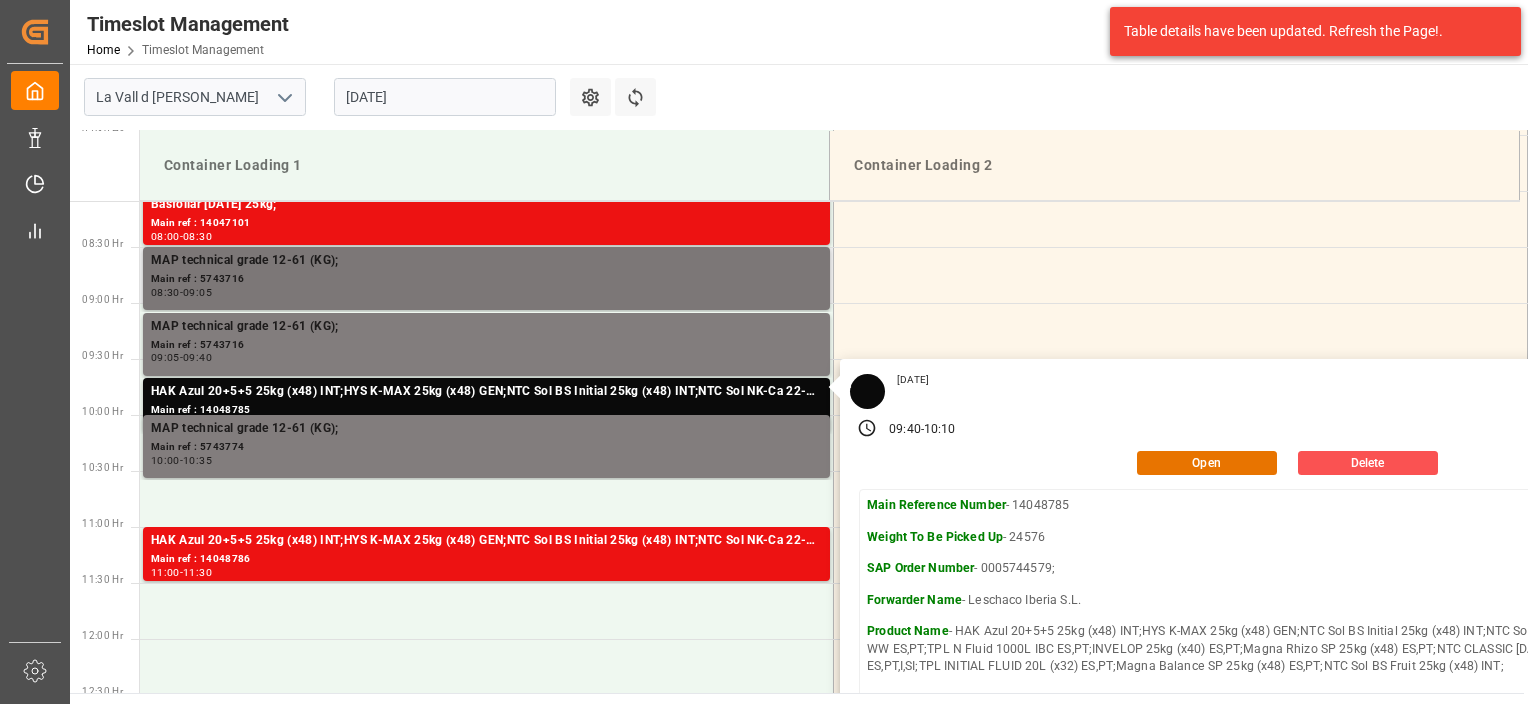 scroll, scrollTop: 907, scrollLeft: 0, axis: vertical 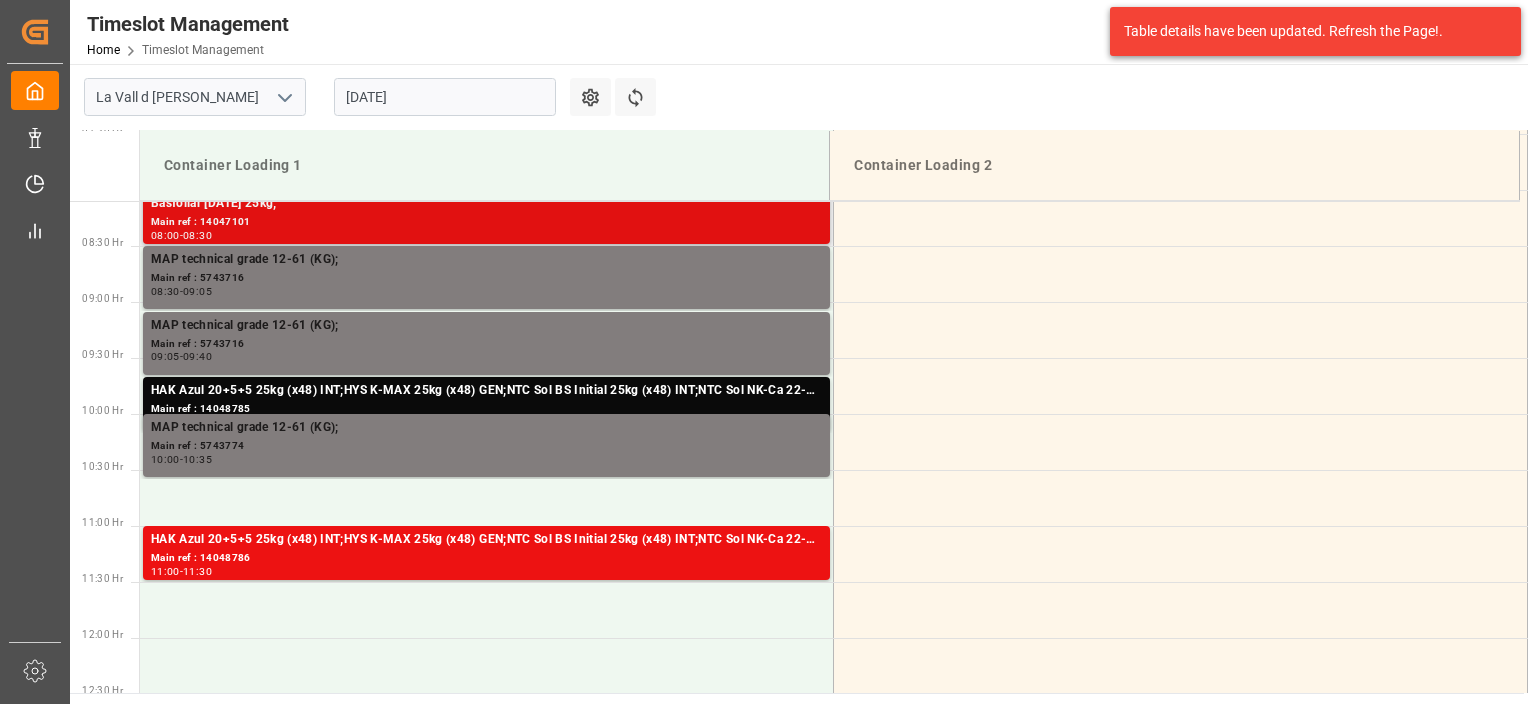 click on "08:00   -   08:30" at bounding box center [486, 236] 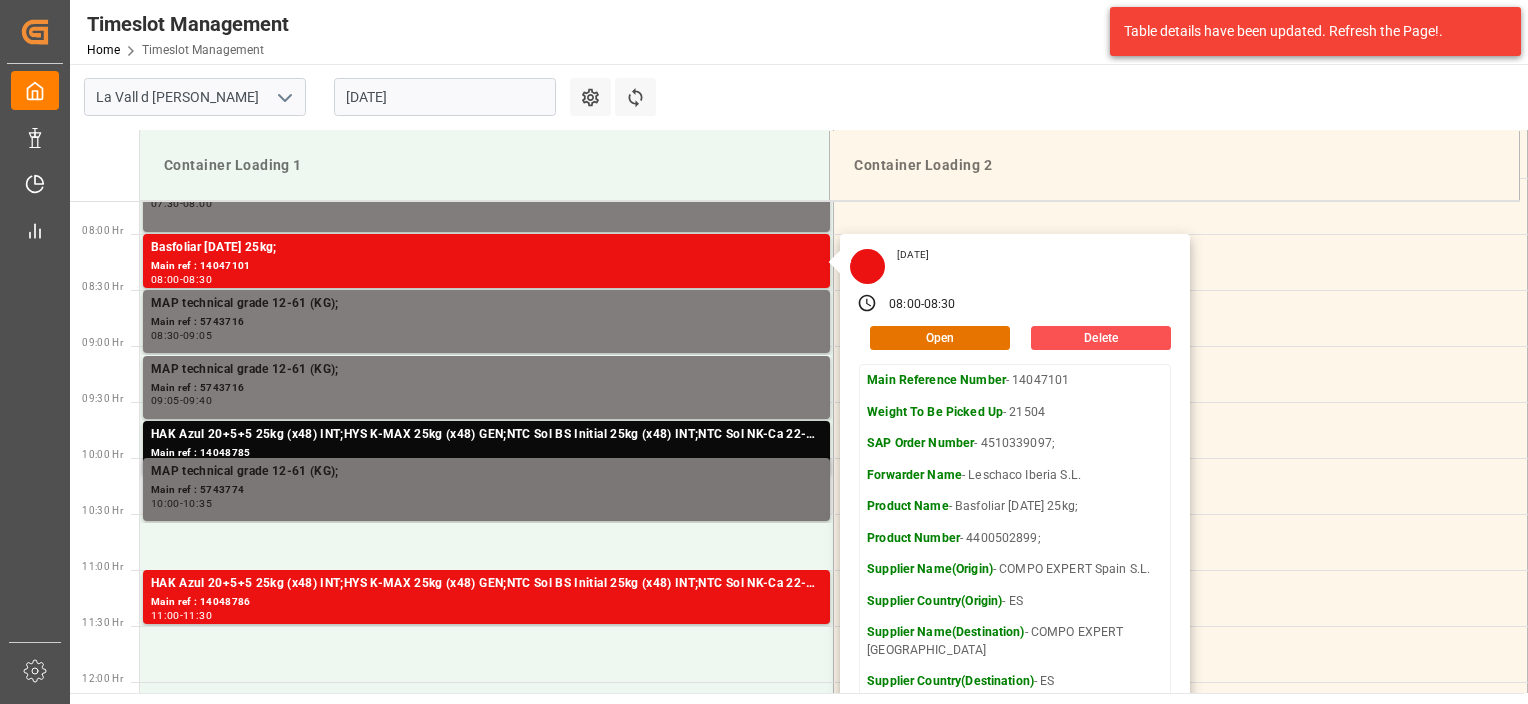 scroll, scrollTop: 1007, scrollLeft: 0, axis: vertical 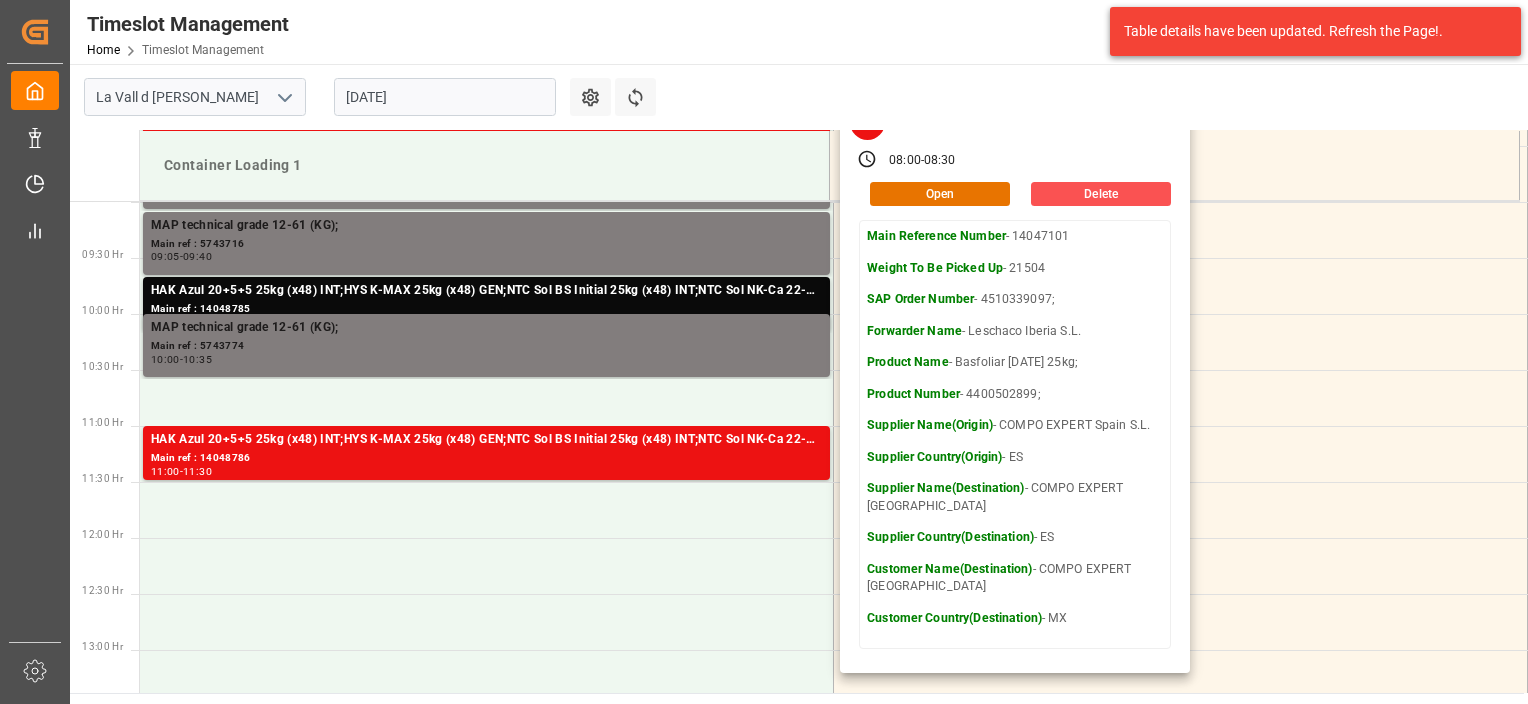 click on "[DATE]" at bounding box center (445, 97) 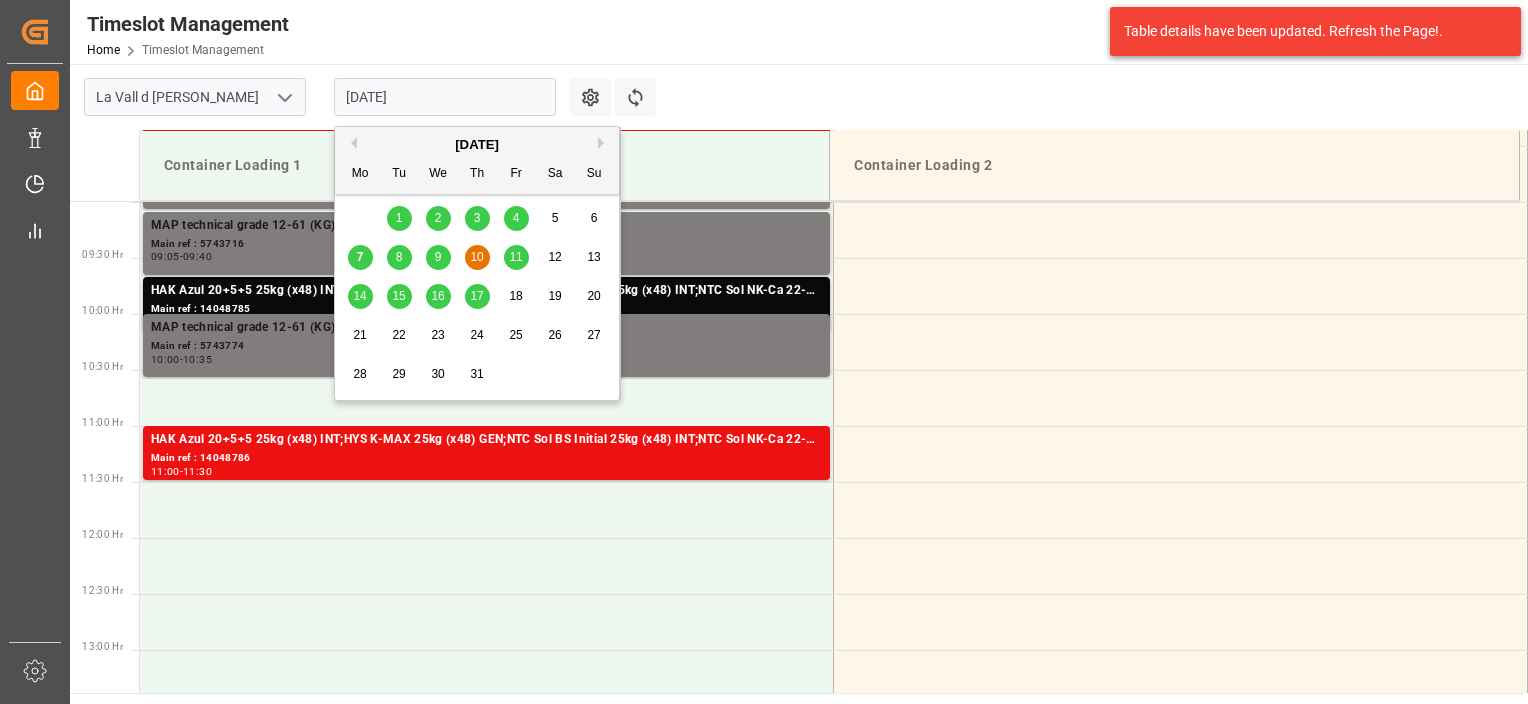 click on "9" at bounding box center (438, 257) 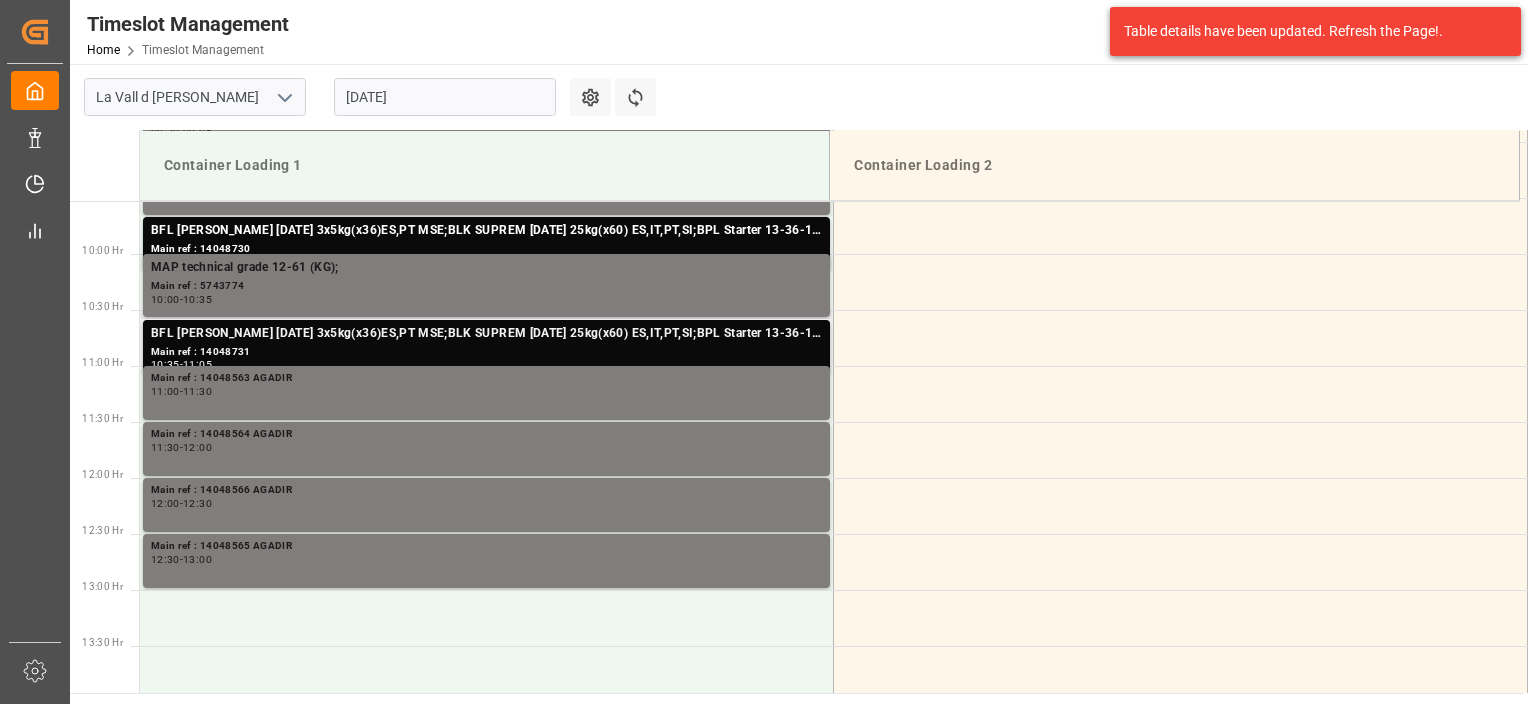 scroll, scrollTop: 967, scrollLeft: 0, axis: vertical 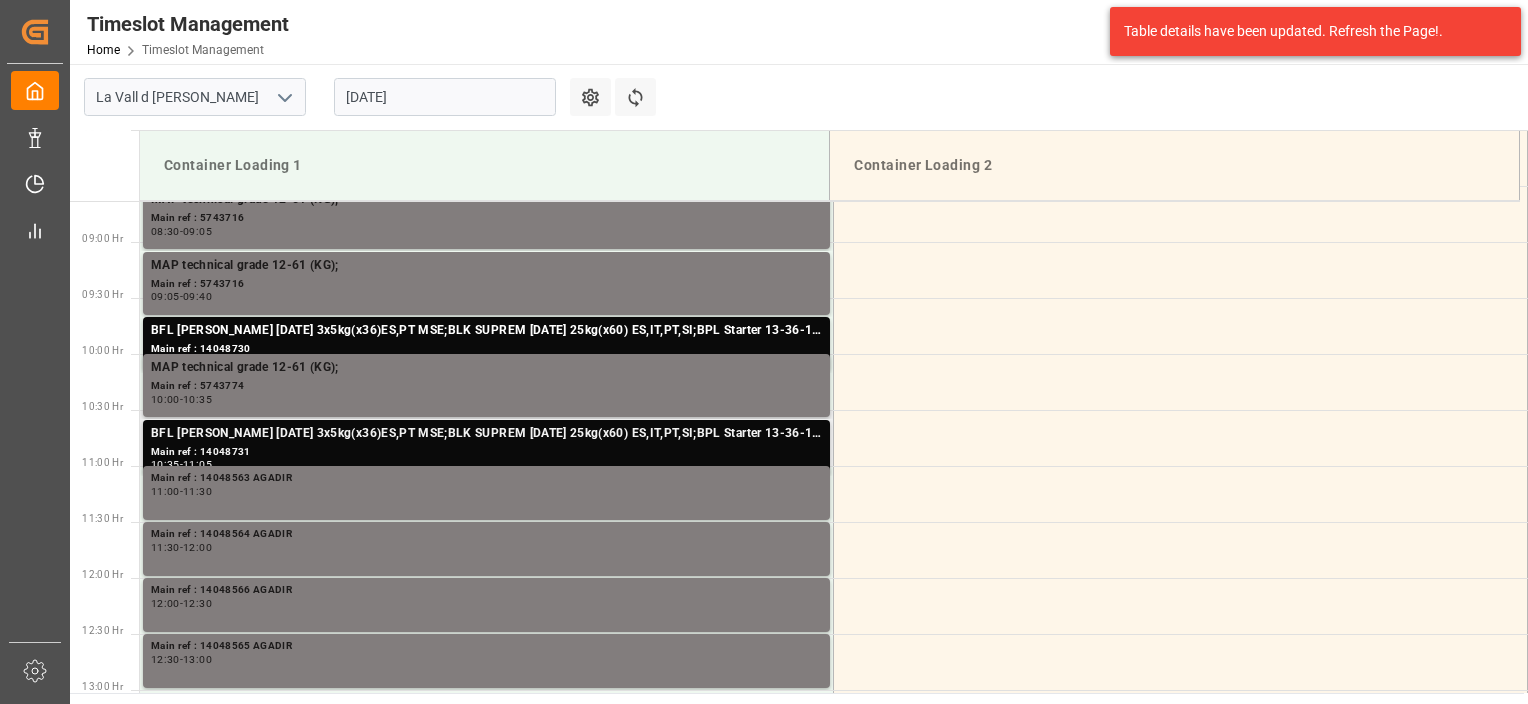 click on "Main ref : 14048731" at bounding box center [486, 452] 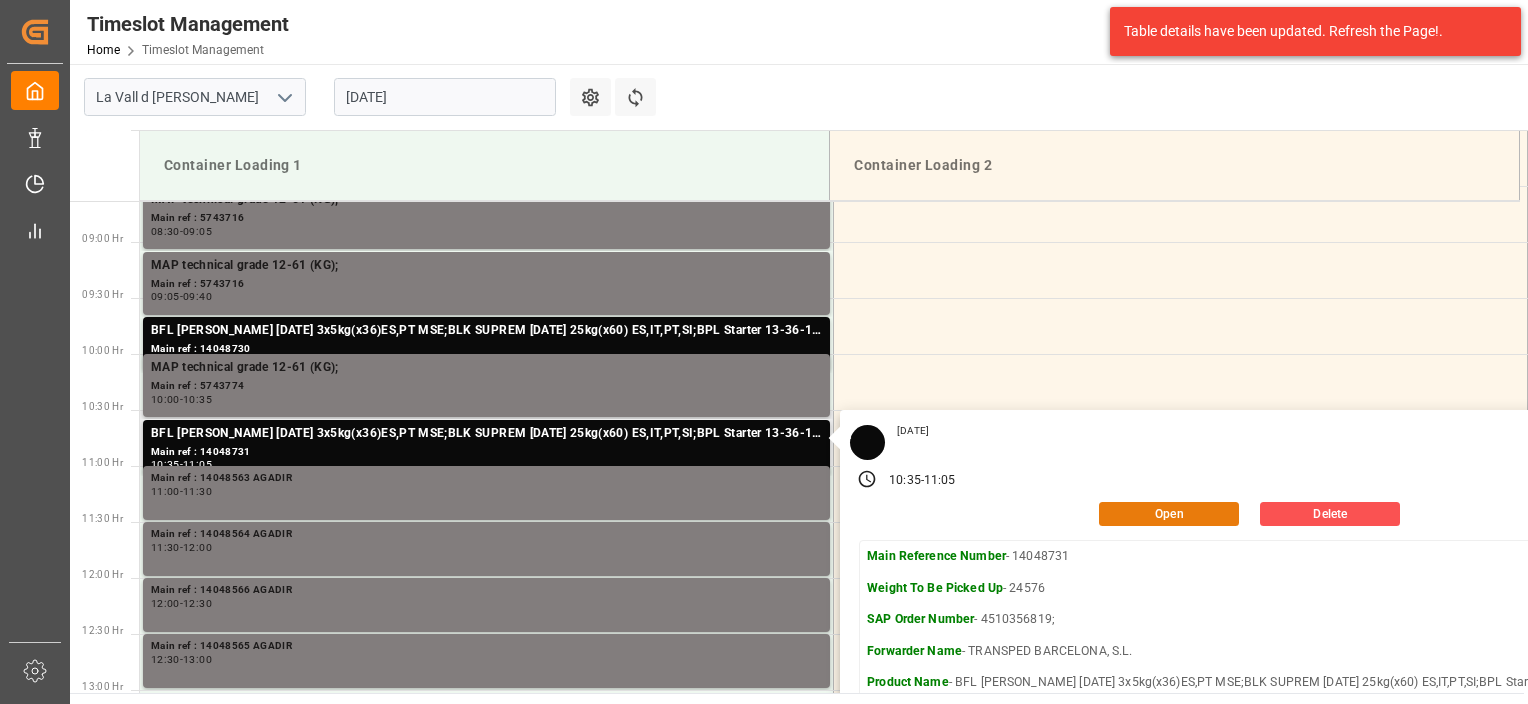 click on "Open" at bounding box center [1169, 514] 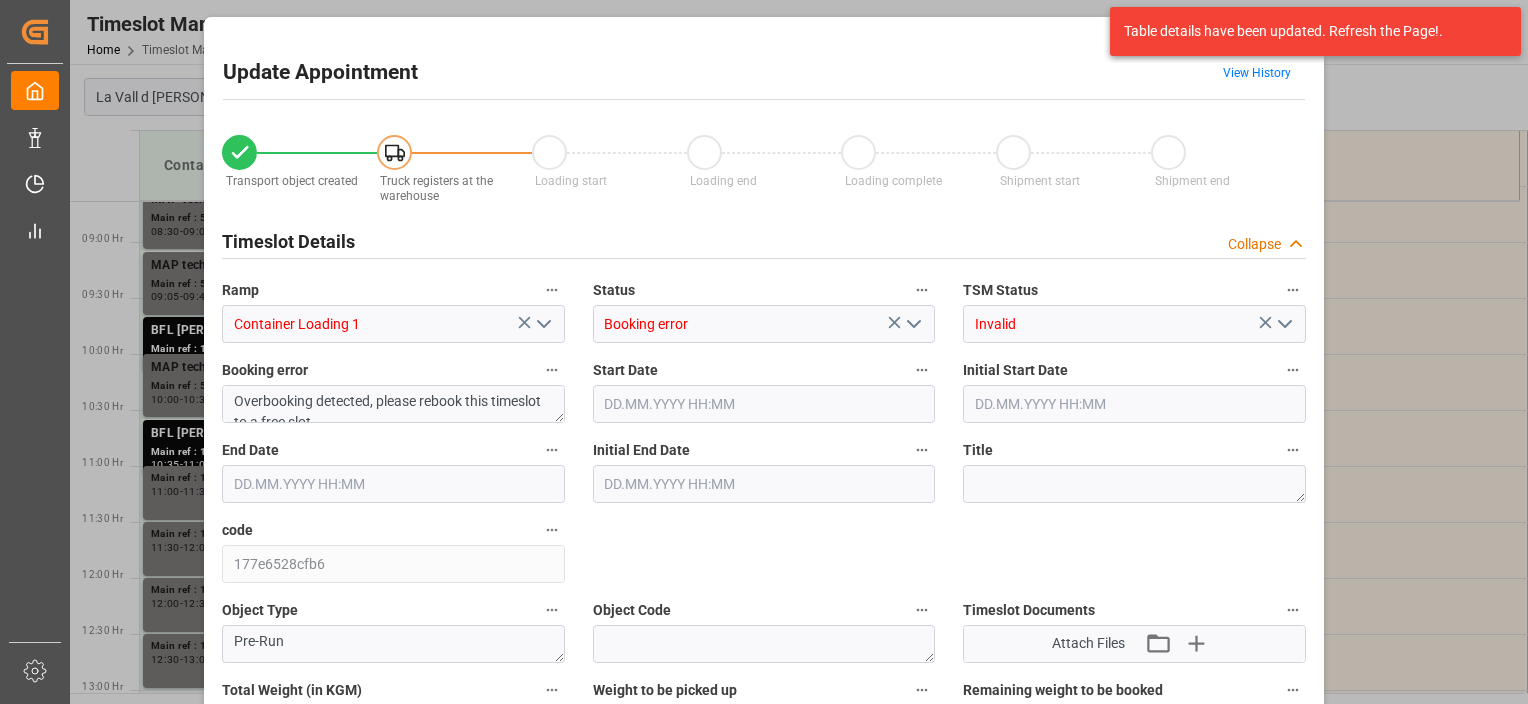 type on "205250.88" 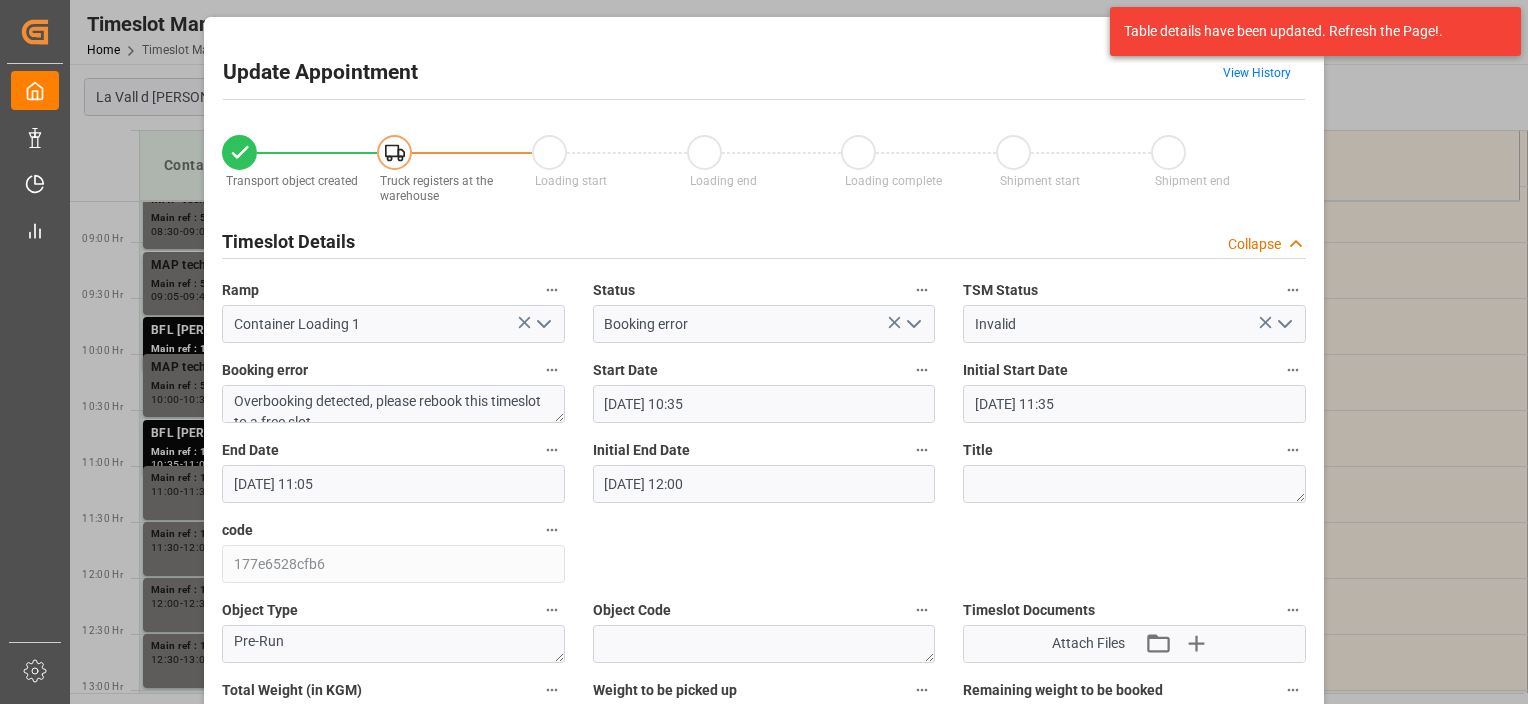 click on "[DATE] 11:05" at bounding box center (393, 484) 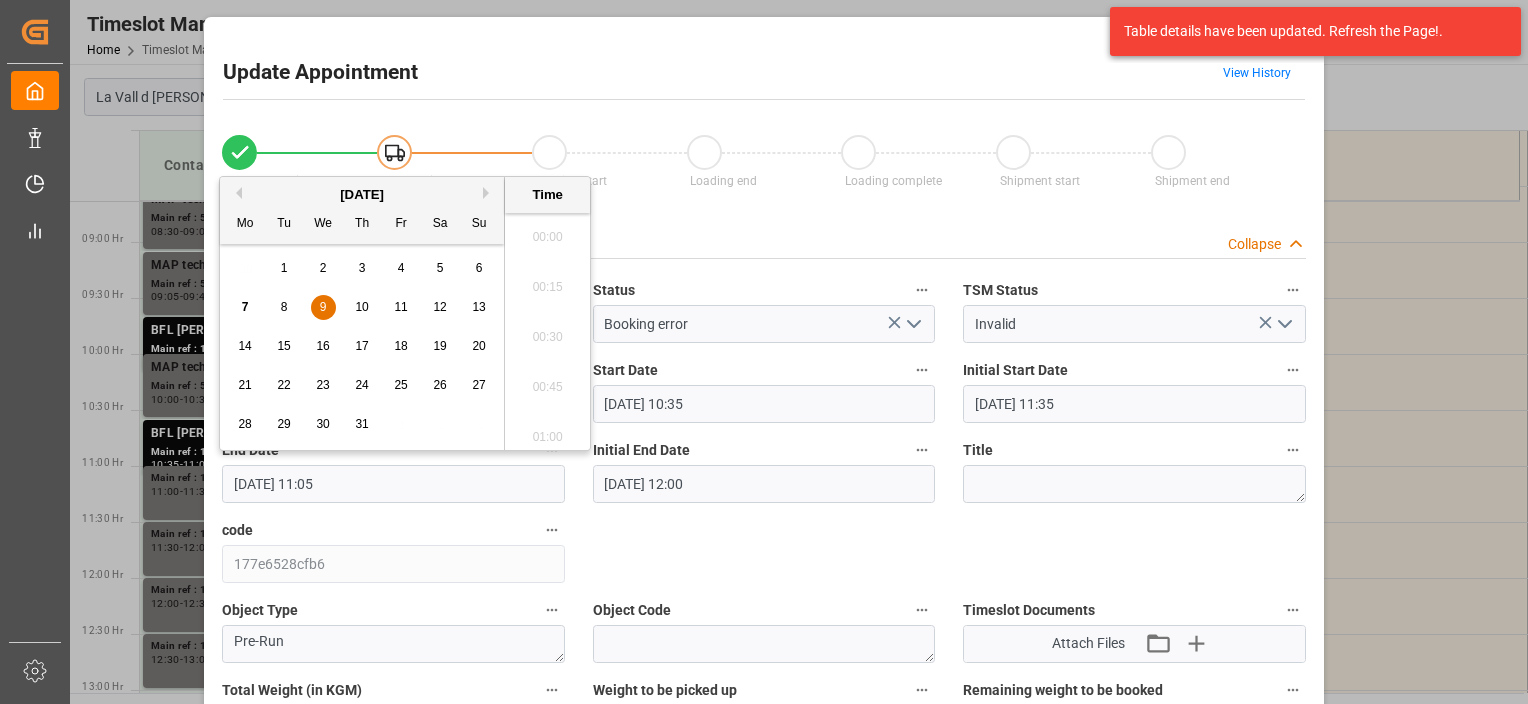 scroll, scrollTop: 2106, scrollLeft: 0, axis: vertical 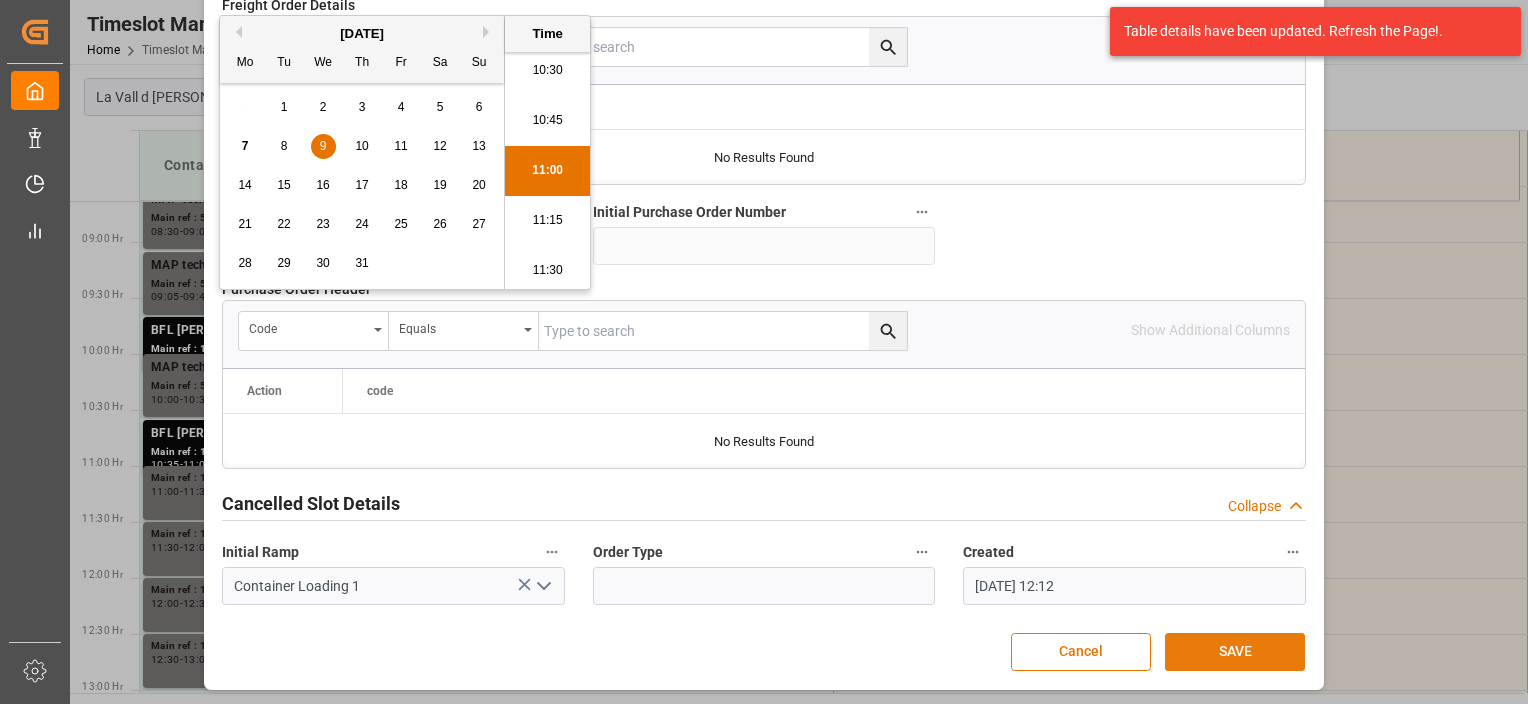 type on "[DATE] 11:00" 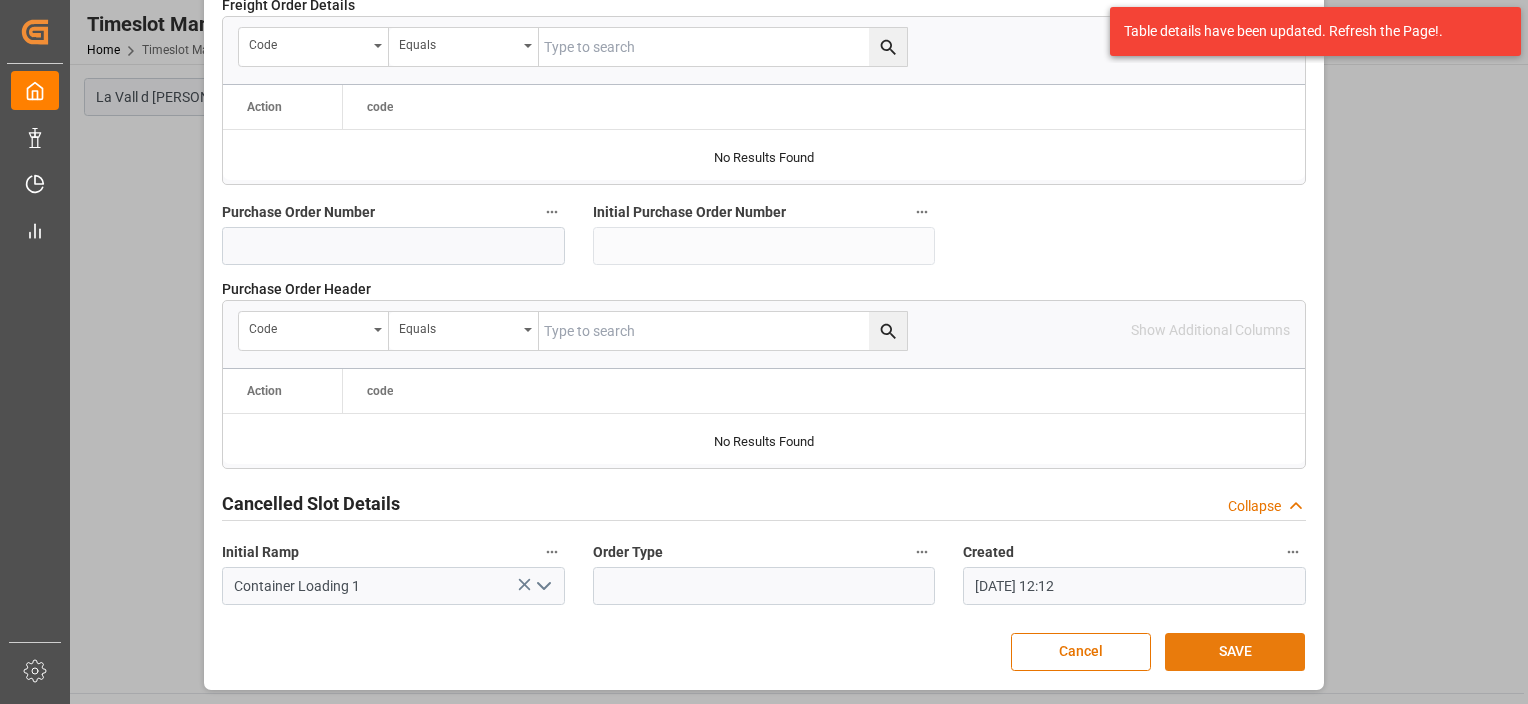 click on "SAVE" at bounding box center [1235, 652] 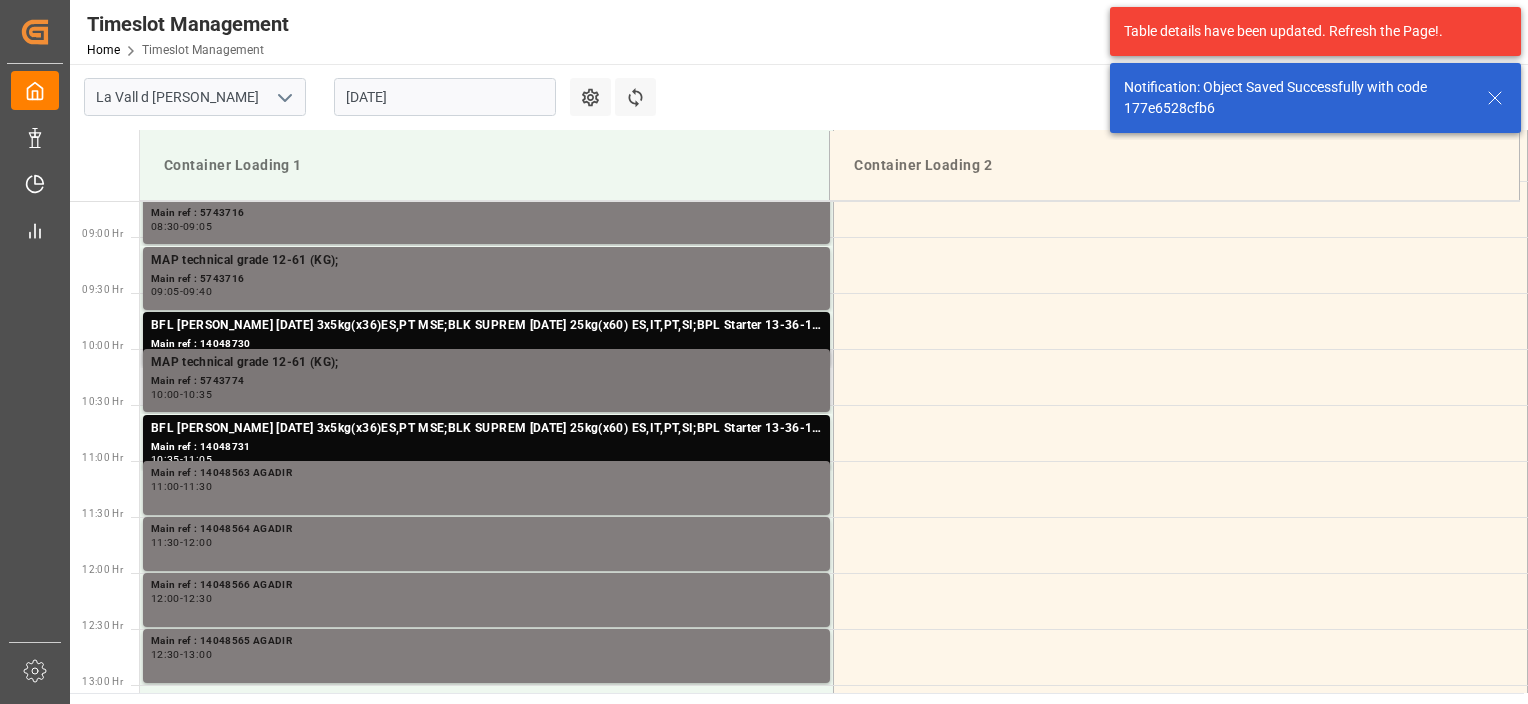 scroll, scrollTop: 937, scrollLeft: 0, axis: vertical 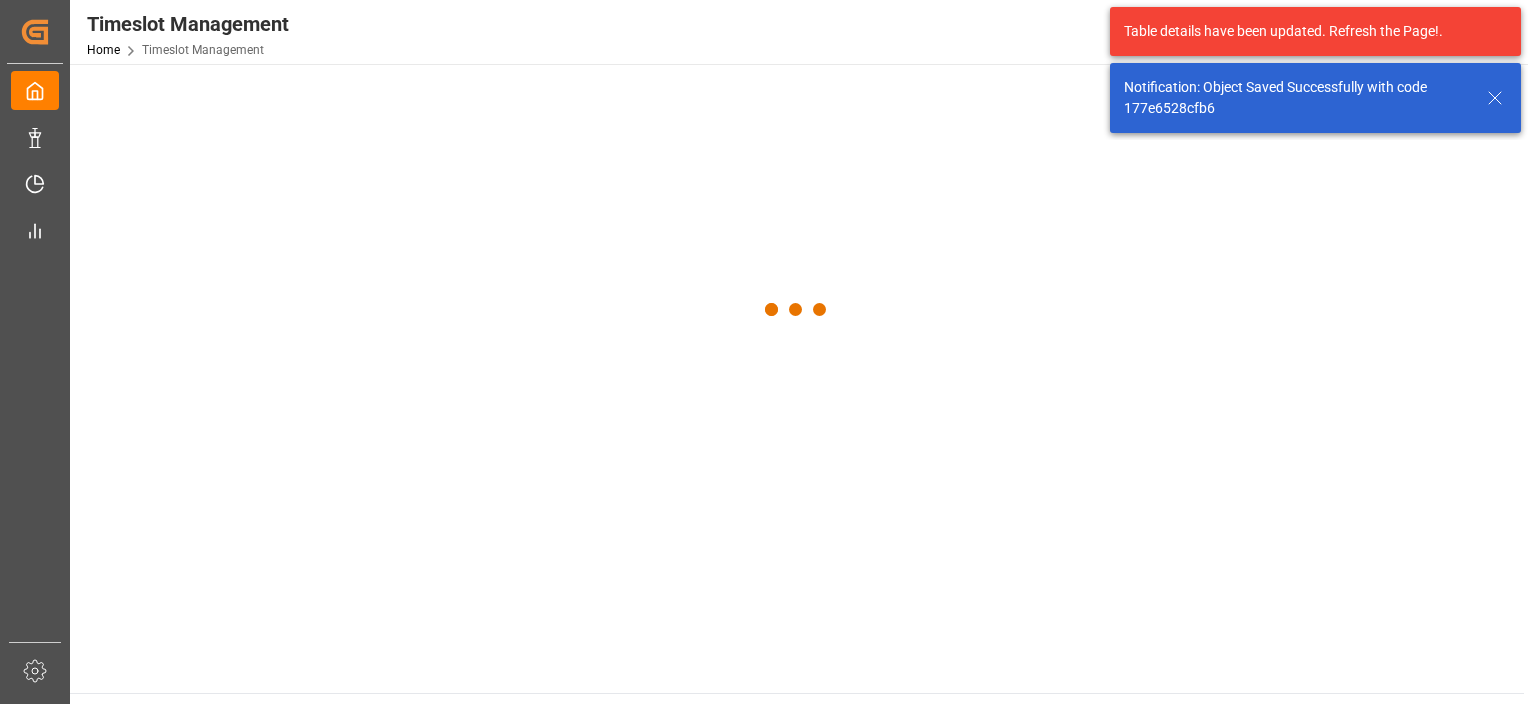 click at bounding box center [797, 310] 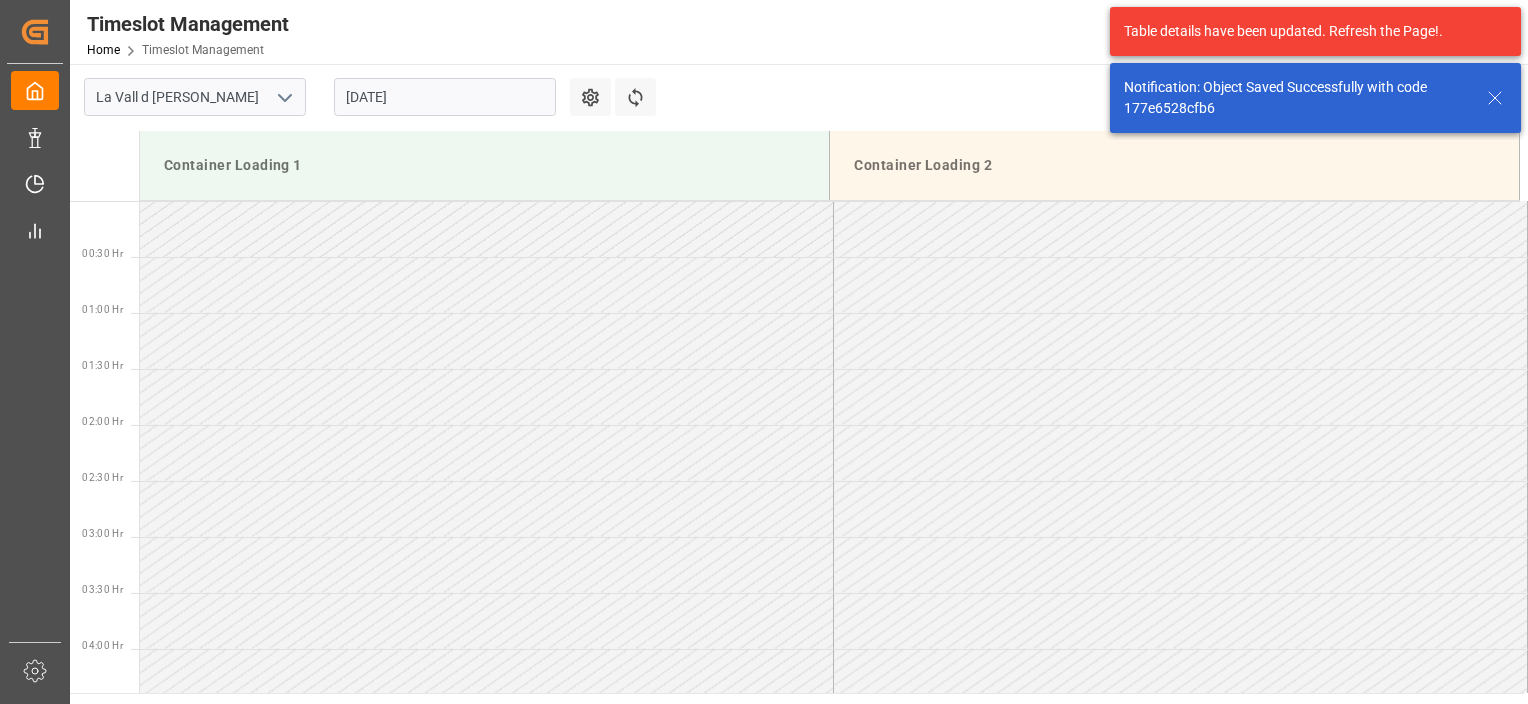 click on "[DATE]" at bounding box center [445, 97] 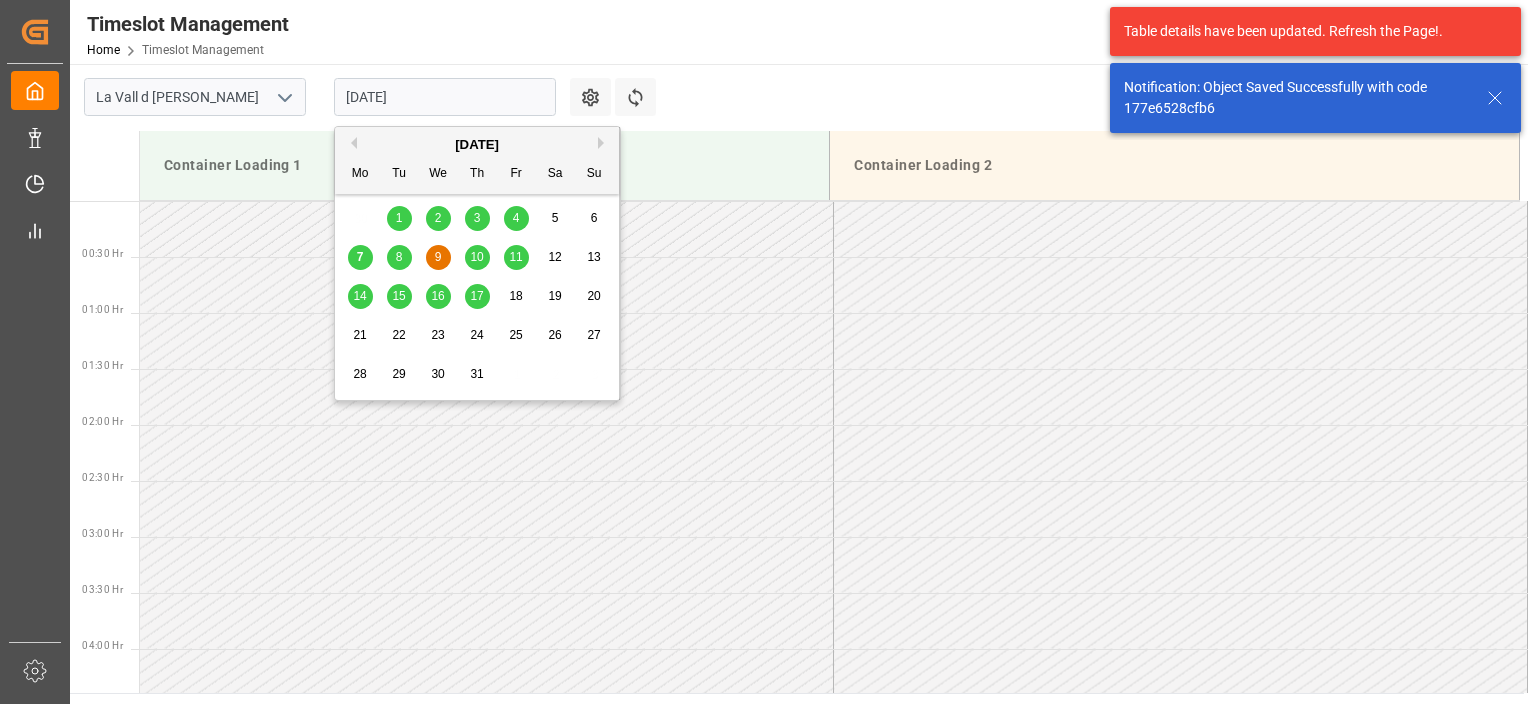 click on "8" at bounding box center (399, 258) 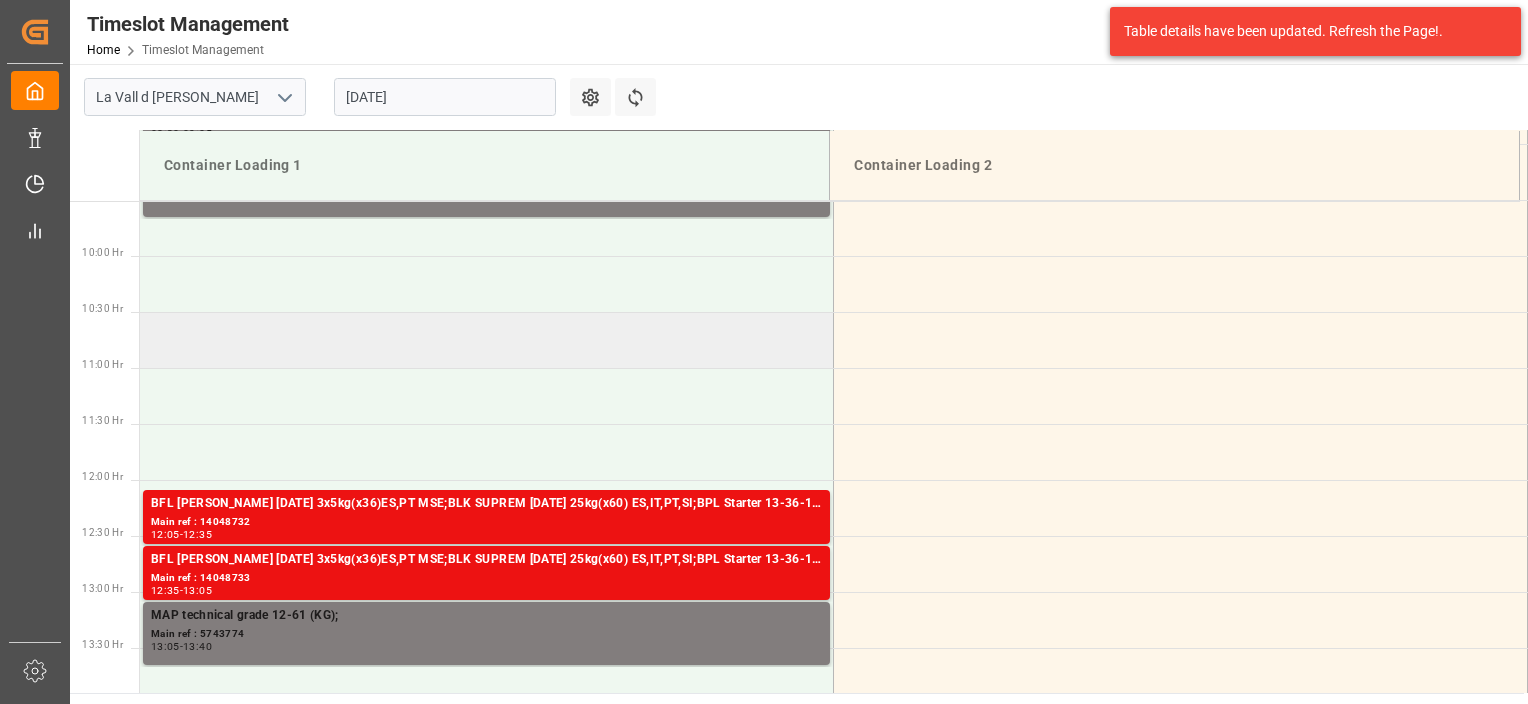 scroll, scrollTop: 1060, scrollLeft: 0, axis: vertical 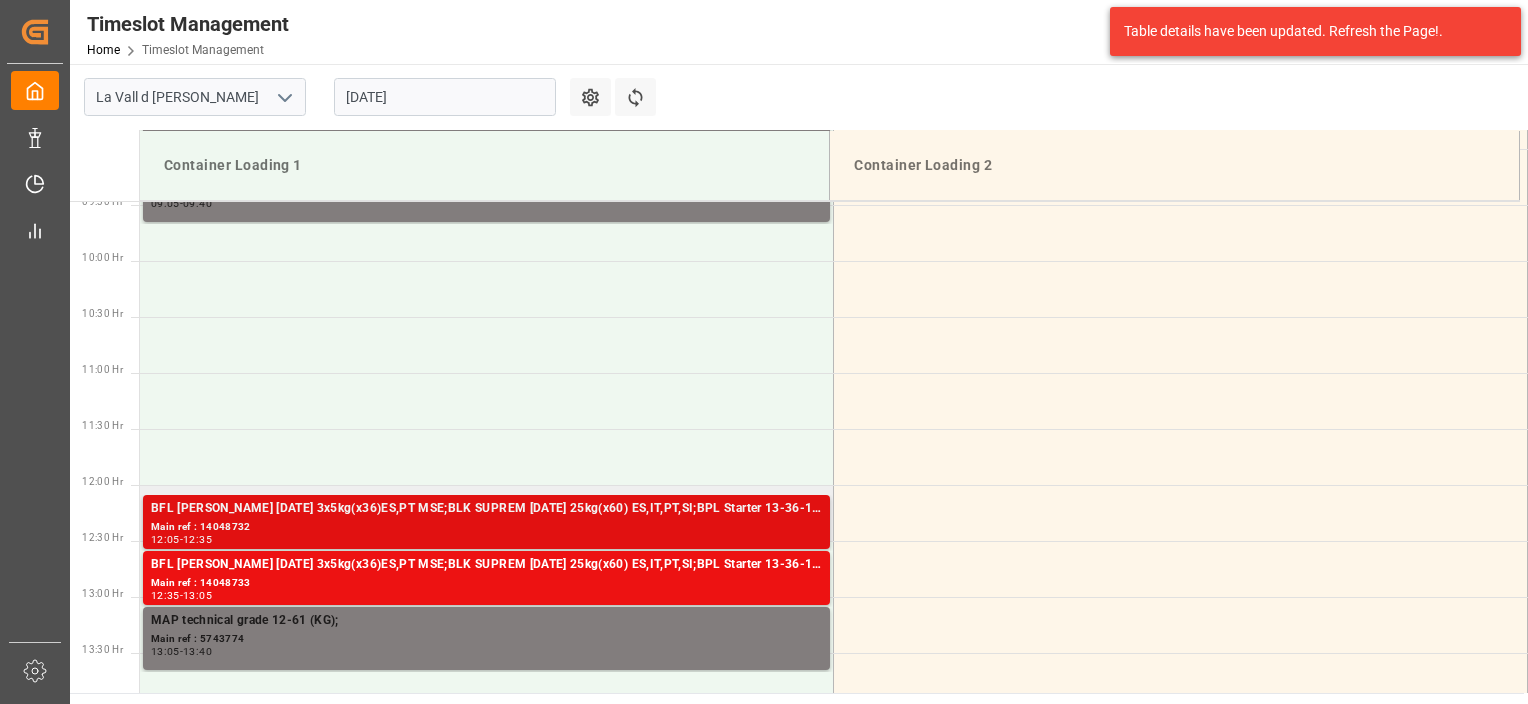 click on "Main ref : 14048732" at bounding box center (486, 527) 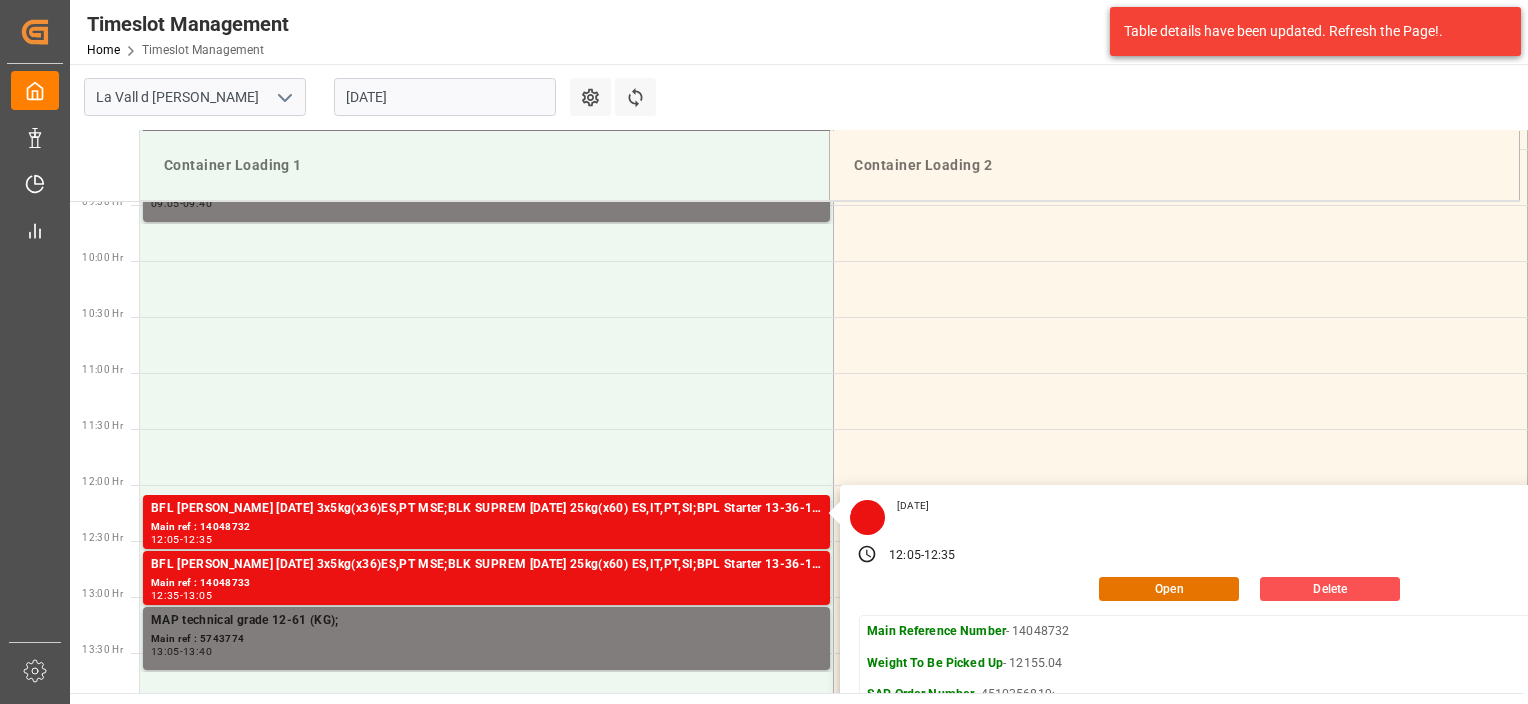 click on "[DATE]" at bounding box center [445, 97] 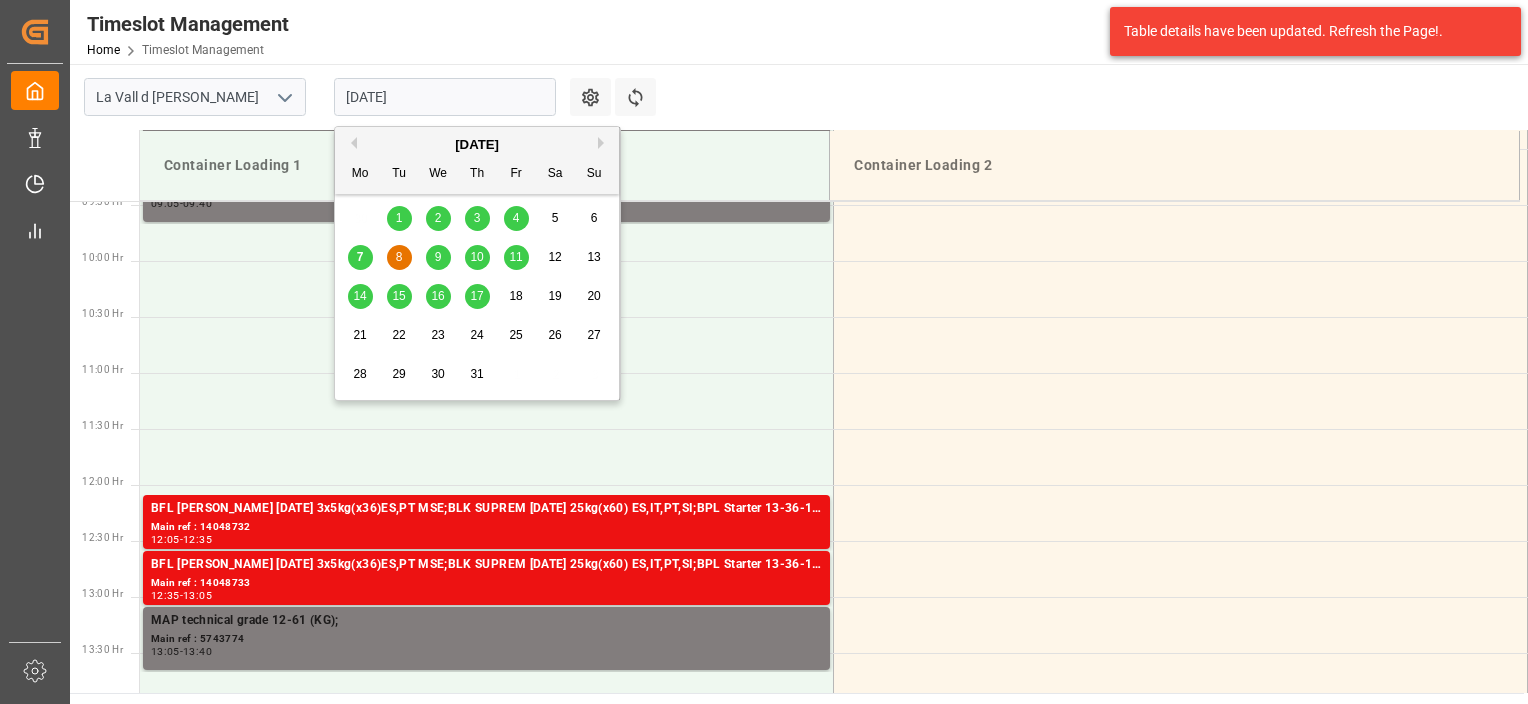 click on "10" at bounding box center [476, 257] 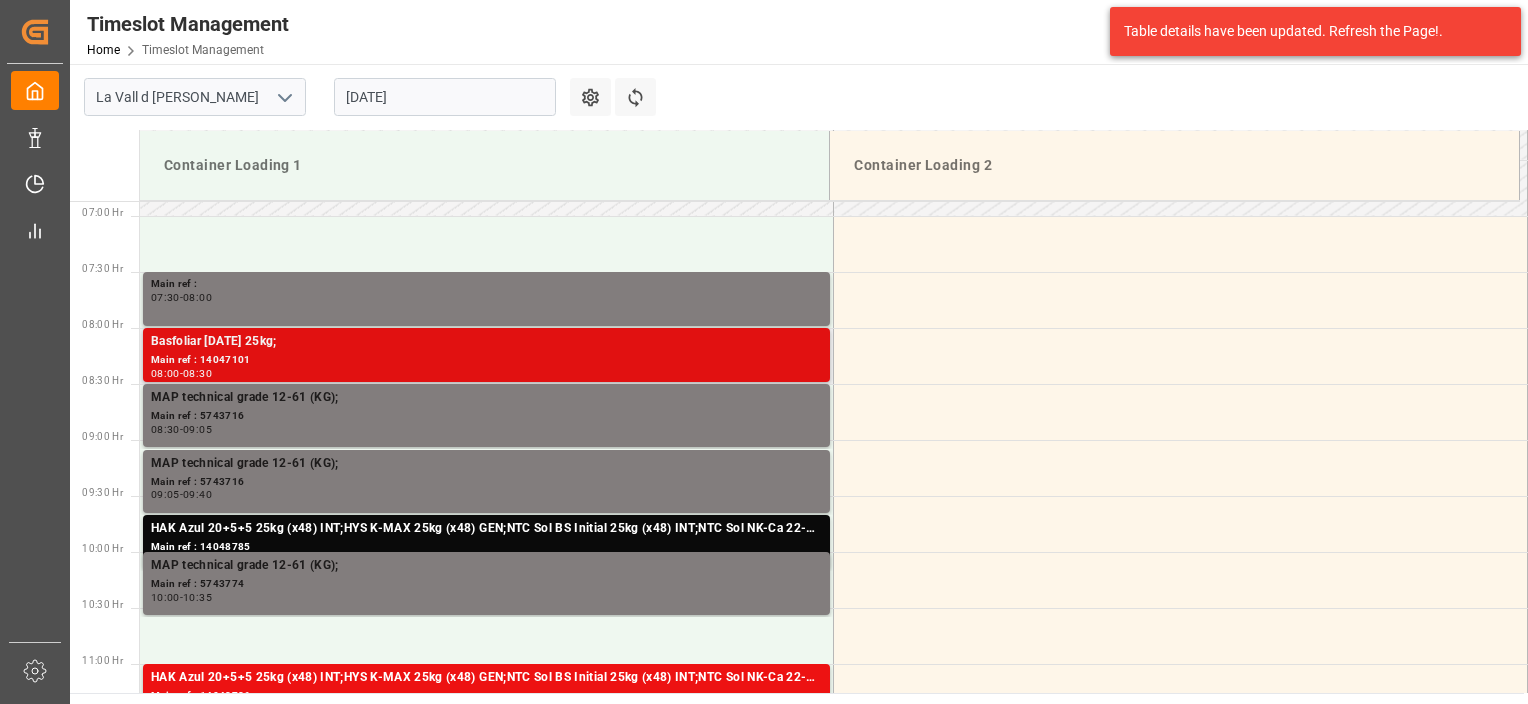 scroll, scrollTop: 870, scrollLeft: 0, axis: vertical 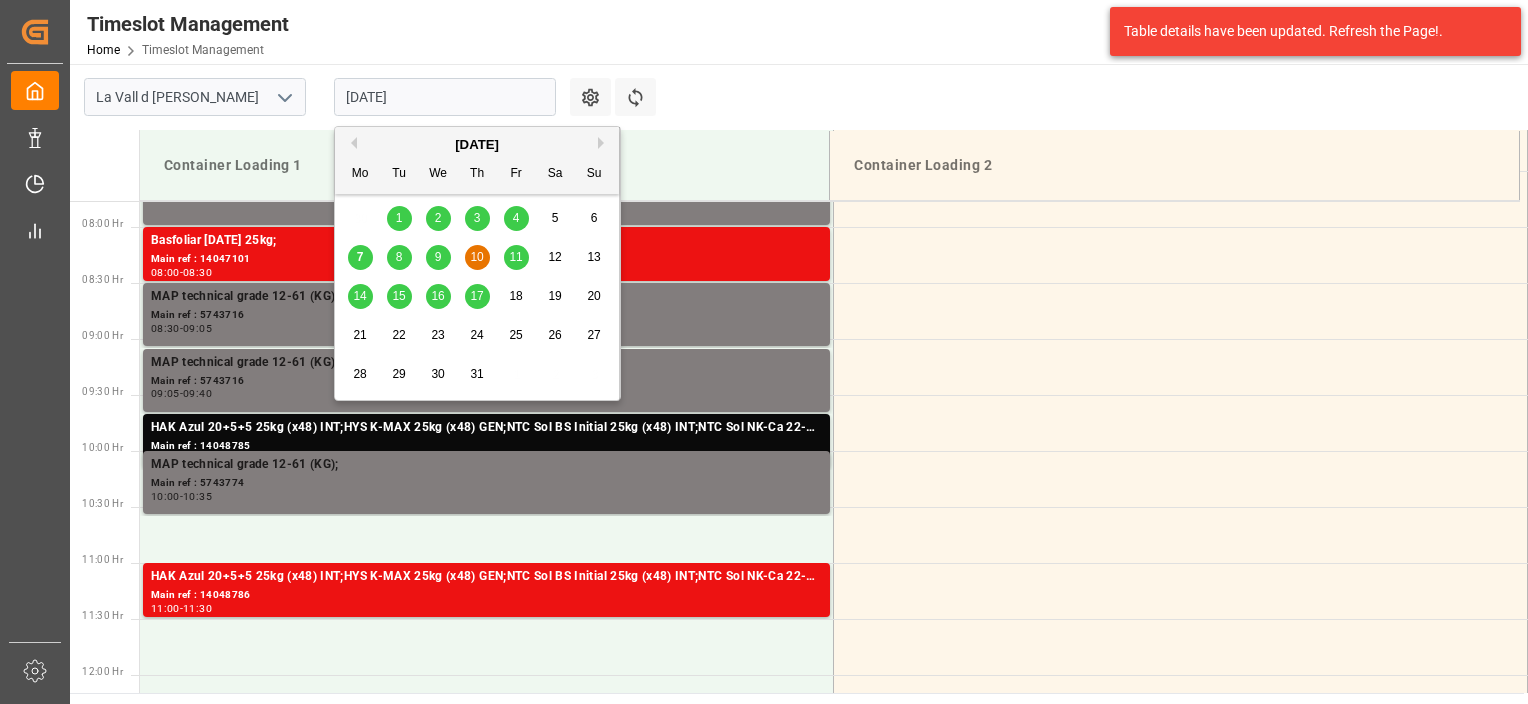 click on "[DATE]" at bounding box center (445, 97) 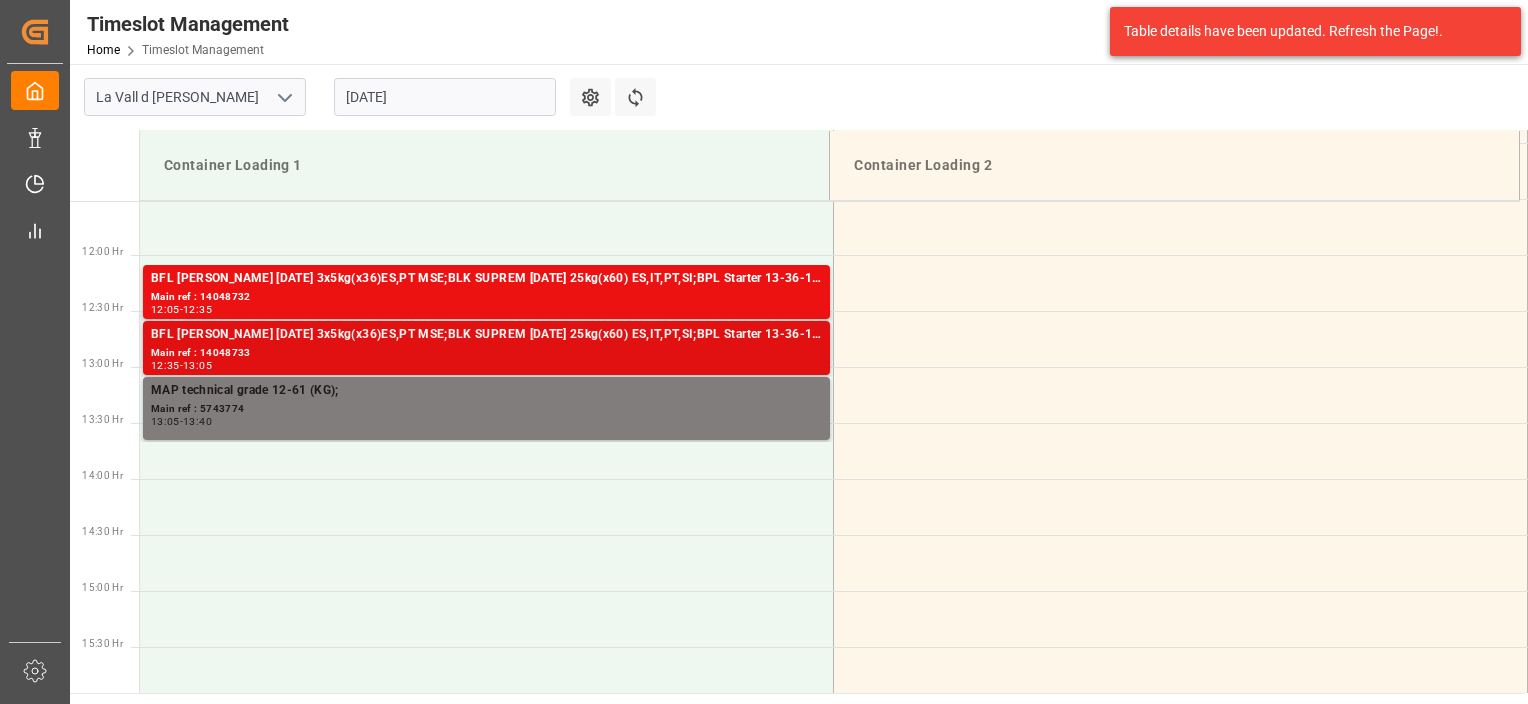 scroll, scrollTop: 1279, scrollLeft: 0, axis: vertical 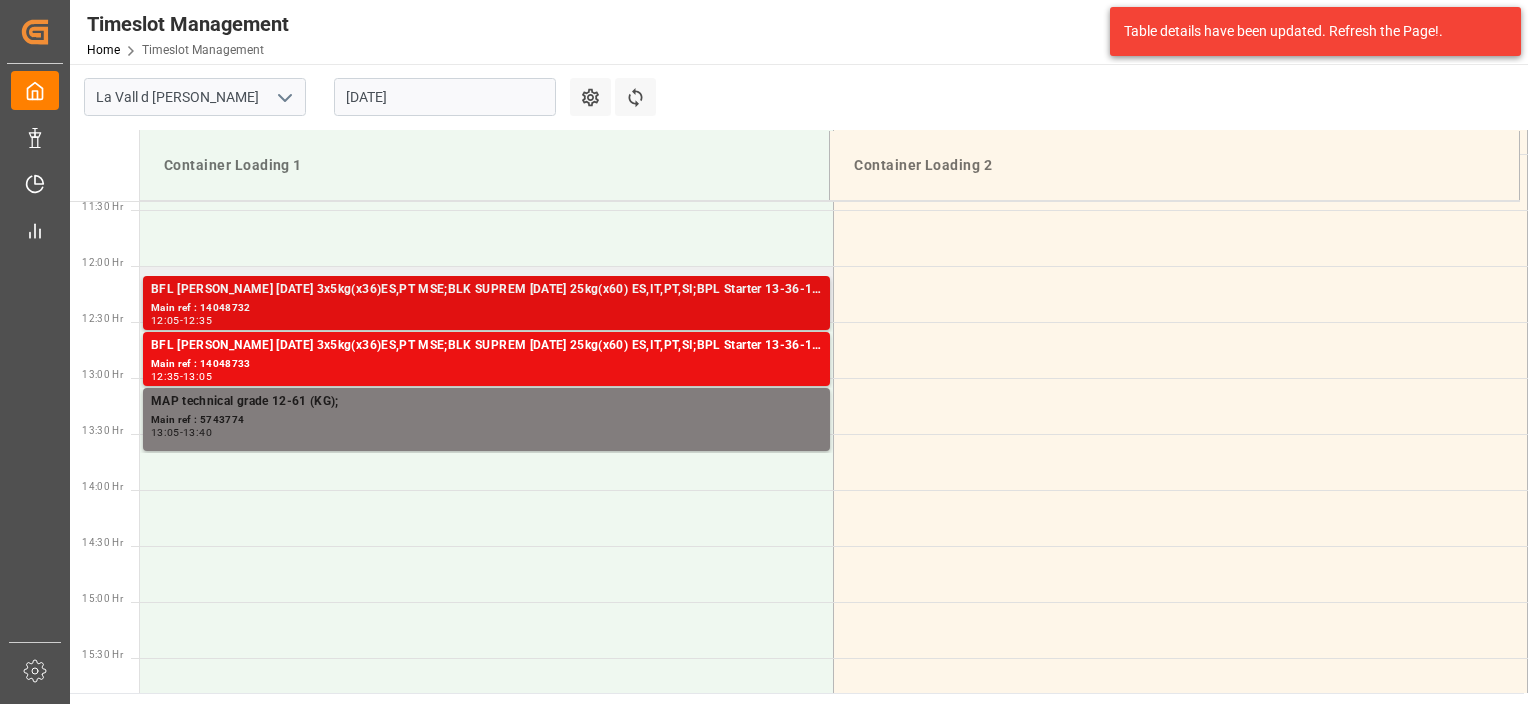 click on "Main ref : 14048732" at bounding box center (486, 308) 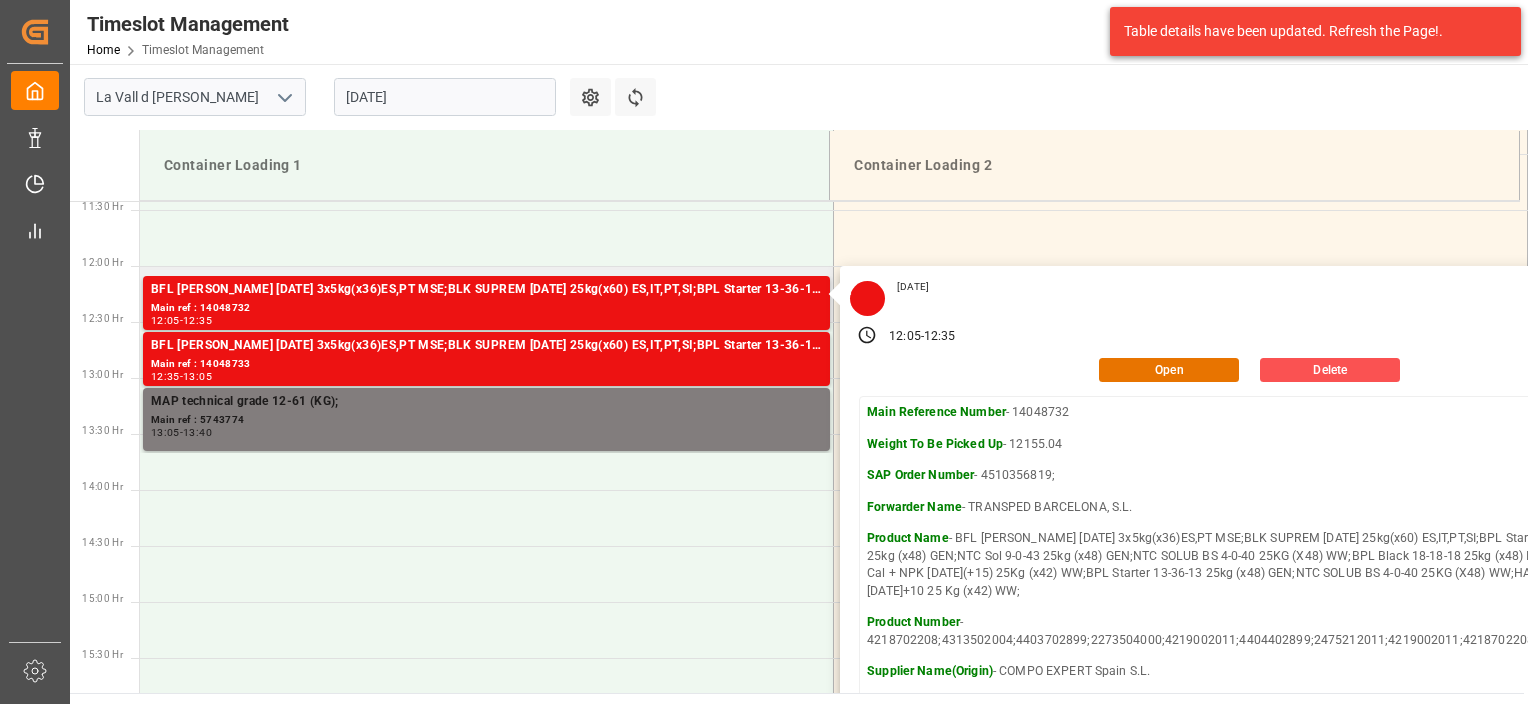 click on "[DATE] 12:05   -   12:35 Open Delete Main Reference Number  - 14048732
Weight To Be Picked Up  - 12155.04
SAP Order Number  - 4510356819;
Forwarder Name  - TRANSPED [GEOGRAPHIC_DATA], S.L.
Product Name  - BFL [PERSON_NAME] [DATE] 3x5kg(x36)ES,PT MSE;BLK SUPREM [DATE] 25kg(x60) ES,IT,PT,SI;BPL Starter 13-36-13 25kg (x48) GEN;NTC Sol 9-0-43 25kg (x48) GEN;NTC SOLUB BS 4-0-40 25KG (X48) WW;BPL Black 18-18-18 25kg (x48) INT MSE;HAK Cal + NPK [DATE](+15) 25Kg (x42) WW;BPL Starter 13-36-13 25kg (x48) GEN;NTC SOLUB BS 4-0-40 25KG (X48) WW;HAK Cal + K [DATE]+10 25 Kg (x42) WW;
Product Number  - 4218702208;4313502004;4403702899;2273504000;4219002011;4404402899;2475212011;4219002011;4218702208;2475112011;
Supplier Name(Origin)  - COMPO EXPERT [GEOGRAPHIC_DATA] S.L.
Supplier Country(Origin)  - ES
Supplier Name(Destination)  - AGRIPROTEC
Supplier Country(Destination)  - ES
Customer Name(Destination)  - AGRIPROTEC
Customer Country(Destination)  - [GEOGRAPHIC_DATA]" at bounding box center (1239, 575) 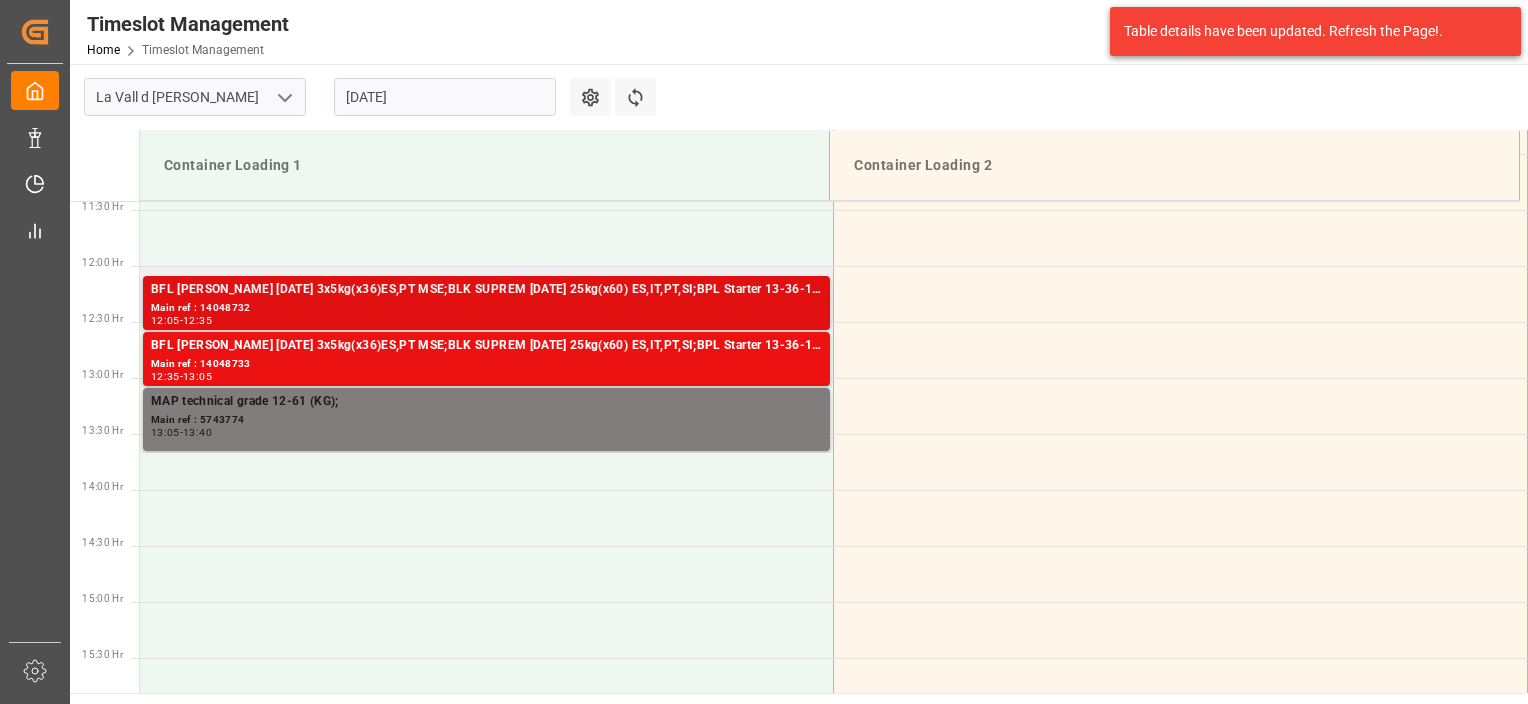 click on "Main ref : 14048732" at bounding box center (486, 308) 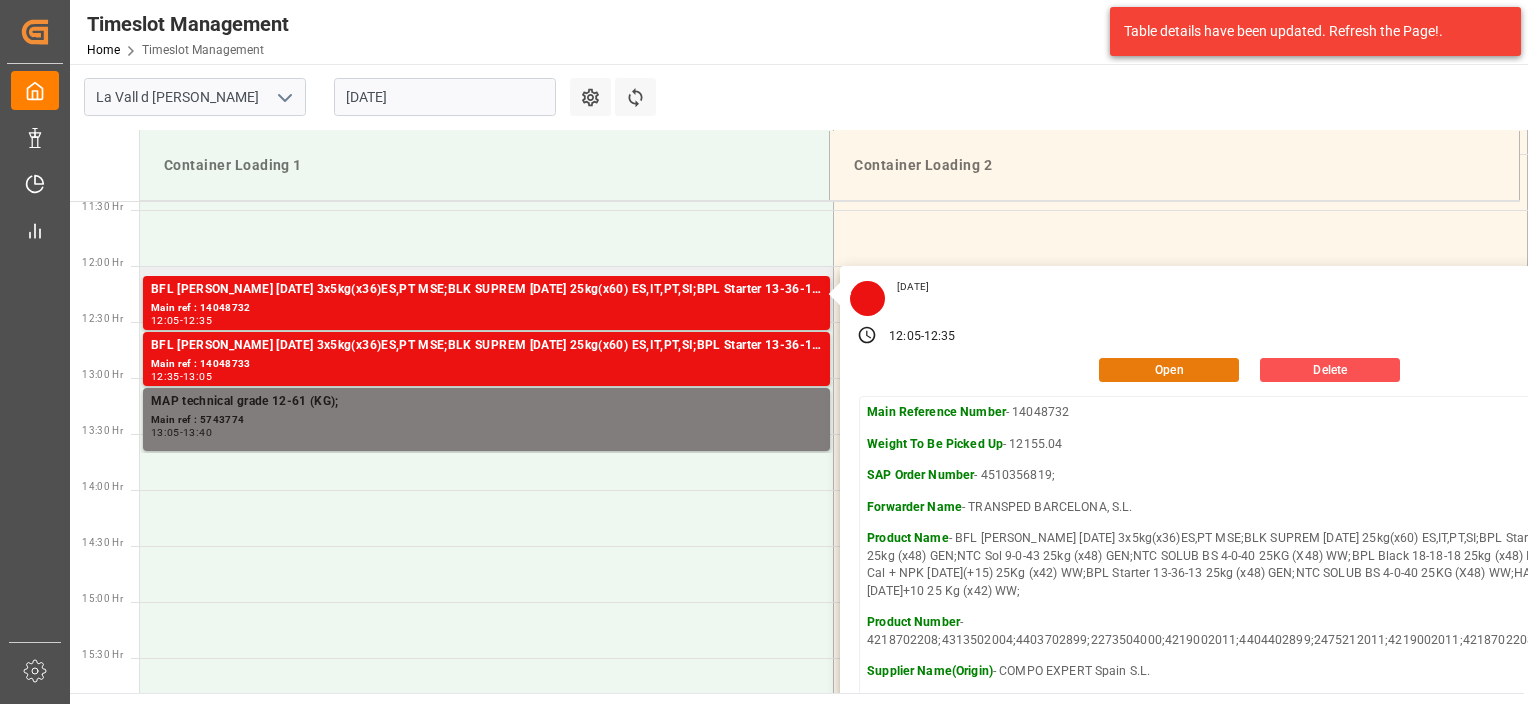 click on "Open" at bounding box center (1169, 370) 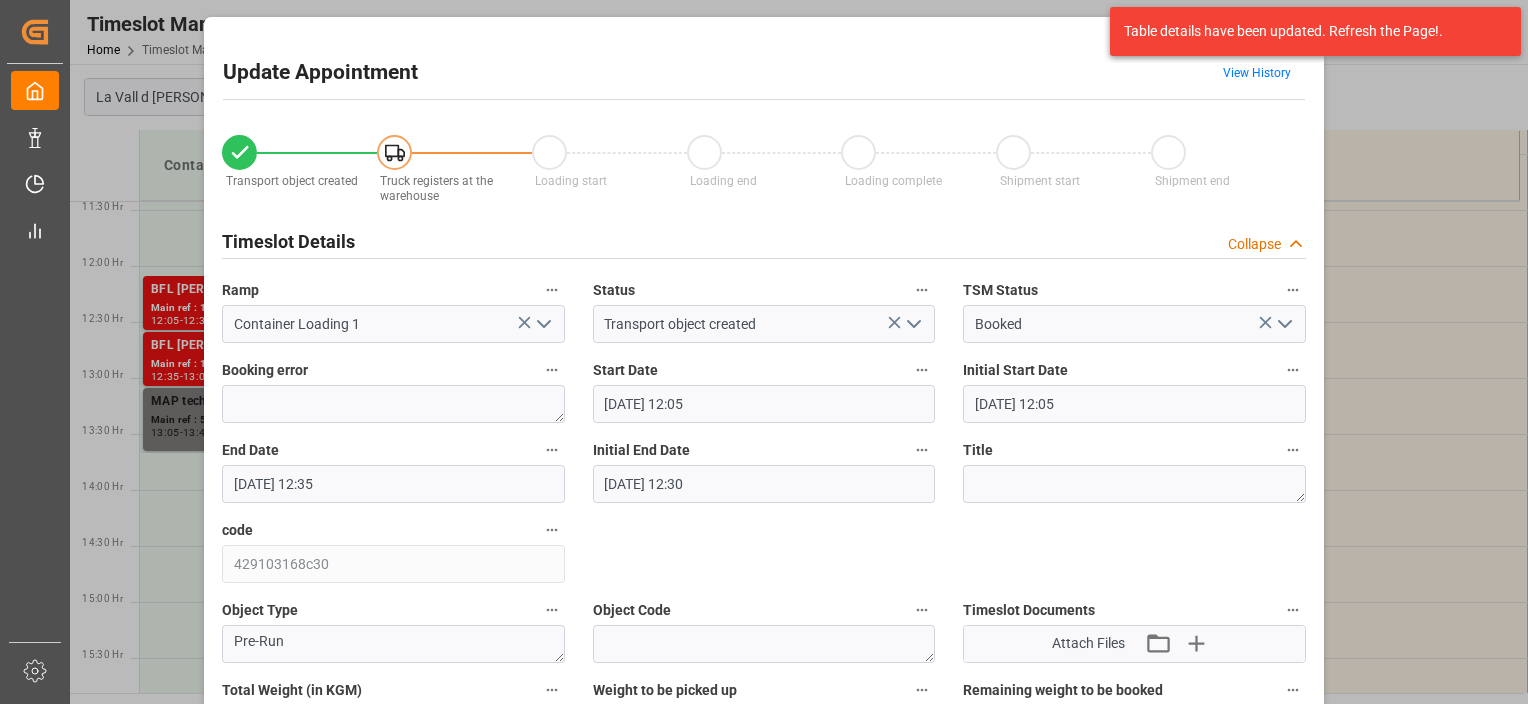click on "[DATE] 12:05" at bounding box center [764, 404] 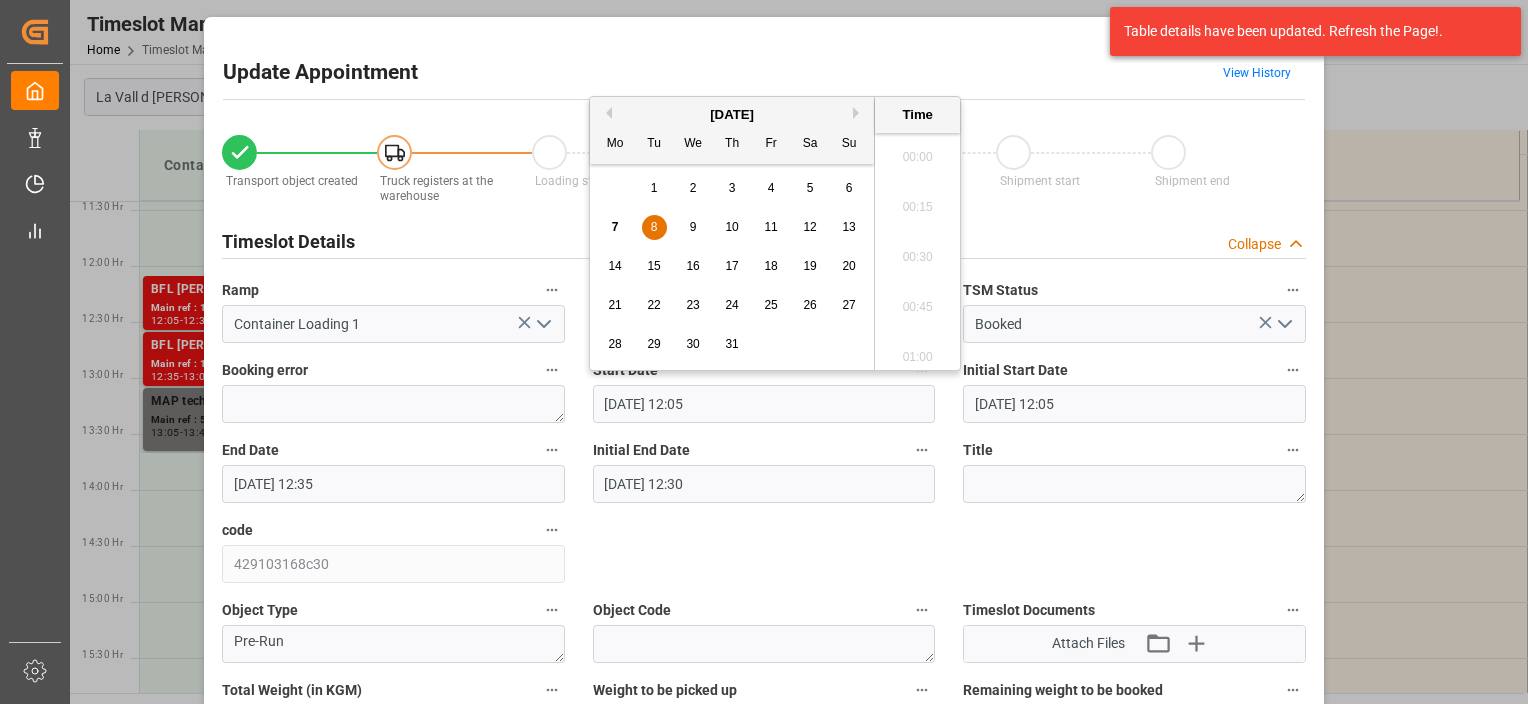 scroll, scrollTop: 2306, scrollLeft: 0, axis: vertical 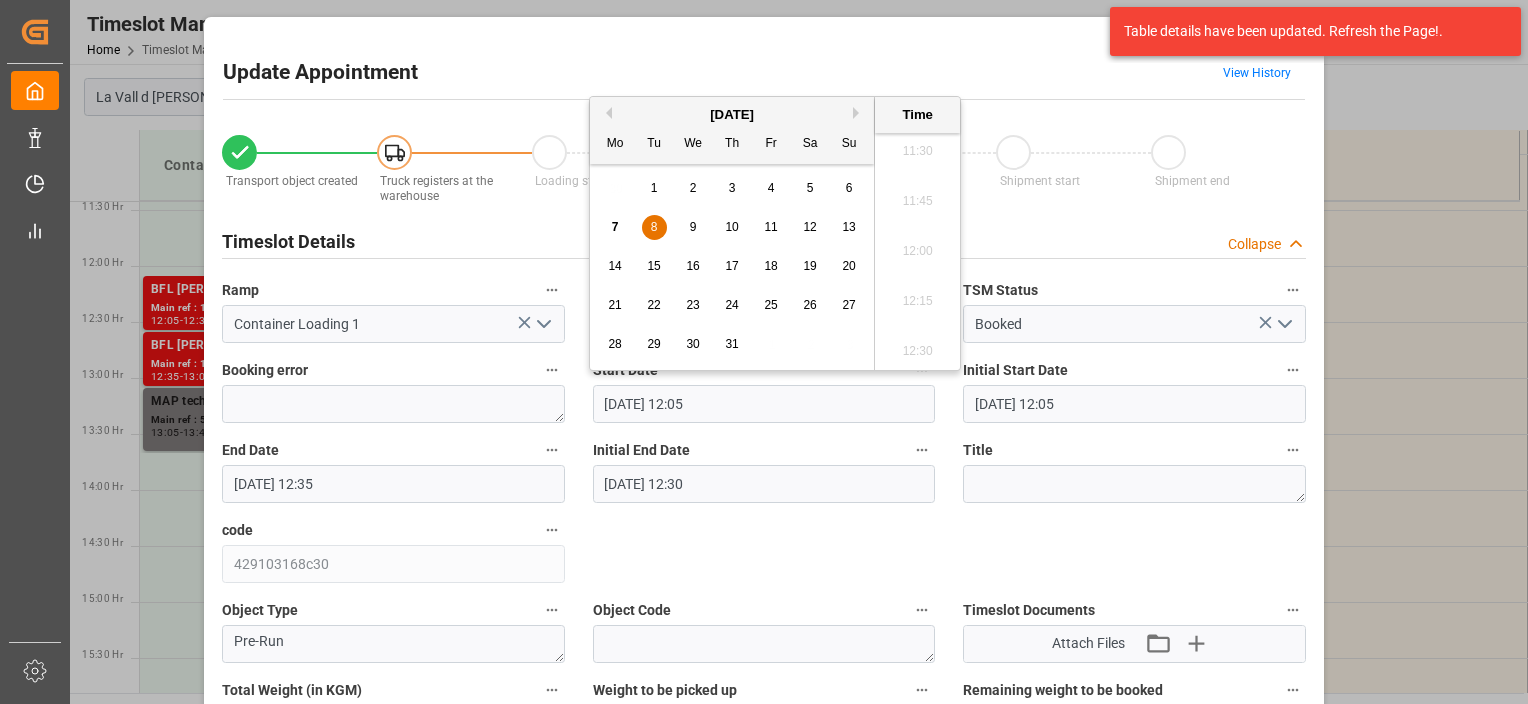 click on "10" at bounding box center [732, 228] 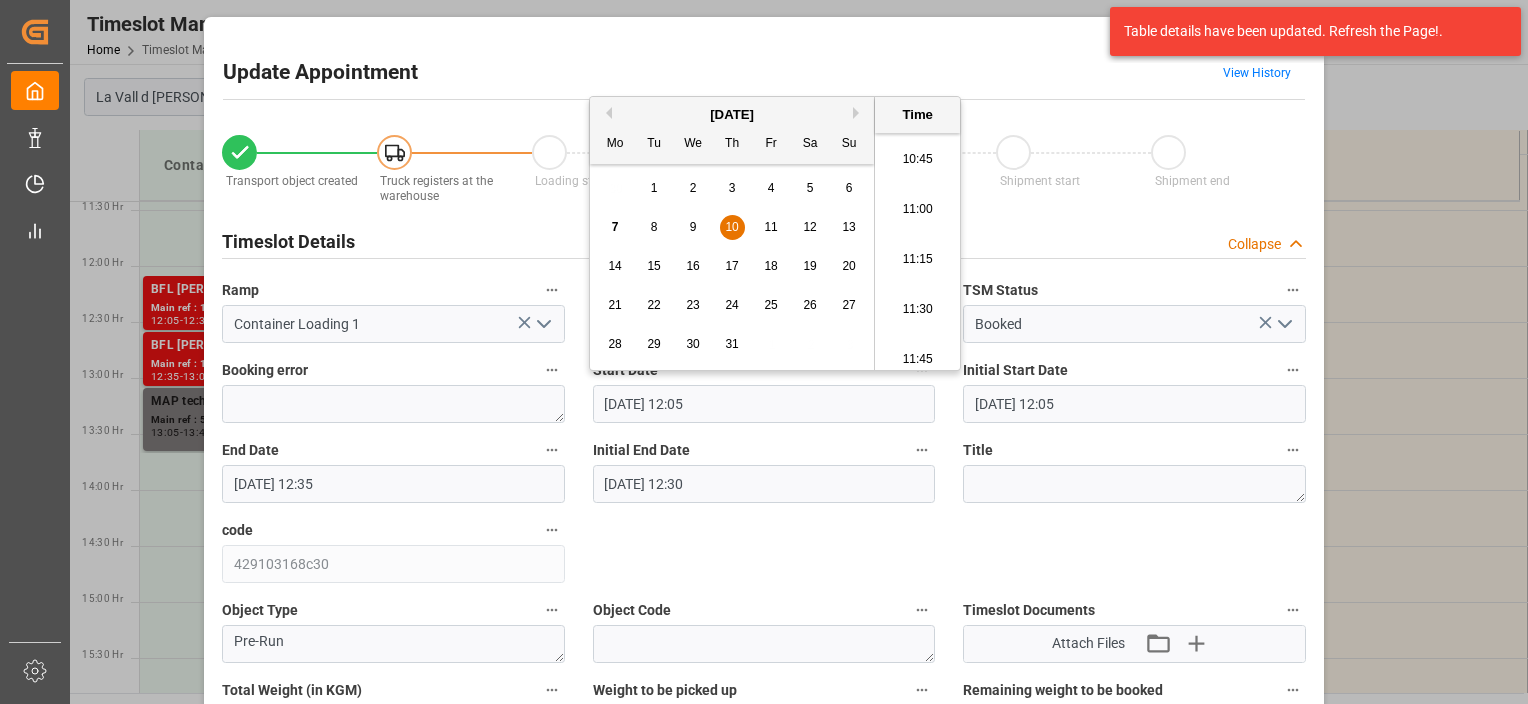 scroll, scrollTop: 2106, scrollLeft: 0, axis: vertical 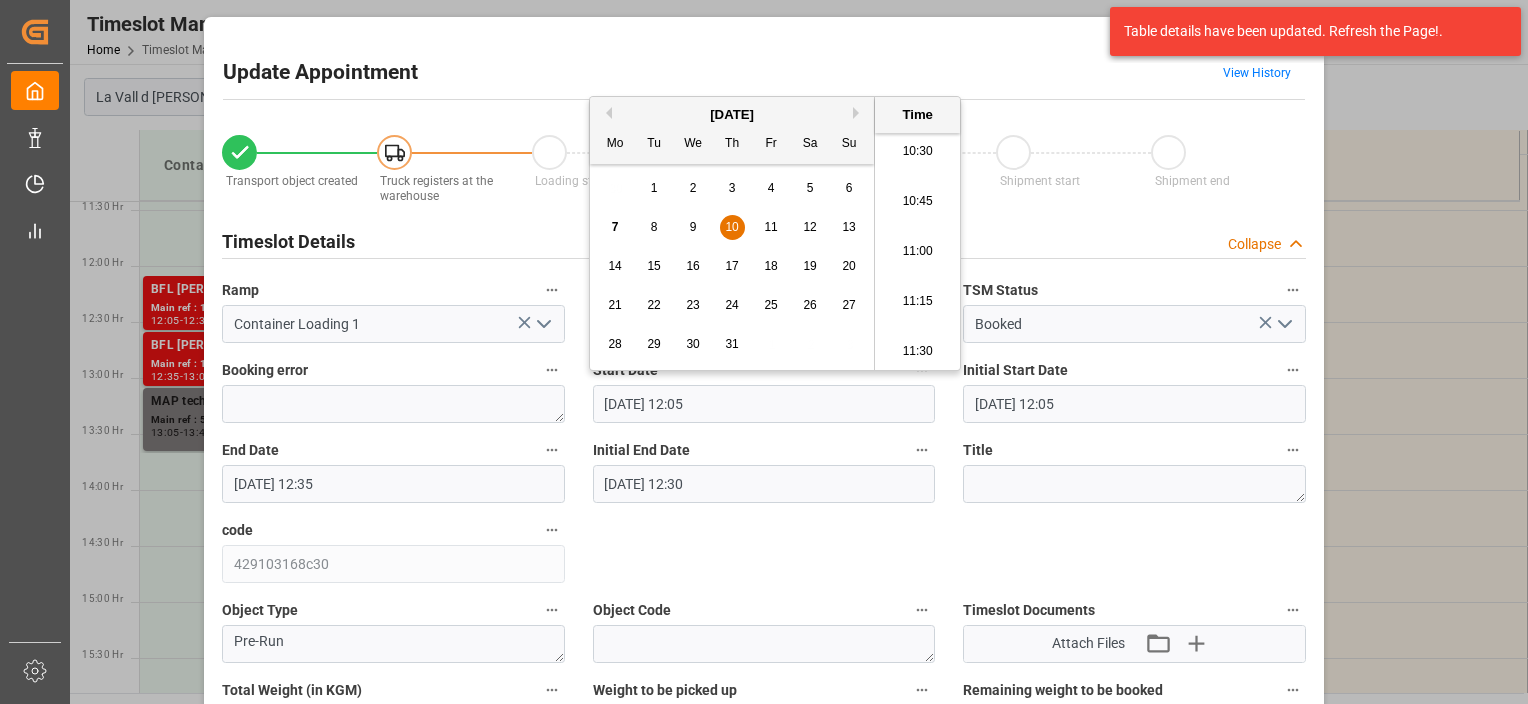 click on "10:30" at bounding box center (917, 152) 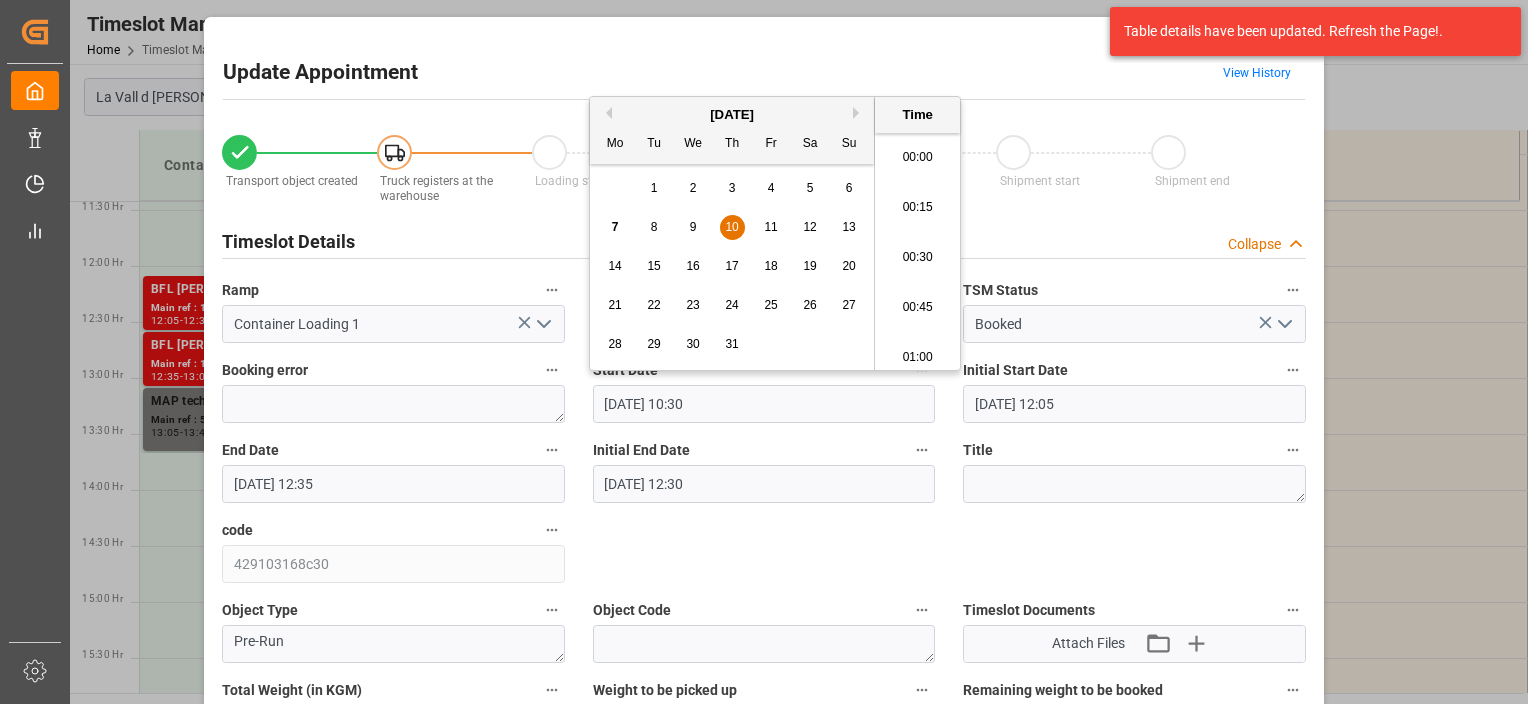 scroll, scrollTop: 2006, scrollLeft: 0, axis: vertical 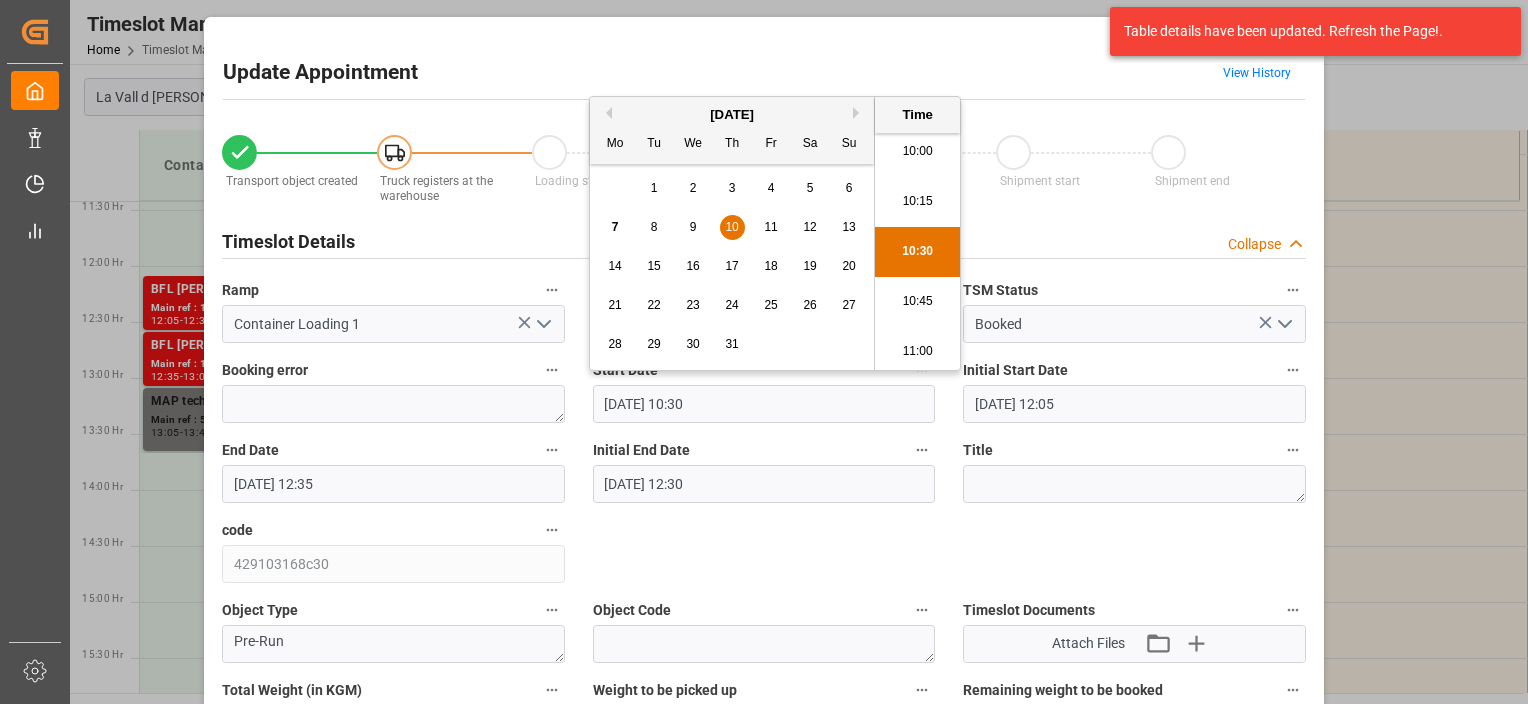 drag, startPoint x: 712, startPoint y: 407, endPoint x: 700, endPoint y: 400, distance: 13.892444 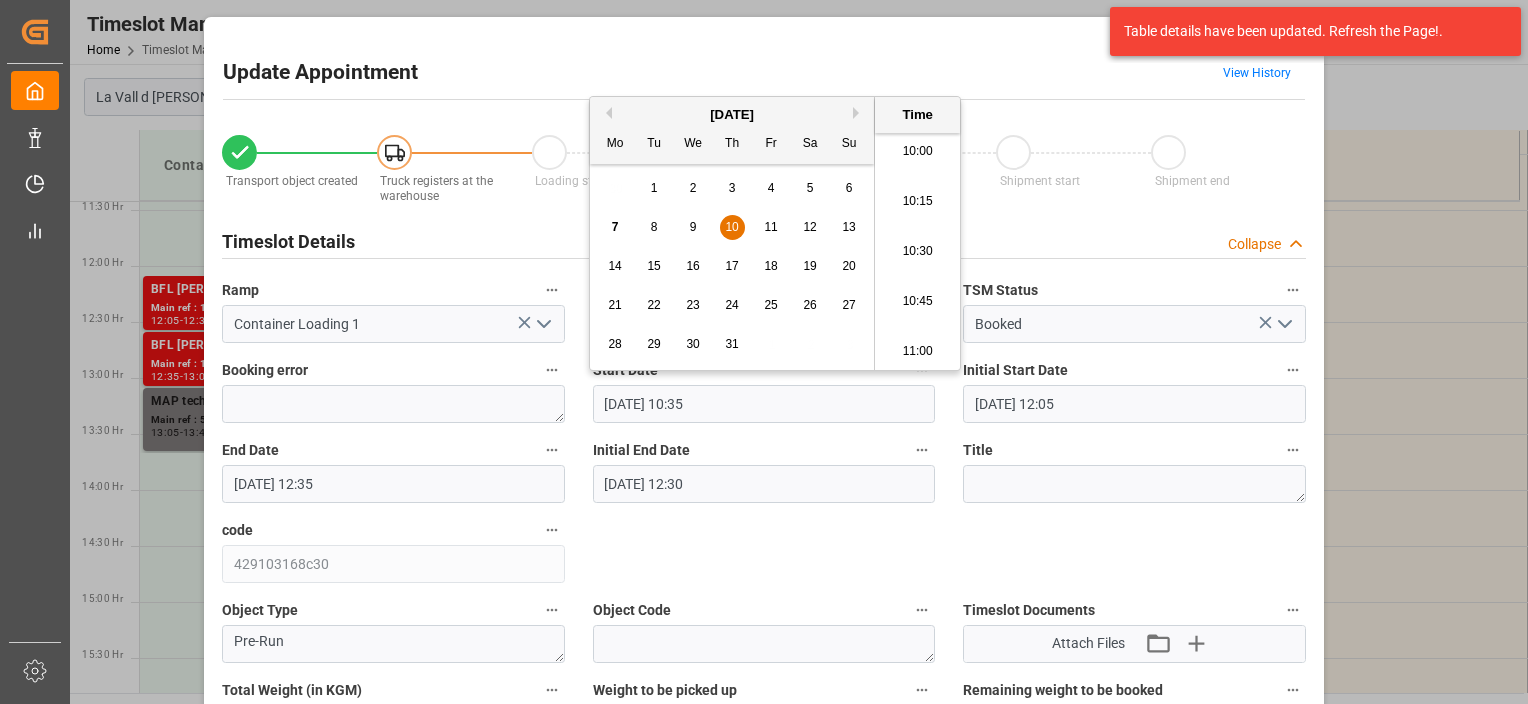 type on "[DATE] 10:35" 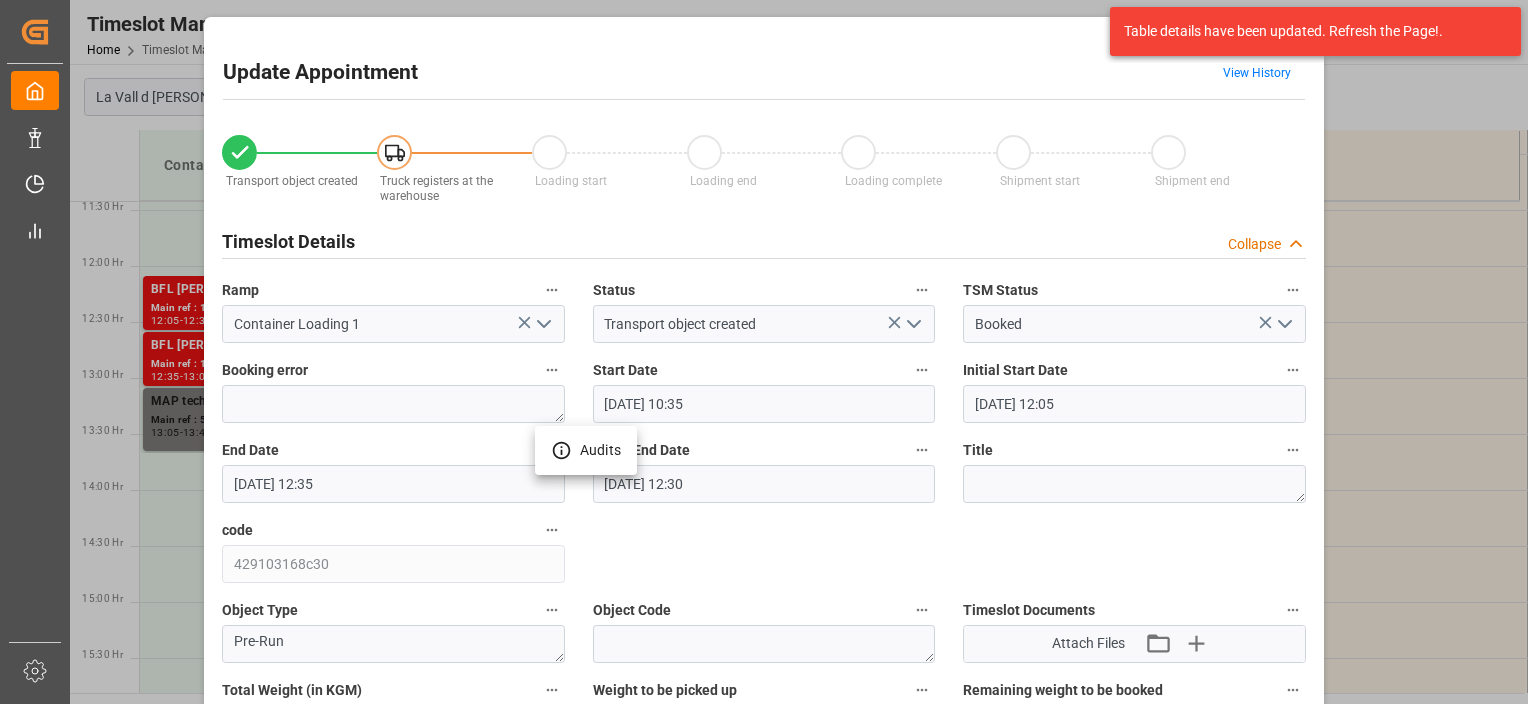 click at bounding box center [764, 352] 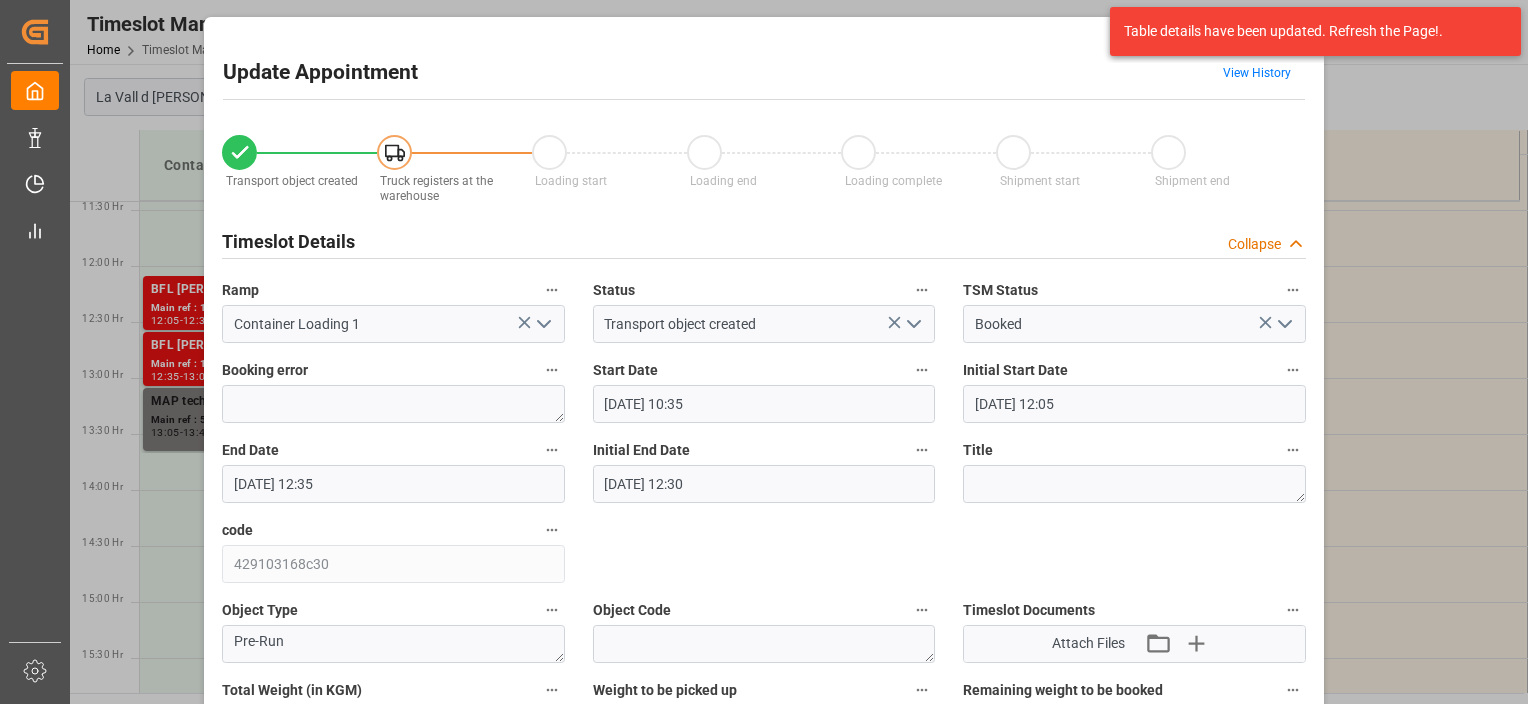 click on "[DATE] 12:35" at bounding box center [393, 484] 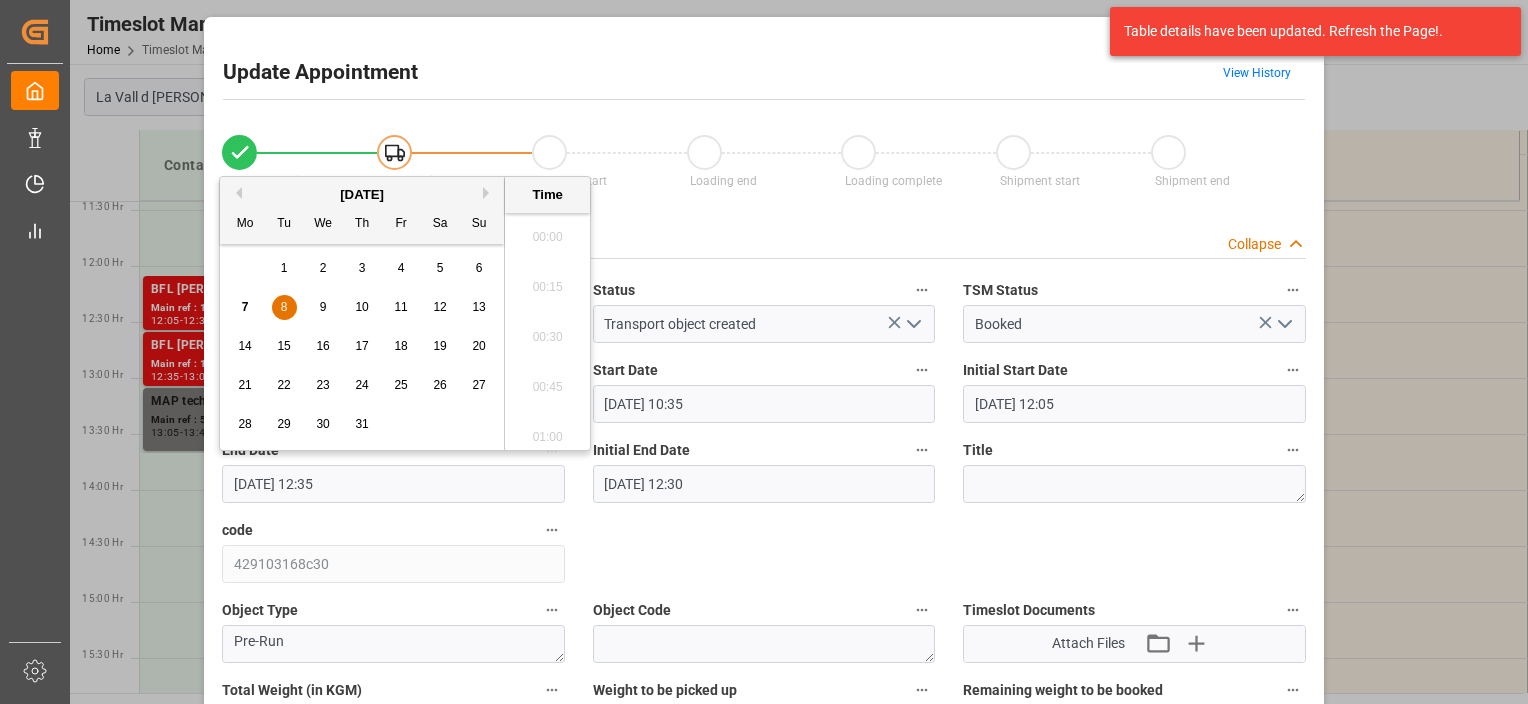 scroll, scrollTop: 2406, scrollLeft: 0, axis: vertical 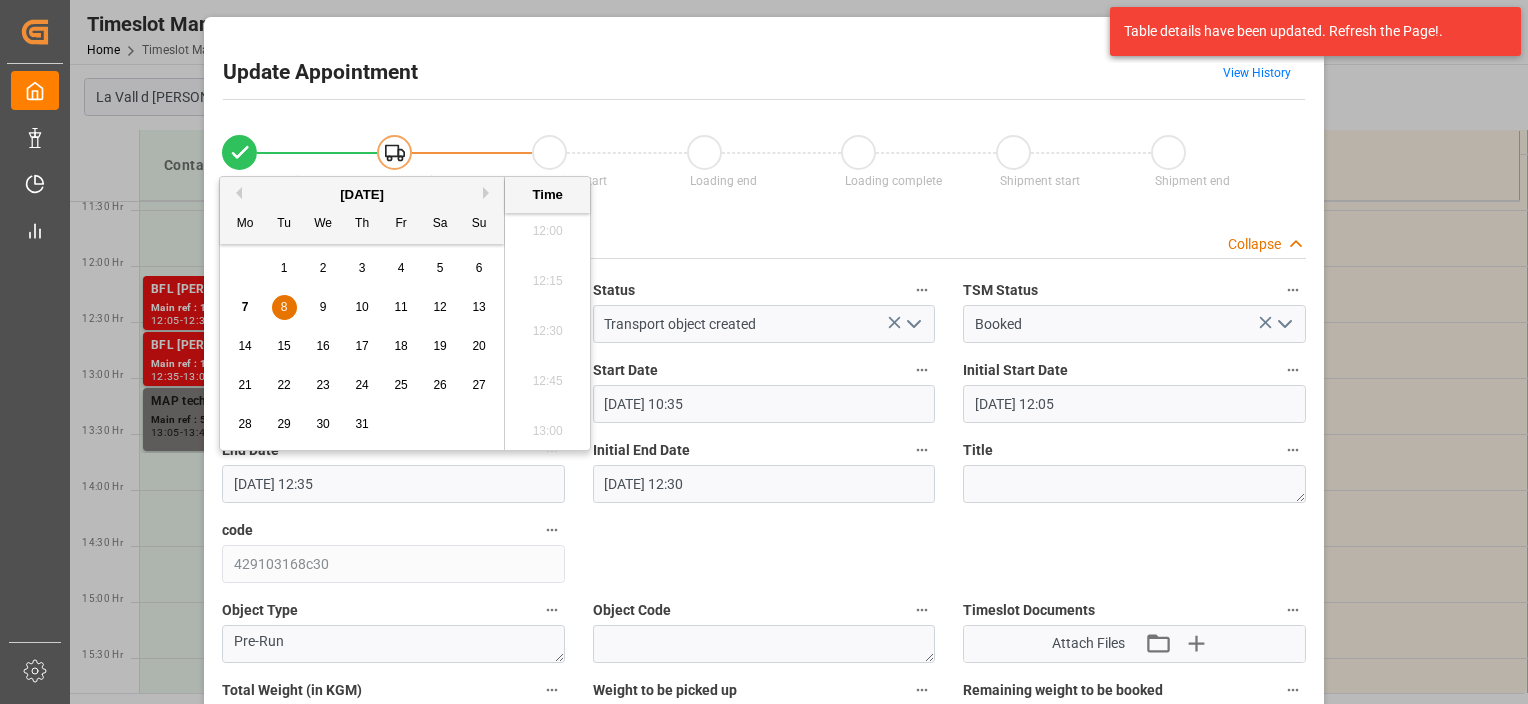click on "10" at bounding box center (362, 308) 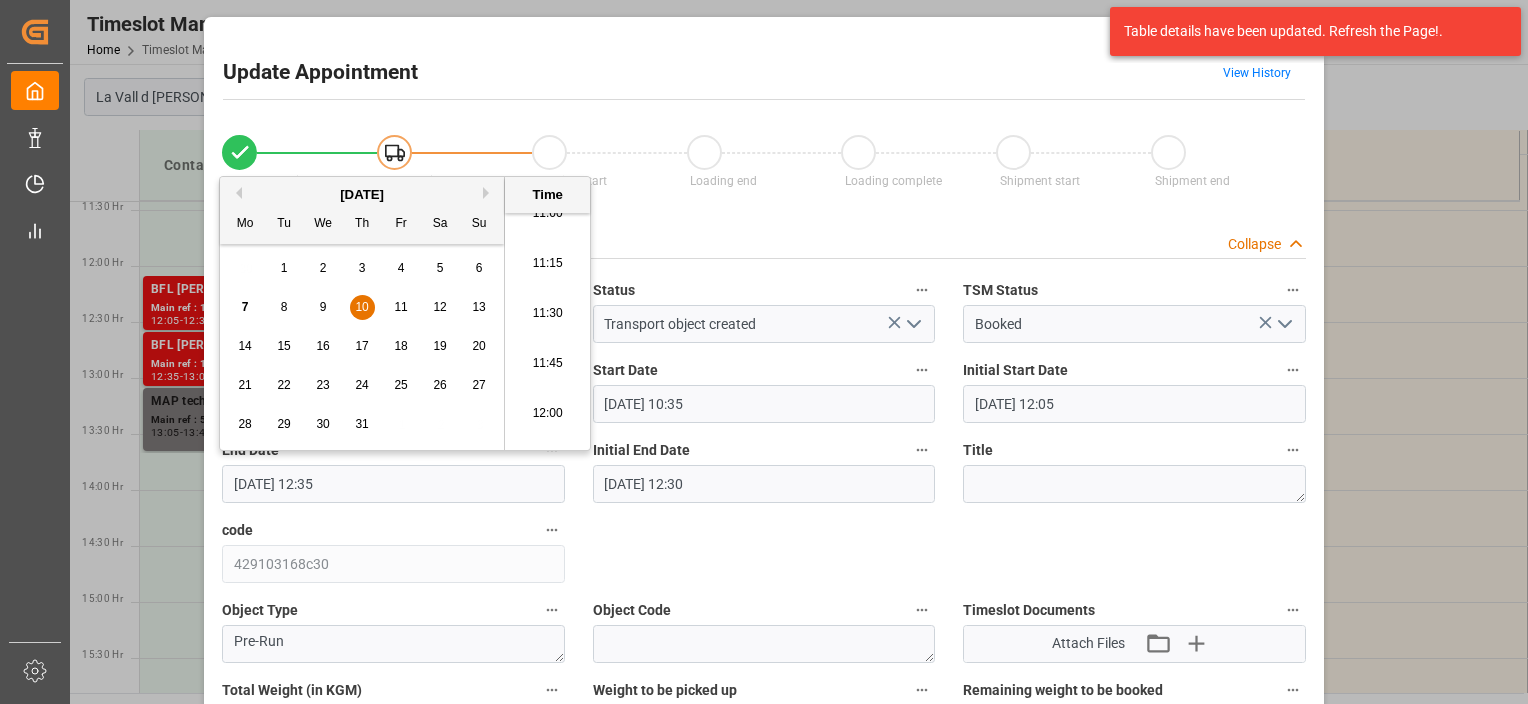 scroll, scrollTop: 2206, scrollLeft: 0, axis: vertical 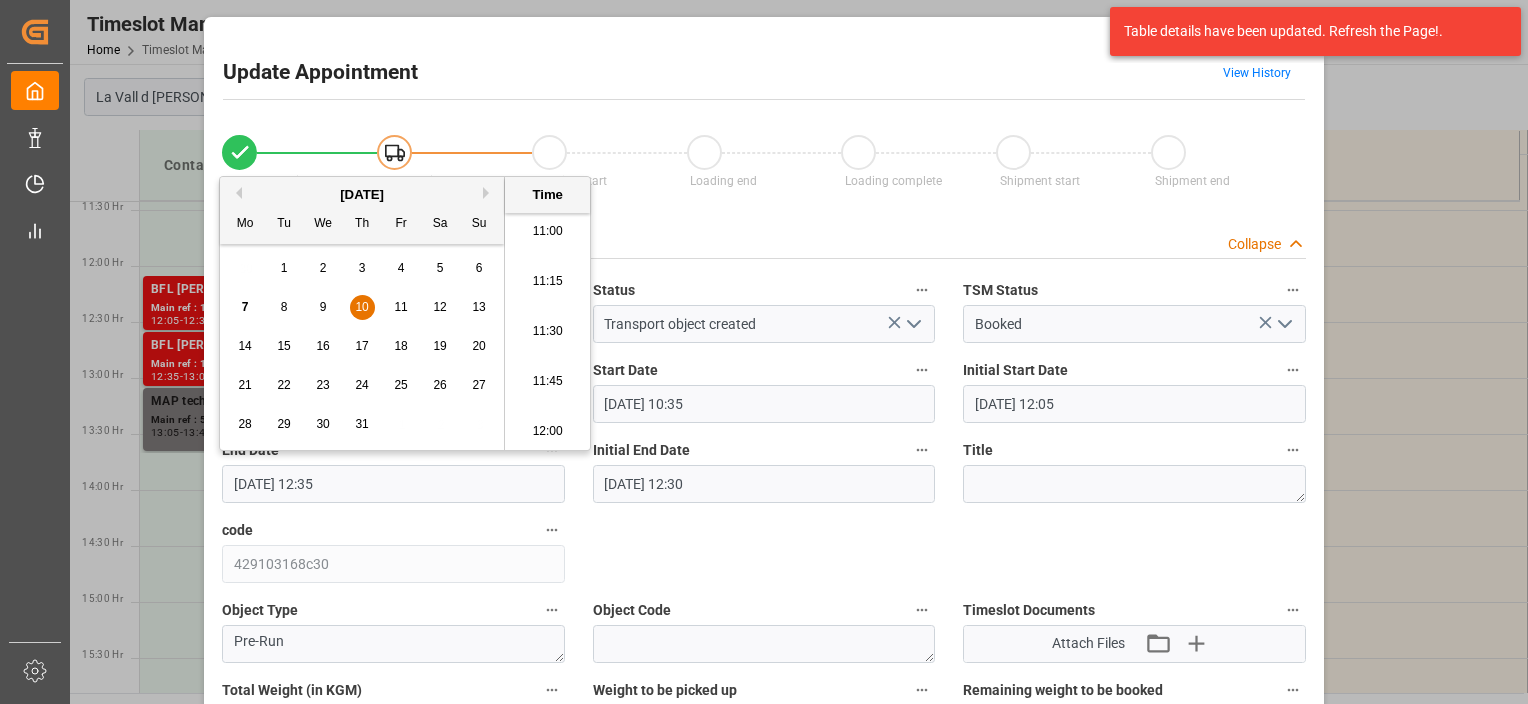 click on "11:00" at bounding box center [547, 232] 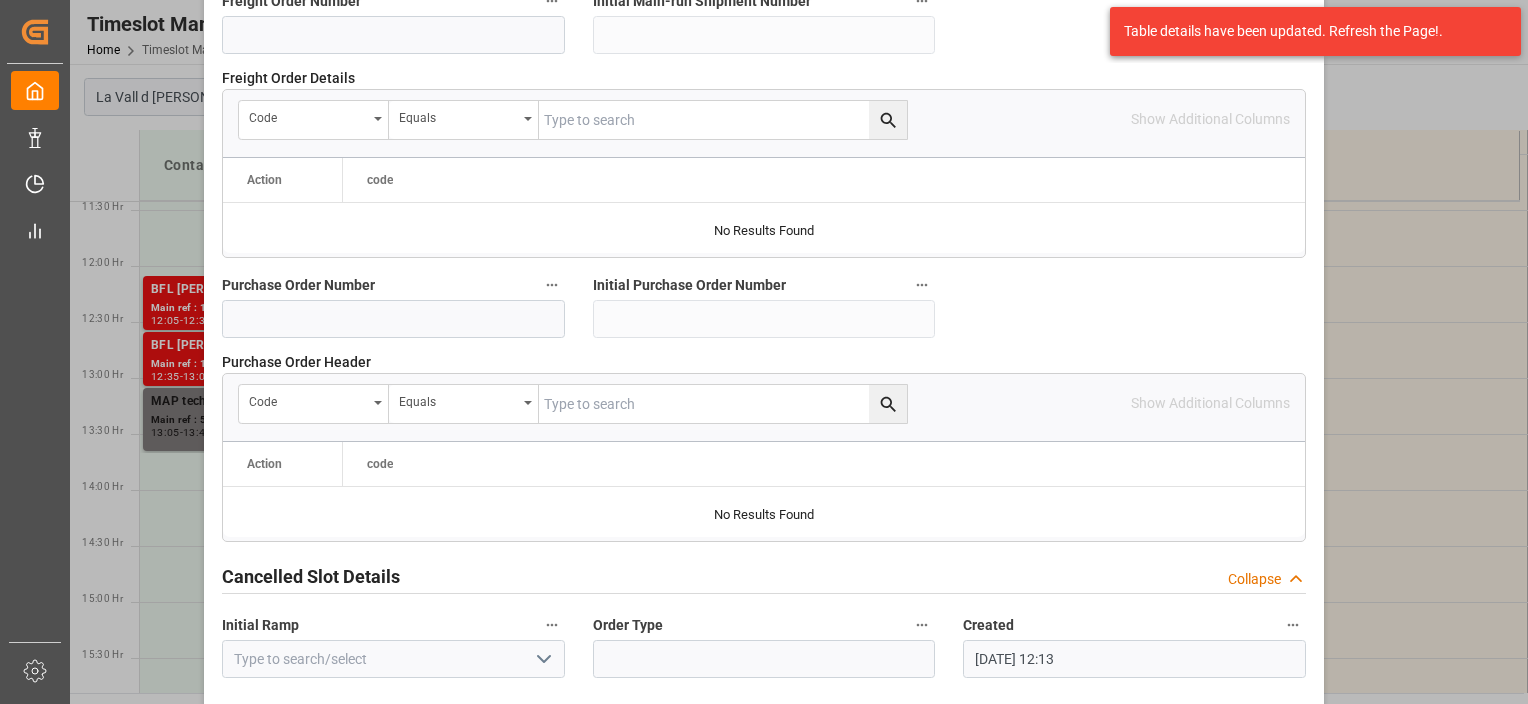 scroll, scrollTop: 2070, scrollLeft: 0, axis: vertical 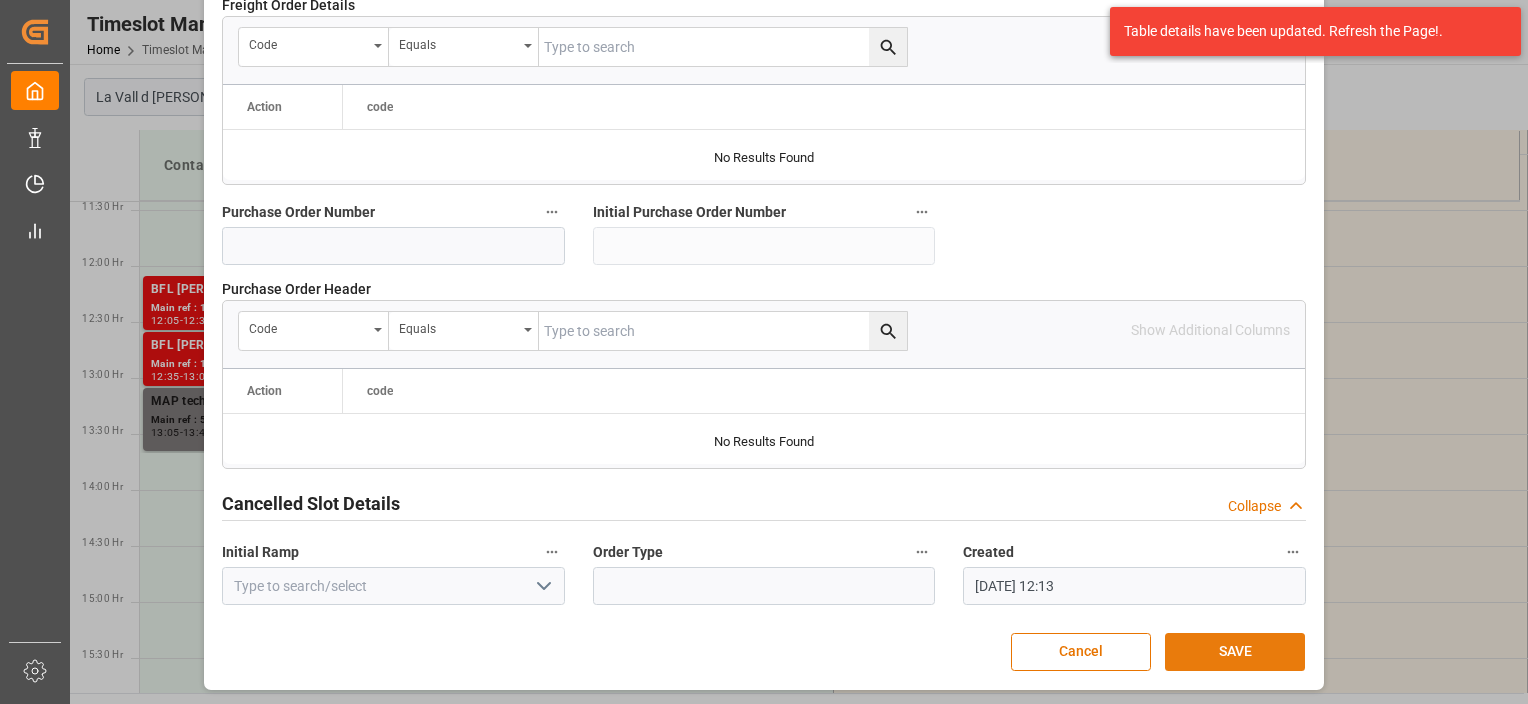 click on "SAVE" at bounding box center [1235, 652] 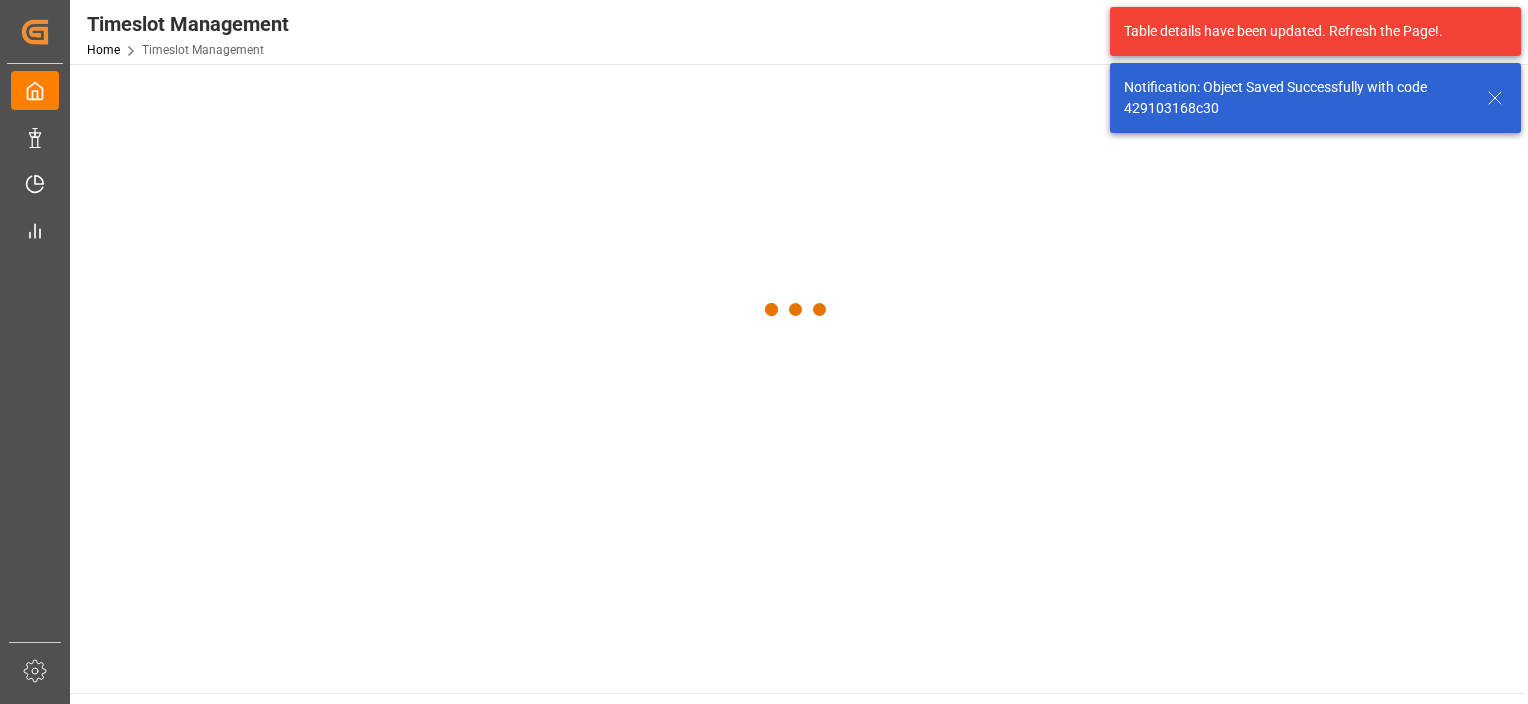 click at bounding box center (797, 378) 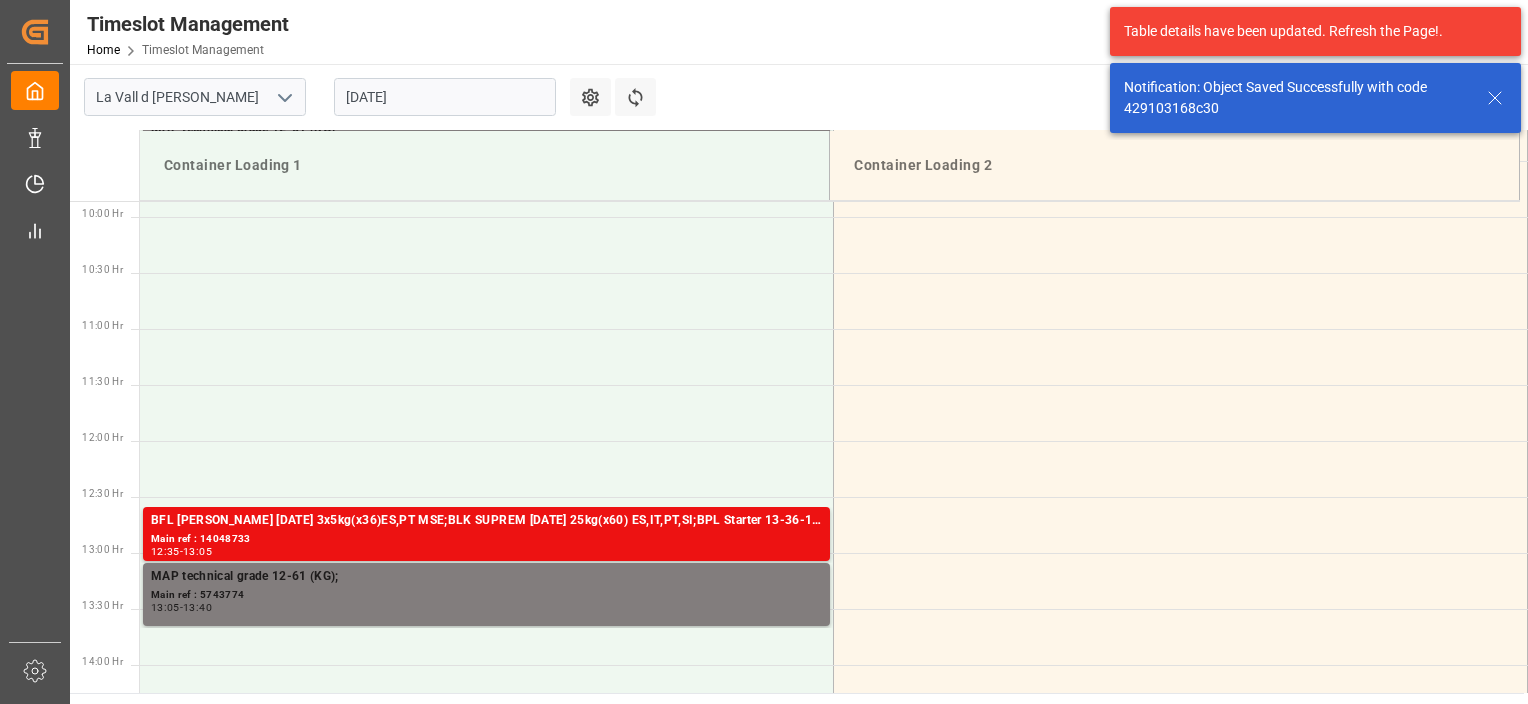 scroll, scrollTop: 1107, scrollLeft: 0, axis: vertical 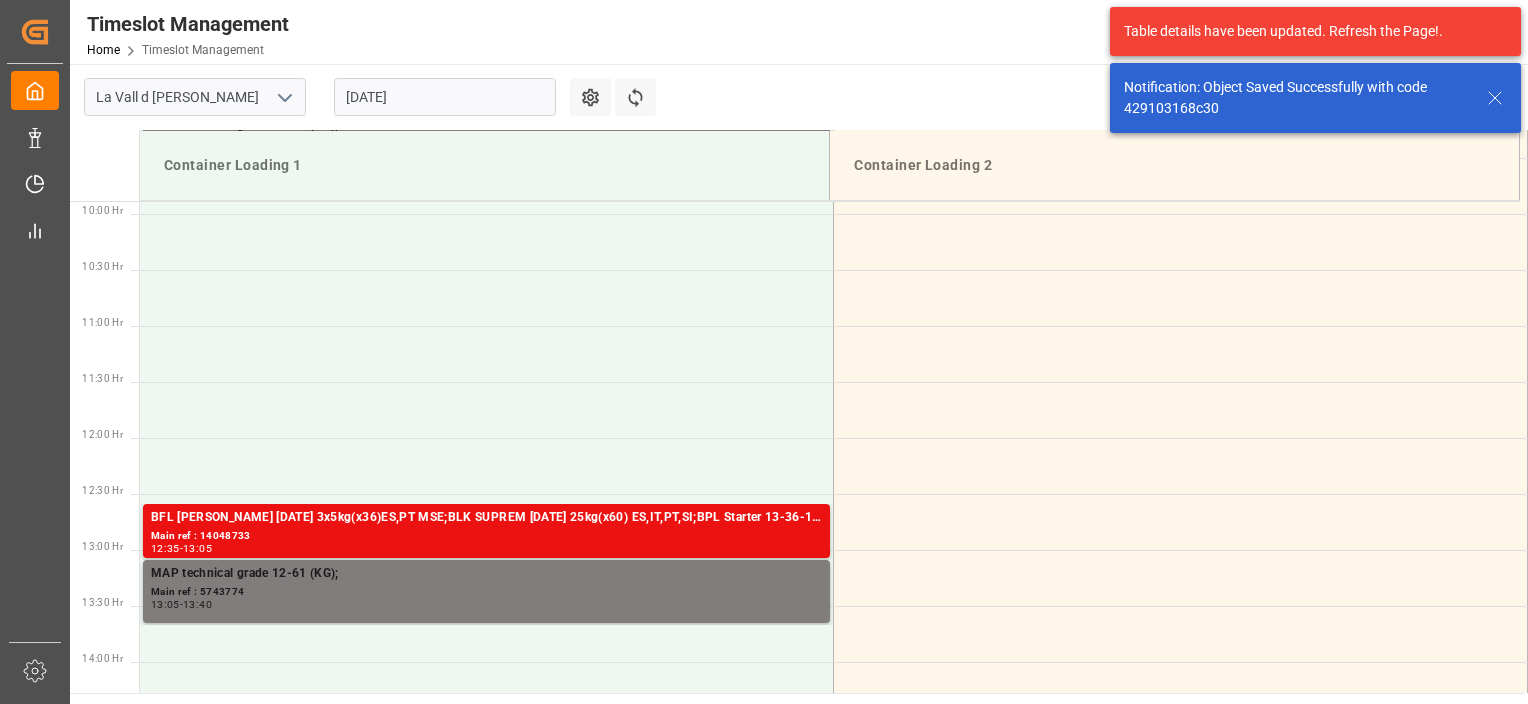click on "[DATE]" at bounding box center (445, 97) 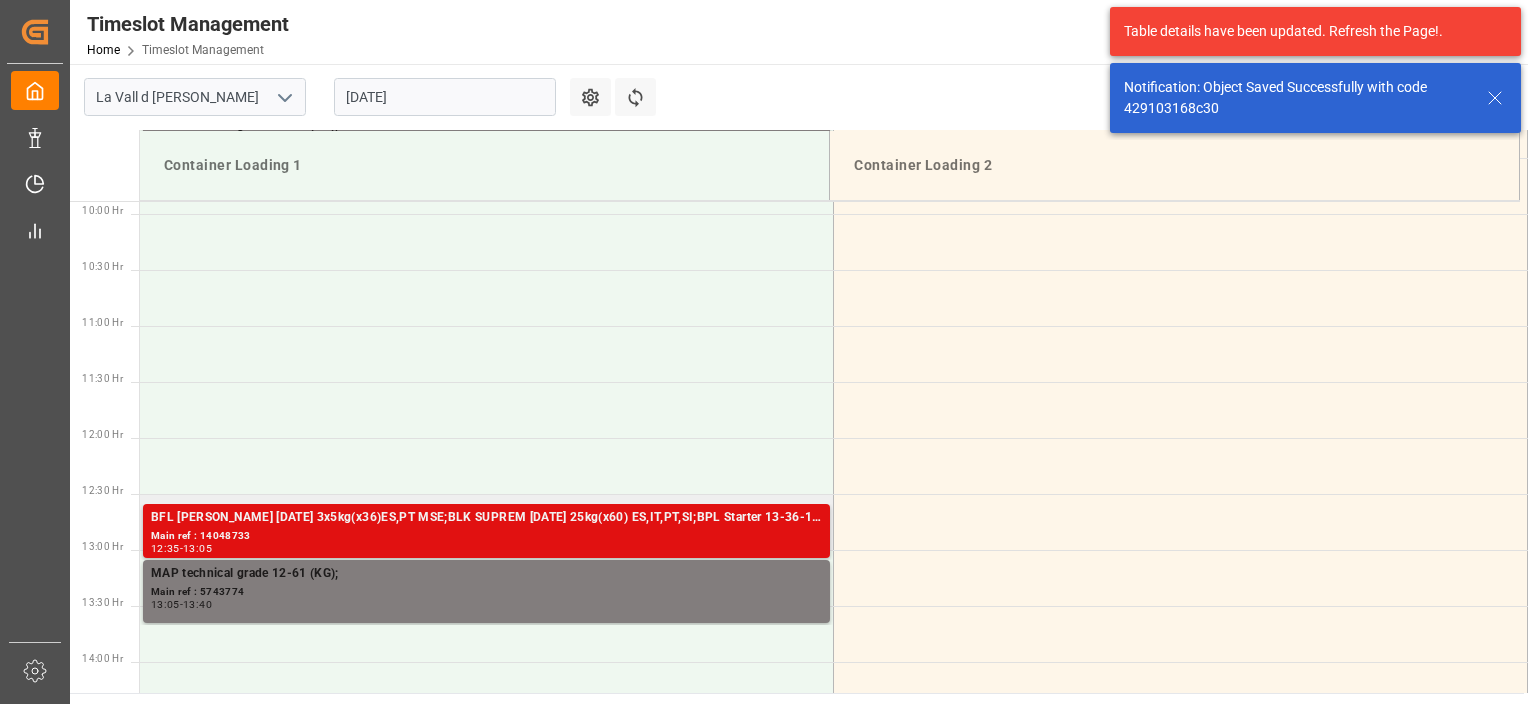 click on "Main ref : 14048733" at bounding box center [486, 536] 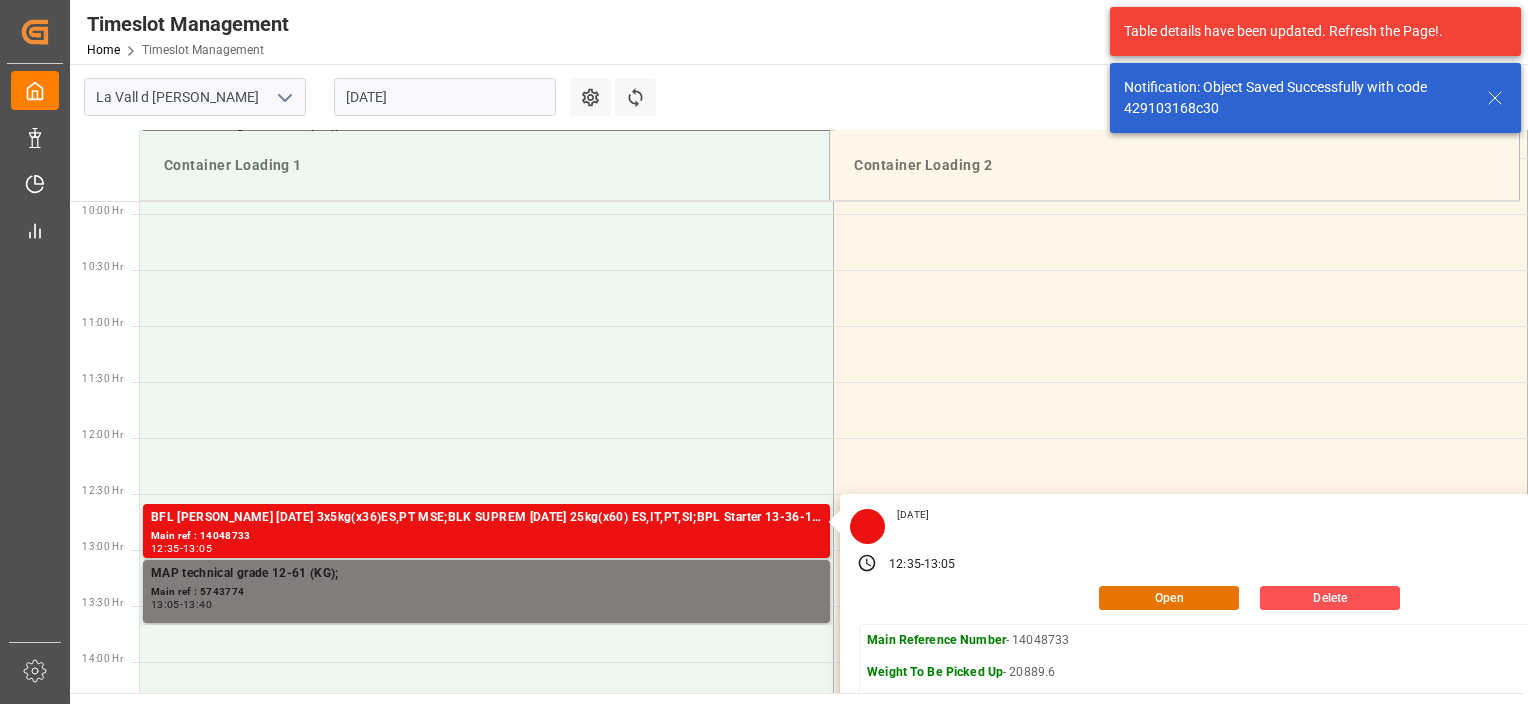 click on "[DATE]" at bounding box center [445, 97] 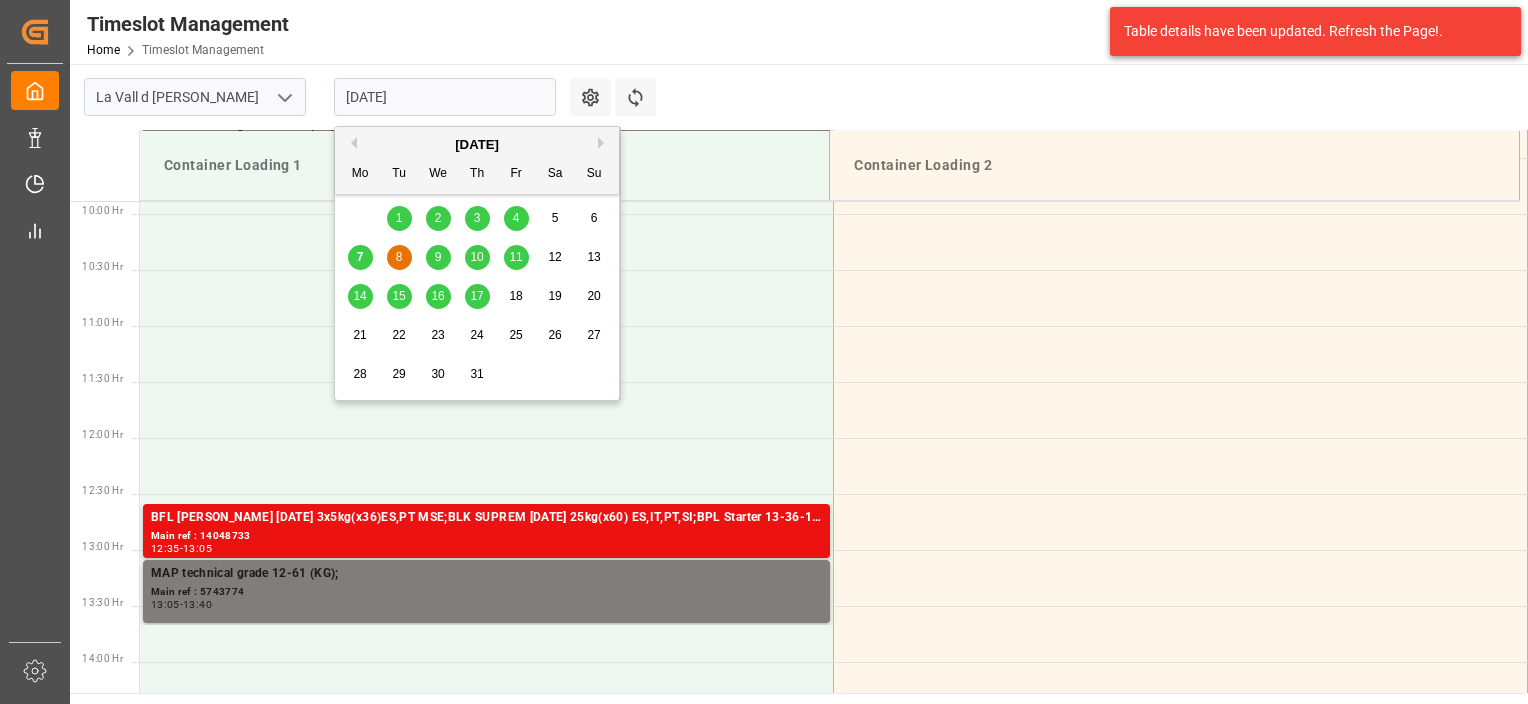 click on "10" at bounding box center [477, 258] 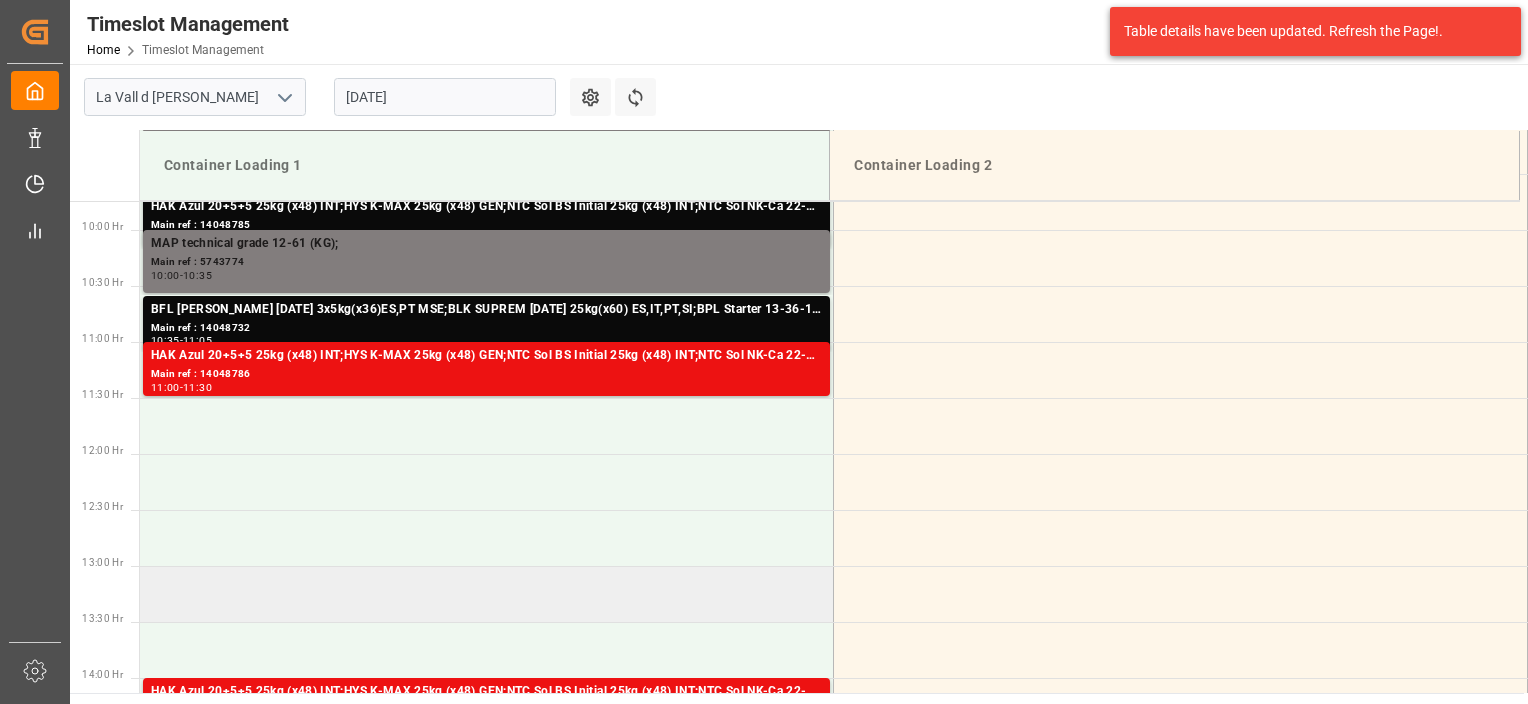 scroll, scrollTop: 1076, scrollLeft: 0, axis: vertical 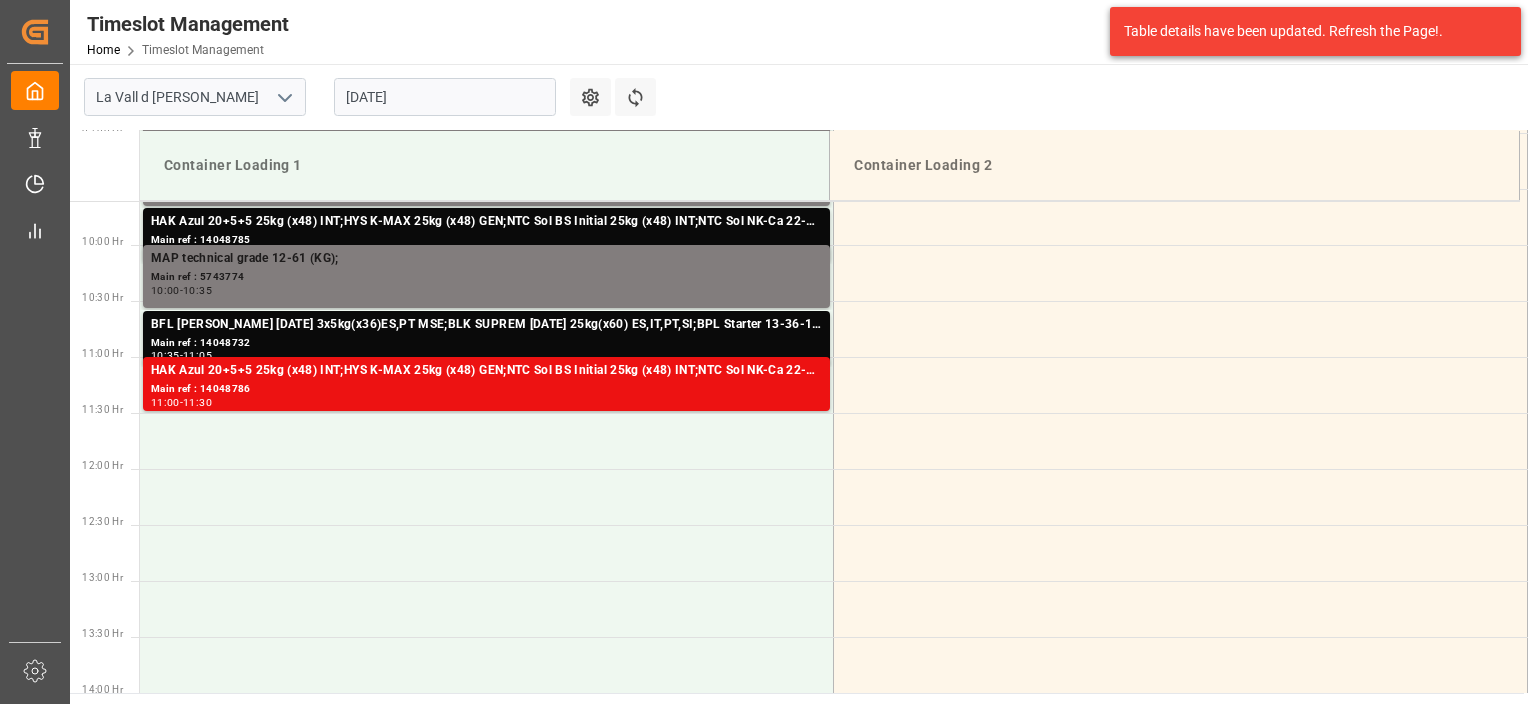 click on "[DATE]" at bounding box center (445, 97) 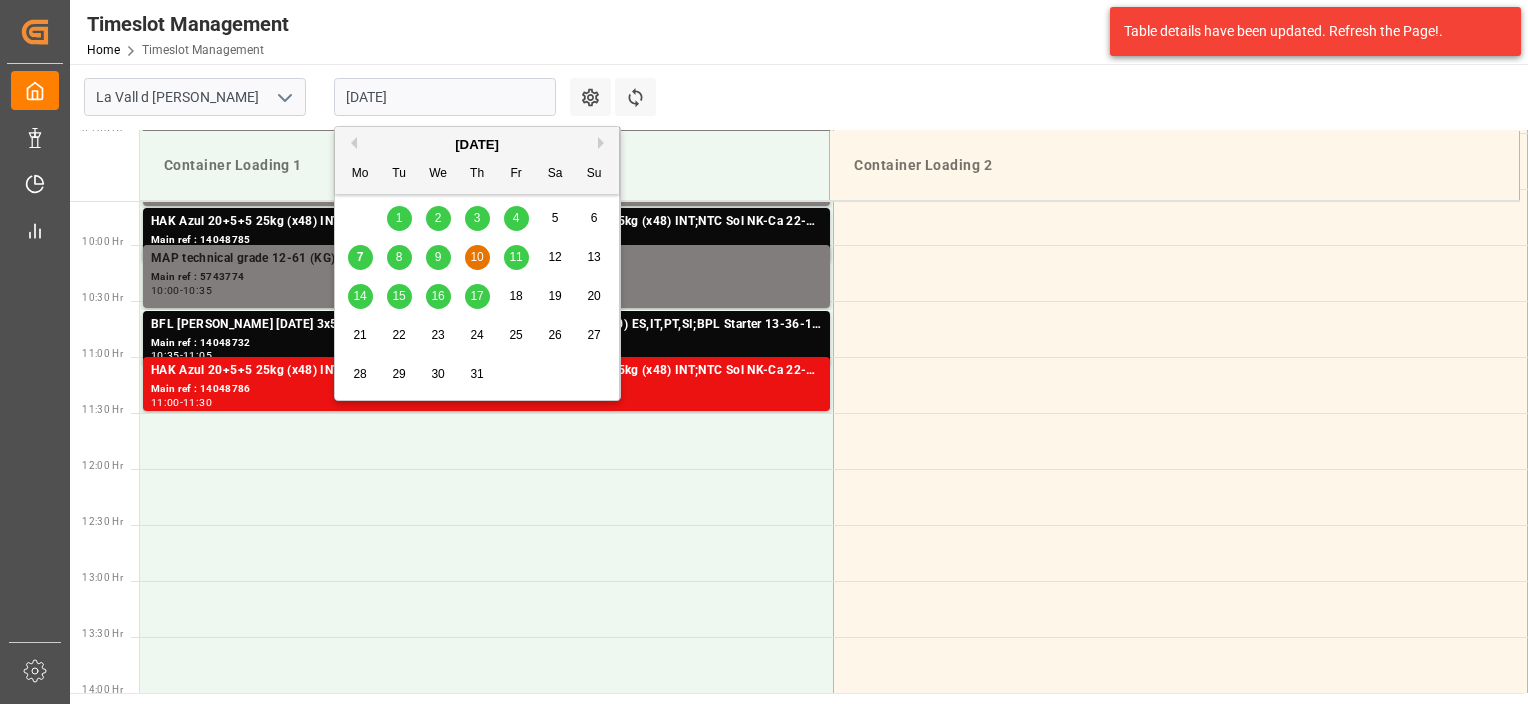 click on "8" at bounding box center (399, 258) 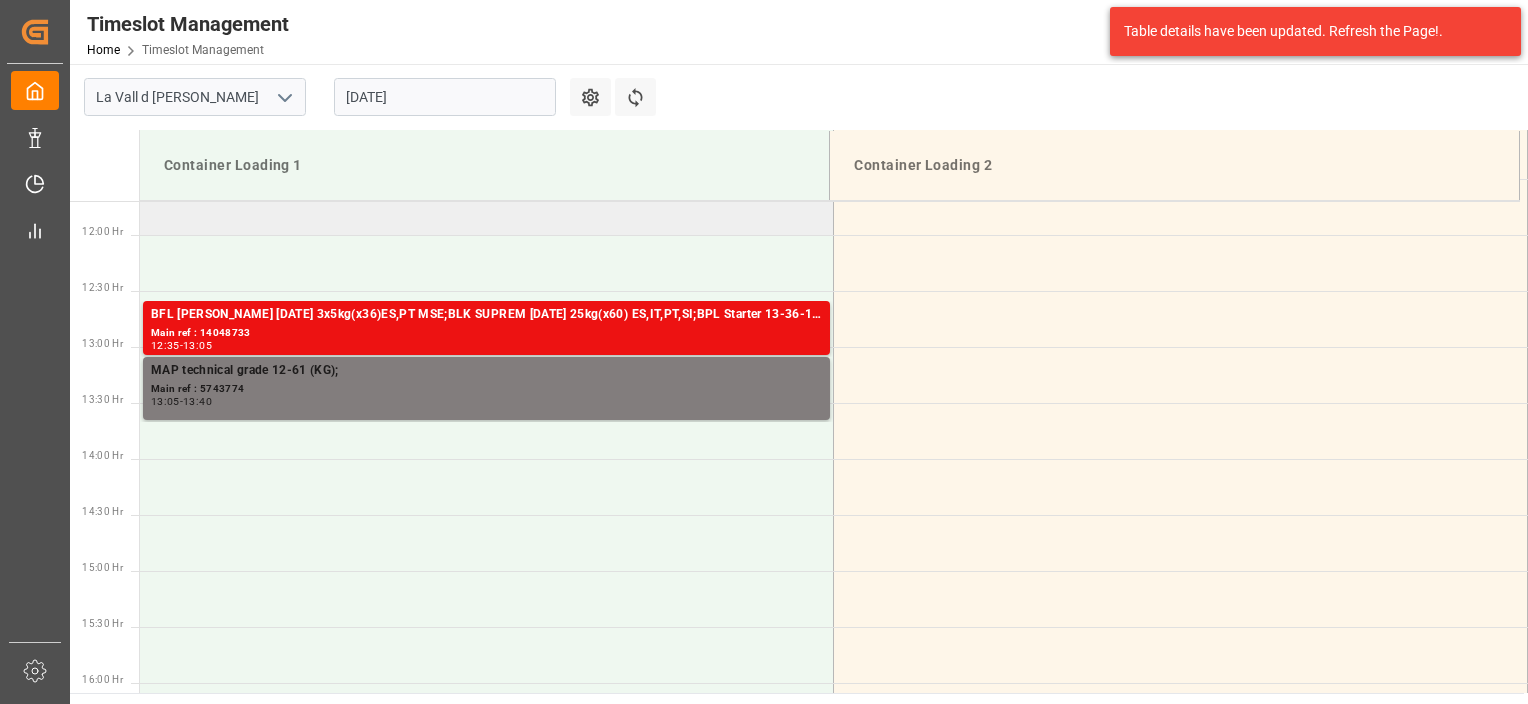 scroll, scrollTop: 1279, scrollLeft: 0, axis: vertical 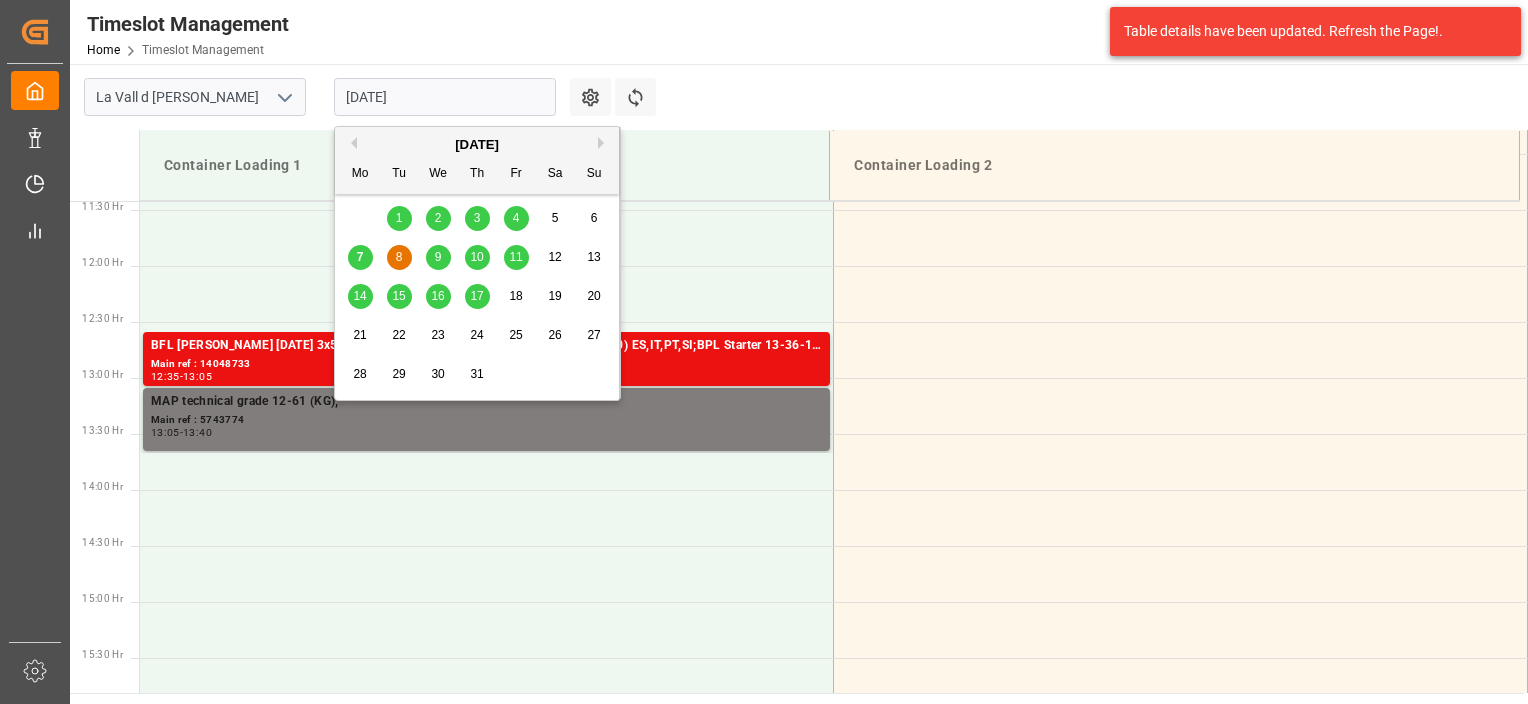 click on "[DATE]" at bounding box center (445, 97) 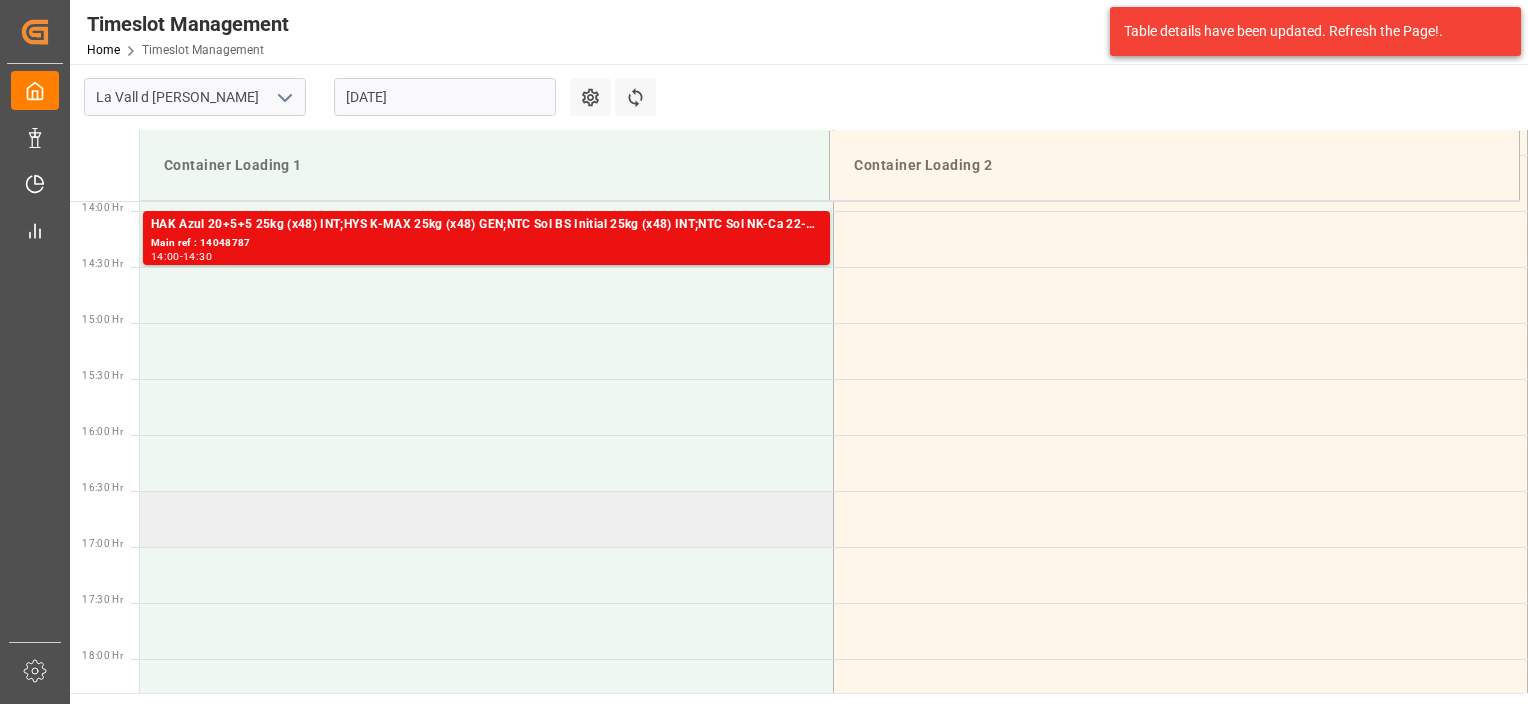 scroll, scrollTop: 1479, scrollLeft: 0, axis: vertical 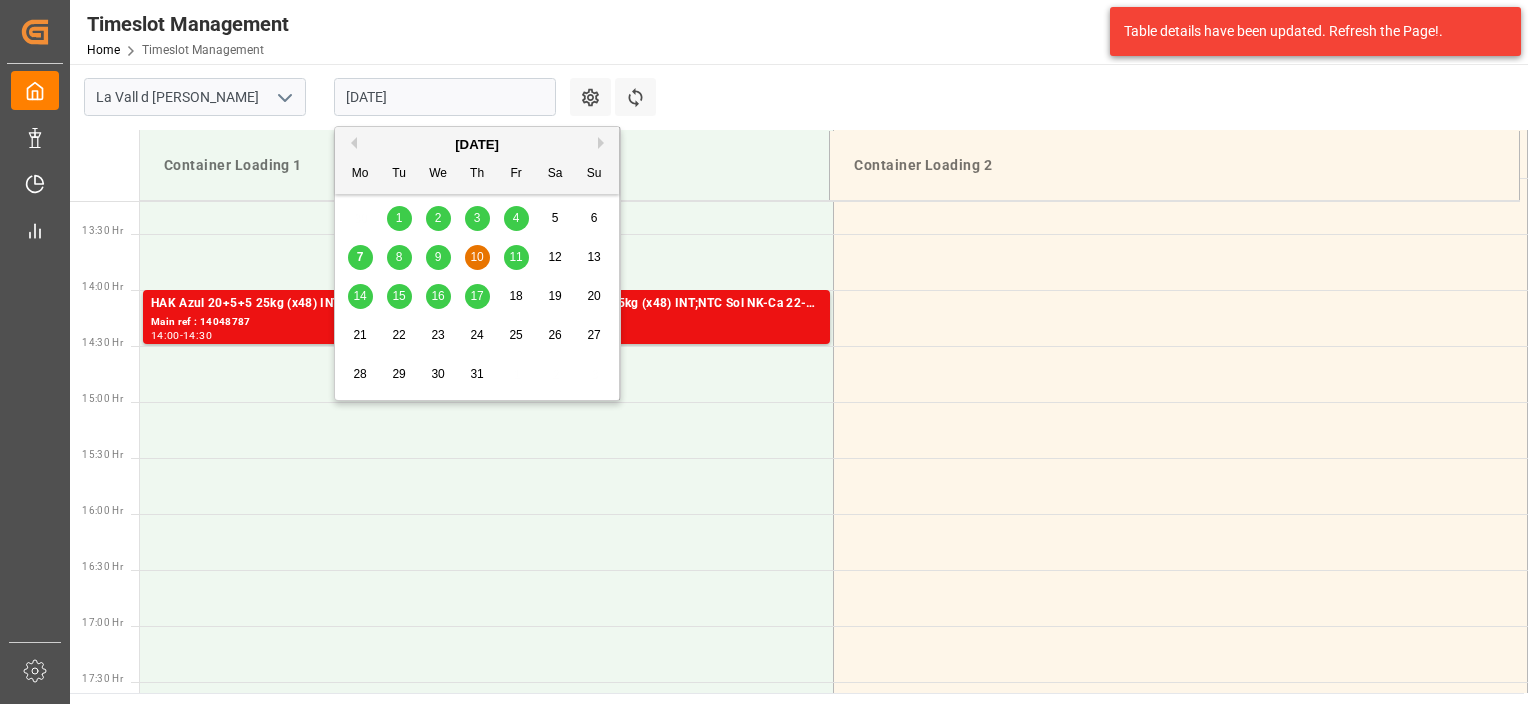 click on "[DATE]" at bounding box center (445, 97) 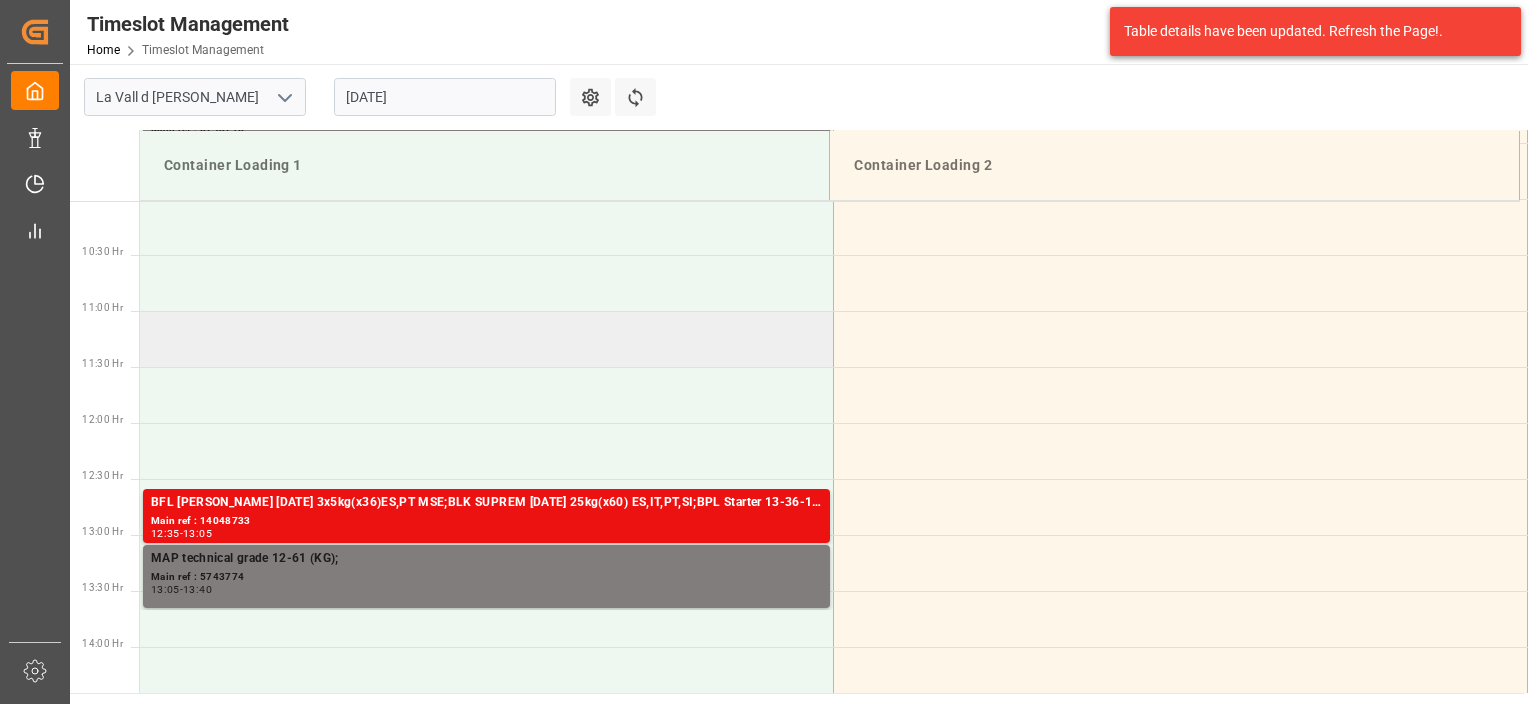 scroll, scrollTop: 979, scrollLeft: 0, axis: vertical 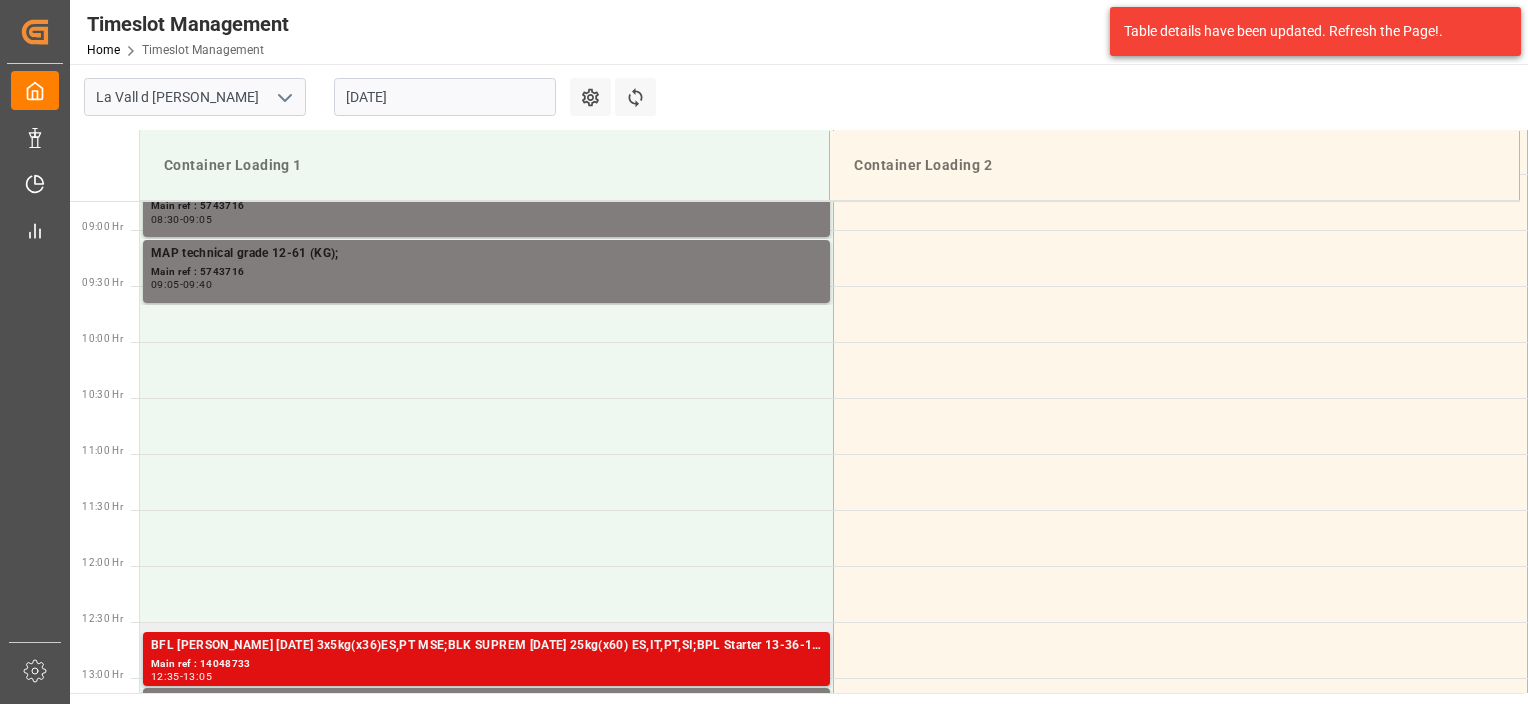 click on "BFL [PERSON_NAME] [DATE] 3x5kg(x36)ES,PT MSE;BLK SUPREM [DATE] 25kg(x60) ES,IT,PT,SI;BPL Starter 13-36-13 25kg (x48) GEN;NTC Sol 9-0-43 25kg (x48) GEN;NTC SOLUB BS 4-0-40 25KG (X48) WW;BPL Black 18-18-18 25kg (x48) INT MSE;HAK Cal + NPK [DATE](+15) 25Kg (x42) WW;BPL Starter 13-36-13 25kg (x48) GEN;NTC SOLUB BS 4-0-40 25KG (X48) WW;HAK Cal + K [DATE]+10 25 Kg (x42) WW;" at bounding box center [486, 646] 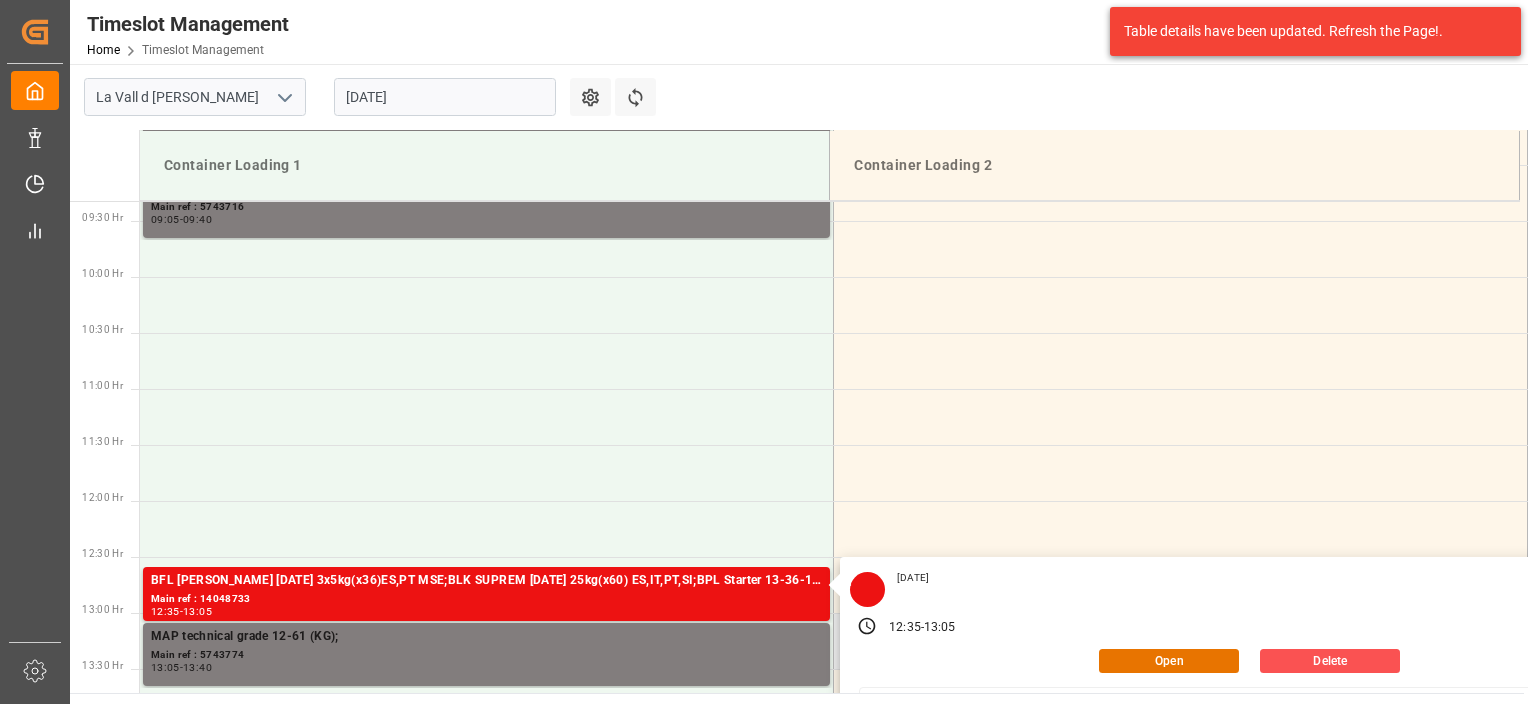 scroll, scrollTop: 1079, scrollLeft: 0, axis: vertical 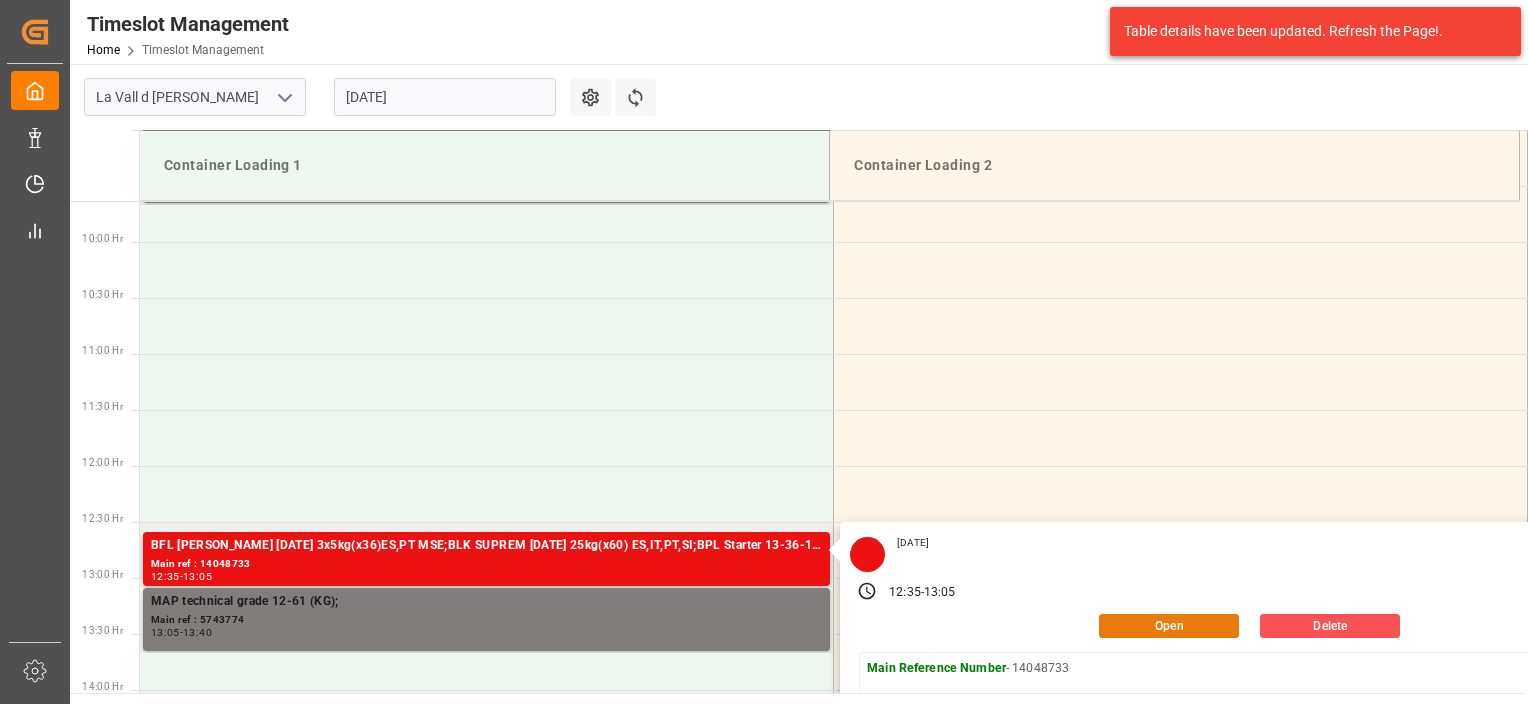 click on "Open" at bounding box center [1169, 626] 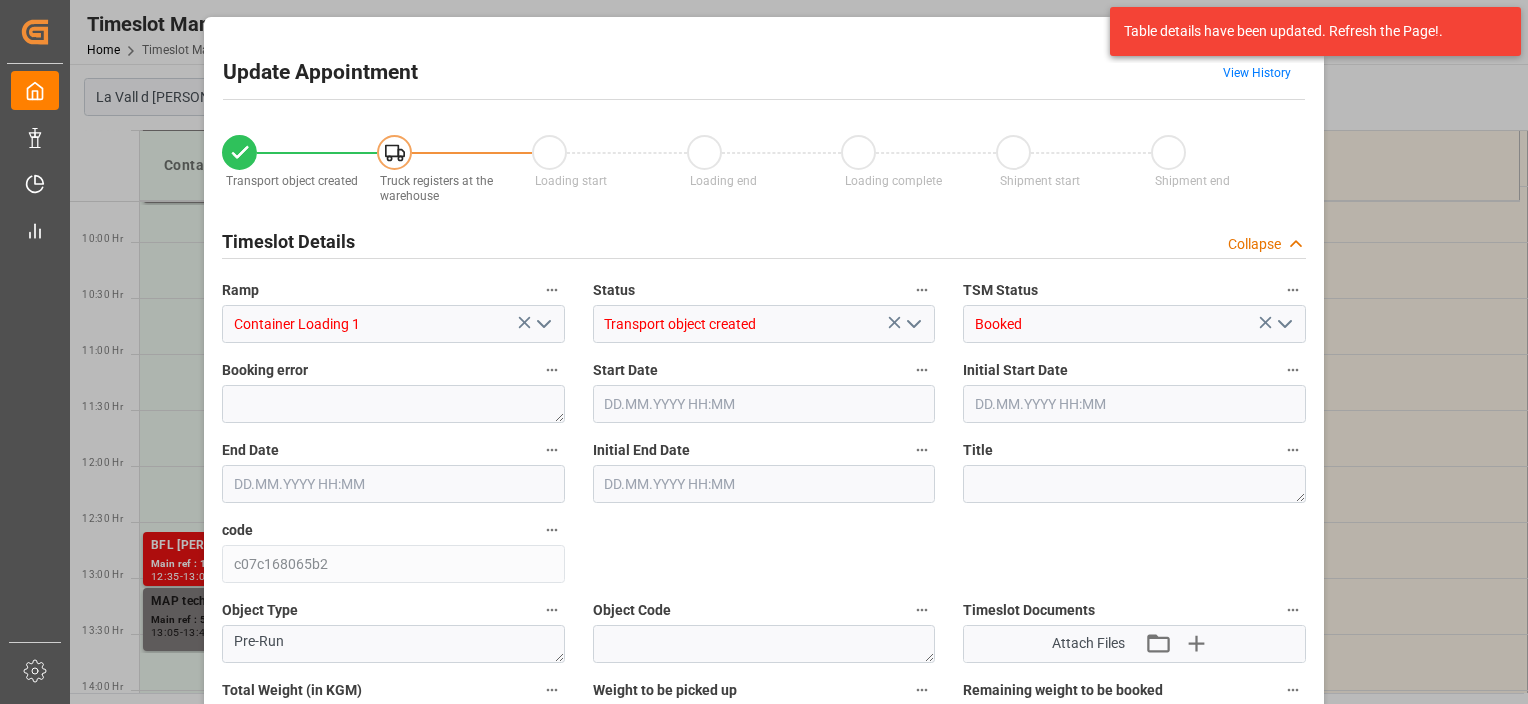 type on "205250.88" 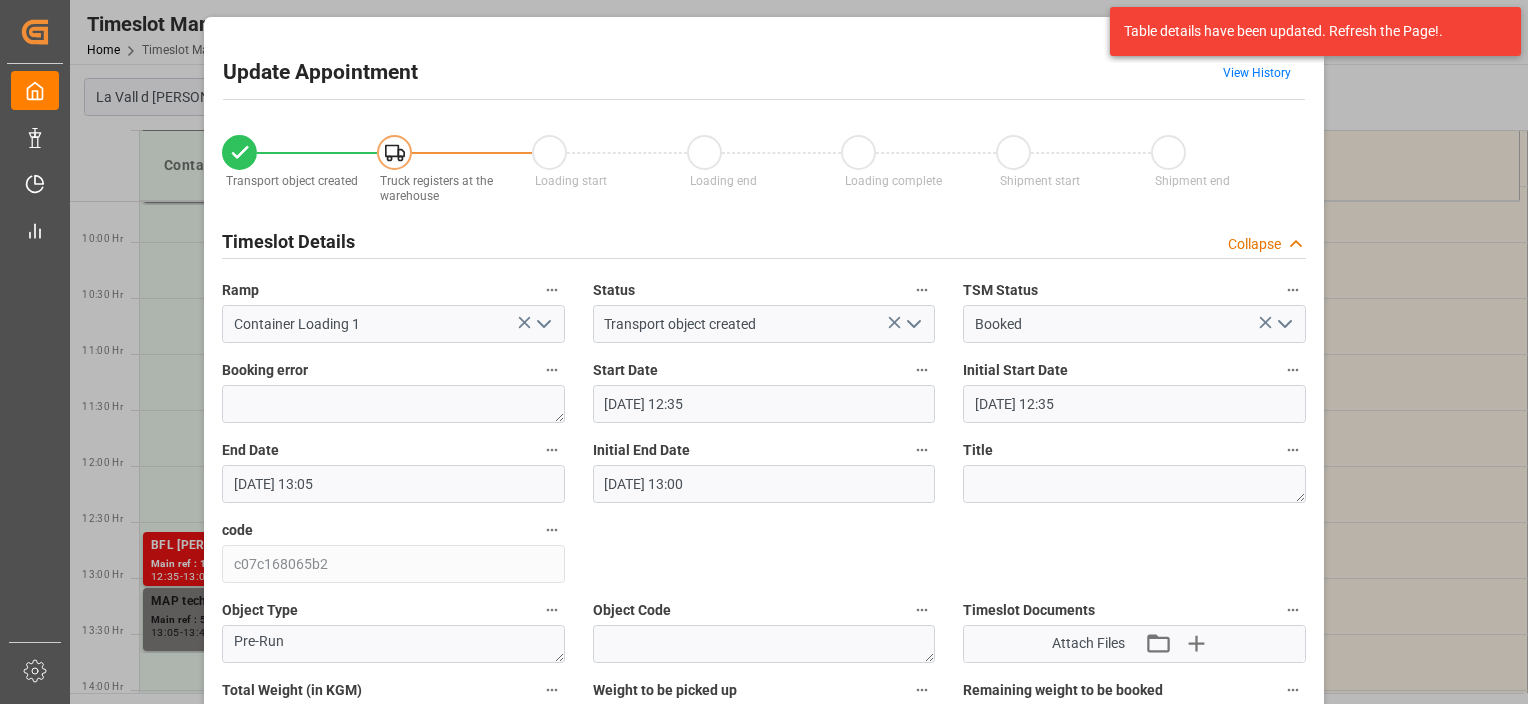 type on "[DATE] 12:35" 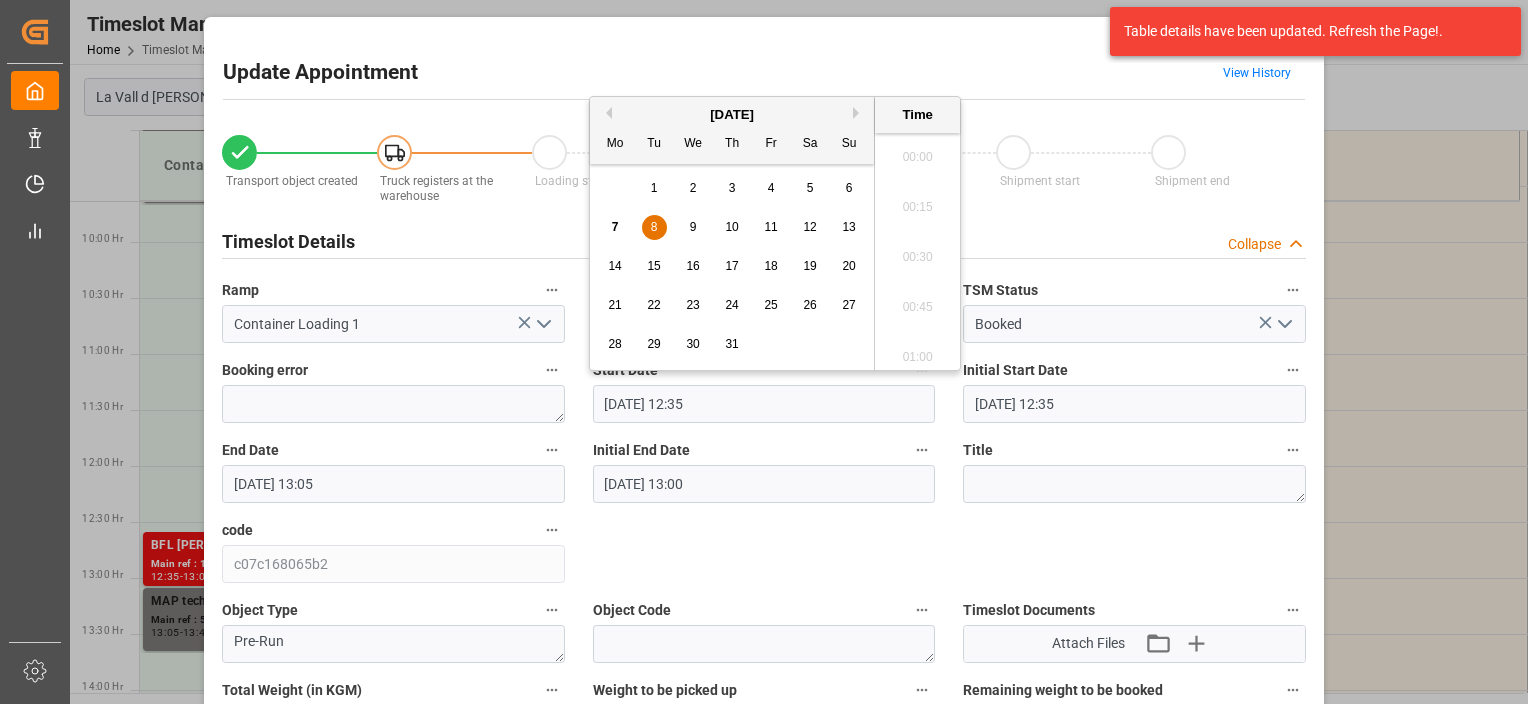 click on "[DATE] 12:35" at bounding box center [764, 404] 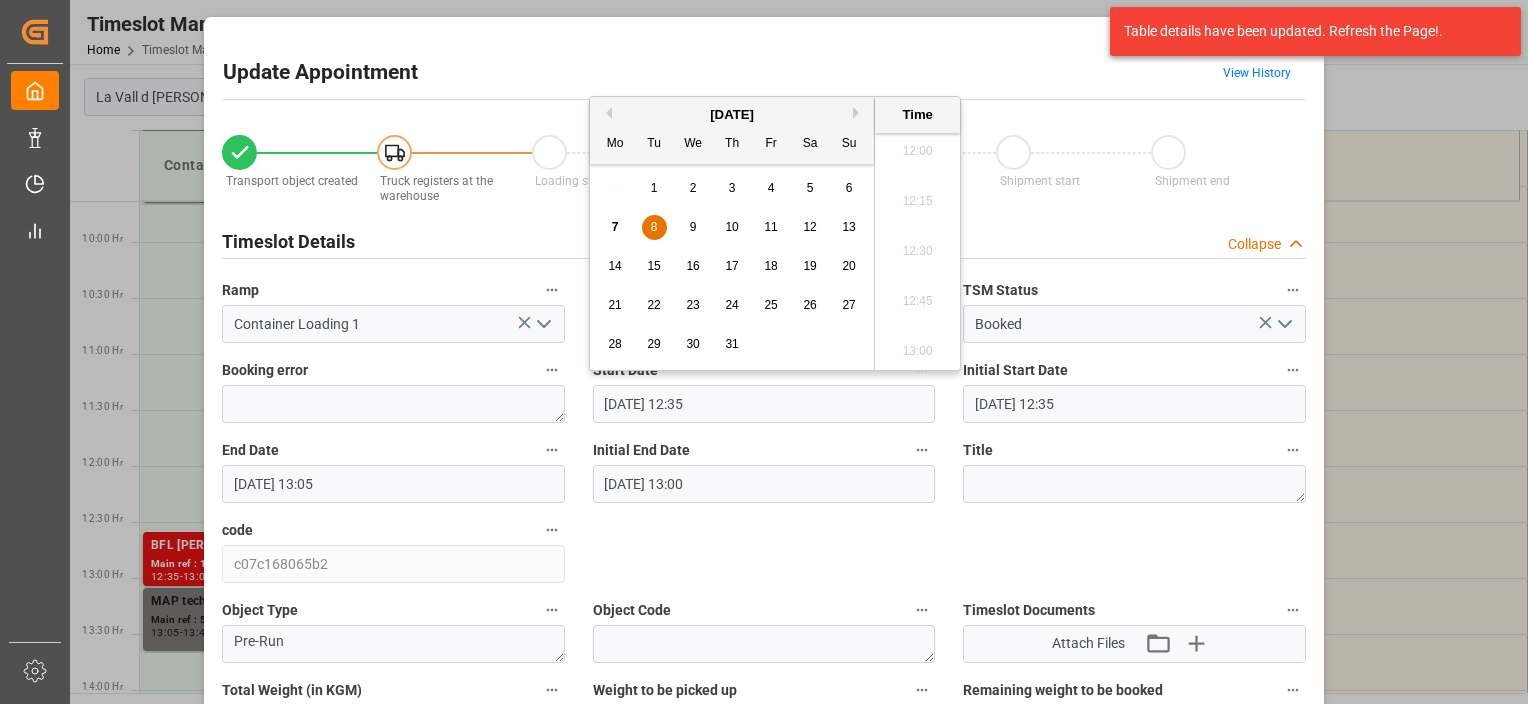 click on "7 8 9 10 11 12 13" at bounding box center (732, 227) 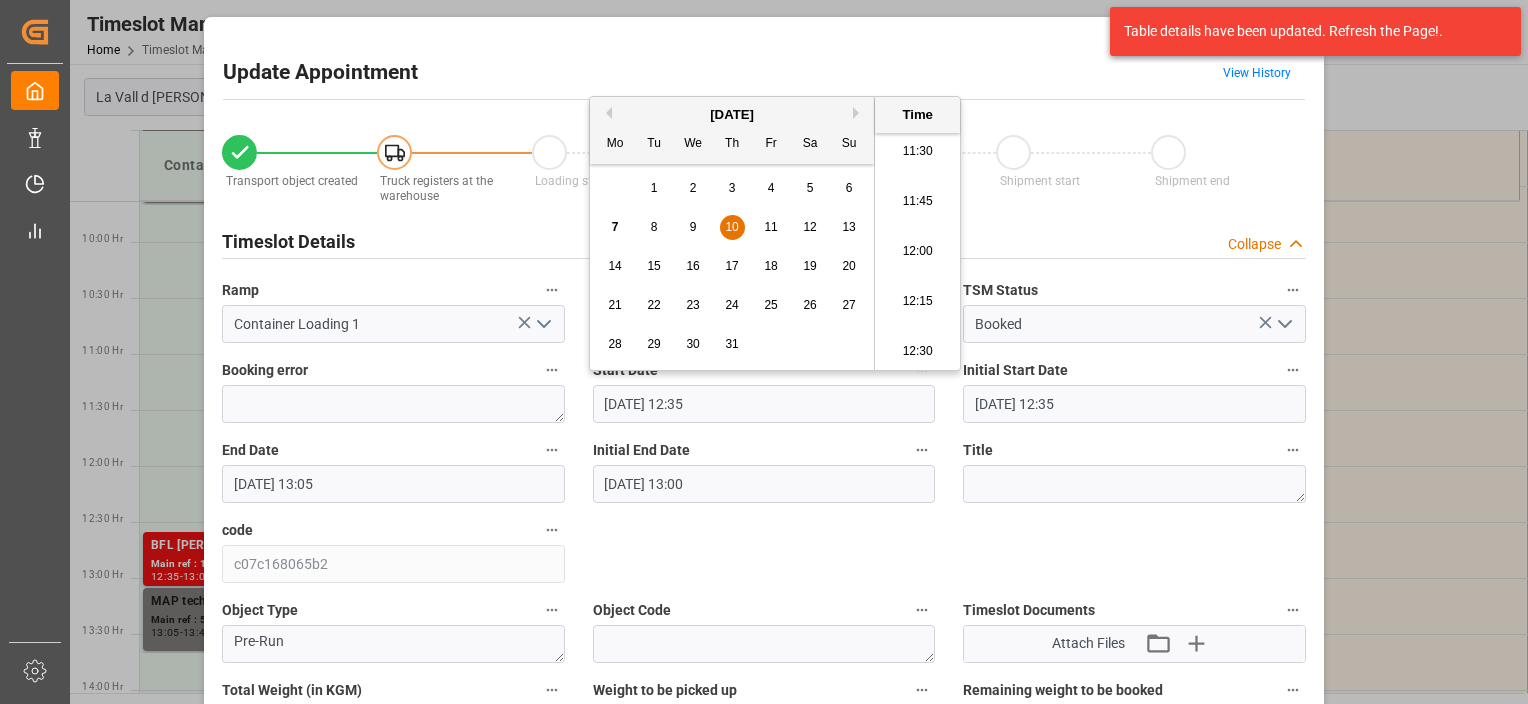scroll, scrollTop: 2206, scrollLeft: 0, axis: vertical 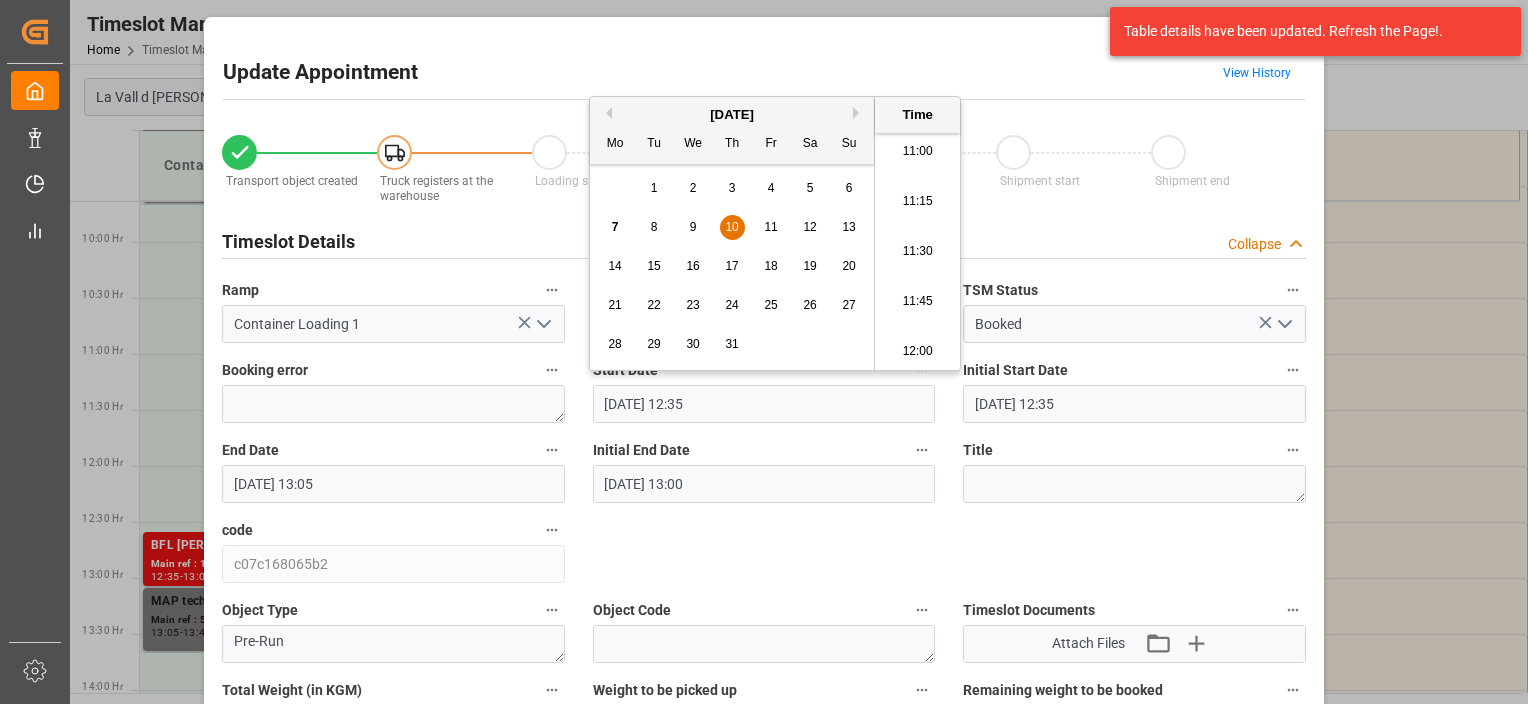 click on "11:30" at bounding box center (917, 252) 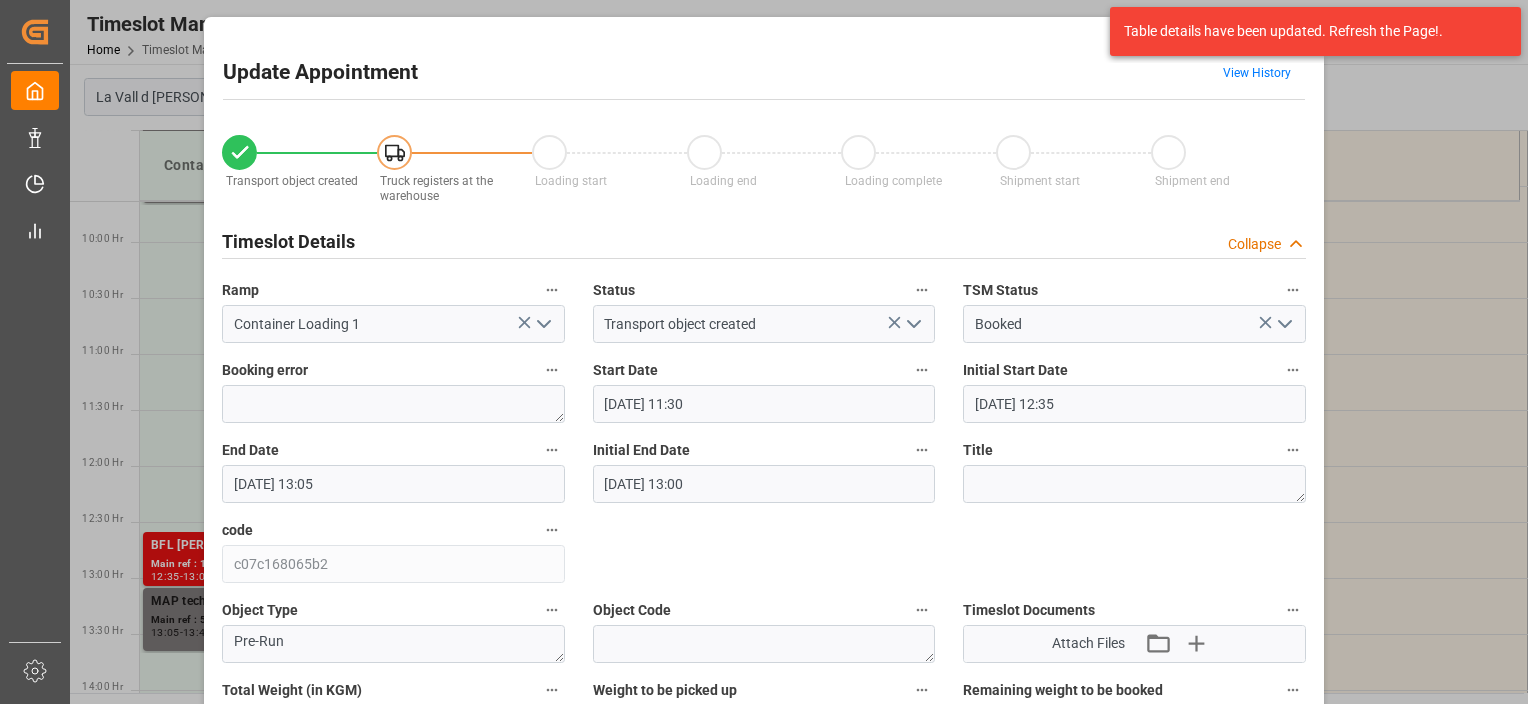 click on "[DATE] 11:30" at bounding box center (764, 404) 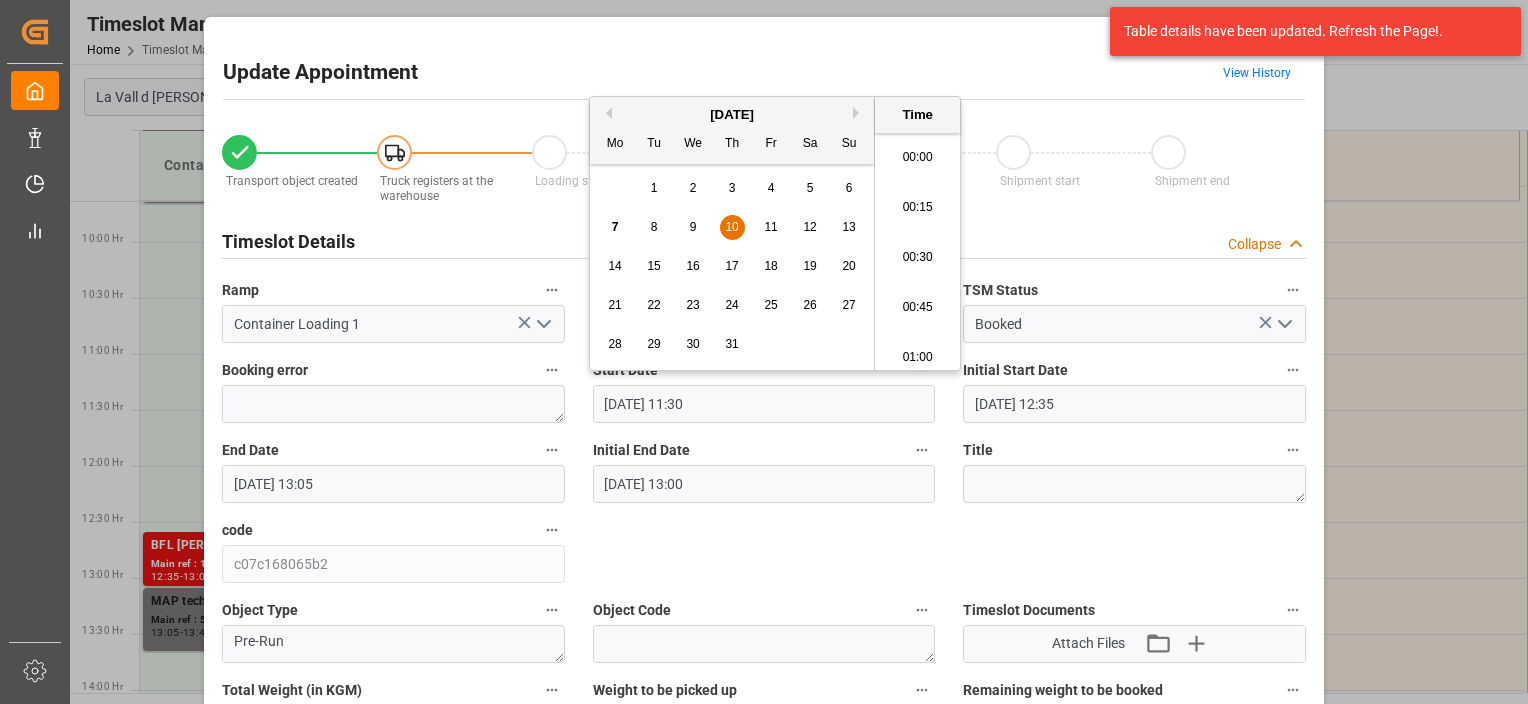 scroll, scrollTop: 2206, scrollLeft: 0, axis: vertical 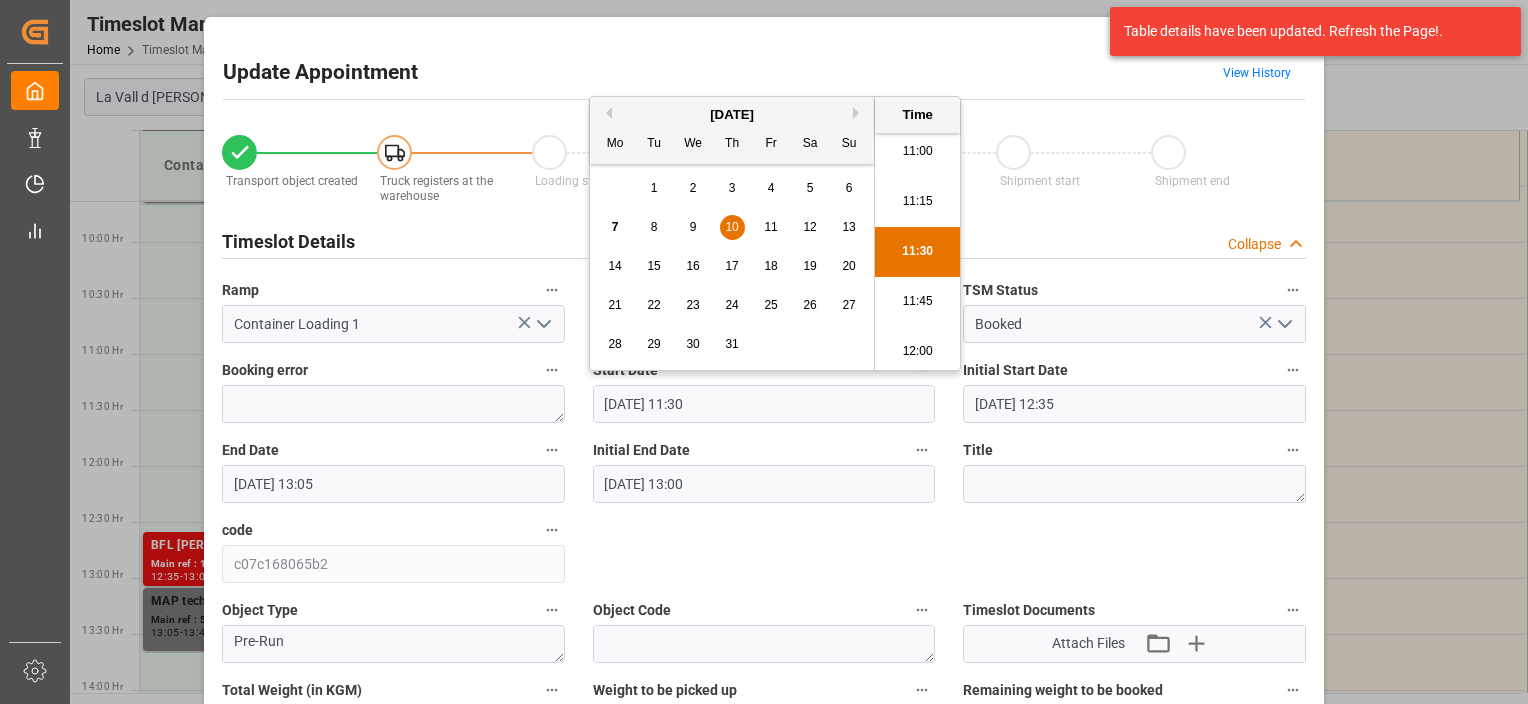 click on "11:00" at bounding box center (917, 152) 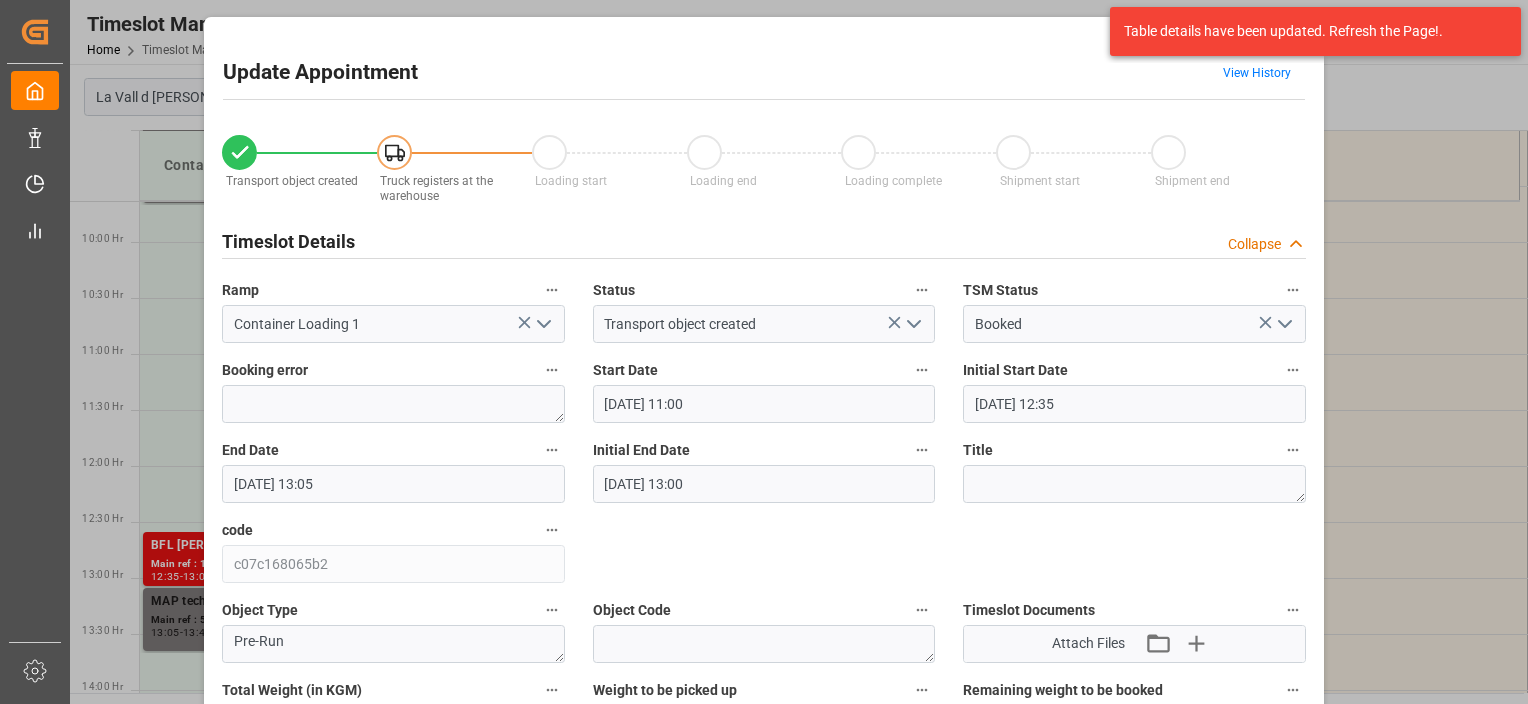 click on "[DATE] 13:05" at bounding box center (393, 484) 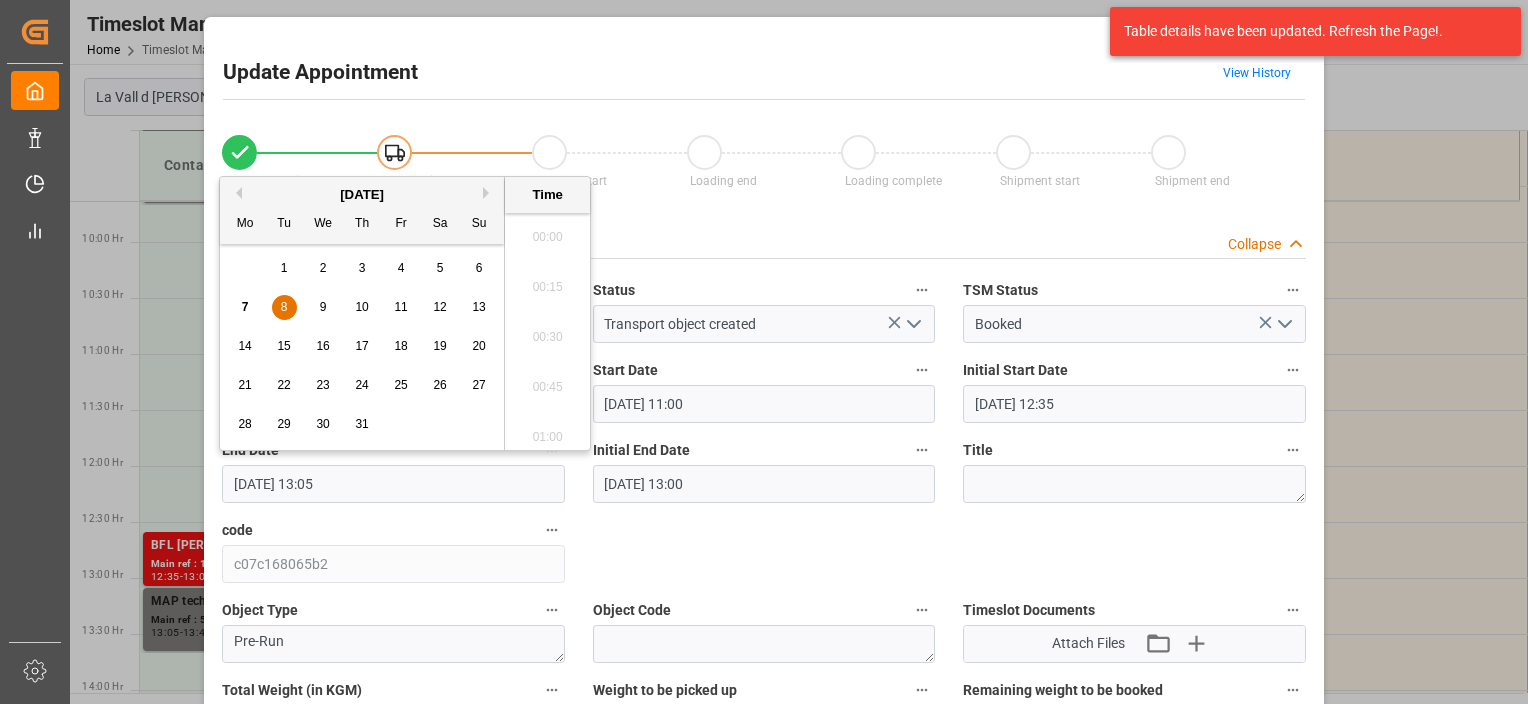 scroll, scrollTop: 2506, scrollLeft: 0, axis: vertical 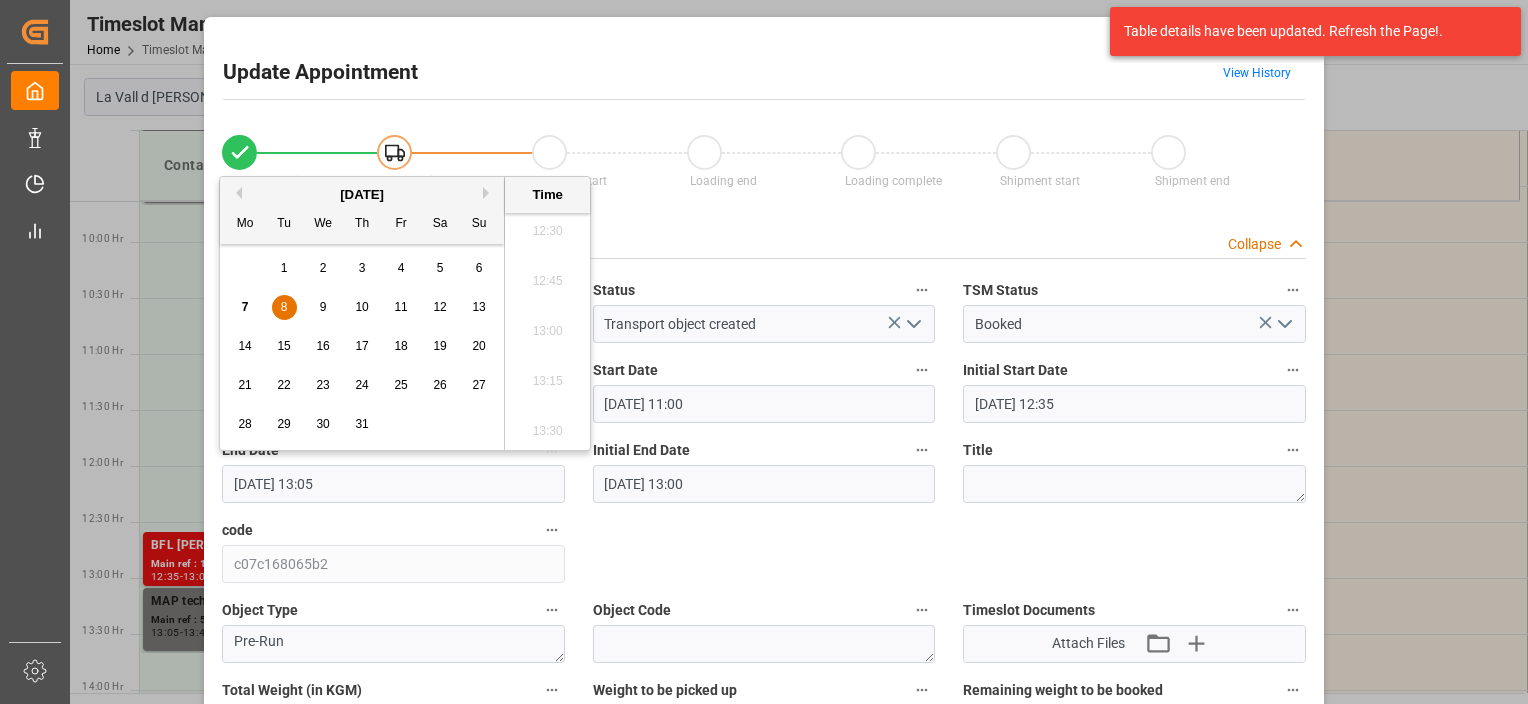 click on "10" at bounding box center [362, 308] 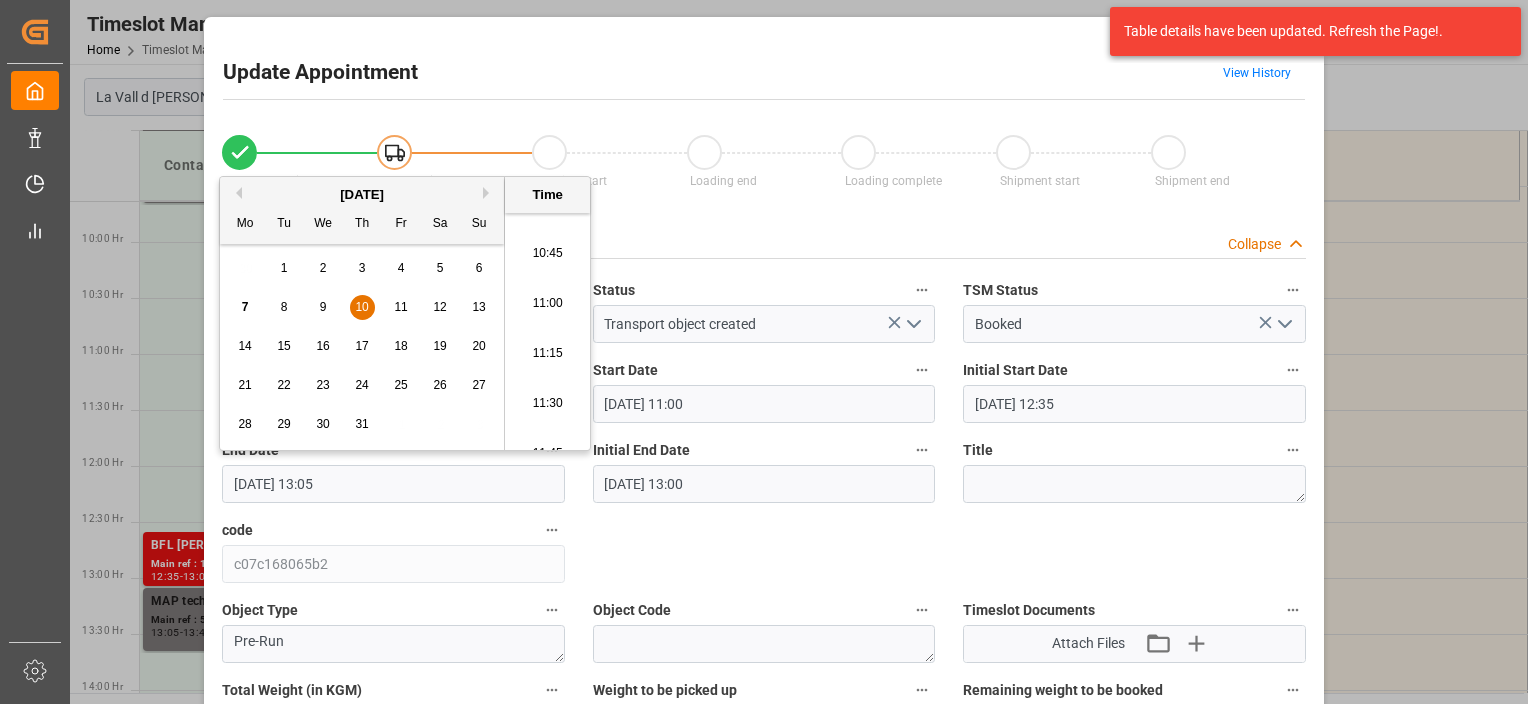 scroll, scrollTop: 2106, scrollLeft: 0, axis: vertical 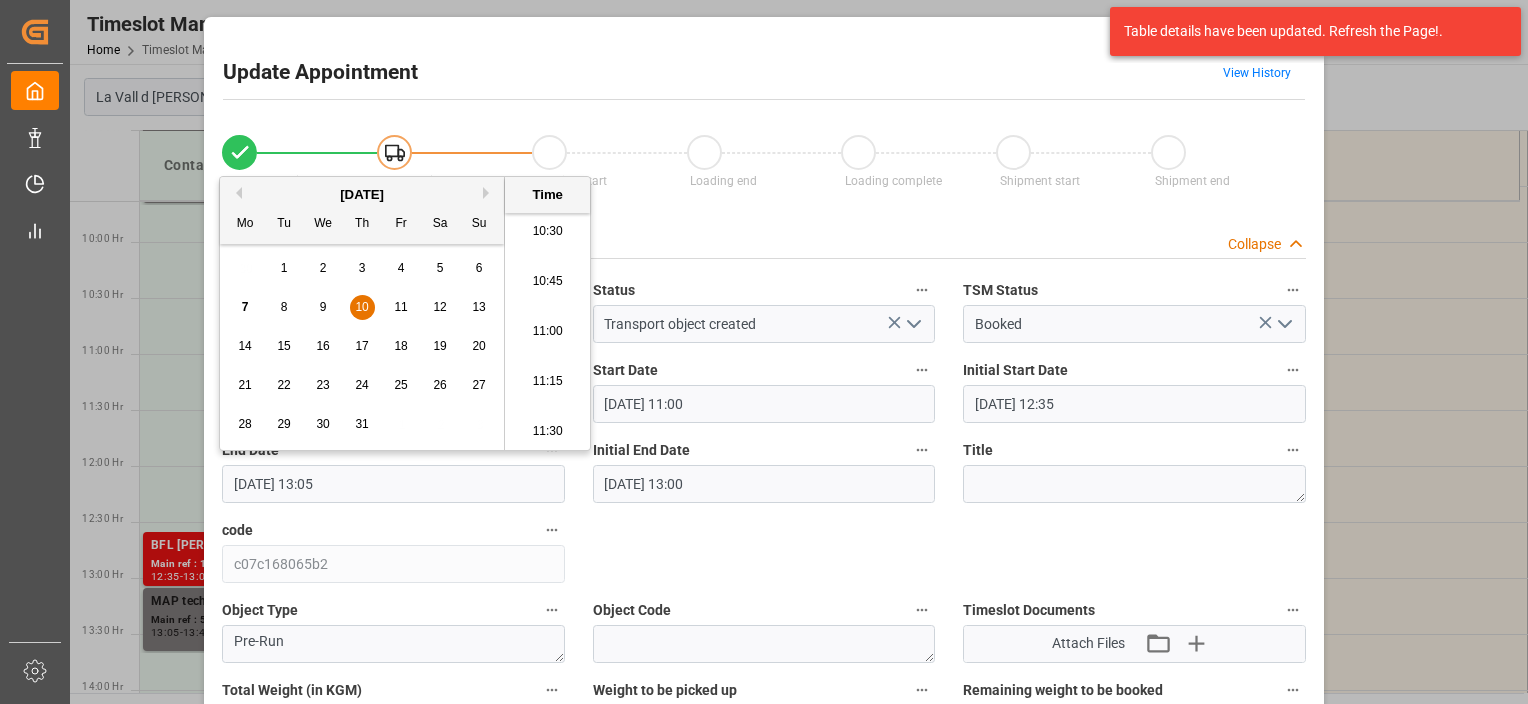 click on "11:30" at bounding box center (547, 432) 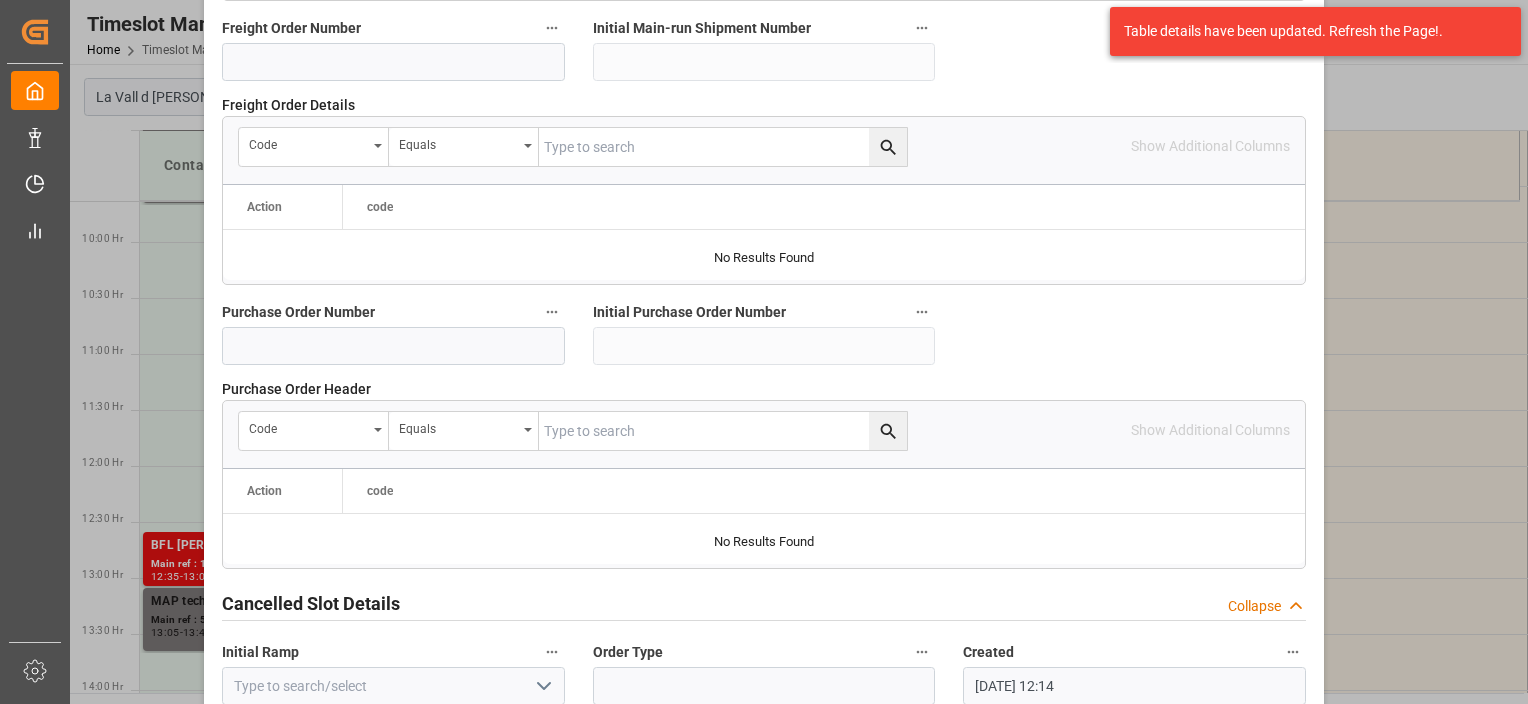 scroll, scrollTop: 2070, scrollLeft: 0, axis: vertical 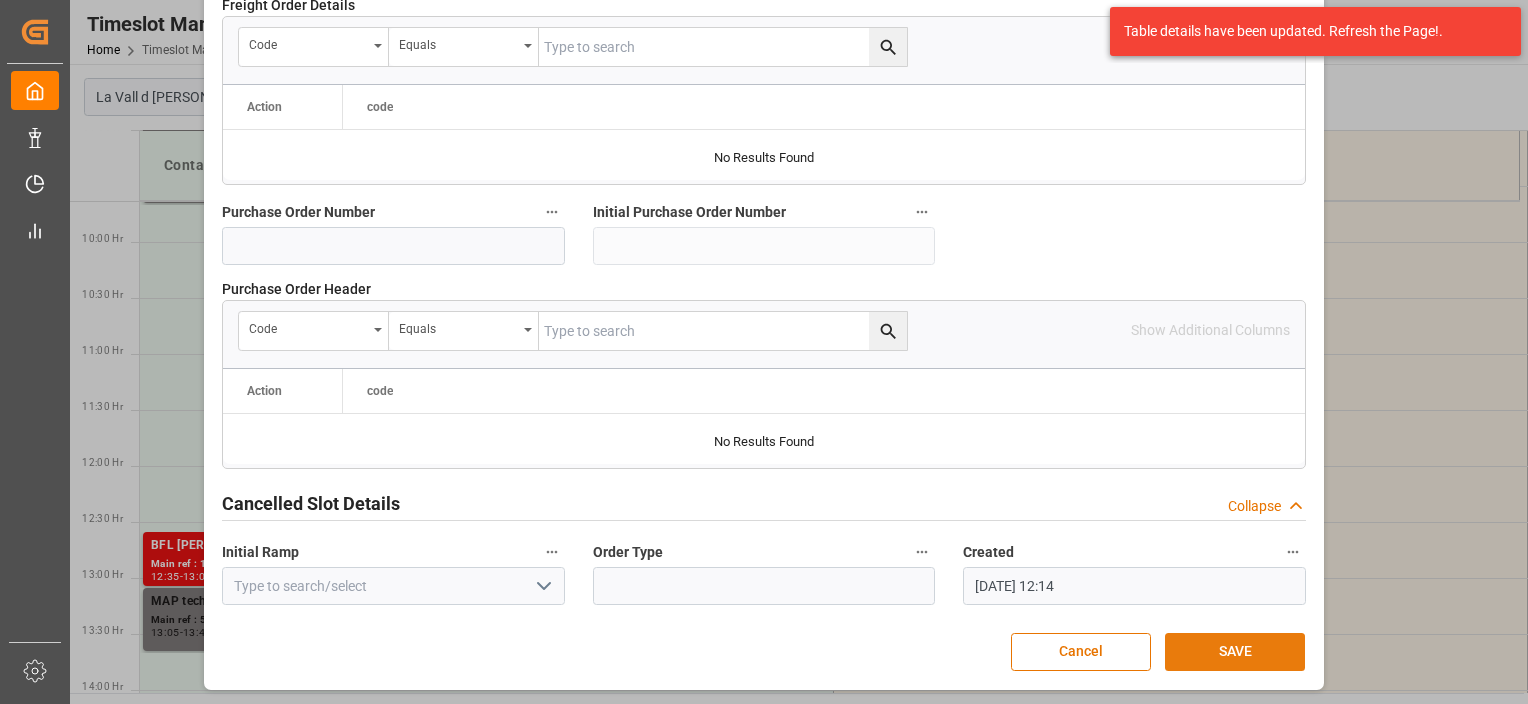 click on "SAVE" at bounding box center (1235, 652) 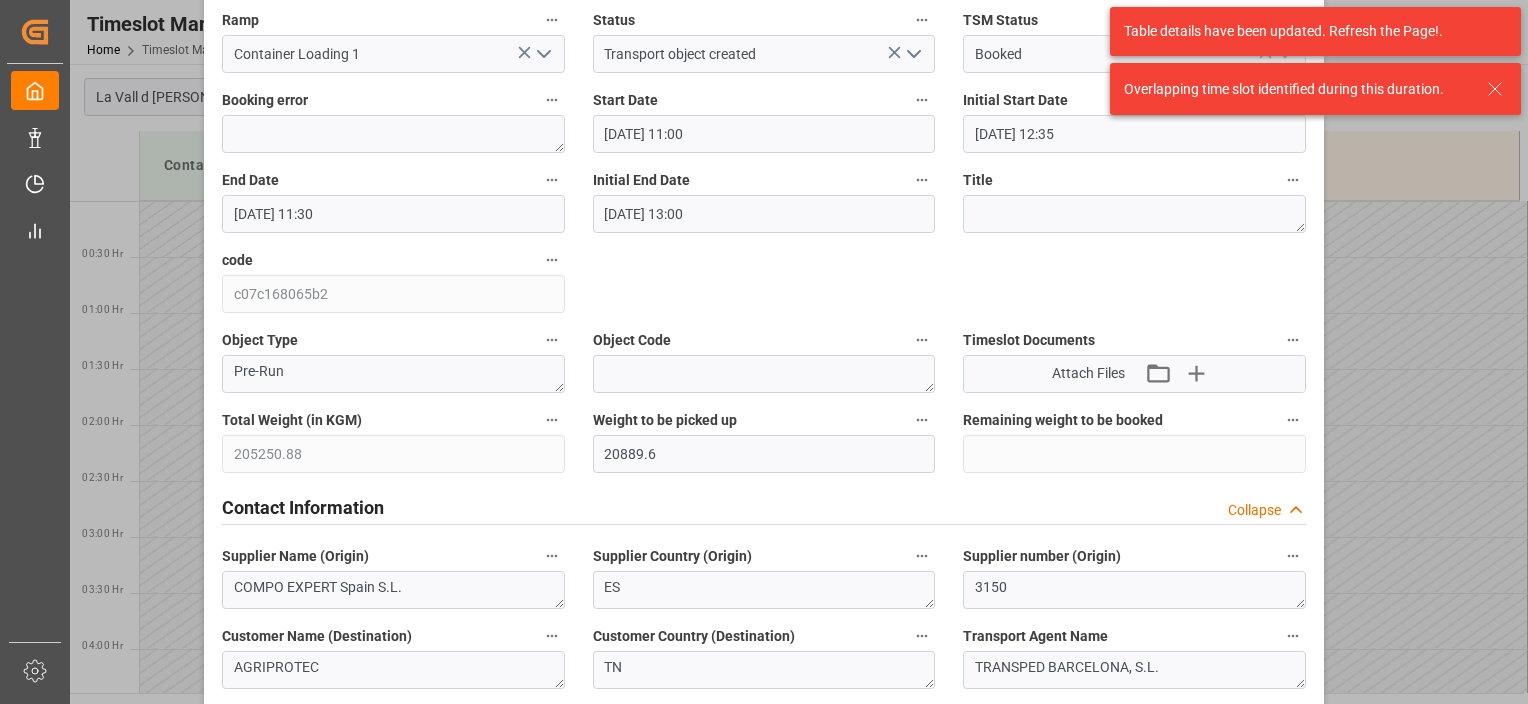 scroll, scrollTop: 0, scrollLeft: 0, axis: both 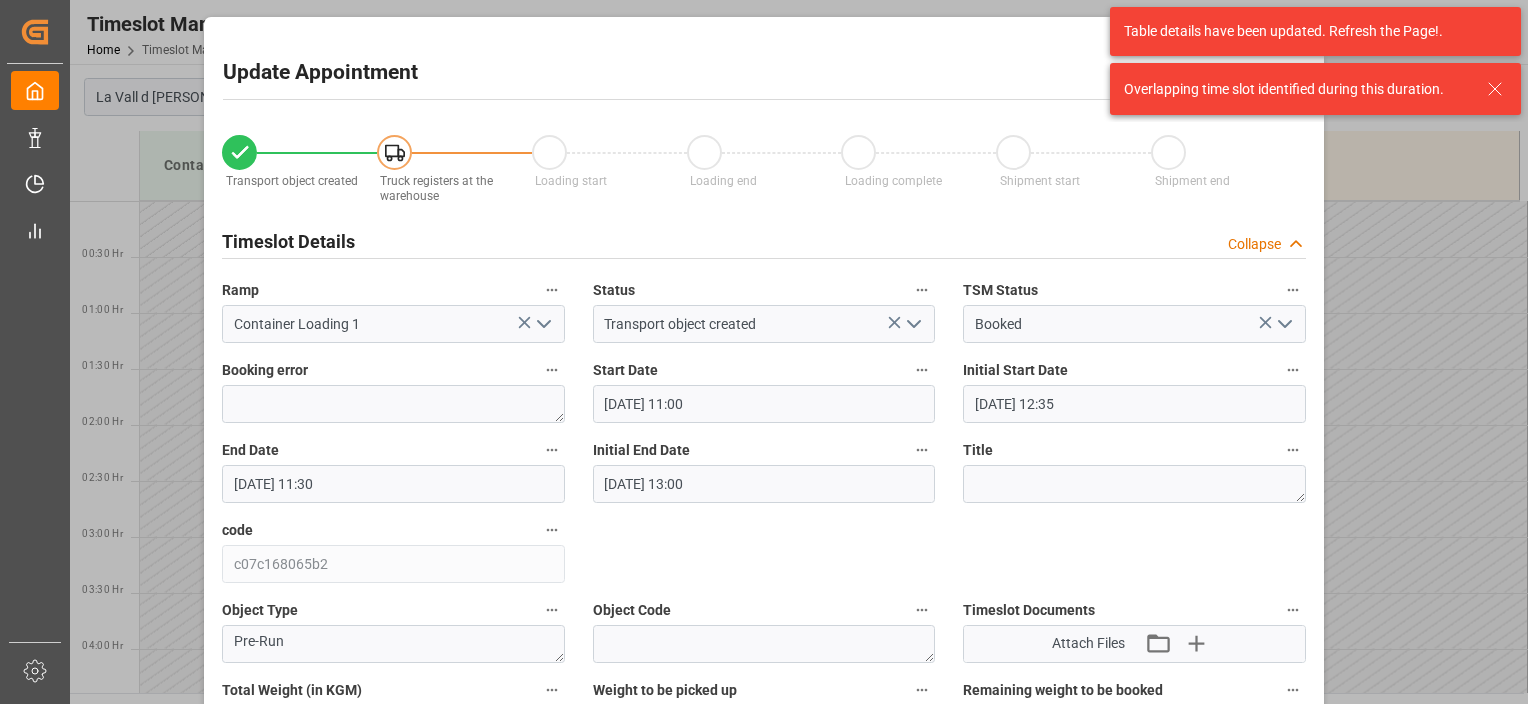 click on "[DATE] 11:00" at bounding box center [764, 404] 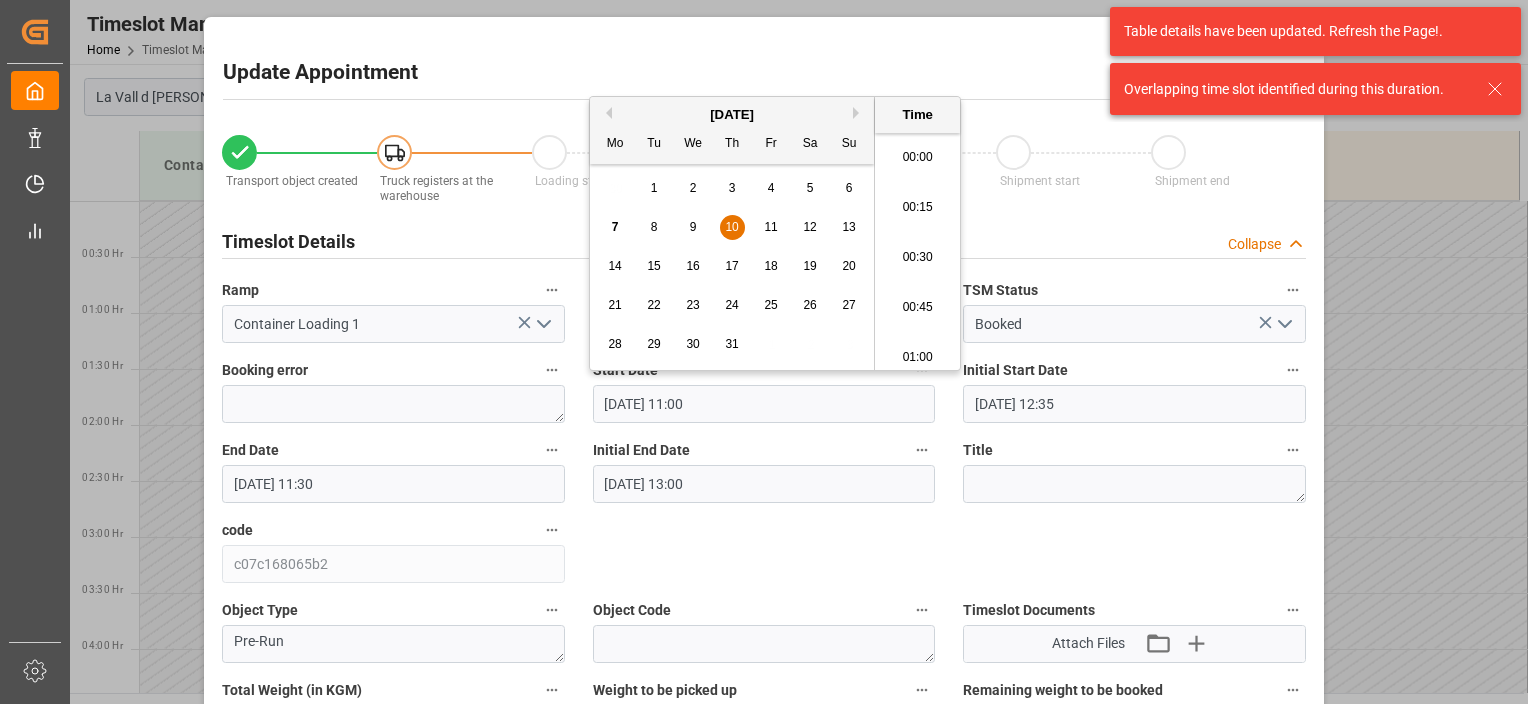 scroll, scrollTop: 2106, scrollLeft: 0, axis: vertical 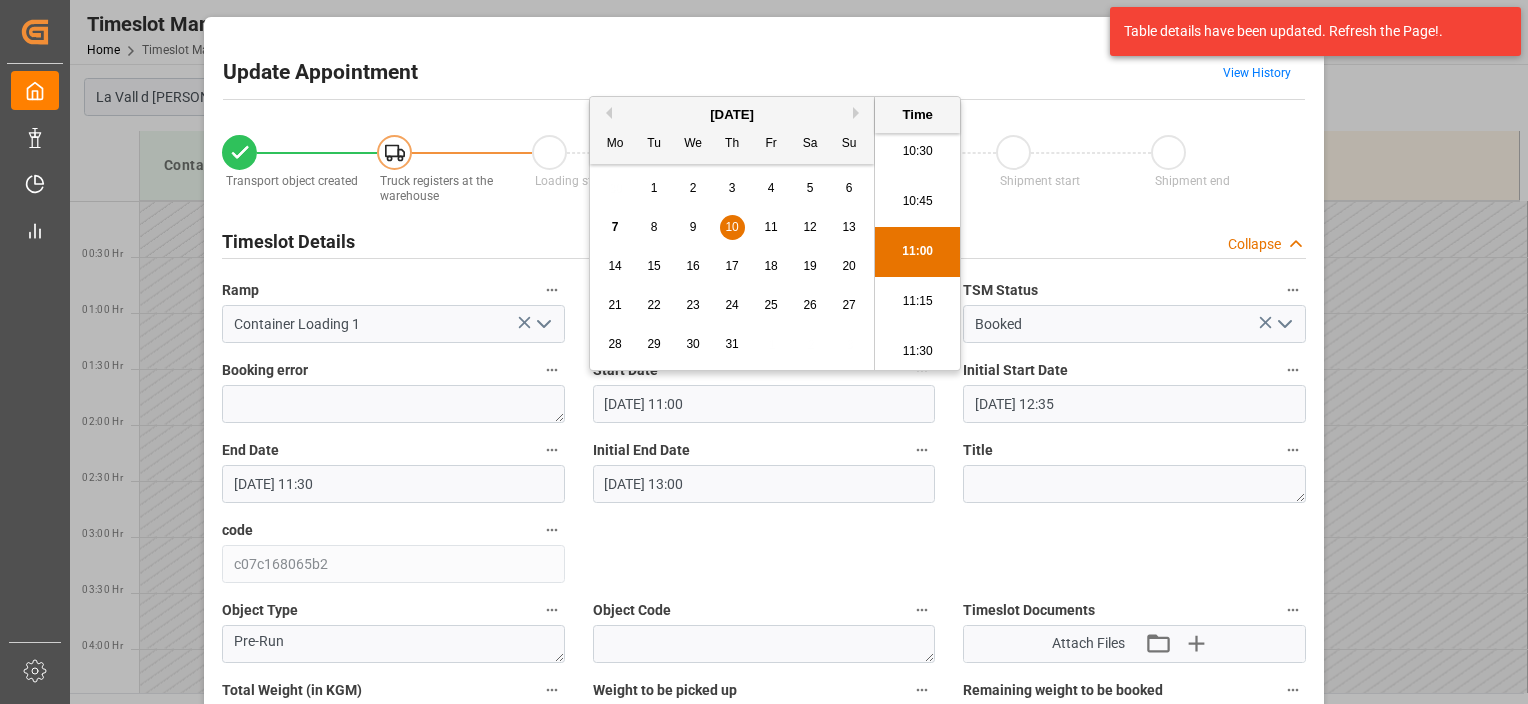 click on "11:30" at bounding box center [917, 352] 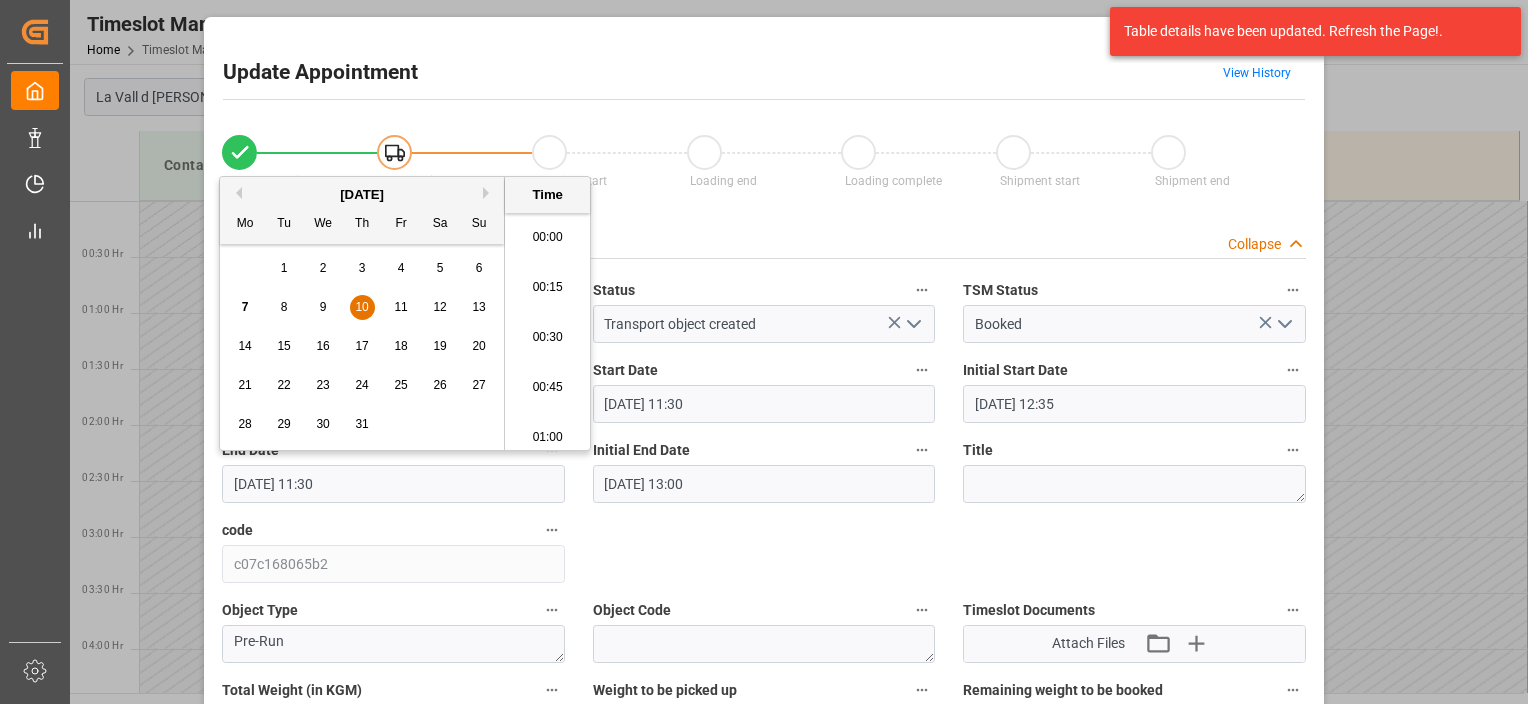 click on "[DATE] 11:30" at bounding box center [393, 484] 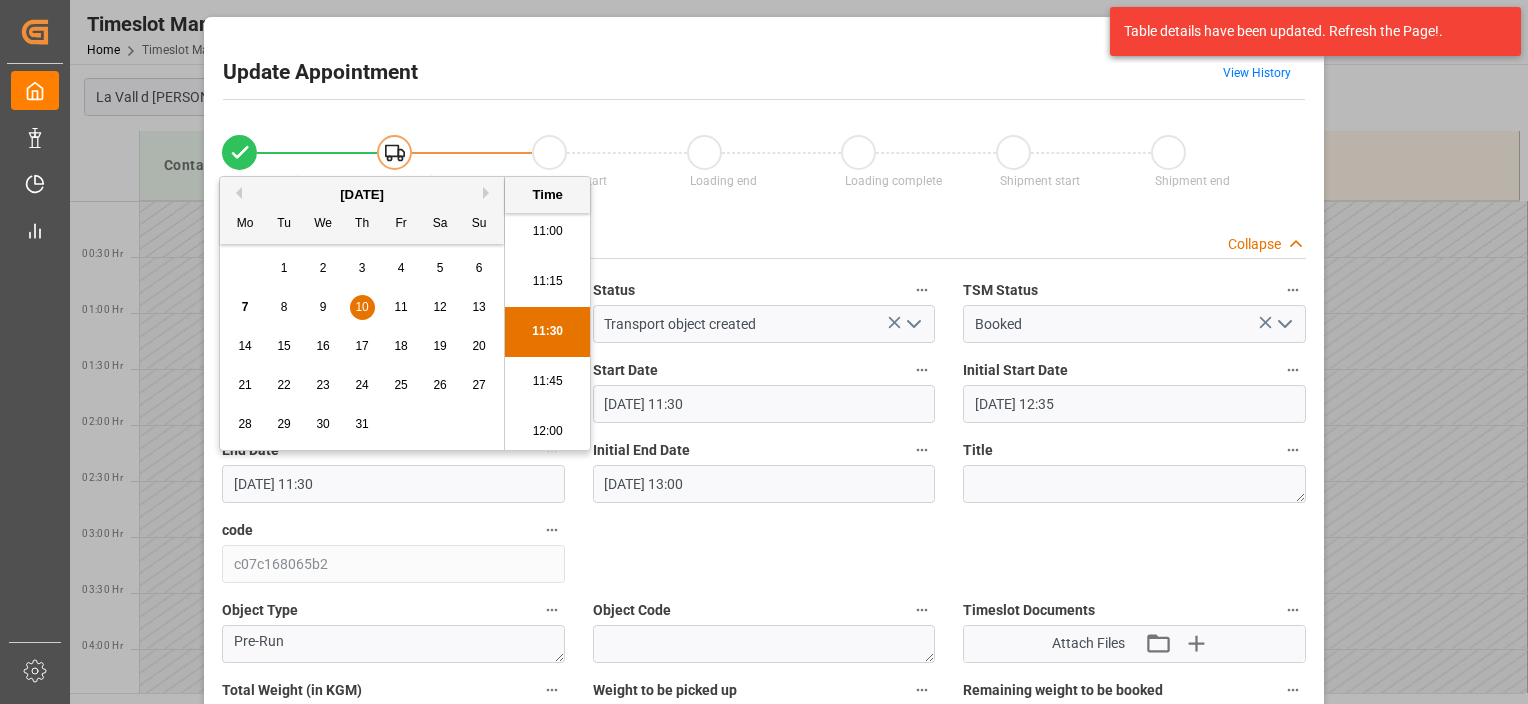 click on "12:00" at bounding box center (547, 432) 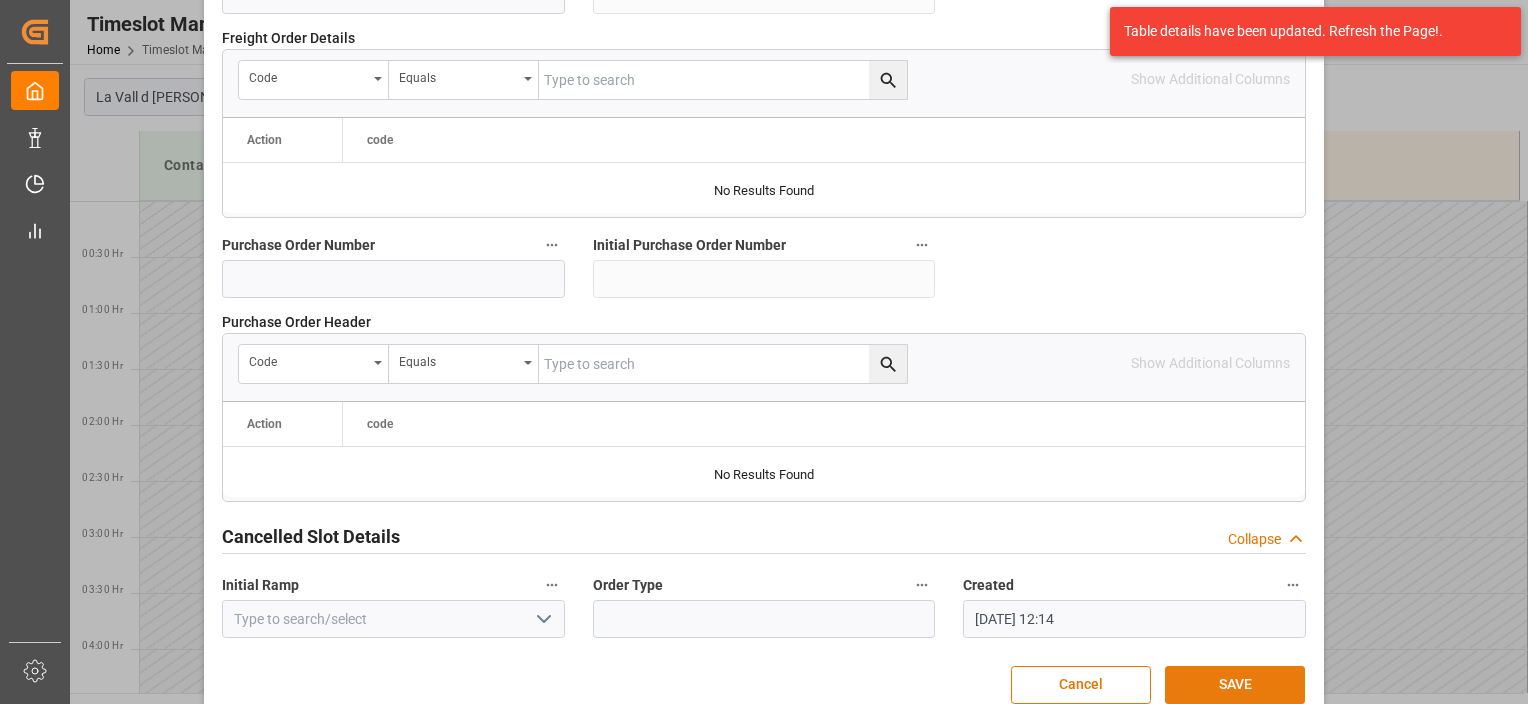 scroll, scrollTop: 2070, scrollLeft: 0, axis: vertical 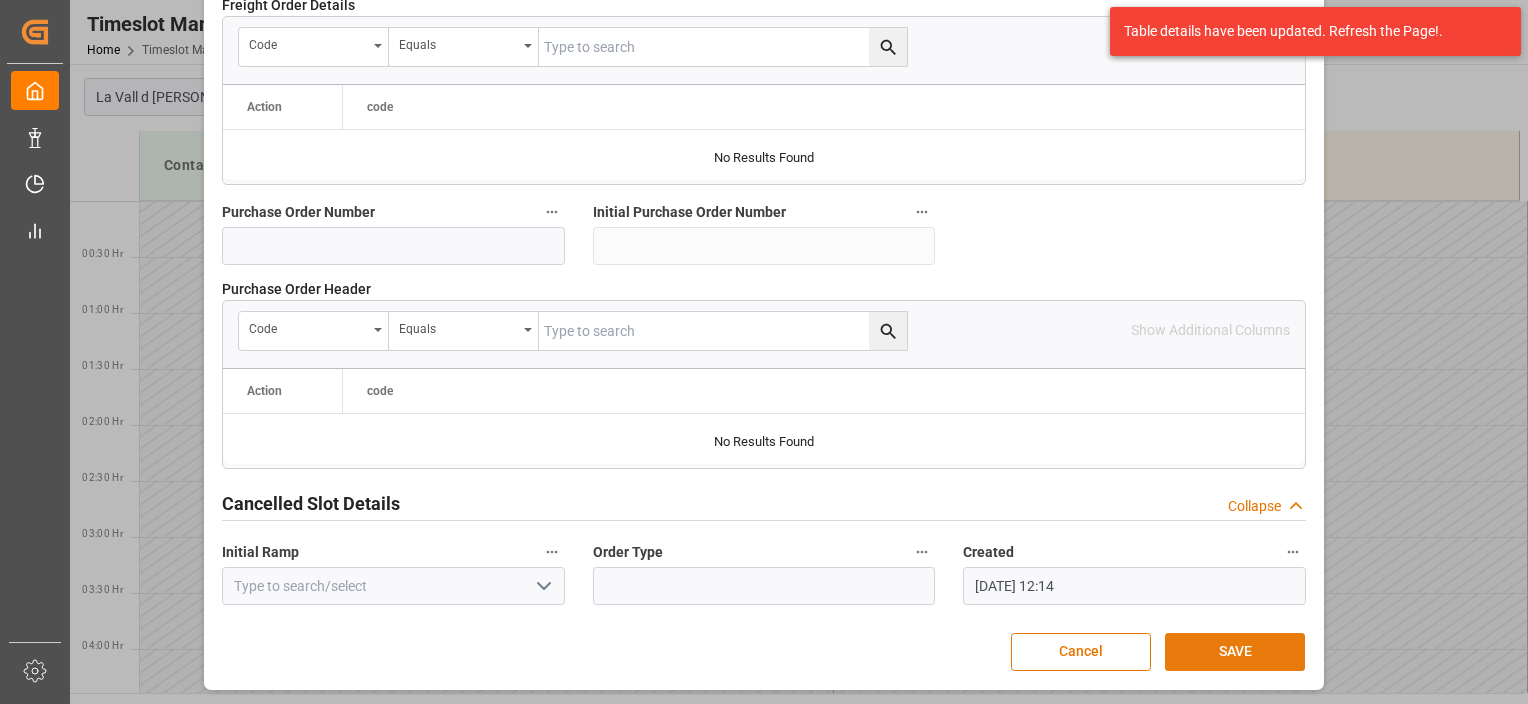 click on "SAVE" at bounding box center [1235, 652] 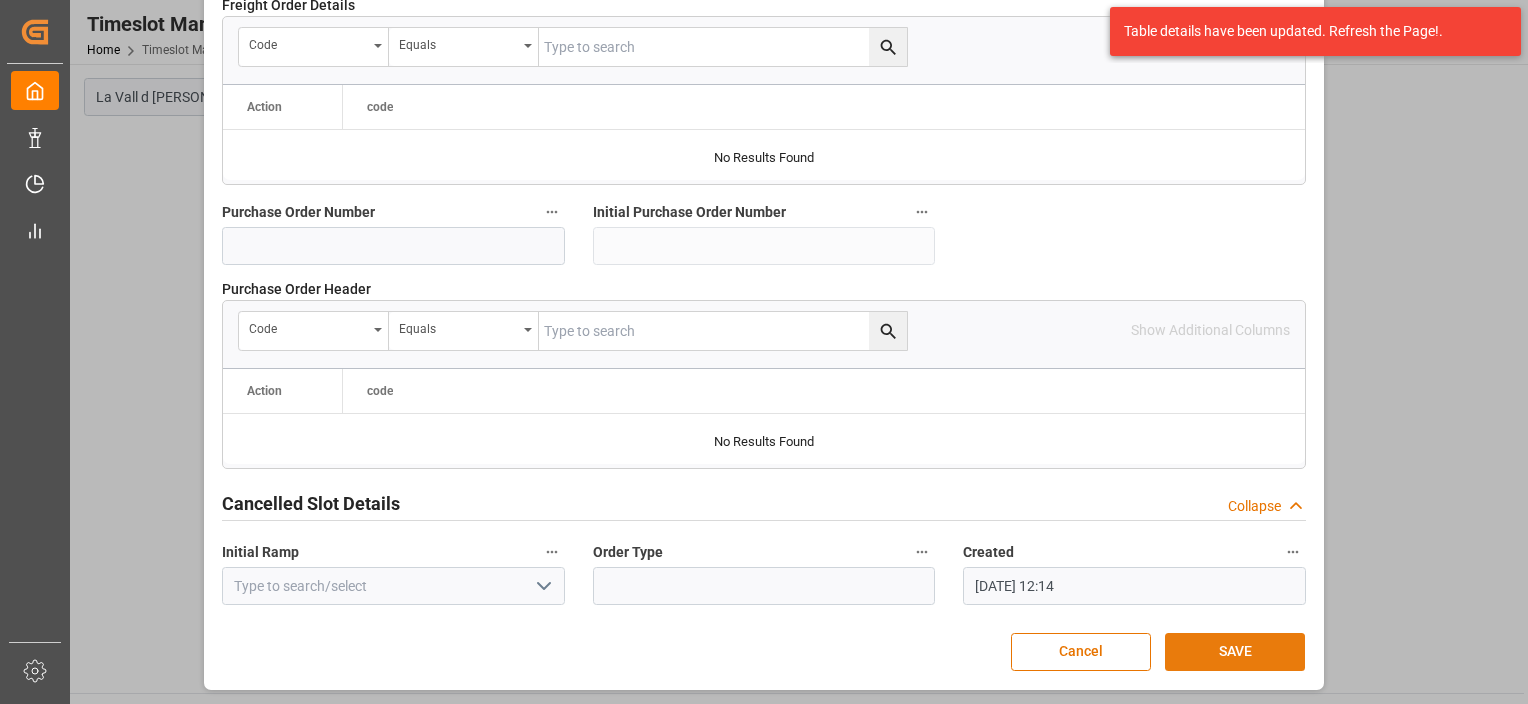 click on "SAVE" at bounding box center (1235, 652) 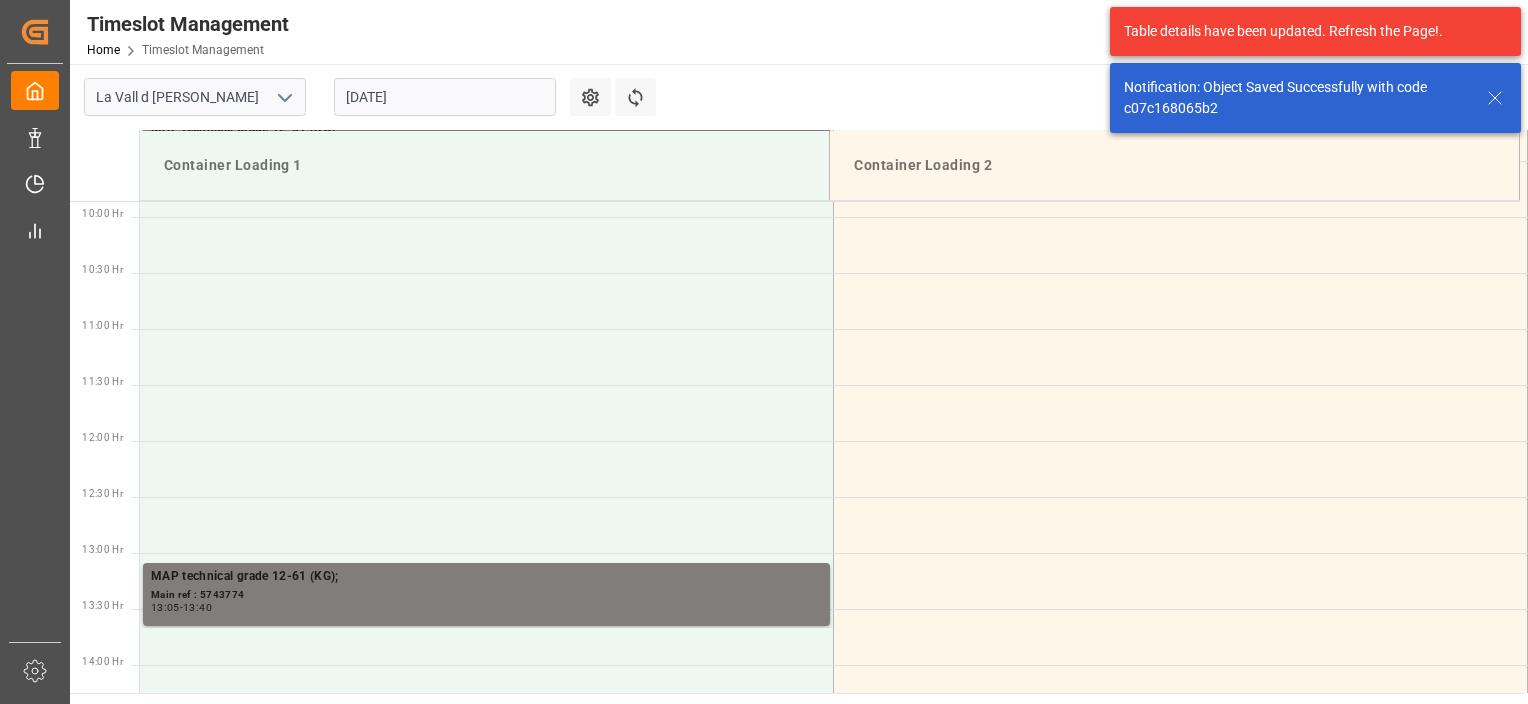 scroll, scrollTop: 1107, scrollLeft: 0, axis: vertical 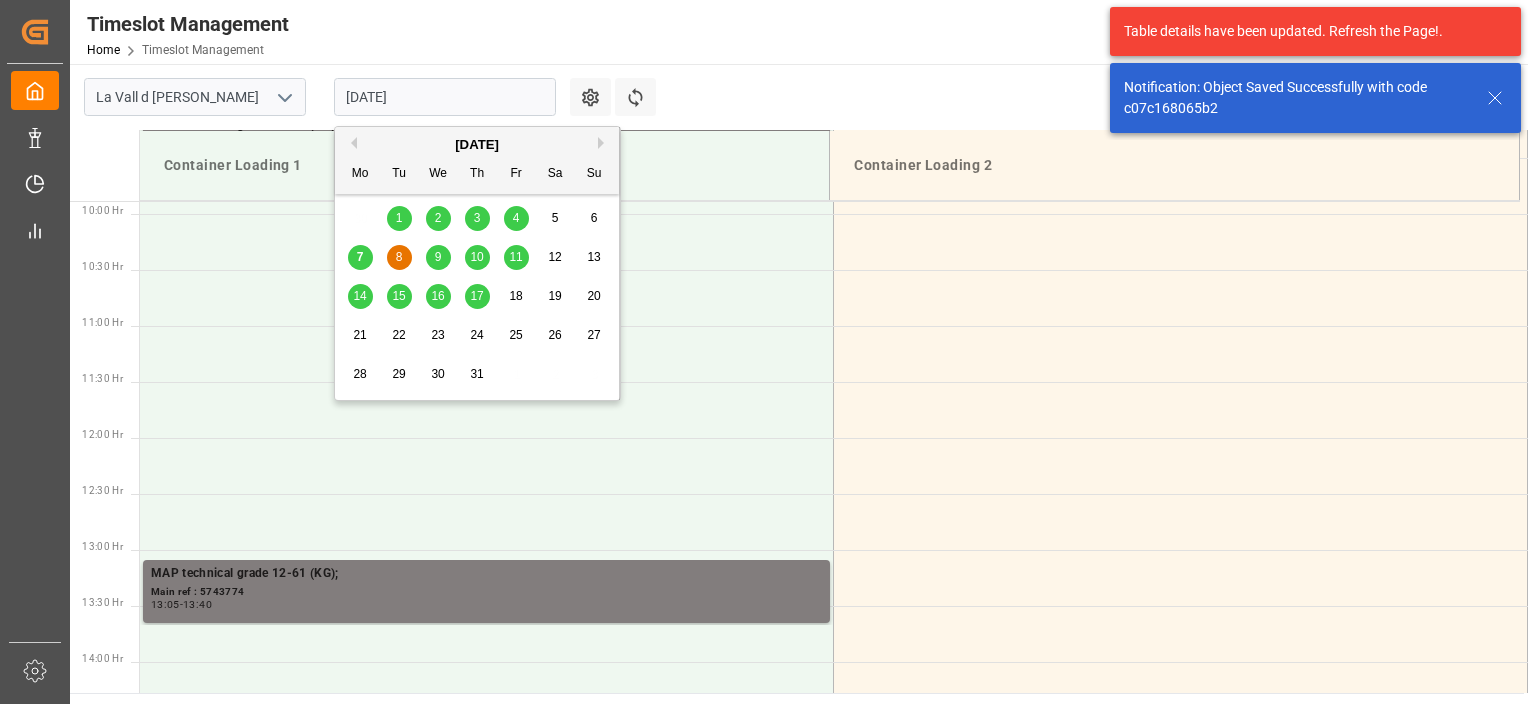 click on "[DATE]" at bounding box center (445, 97) 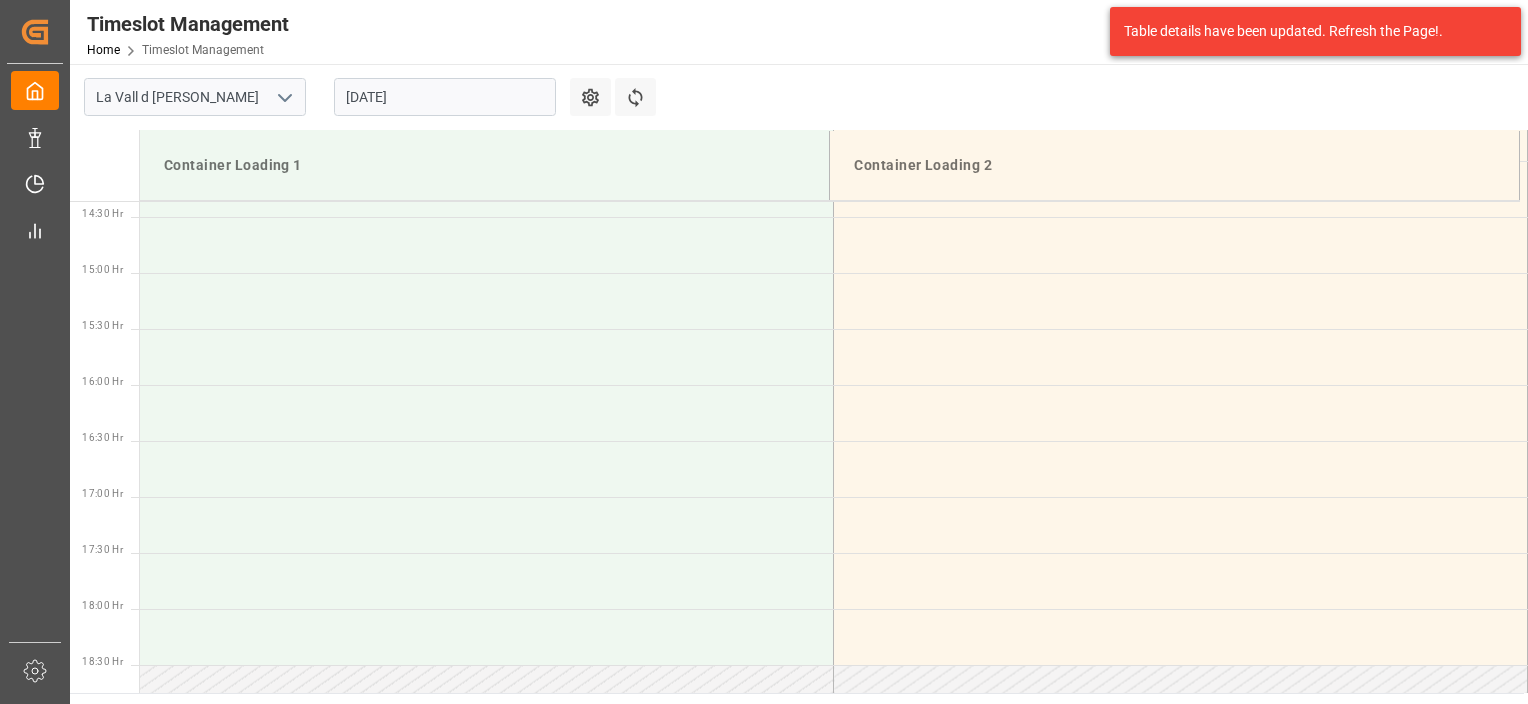click on "[DATE]" at bounding box center (445, 97) 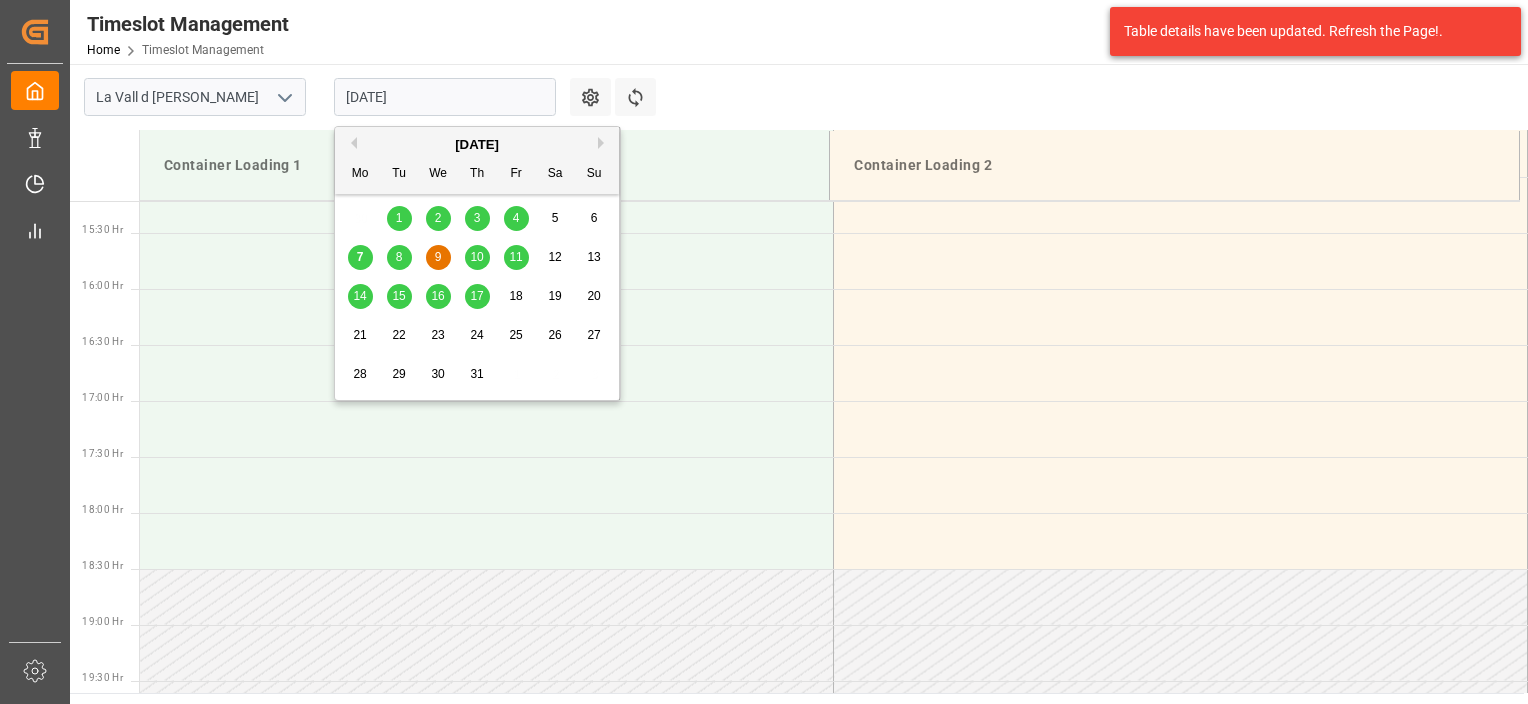 scroll, scrollTop: 1779, scrollLeft: 0, axis: vertical 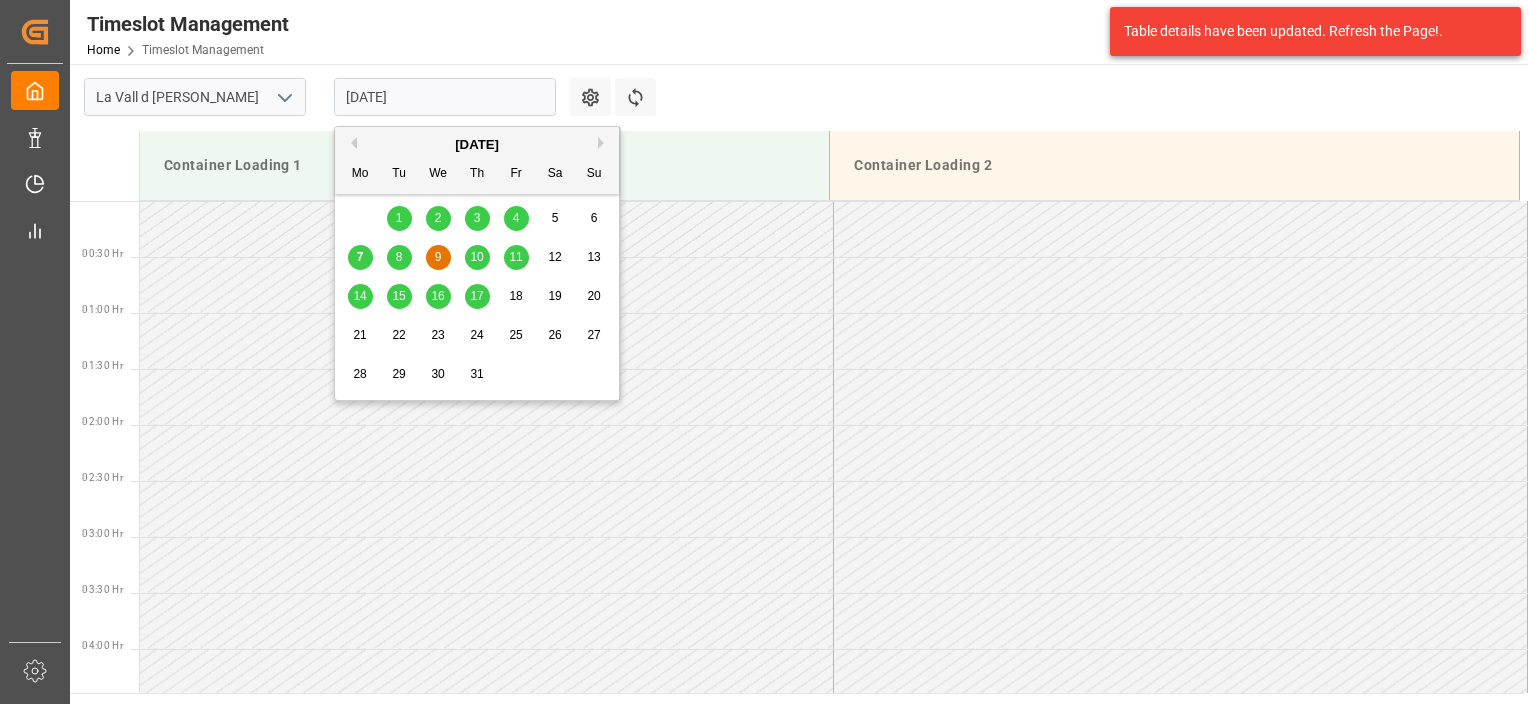 click on "[DATE]" at bounding box center [445, 97] 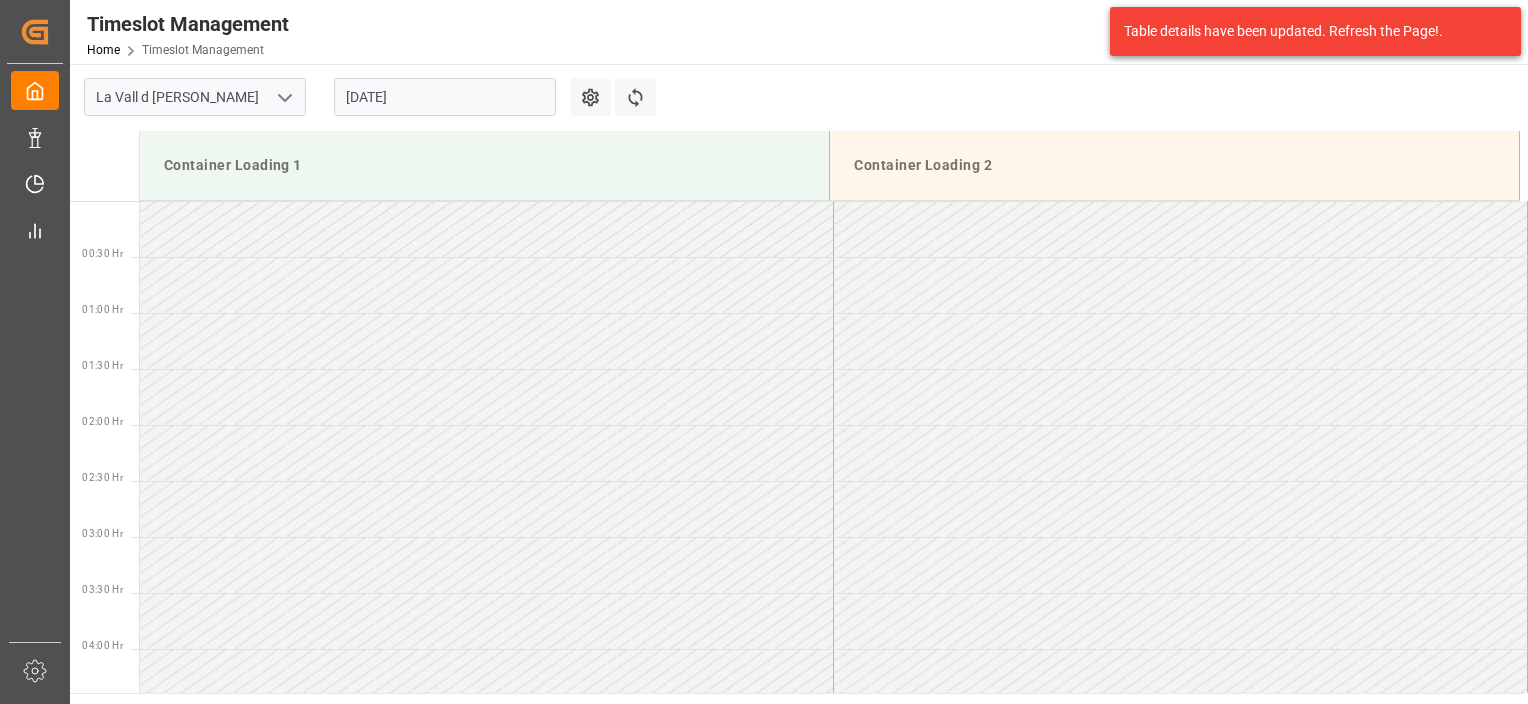 click at bounding box center (487, 397) 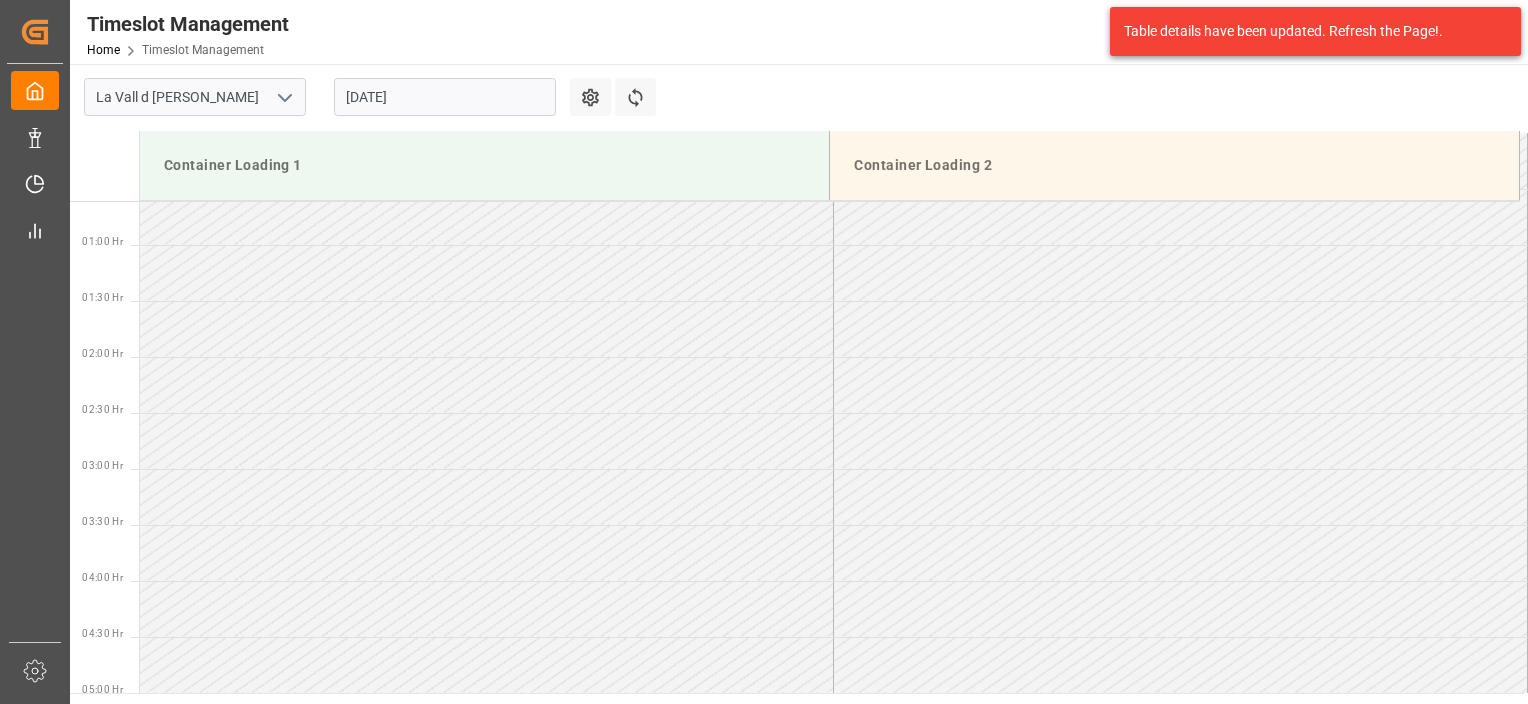 scroll, scrollTop: 0, scrollLeft: 0, axis: both 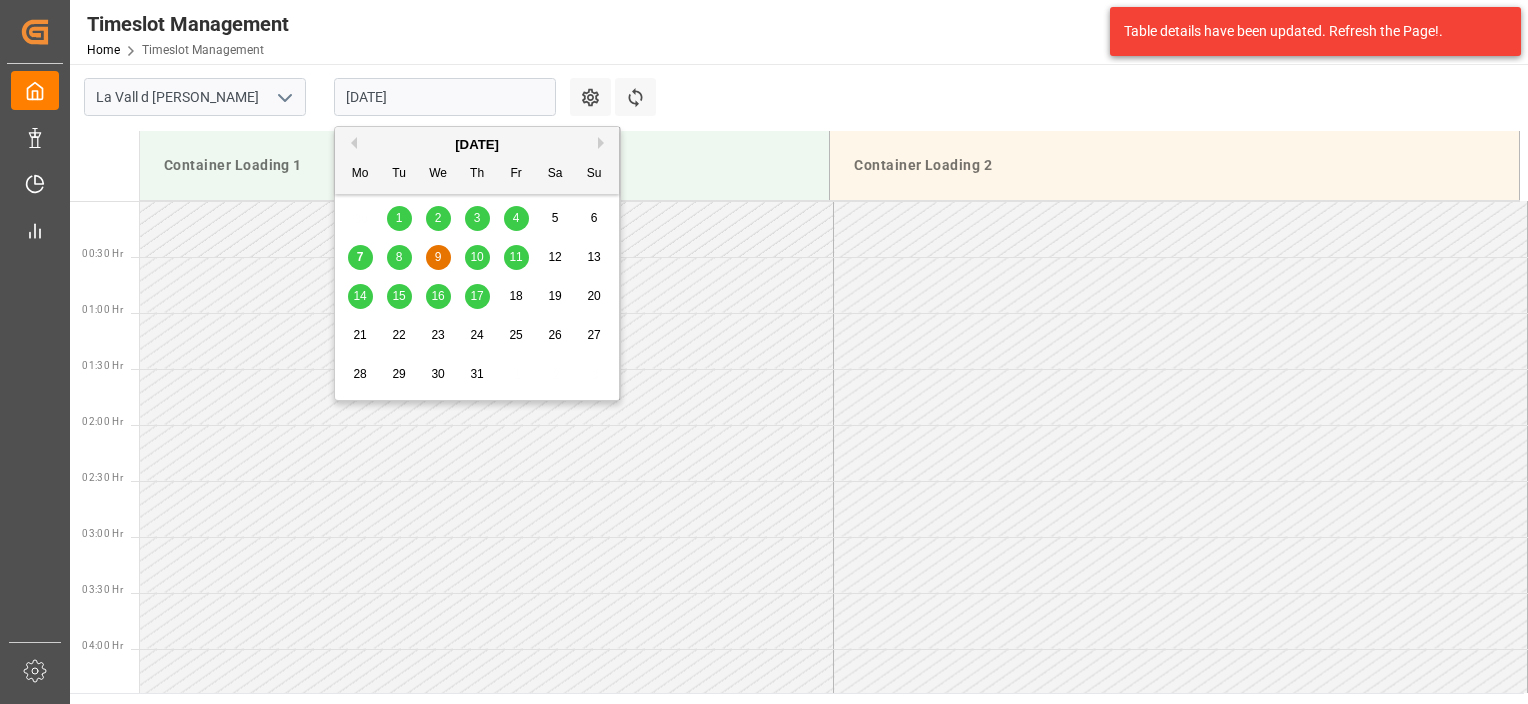 click on "[DATE]" at bounding box center [445, 97] 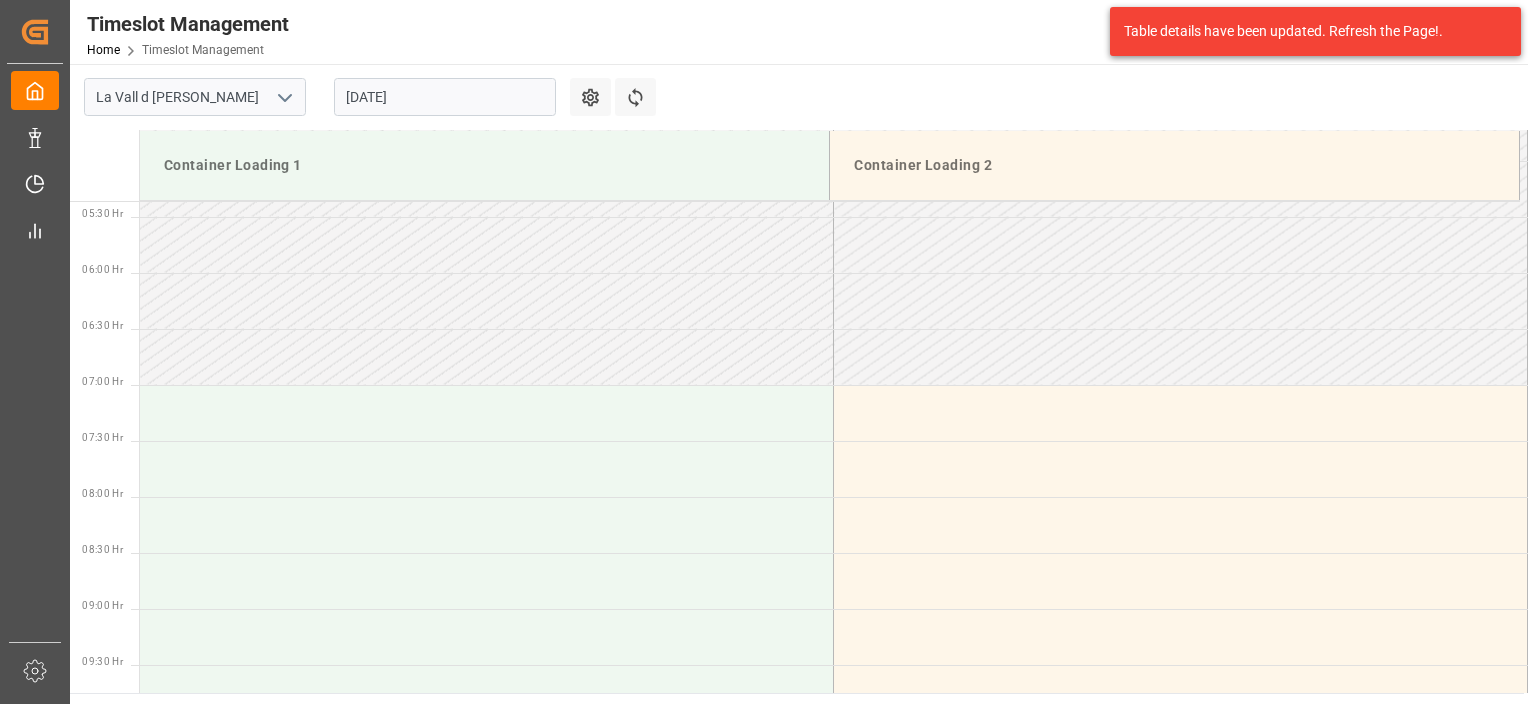 scroll, scrollTop: 1100, scrollLeft: 0, axis: vertical 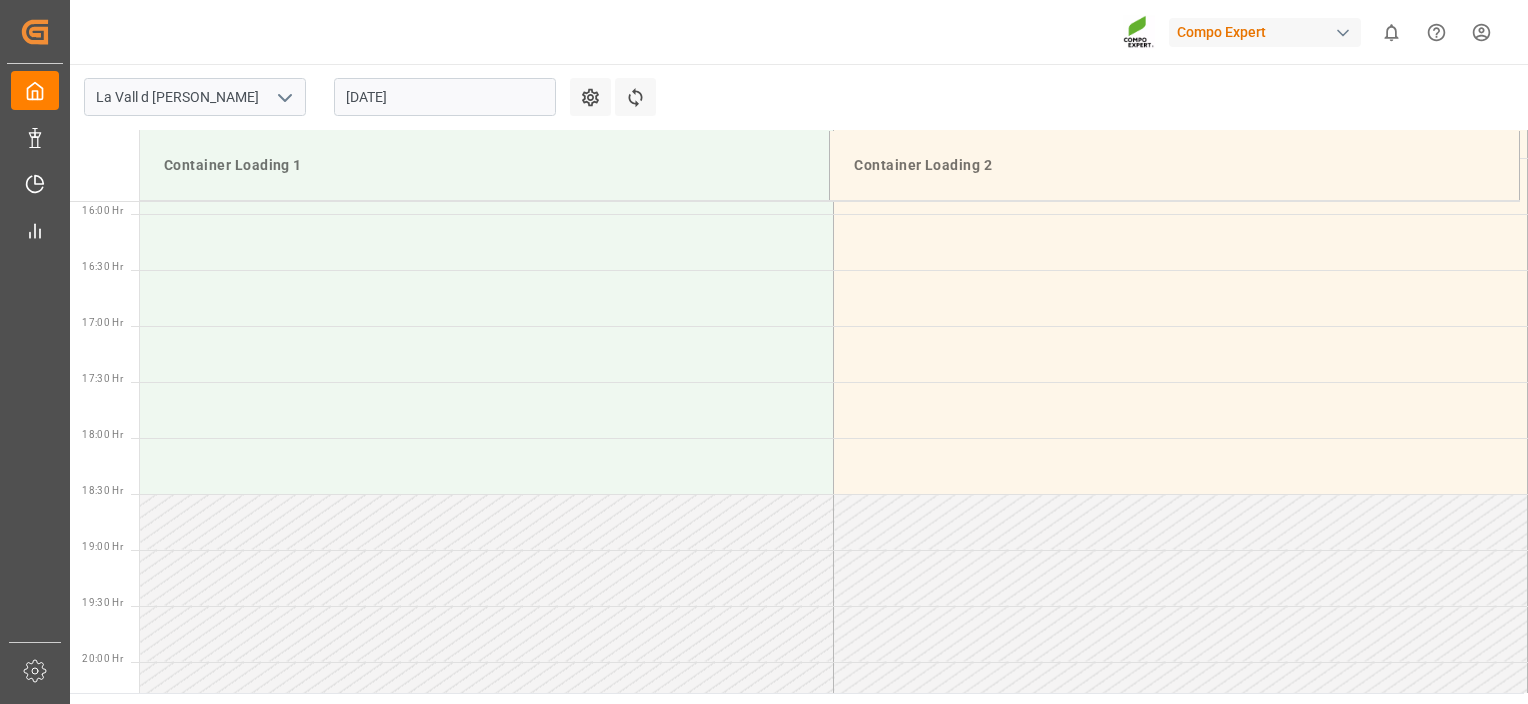 click on "[DATE]" at bounding box center [445, 97] 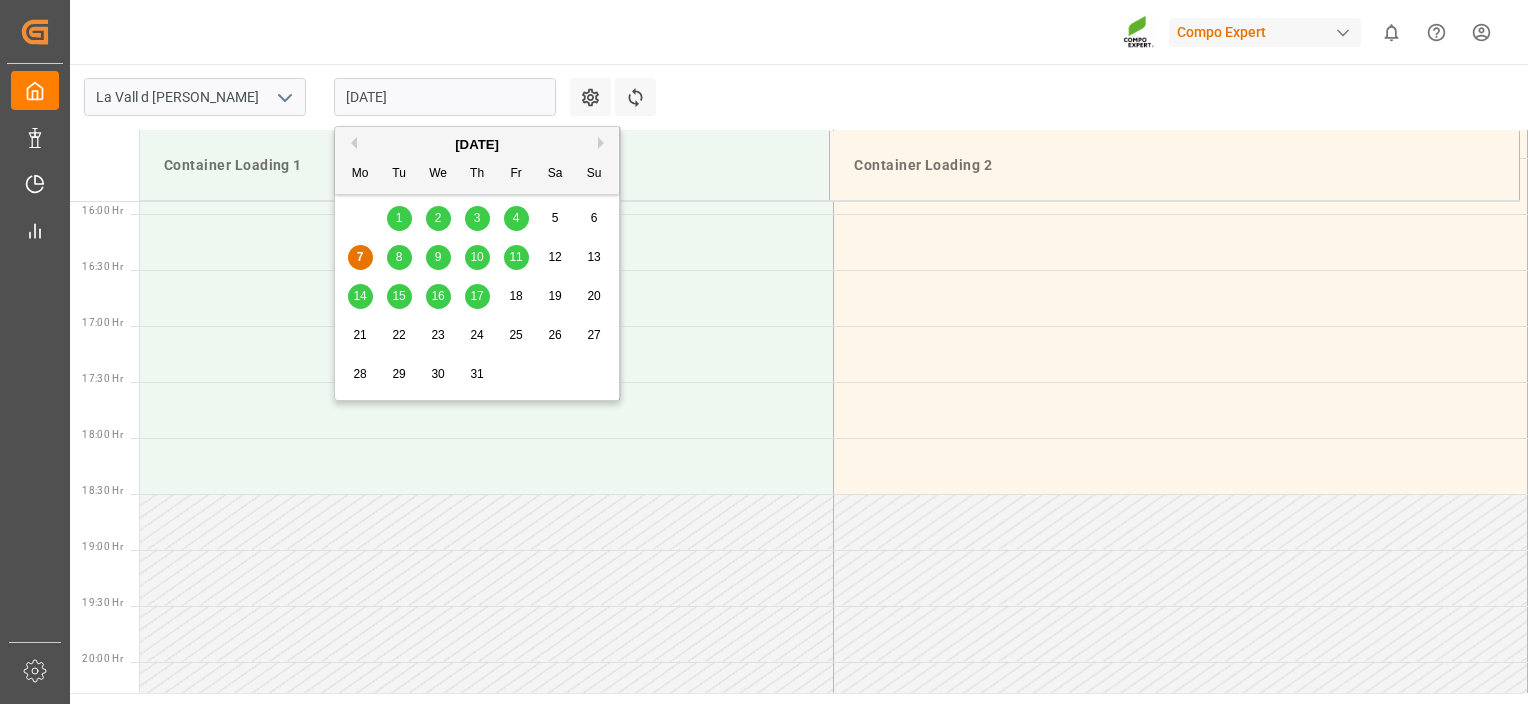 click on "9" at bounding box center (438, 257) 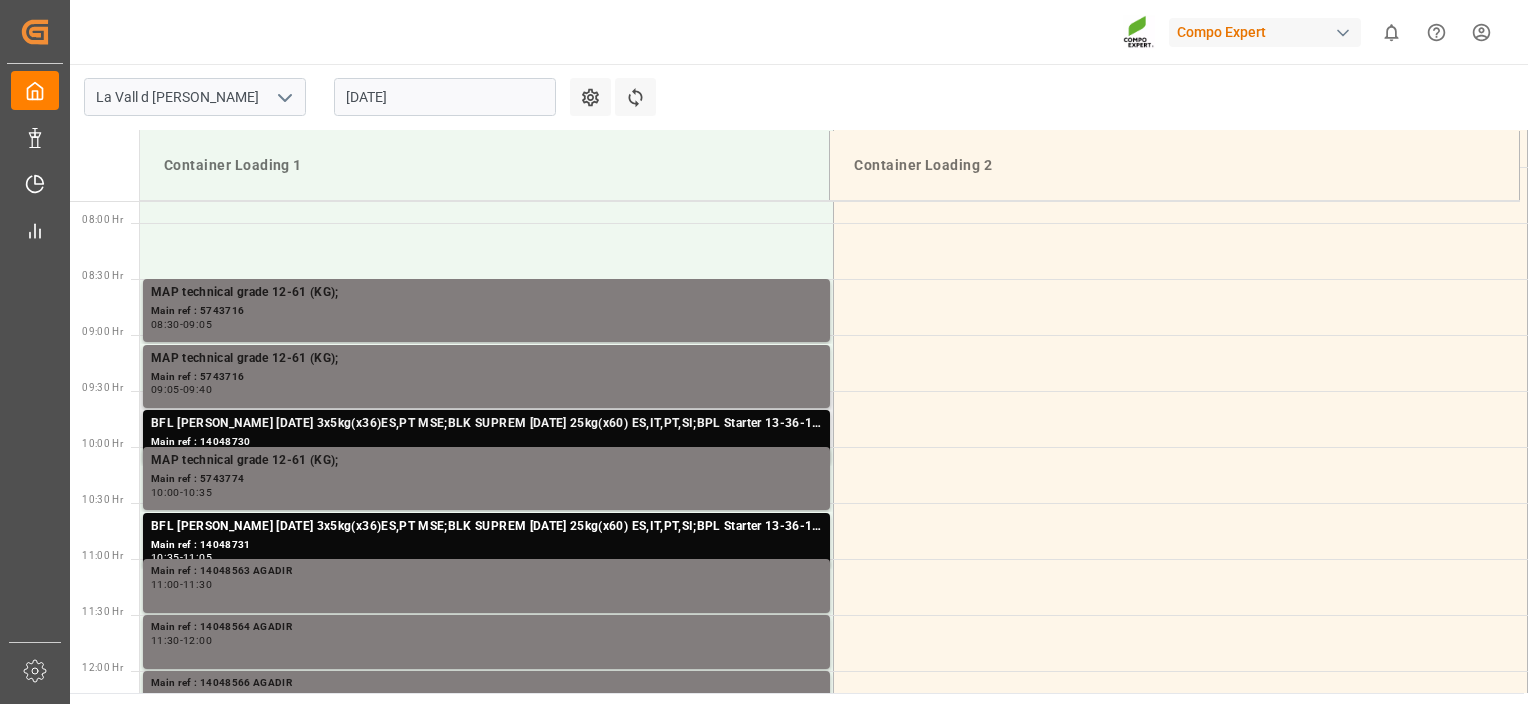 scroll, scrollTop: 870, scrollLeft: 0, axis: vertical 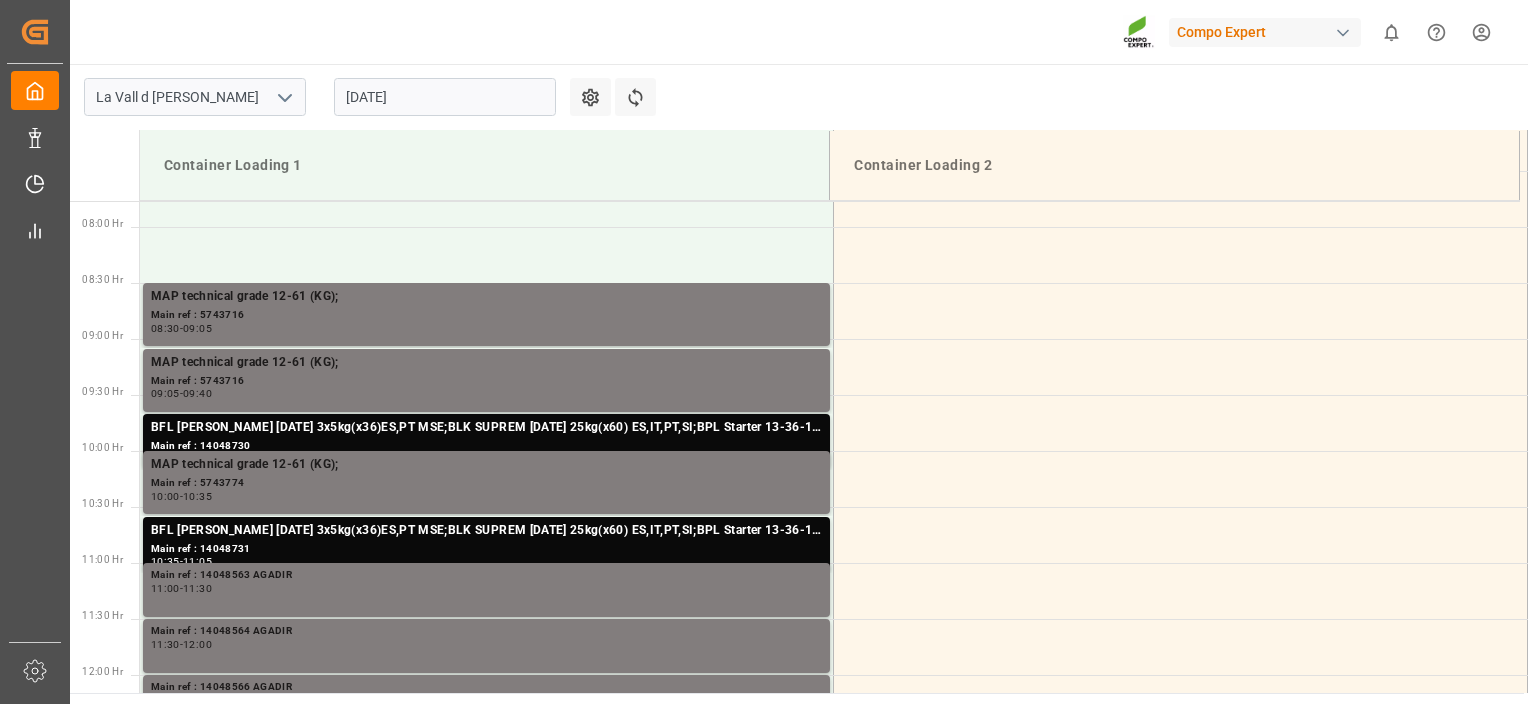 click on "[DATE]" at bounding box center (445, 97) 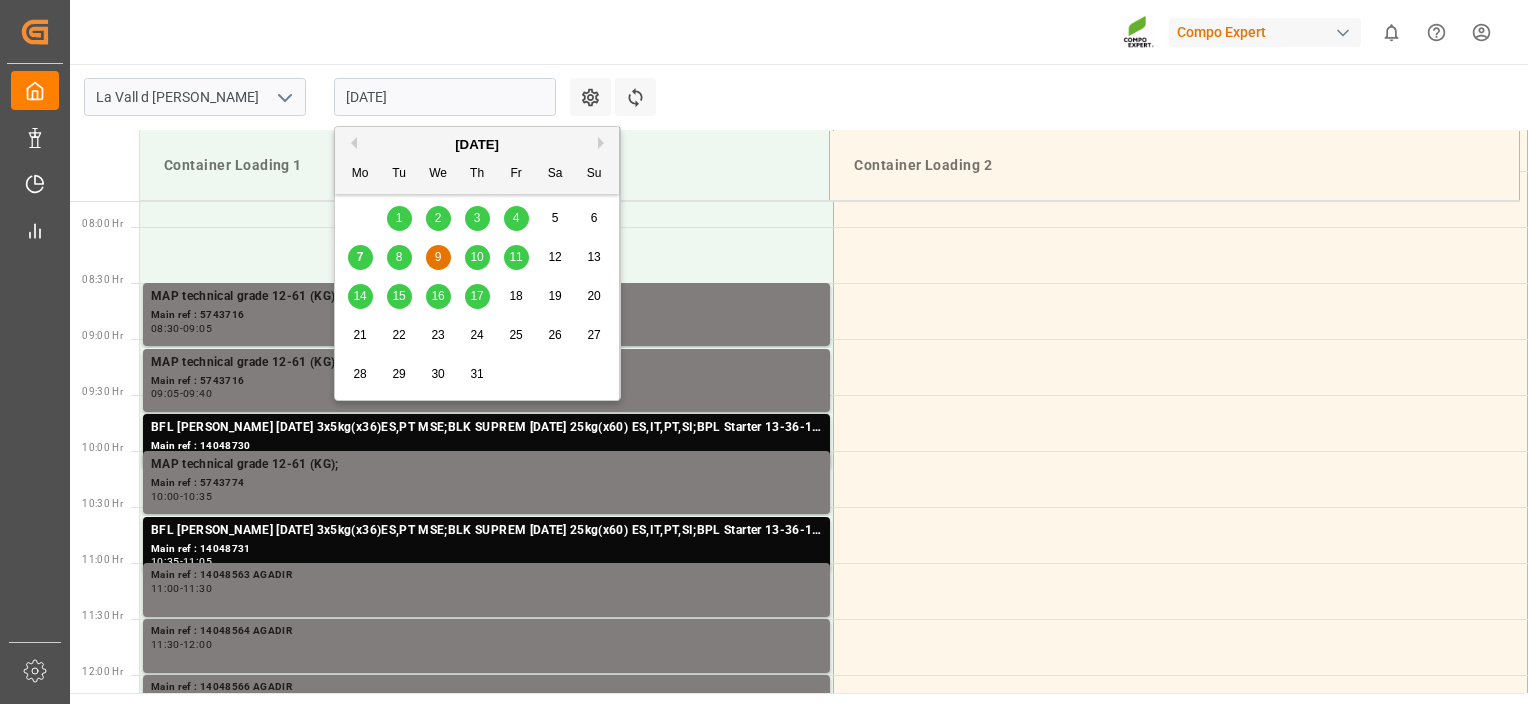 click on "10" at bounding box center (476, 257) 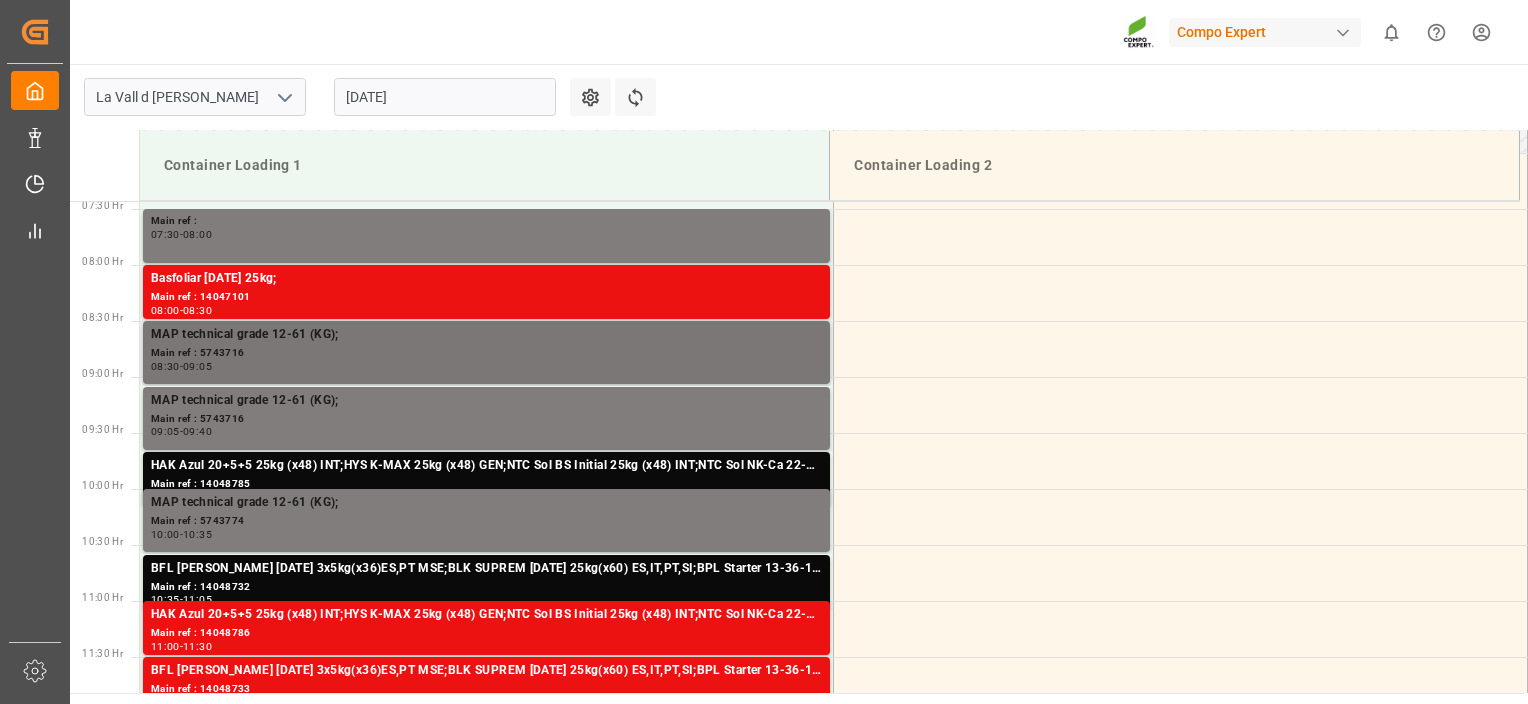 scroll, scrollTop: 876, scrollLeft: 0, axis: vertical 